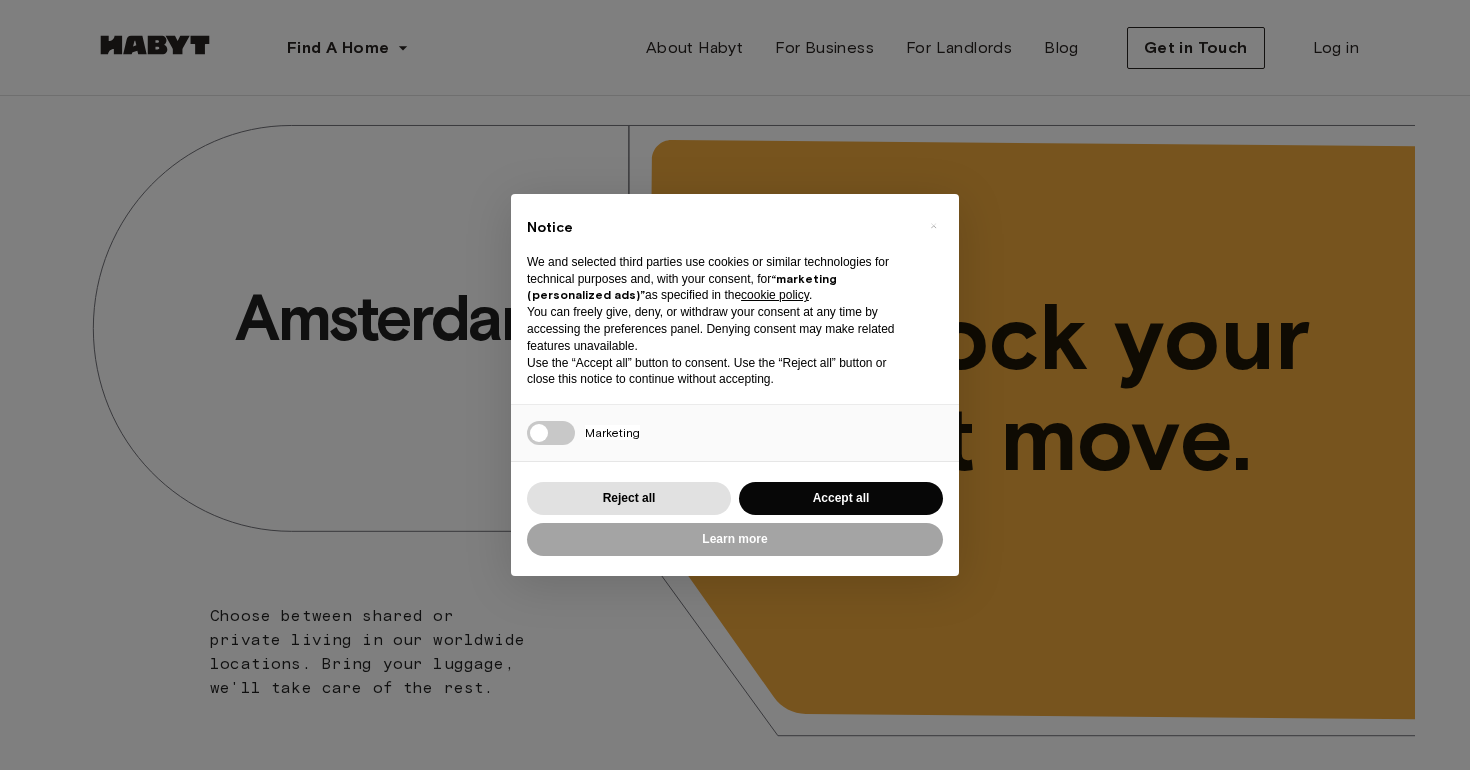 scroll, scrollTop: 0, scrollLeft: 0, axis: both 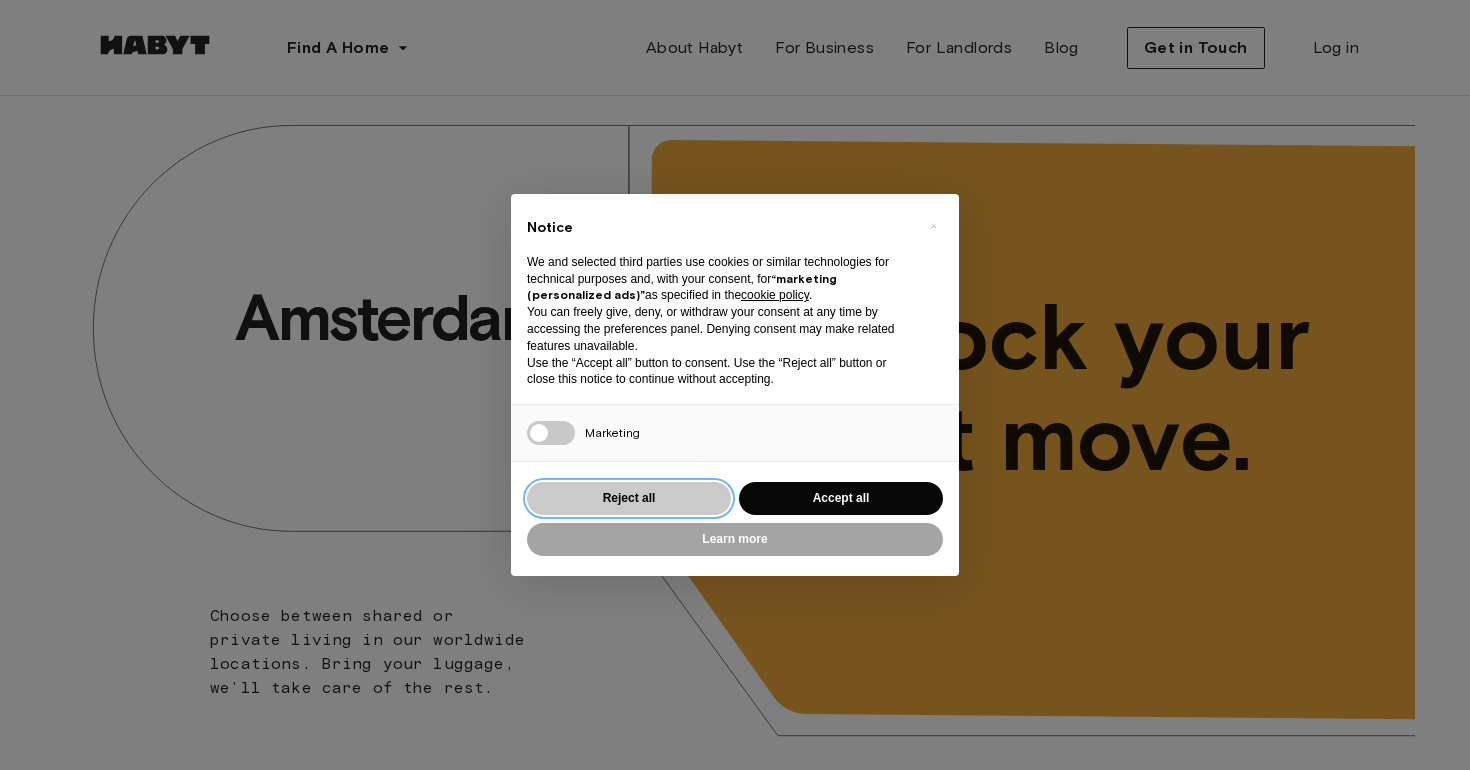 click on "Reject all" at bounding box center [629, 498] 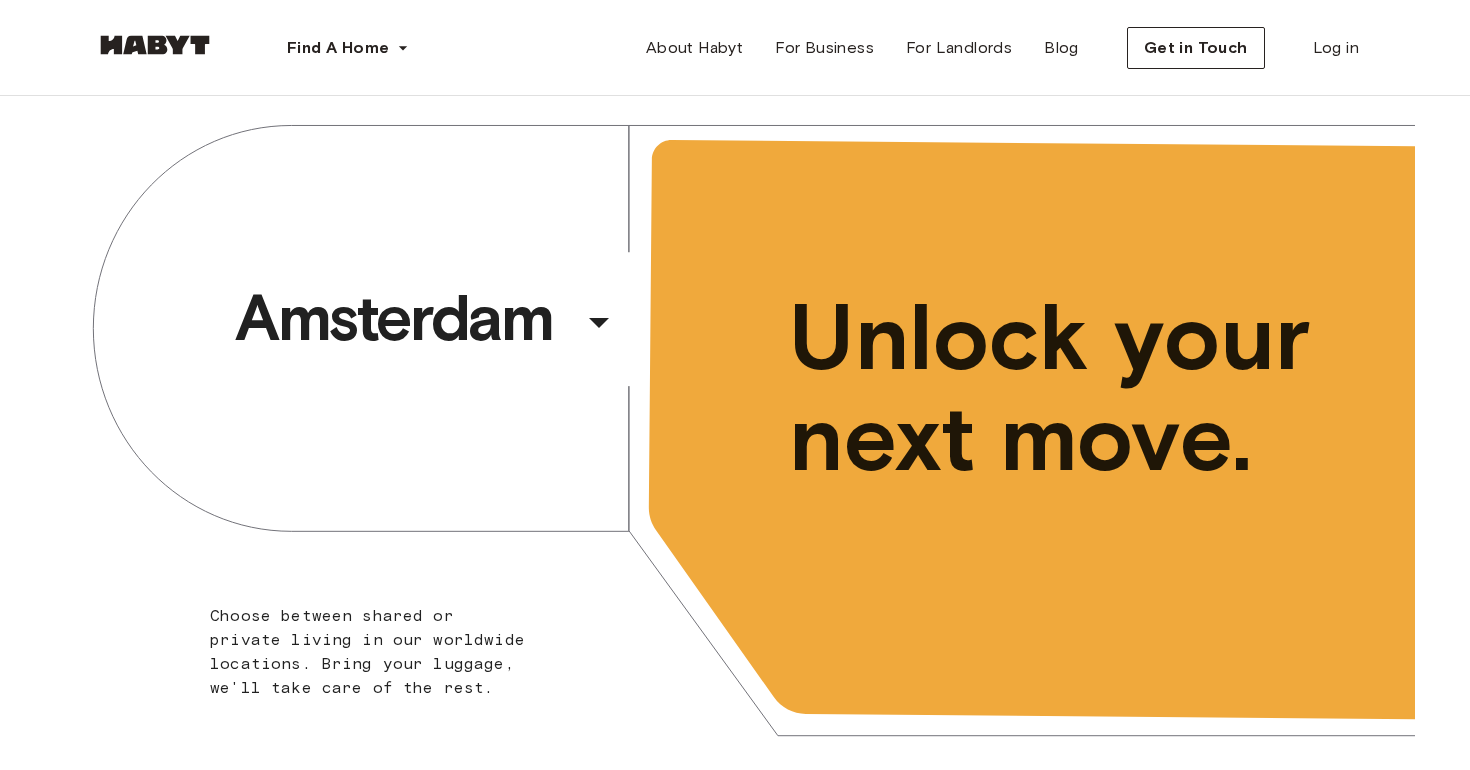 scroll, scrollTop: 0, scrollLeft: 0, axis: both 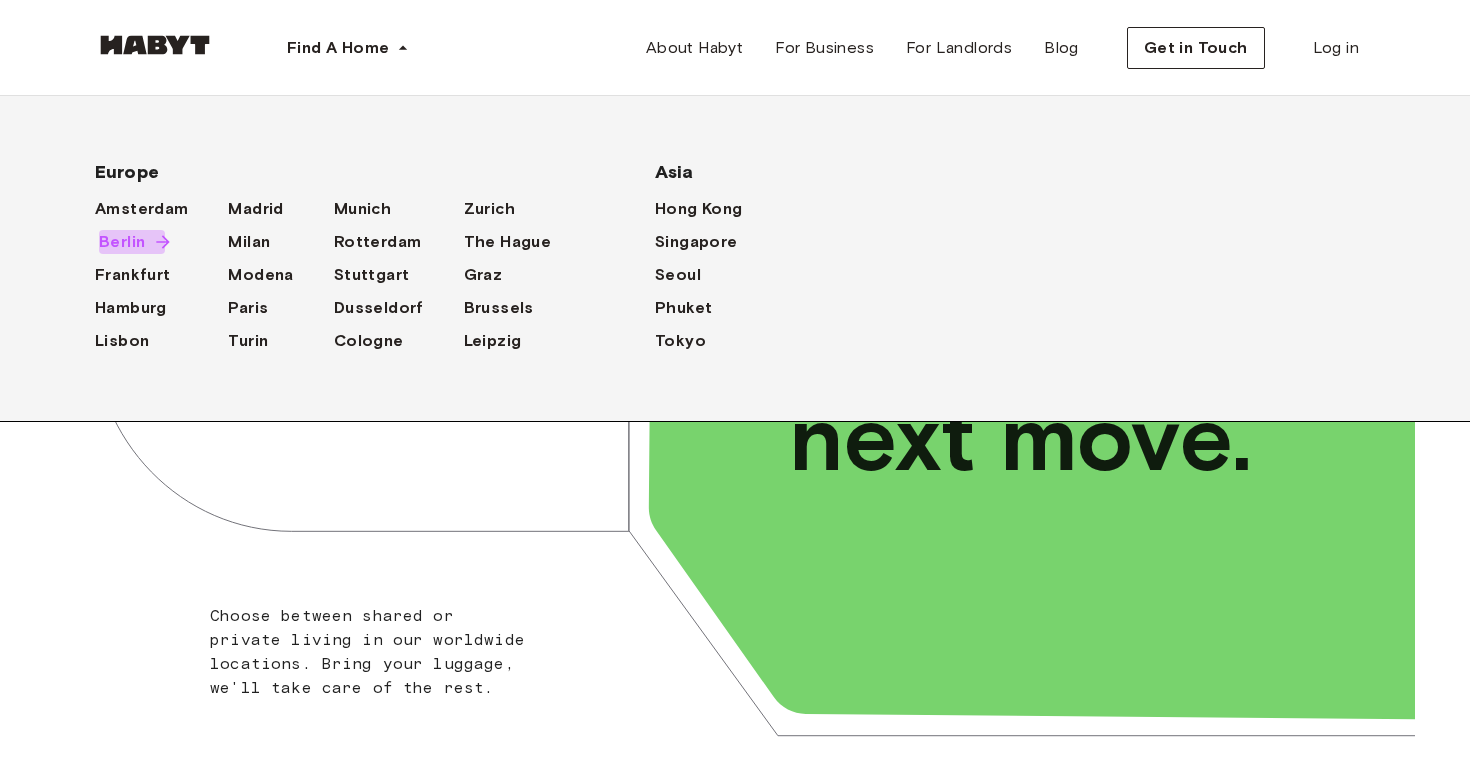 click on "Berlin" at bounding box center (122, 242) 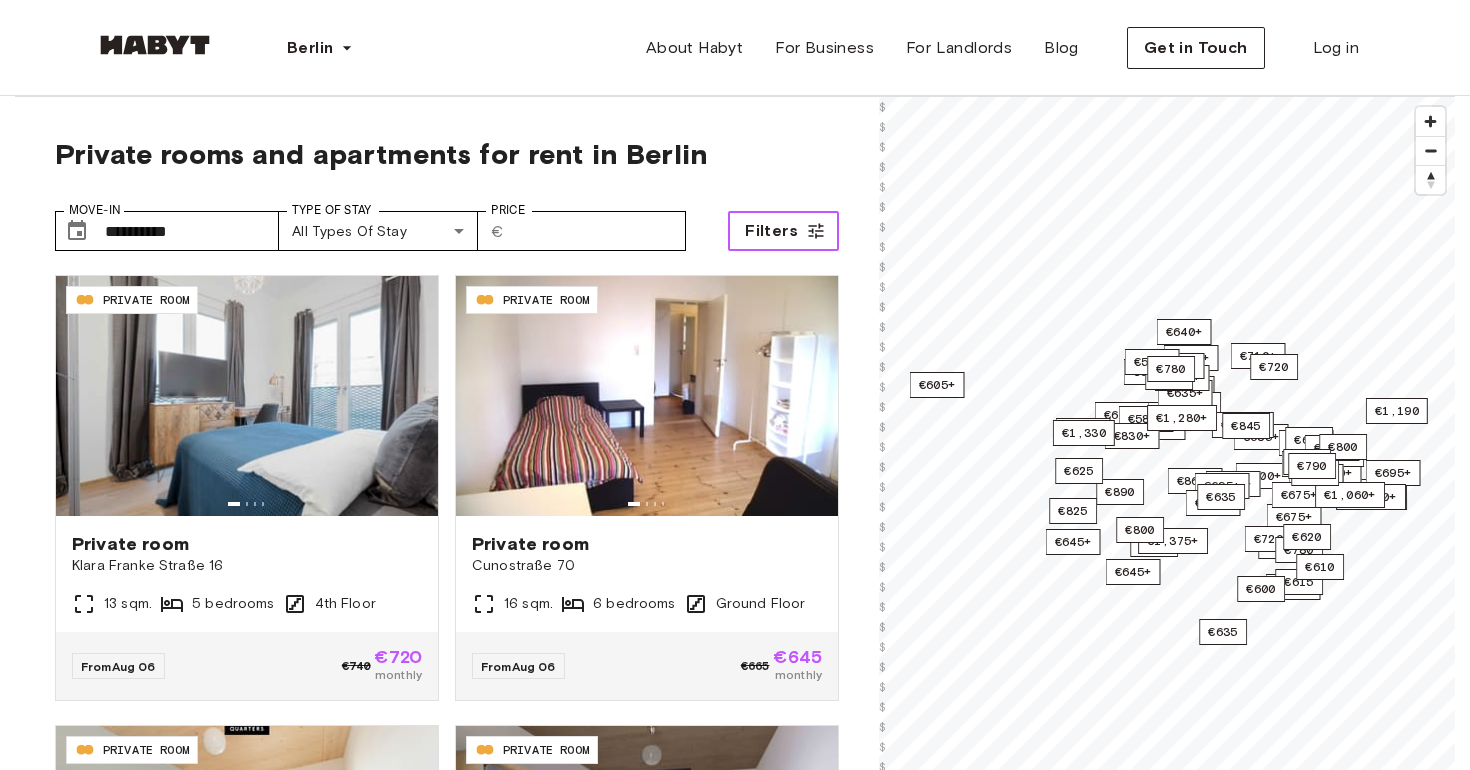 click on "Filters" at bounding box center [783, 231] 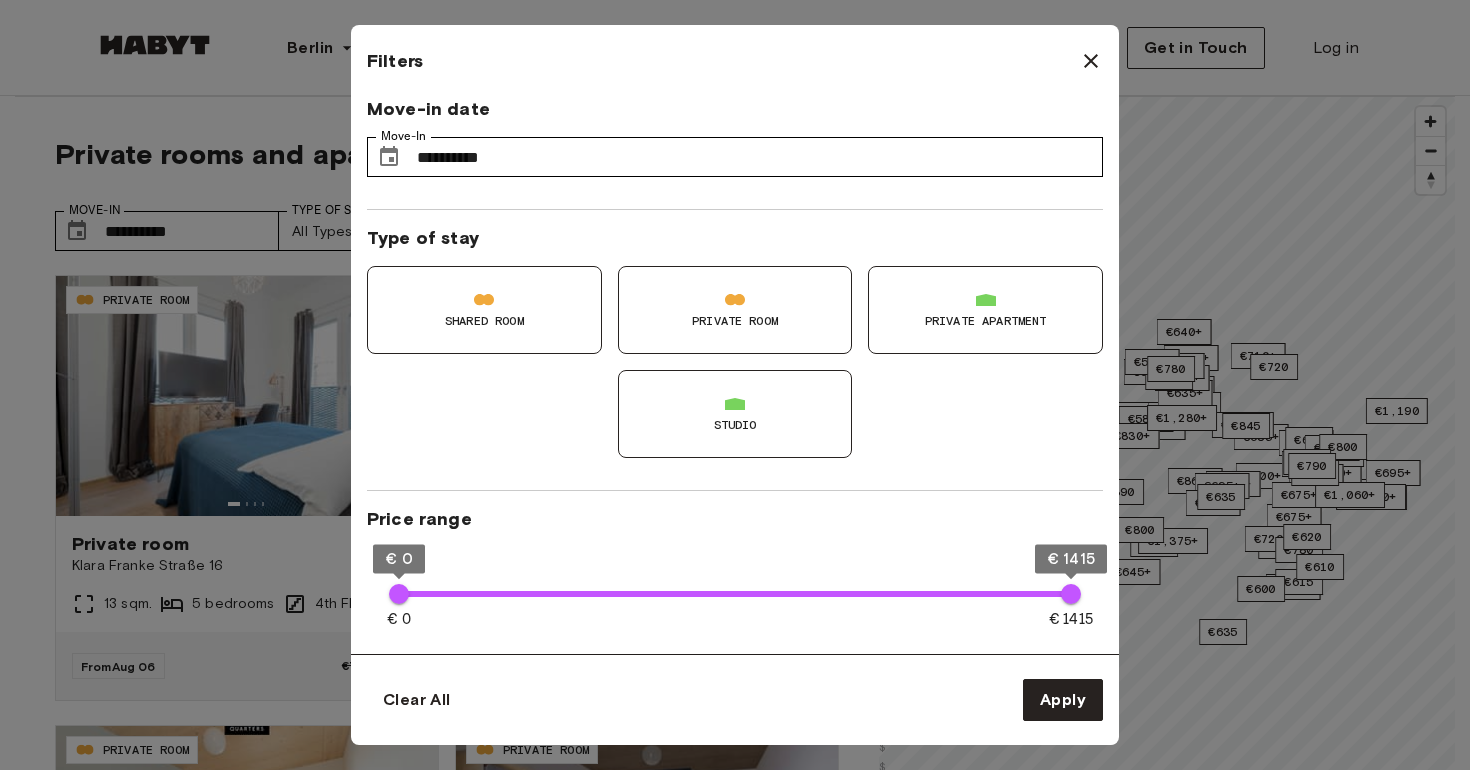 click on "Studio" at bounding box center (735, 425) 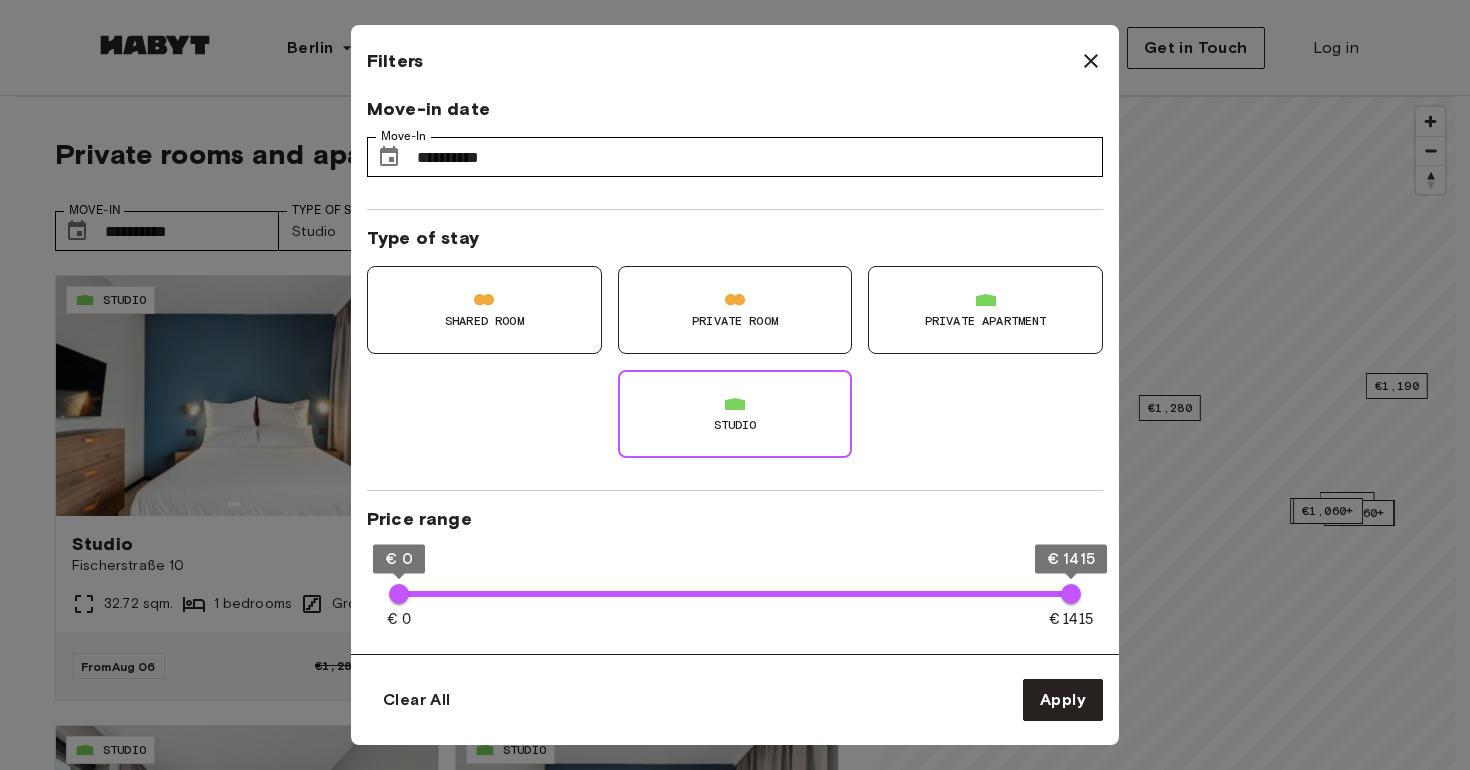 click on "Private apartment" at bounding box center (986, 321) 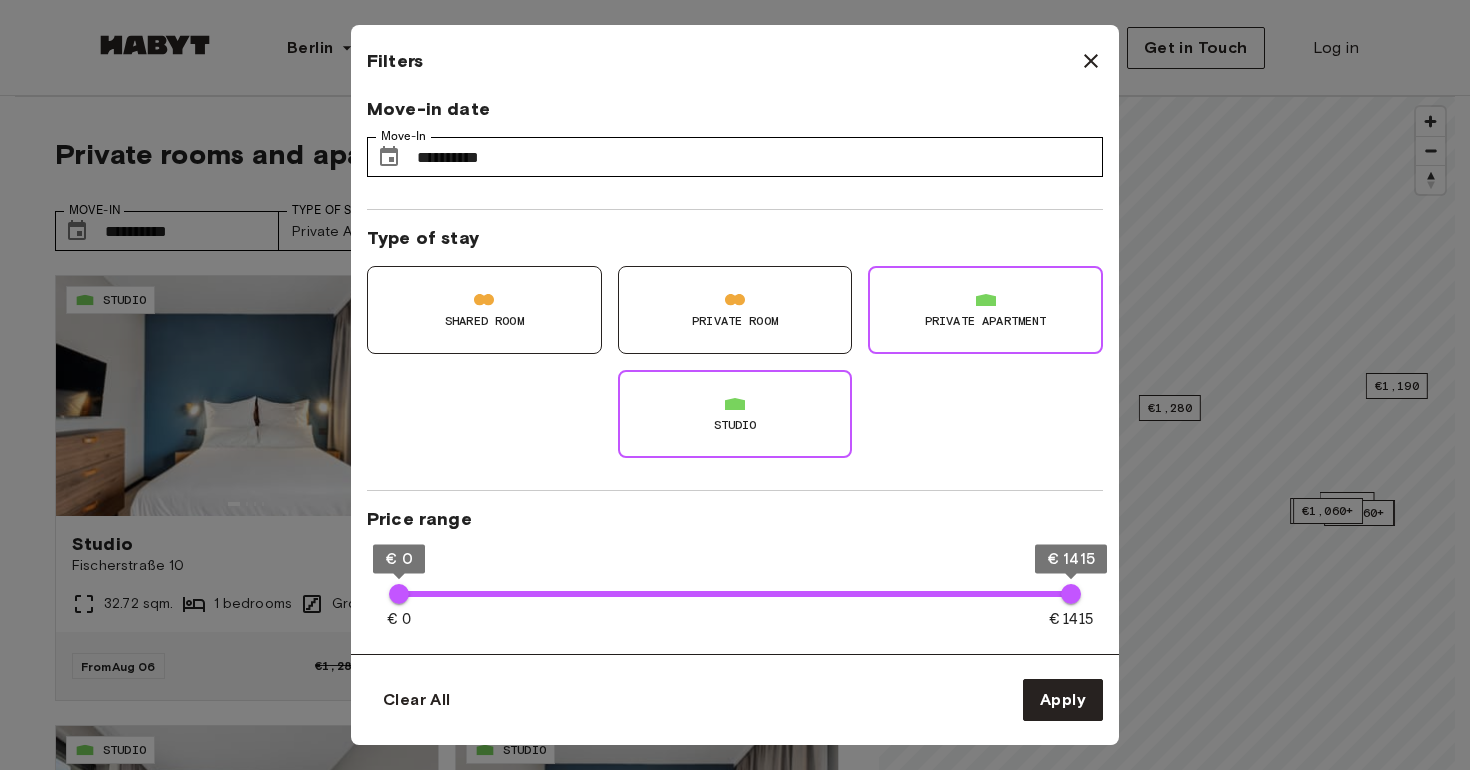 type on "**" 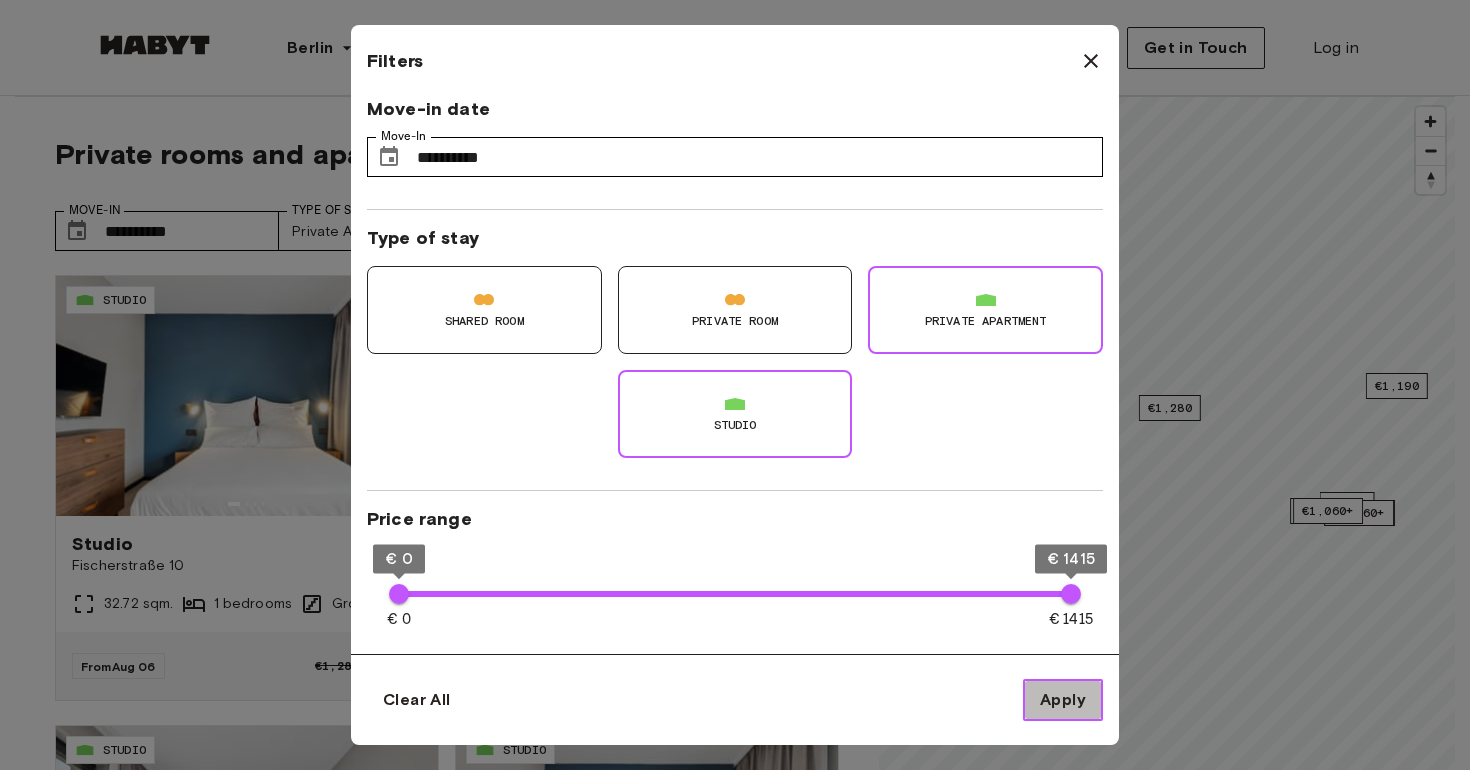 click on "Apply" at bounding box center [1063, 700] 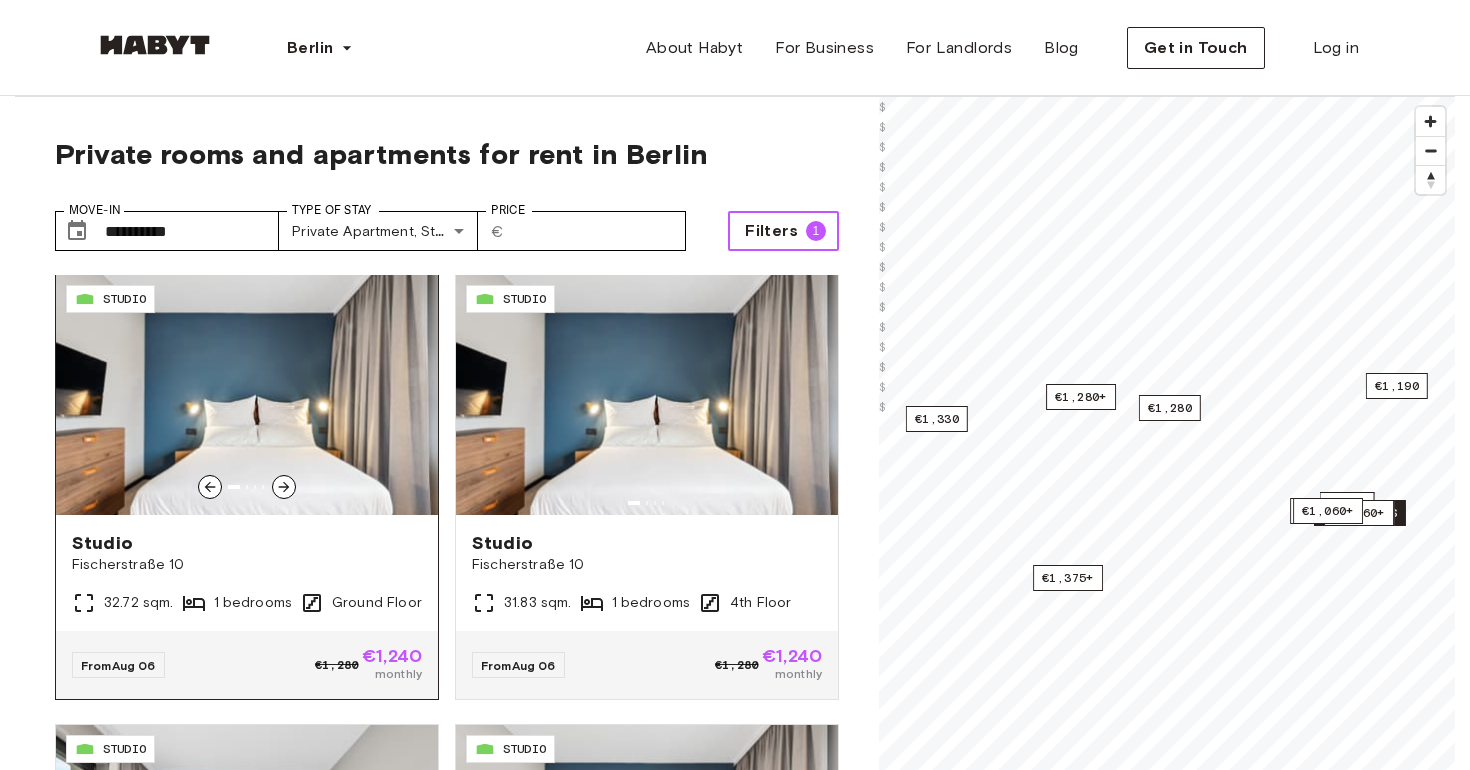 scroll, scrollTop: 0, scrollLeft: 0, axis: both 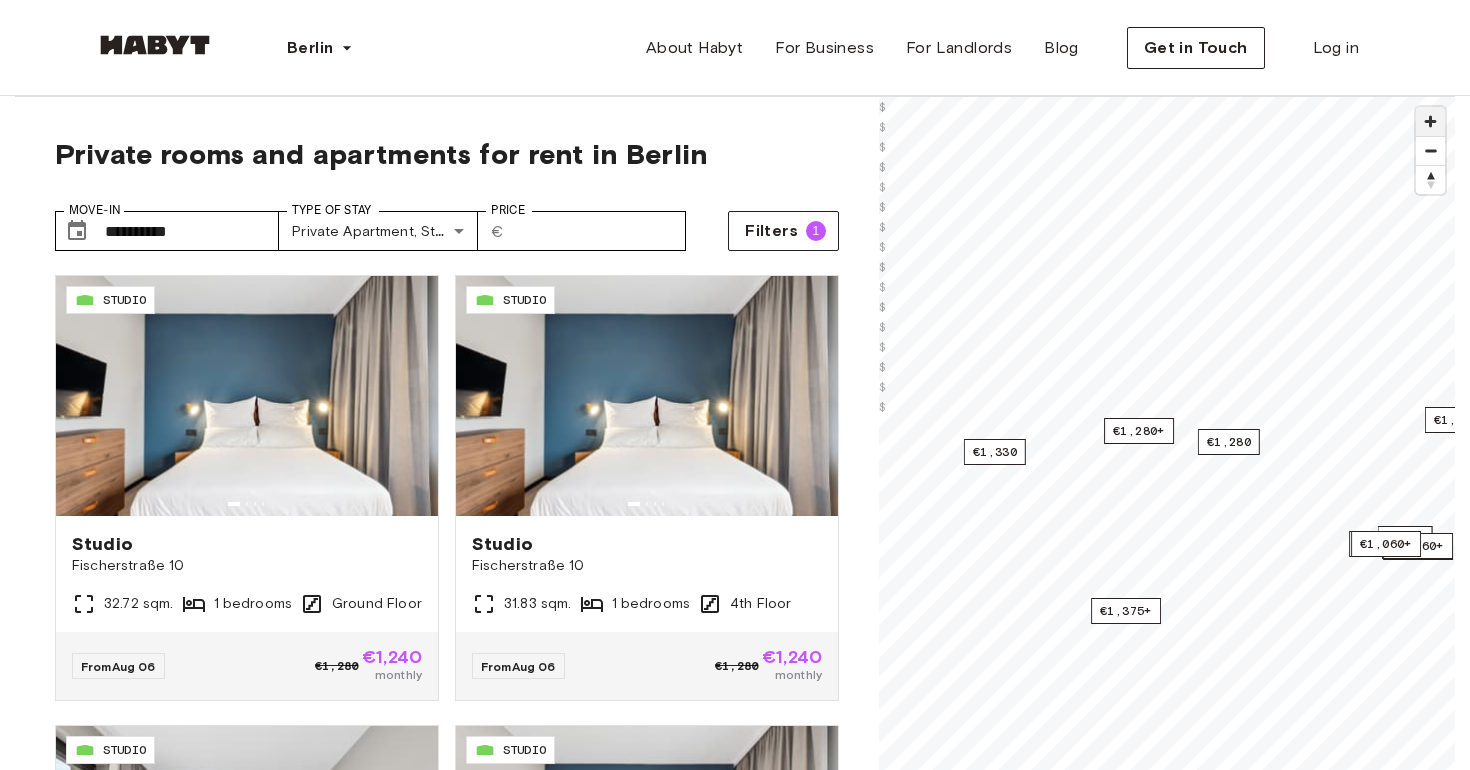 click at bounding box center (1430, 121) 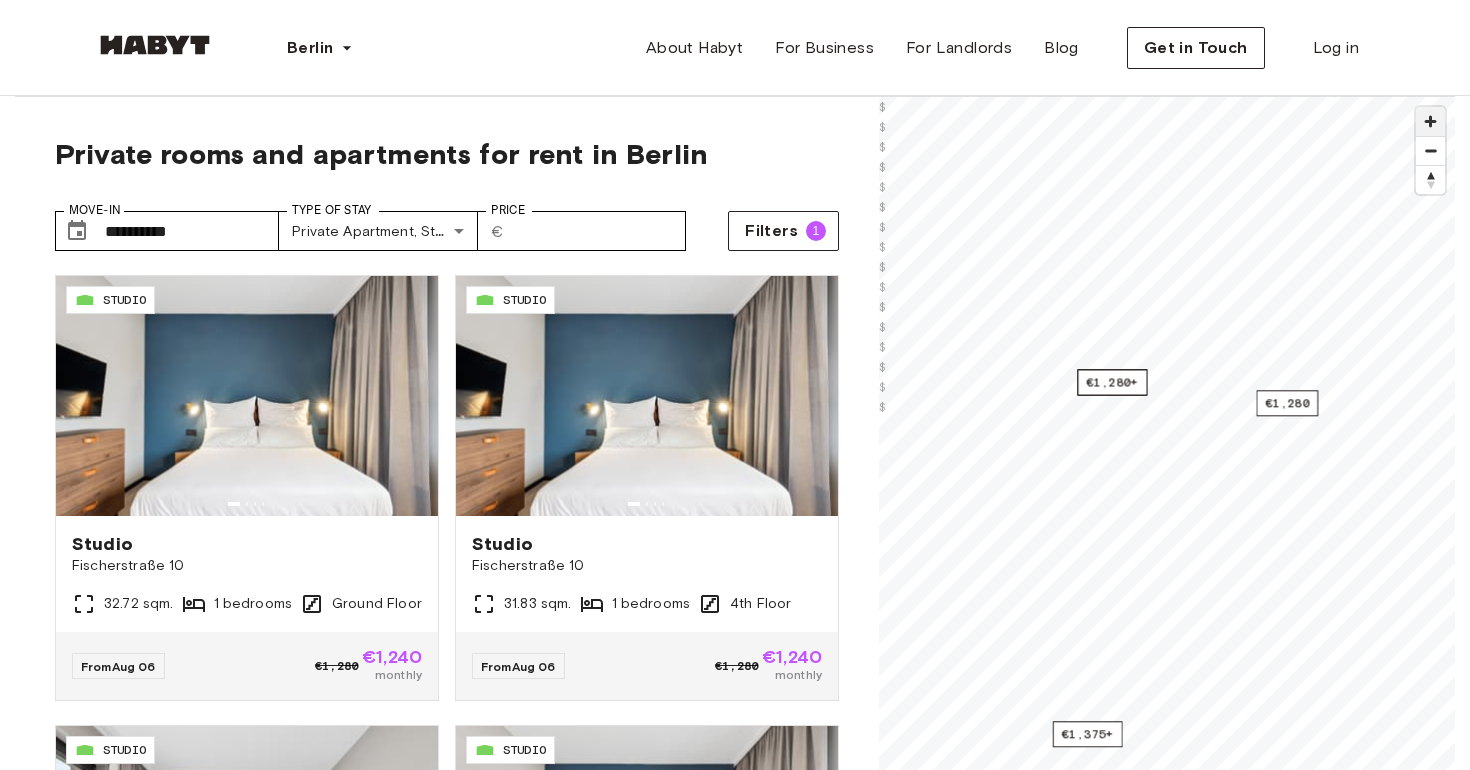 click at bounding box center (1430, 121) 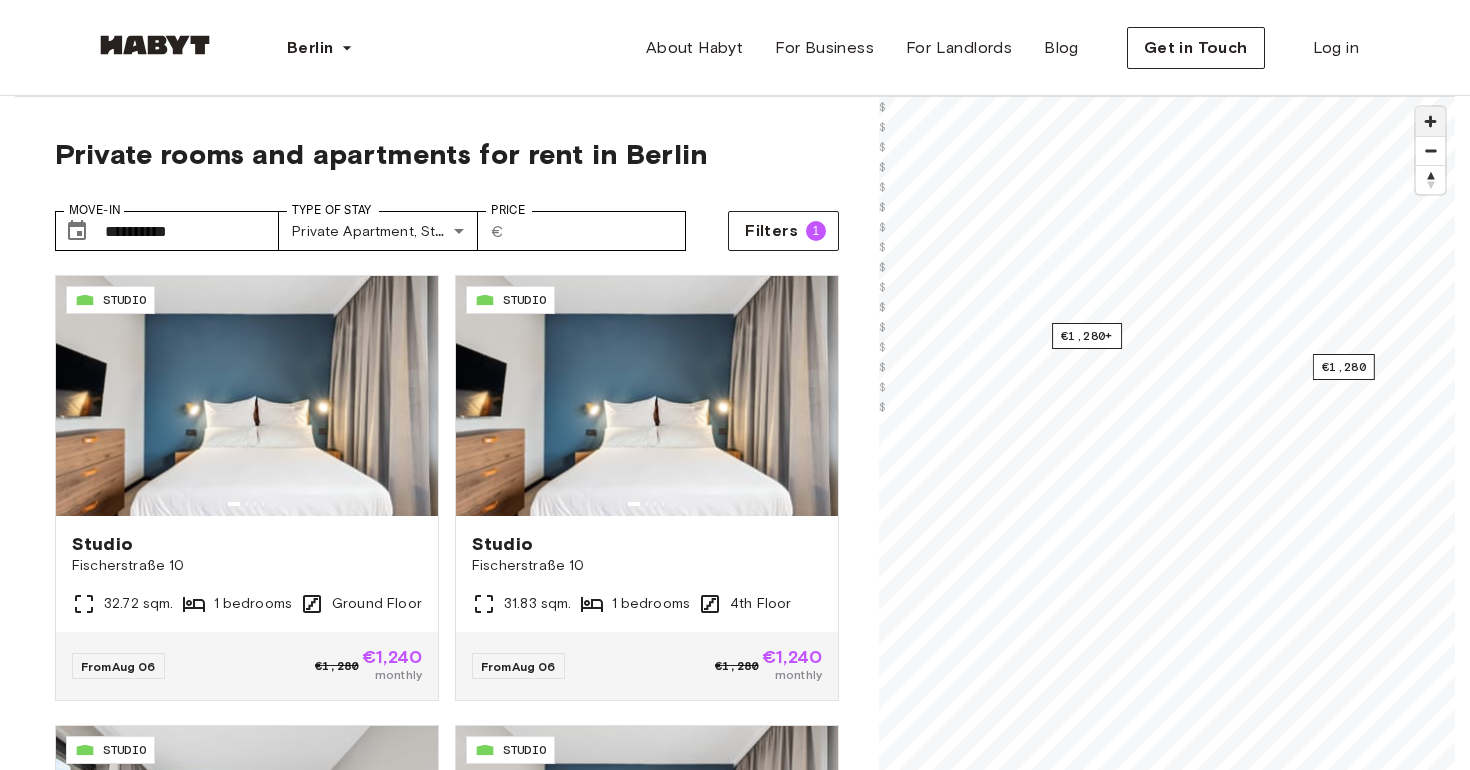 click at bounding box center (1430, 121) 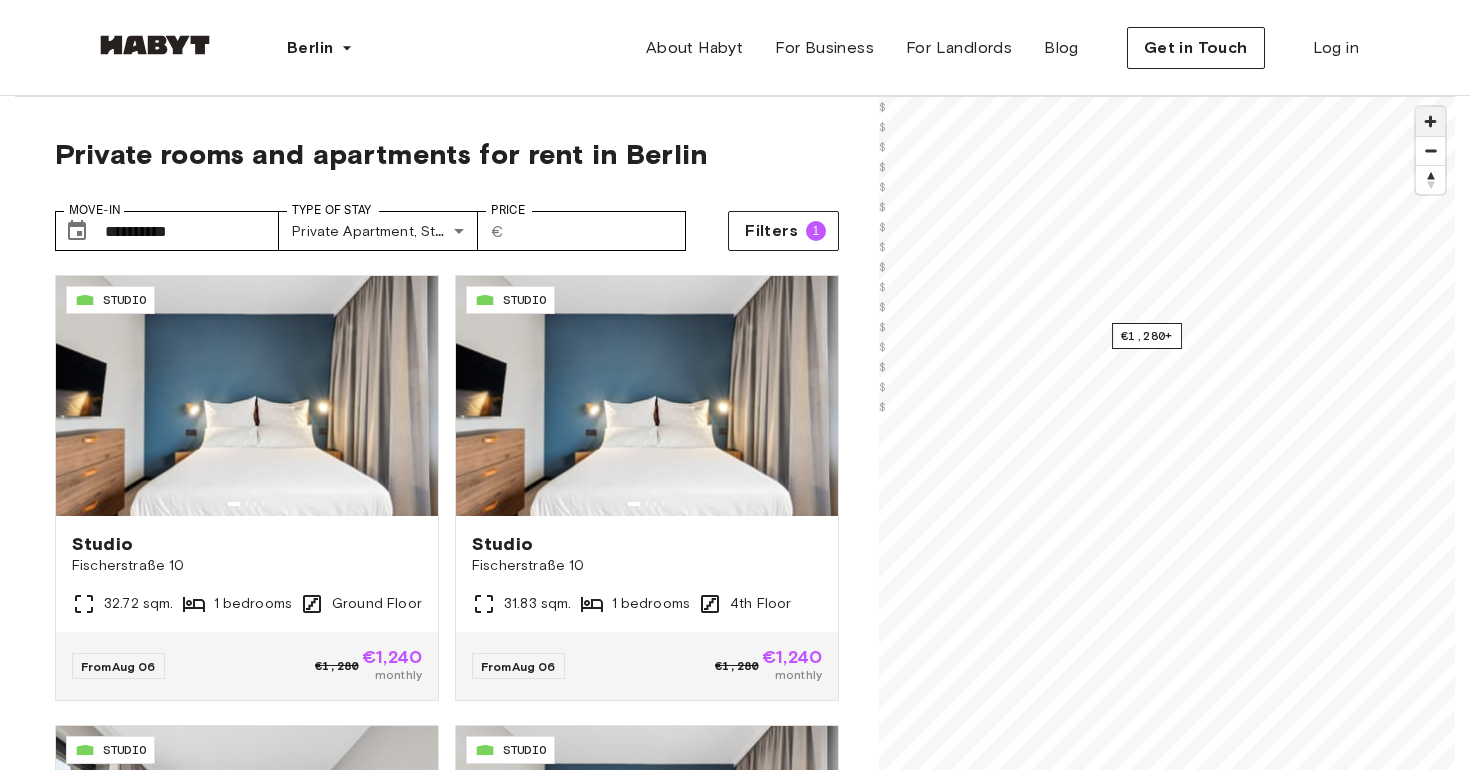 click at bounding box center (1430, 121) 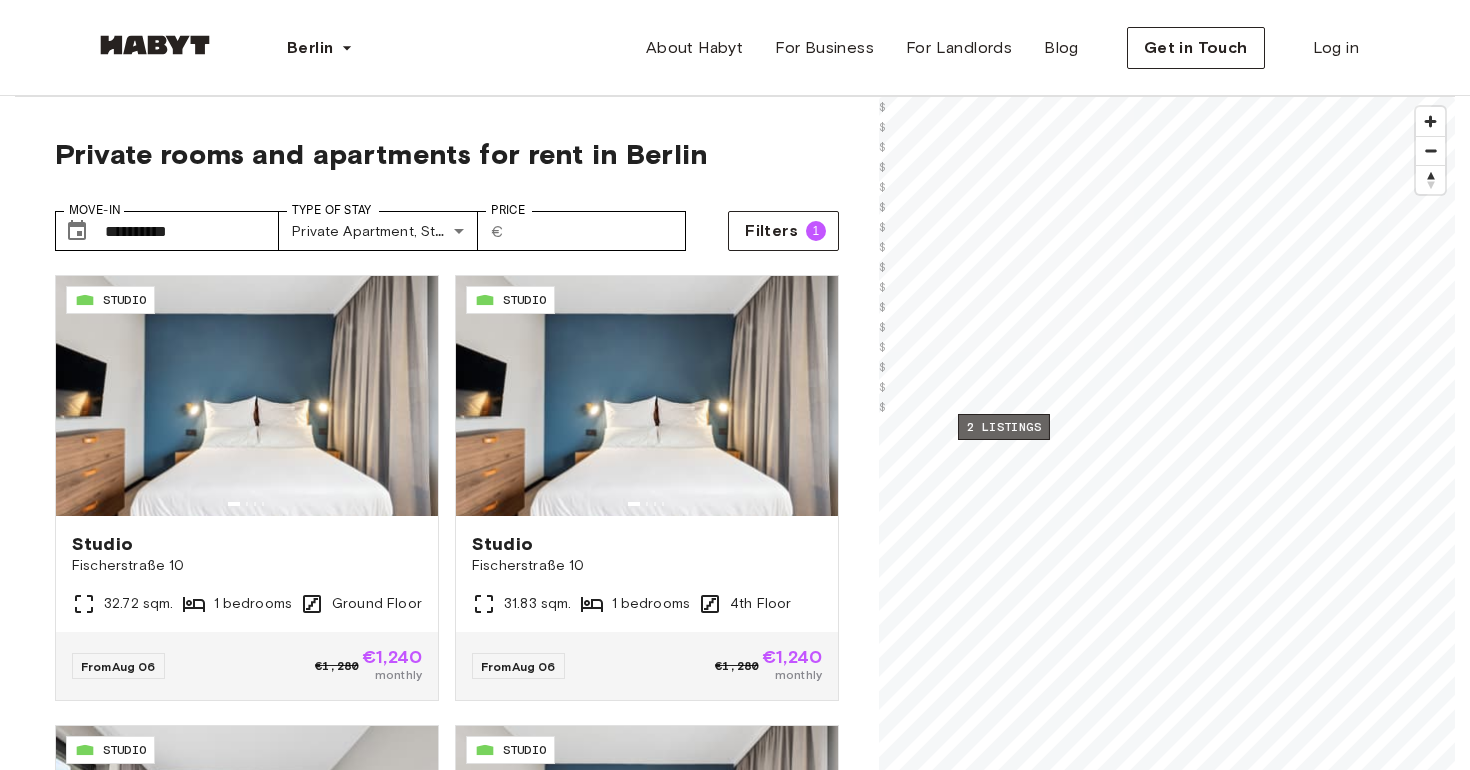 click on "2 listings" at bounding box center (1004, 427) 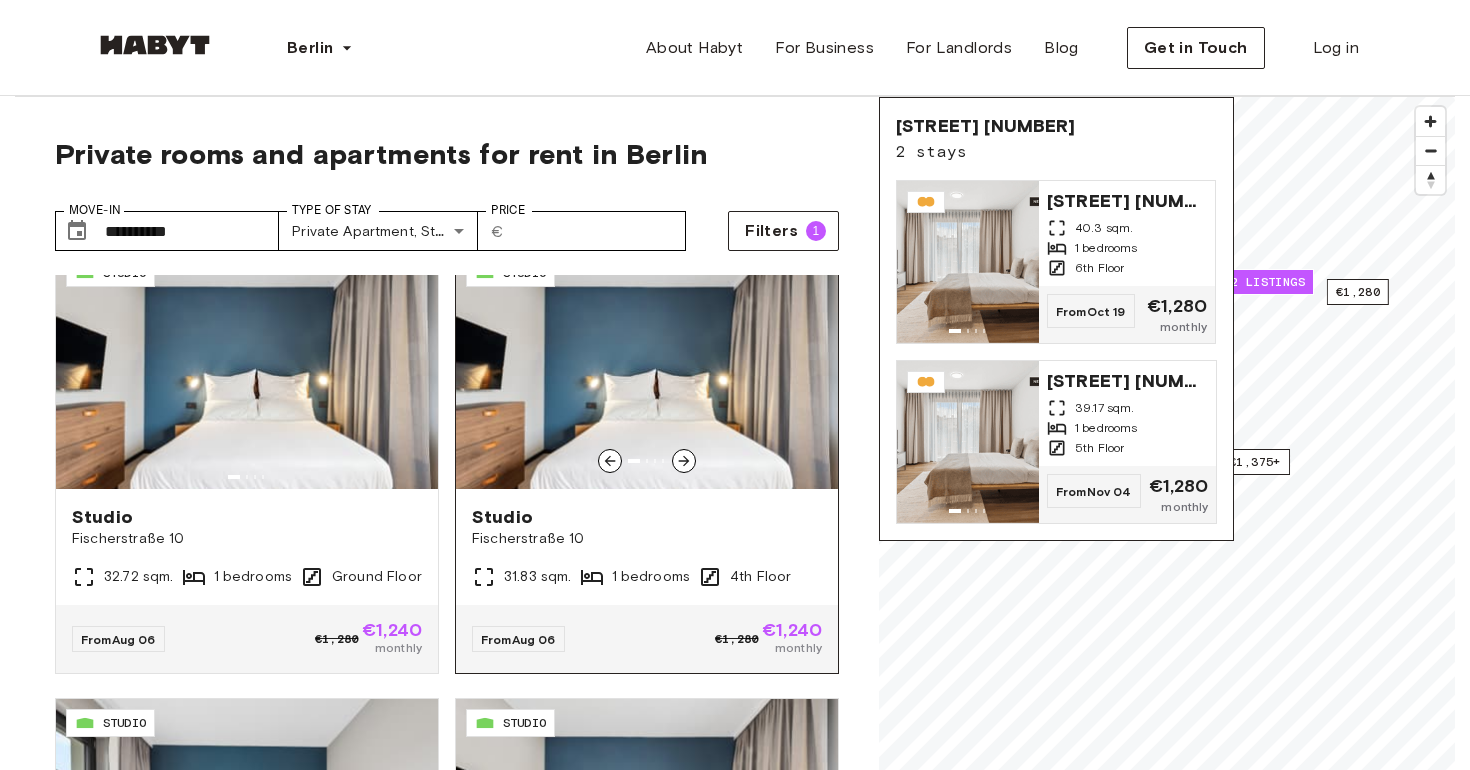 scroll, scrollTop: 0, scrollLeft: 0, axis: both 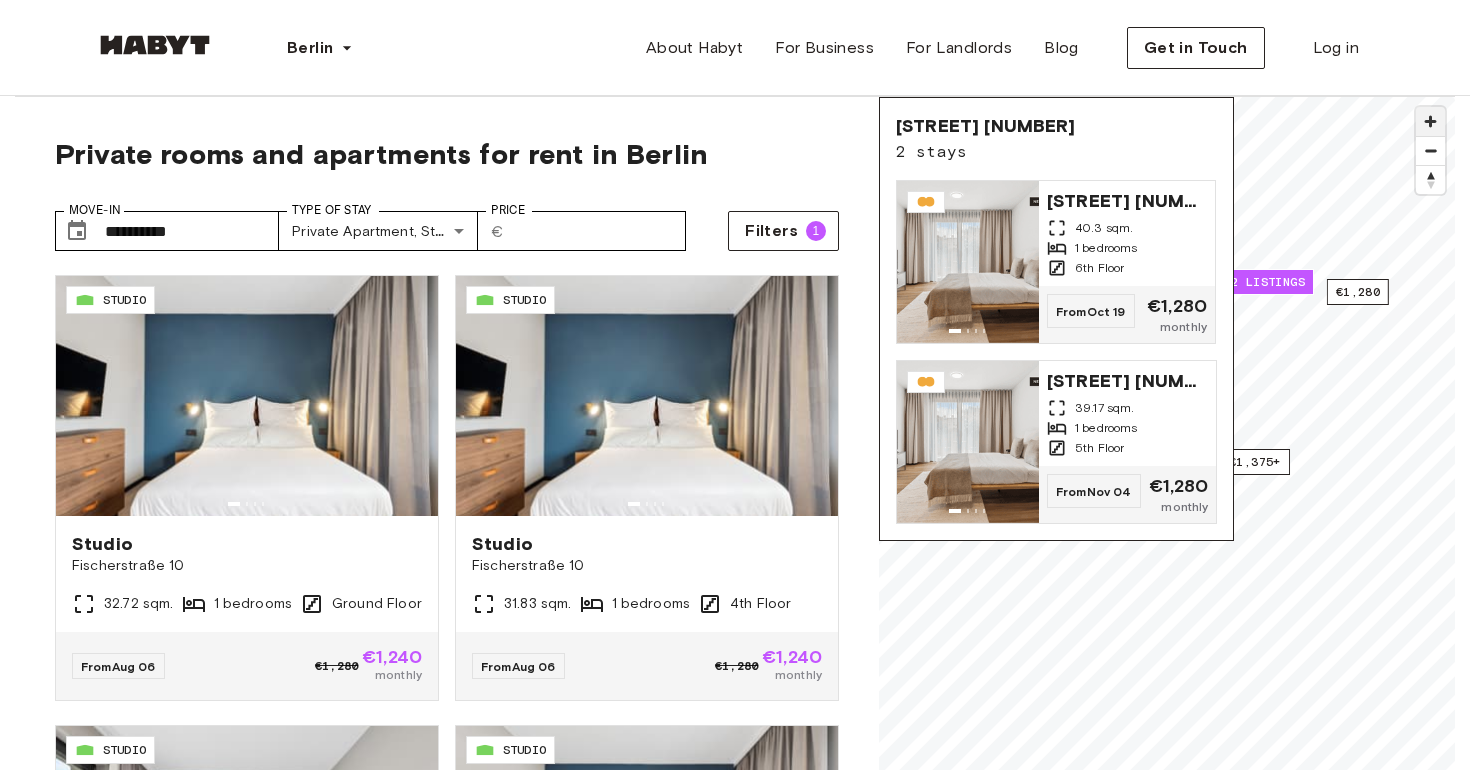 click at bounding box center (1430, 121) 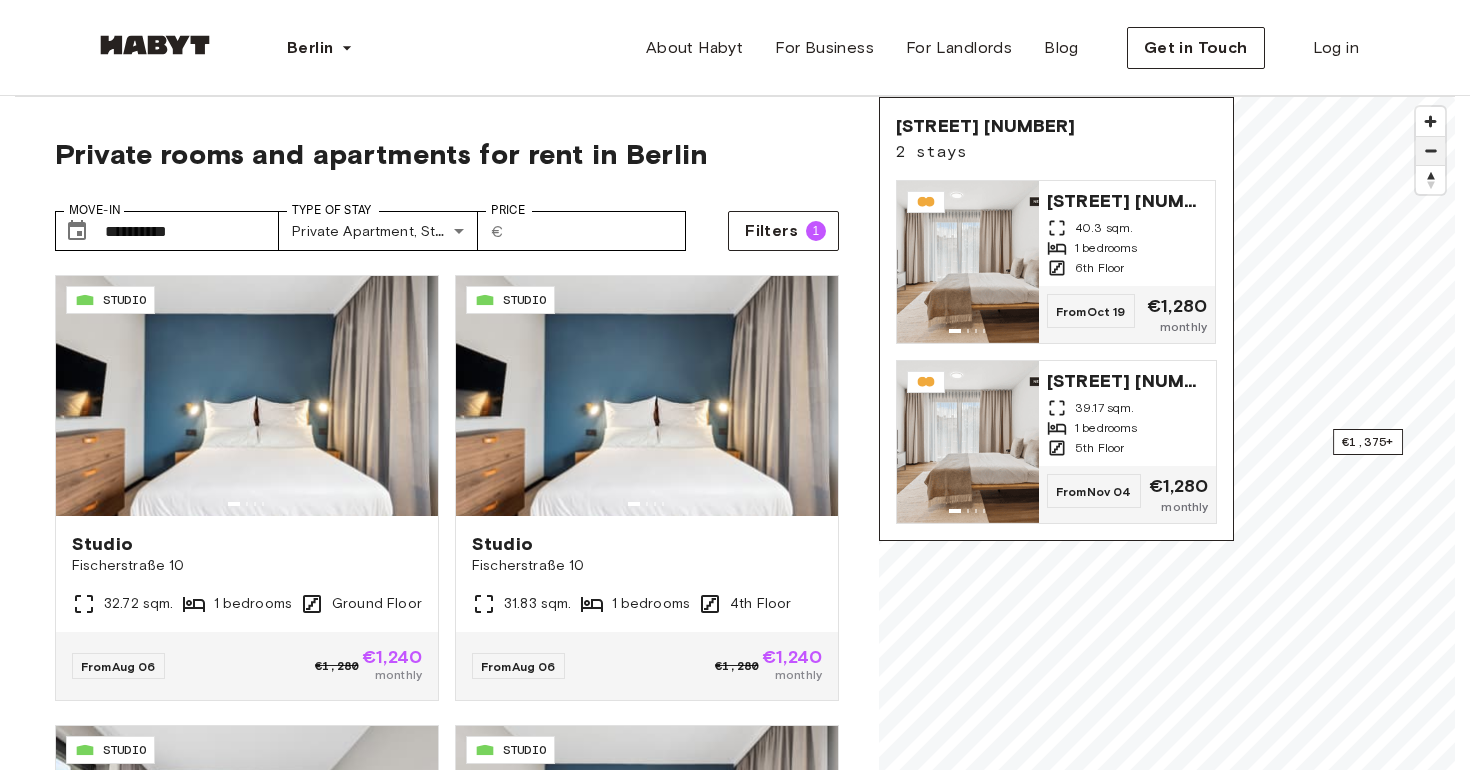 click at bounding box center [1430, 151] 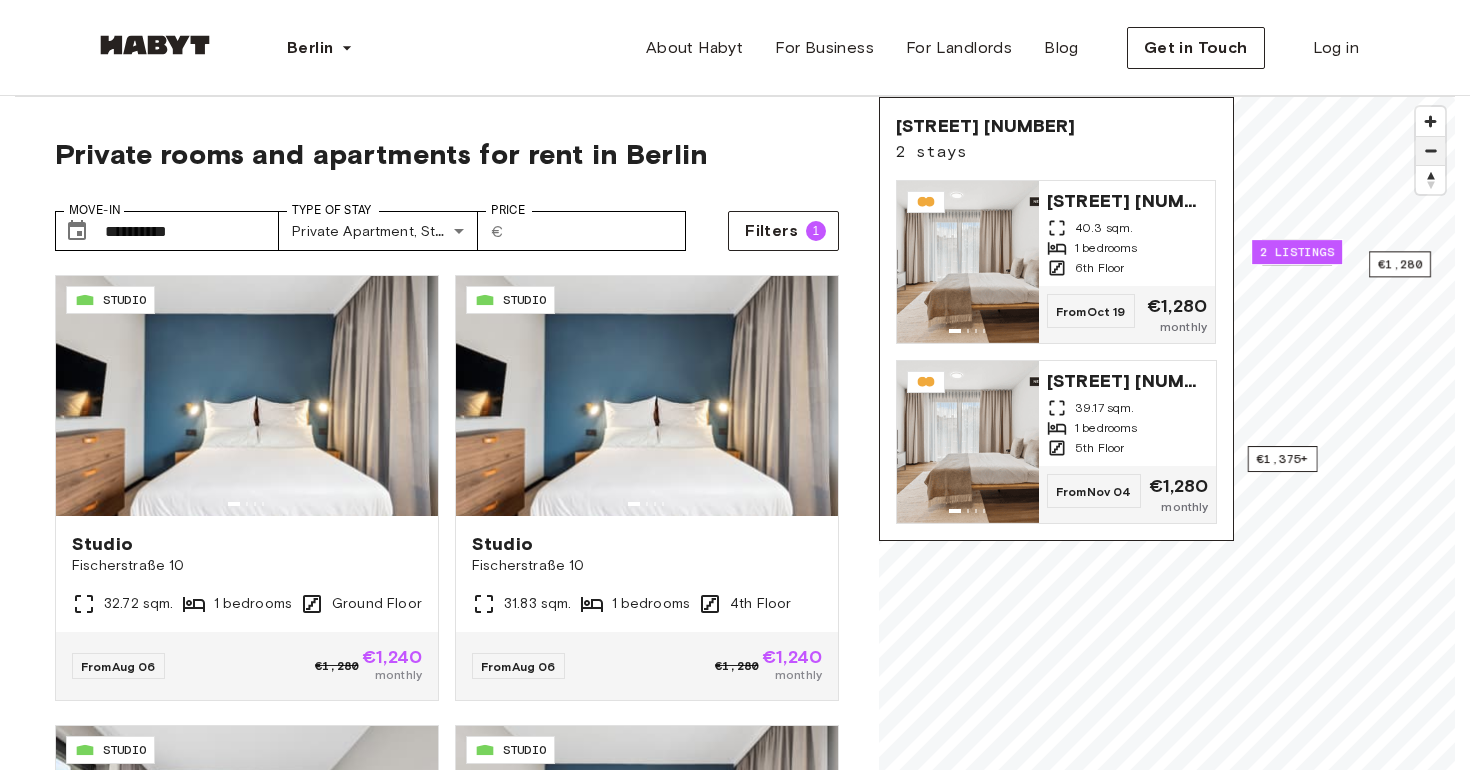click at bounding box center [1430, 151] 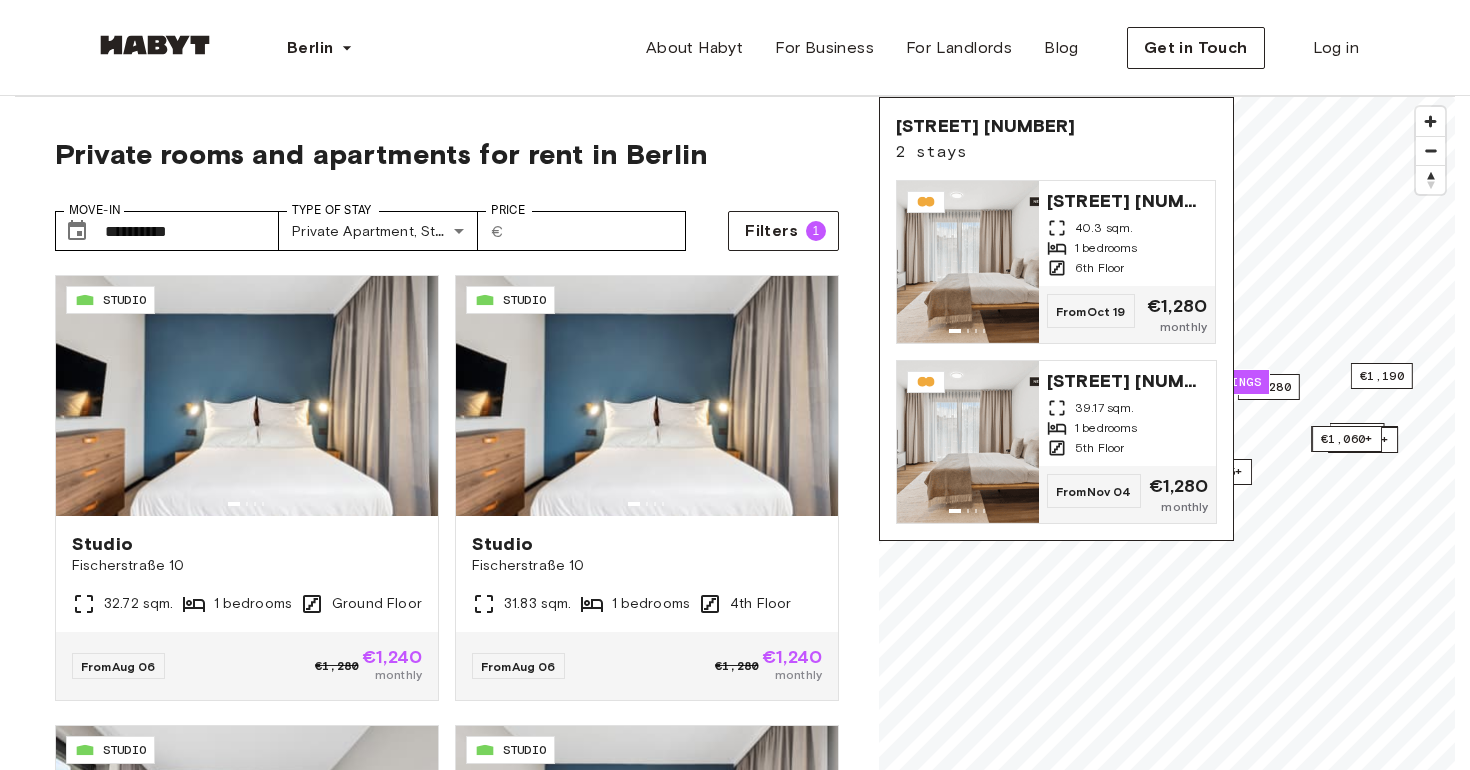 click on "Private rooms and apartments for rent in Berlin" at bounding box center [447, 154] 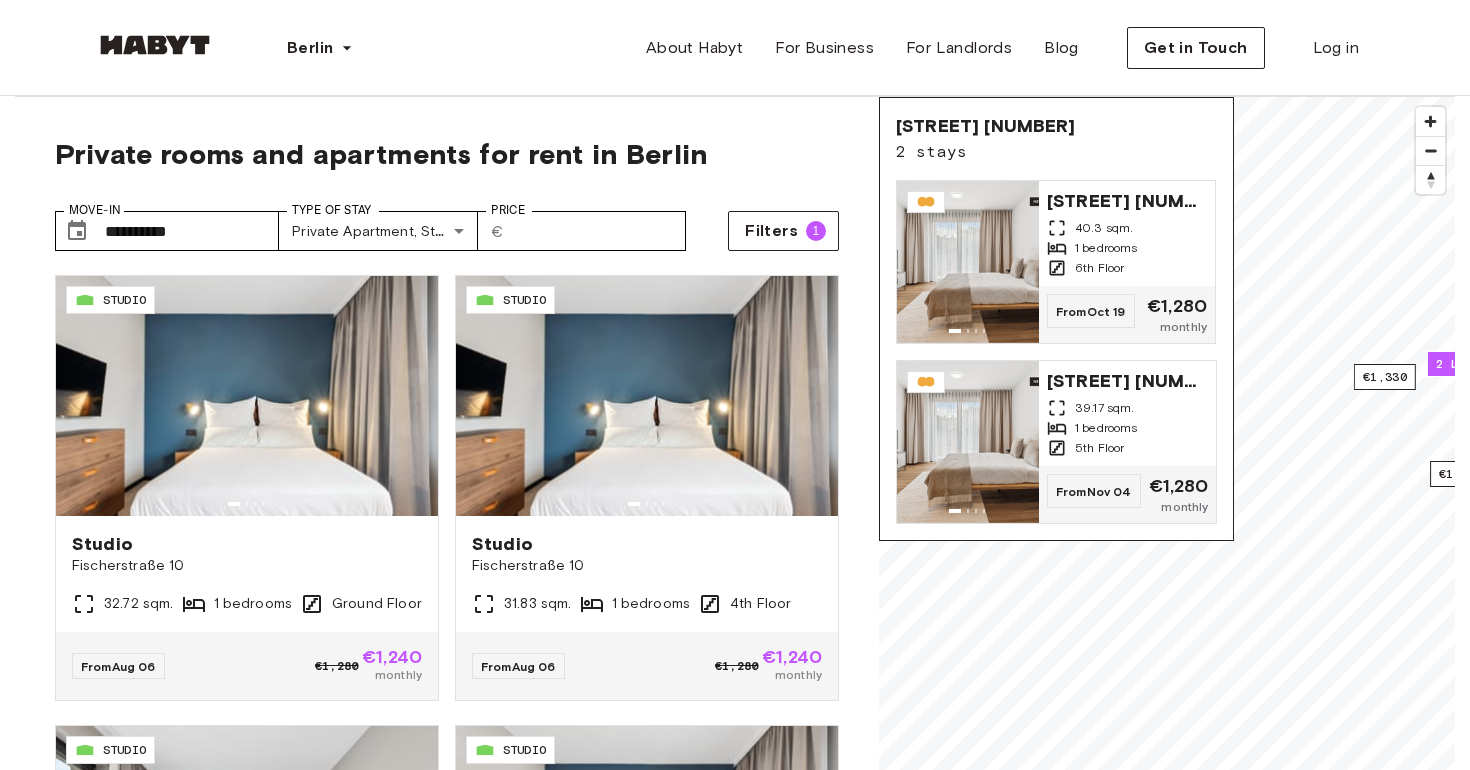 click on "**********" at bounding box center [735, 1973] 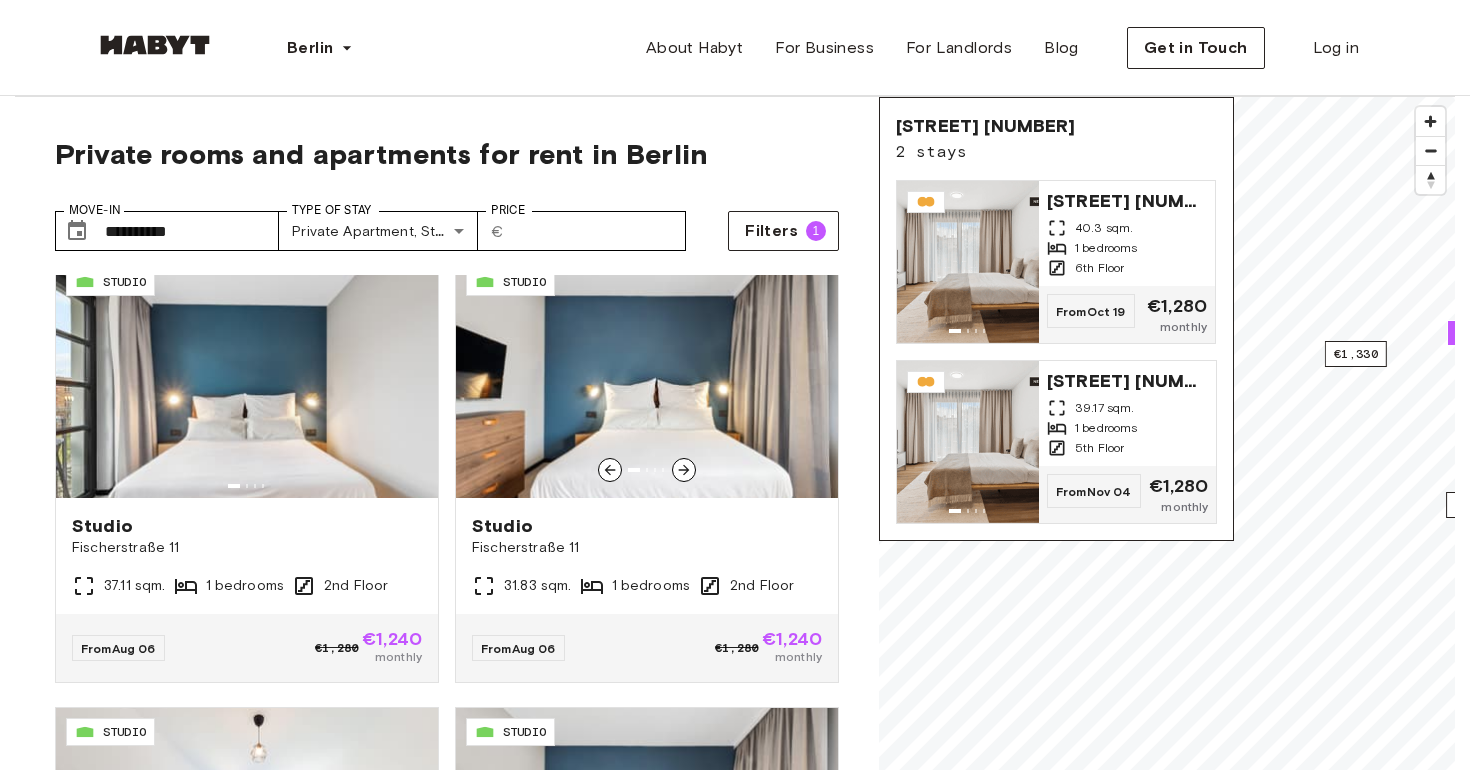 scroll, scrollTop: 0, scrollLeft: 0, axis: both 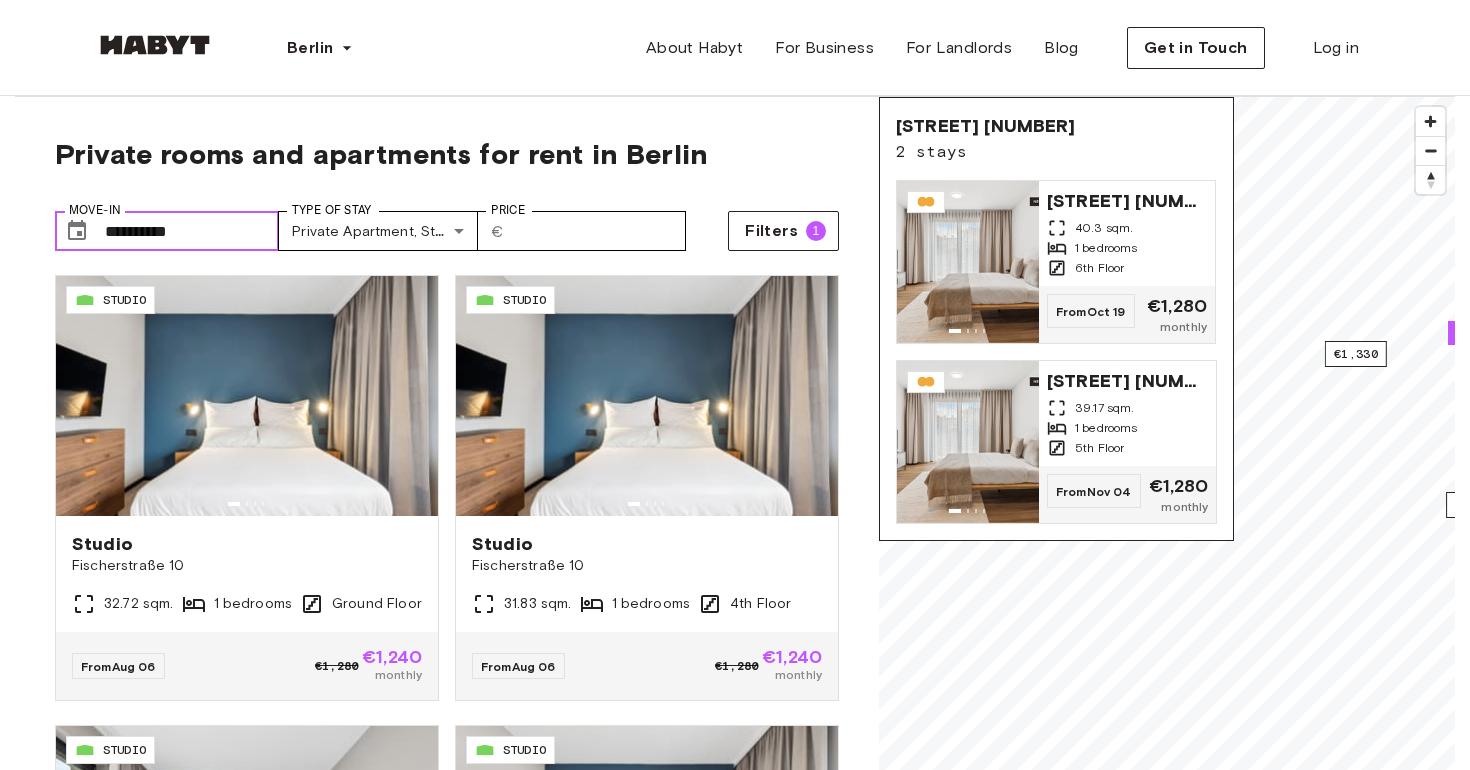 click 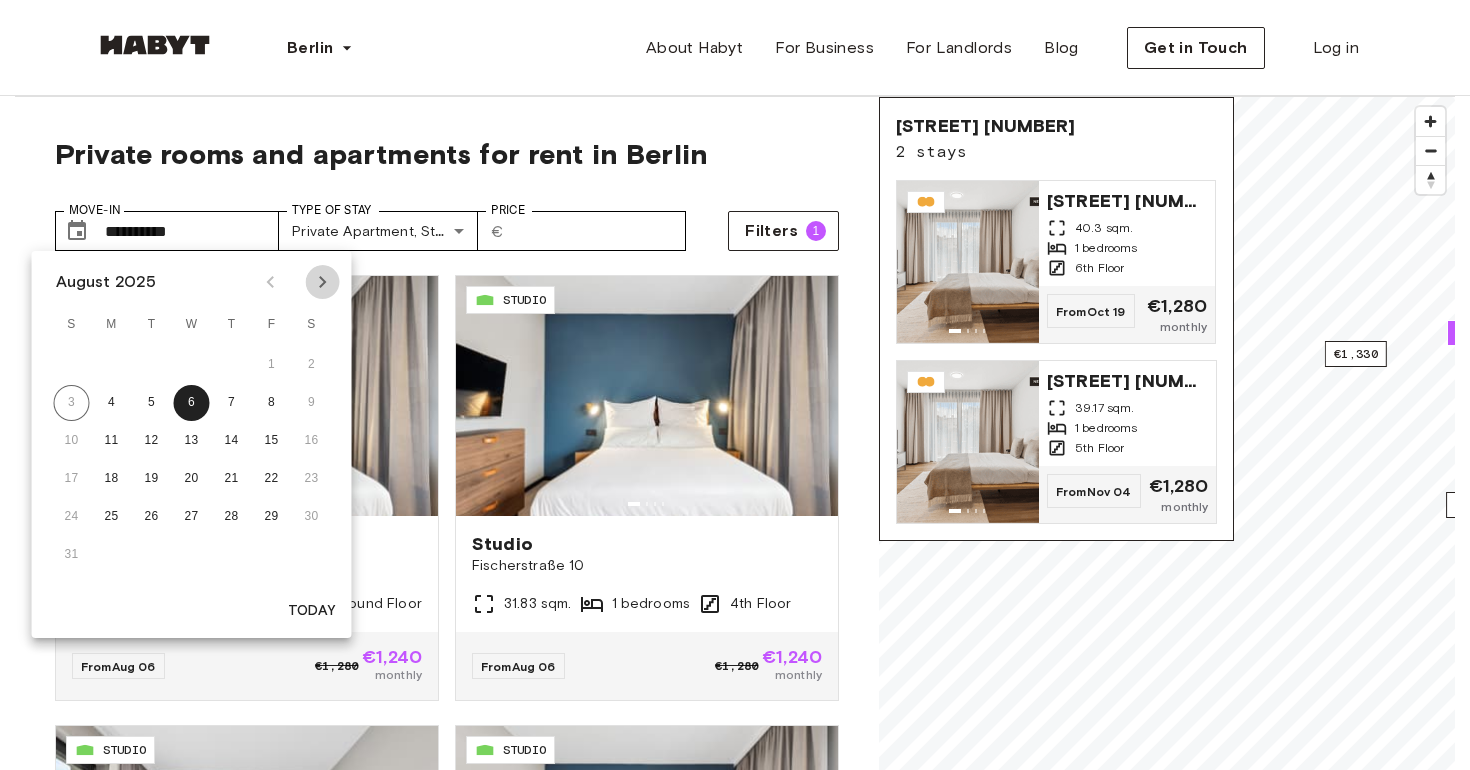 click 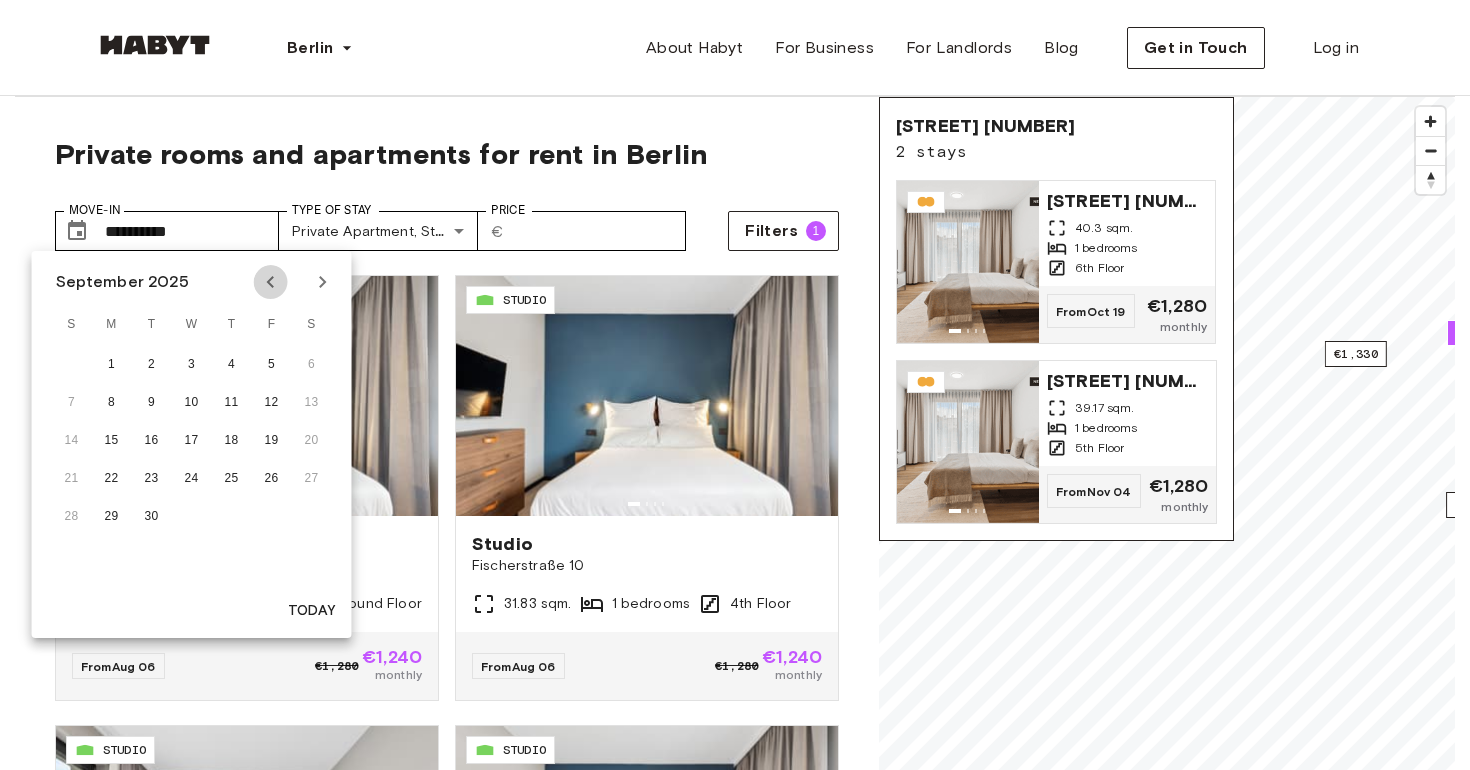click at bounding box center (271, 282) 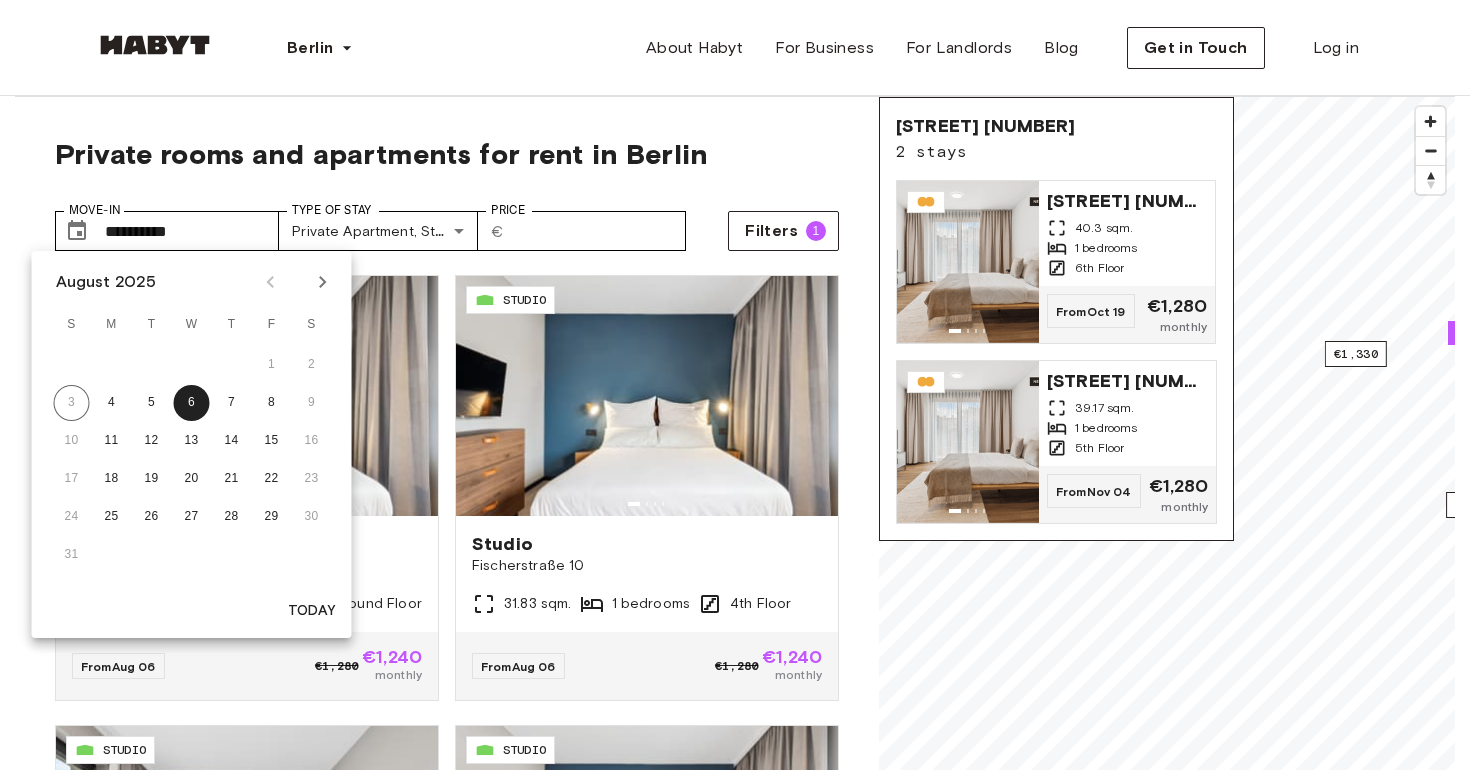 click 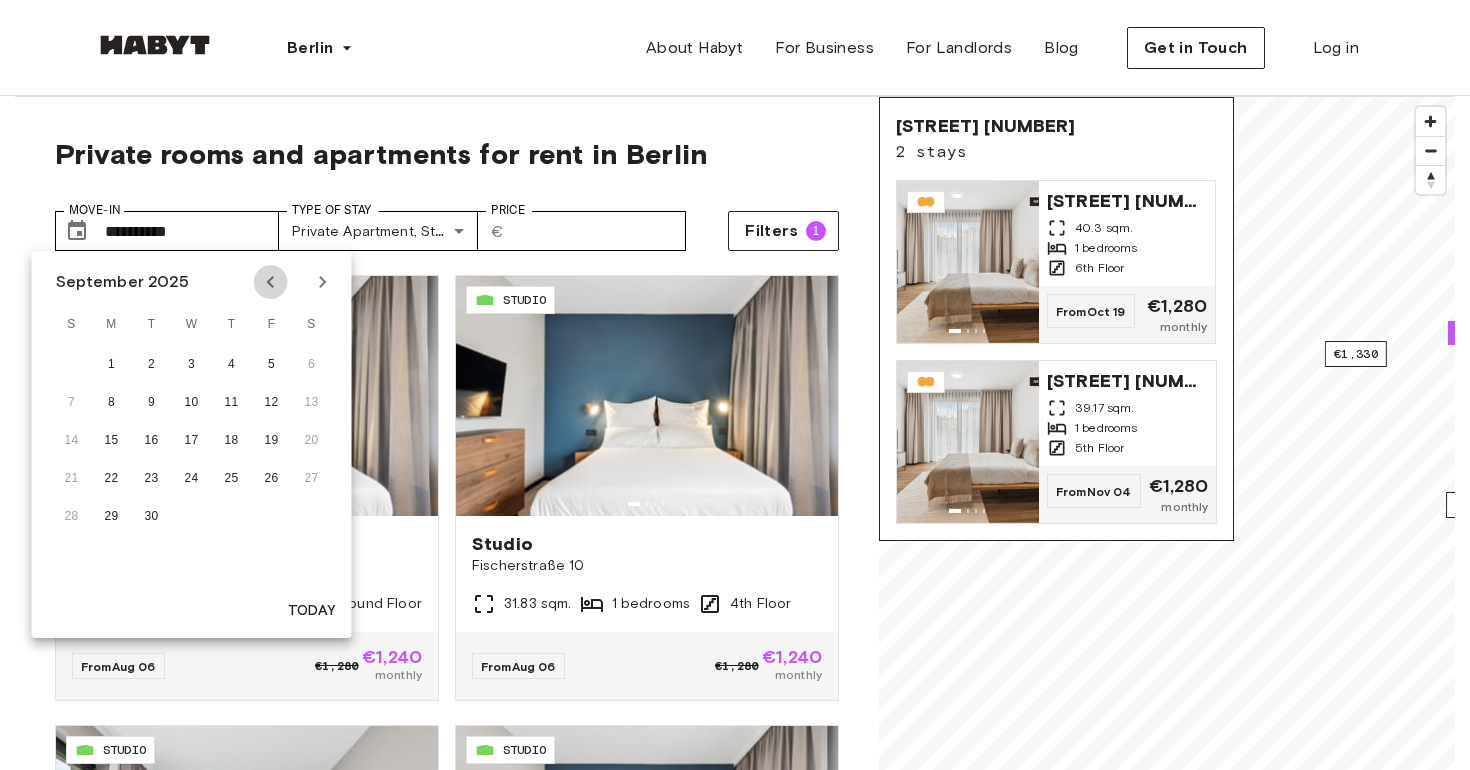click 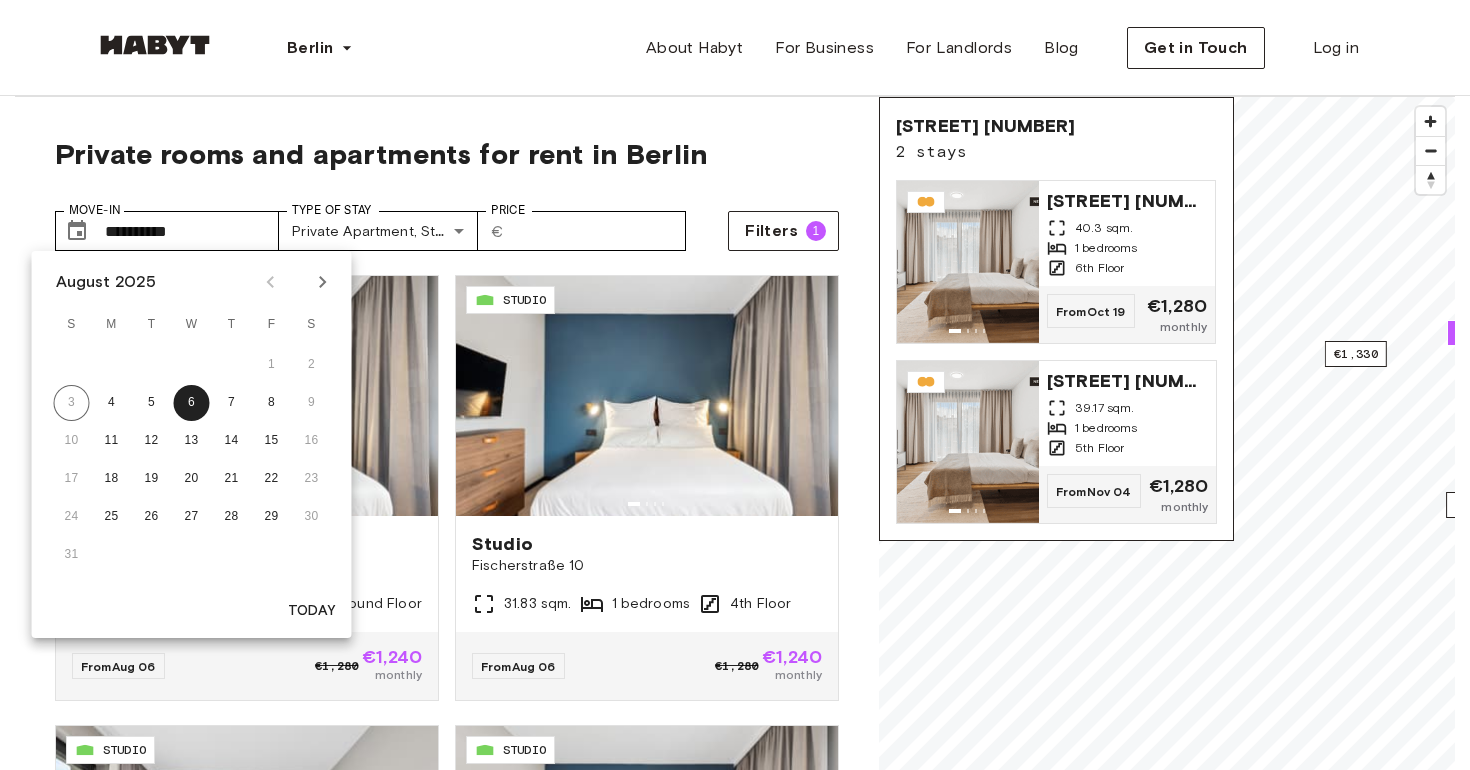 click on "Private rooms and apartments for rent in Berlin" at bounding box center (447, 154) 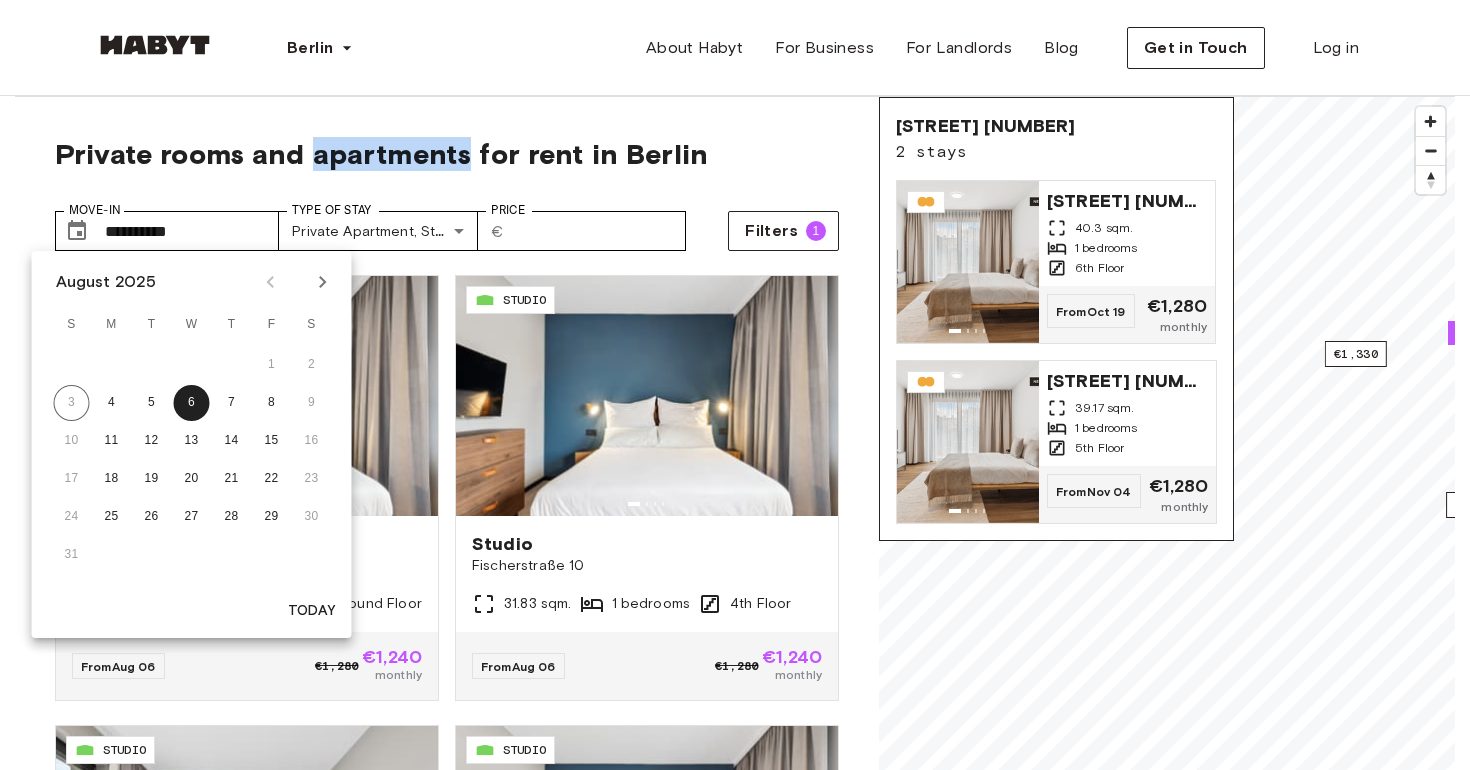 click on "Private rooms and apartments for rent in Berlin" at bounding box center (447, 154) 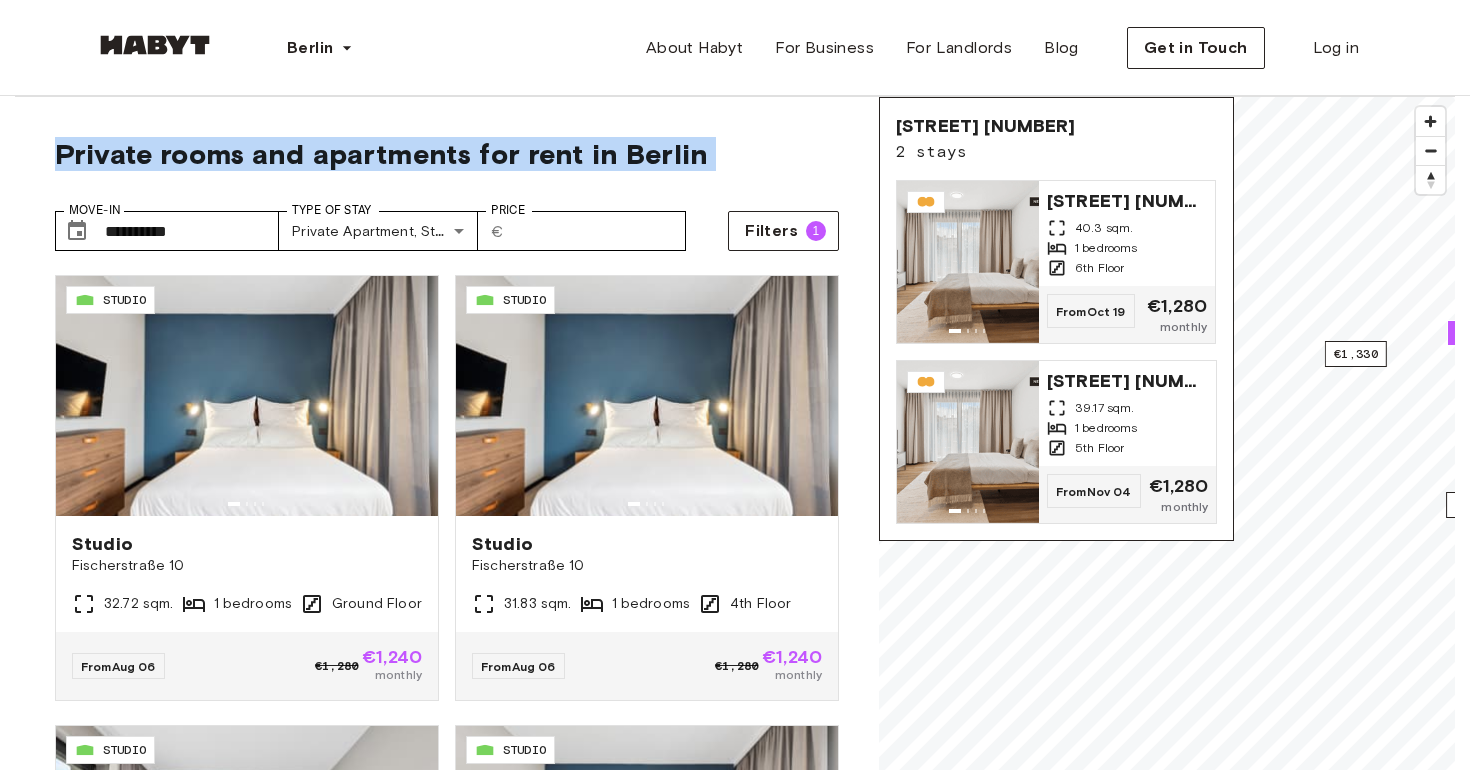 click on "Private rooms and apartments for rent in Berlin" at bounding box center (447, 154) 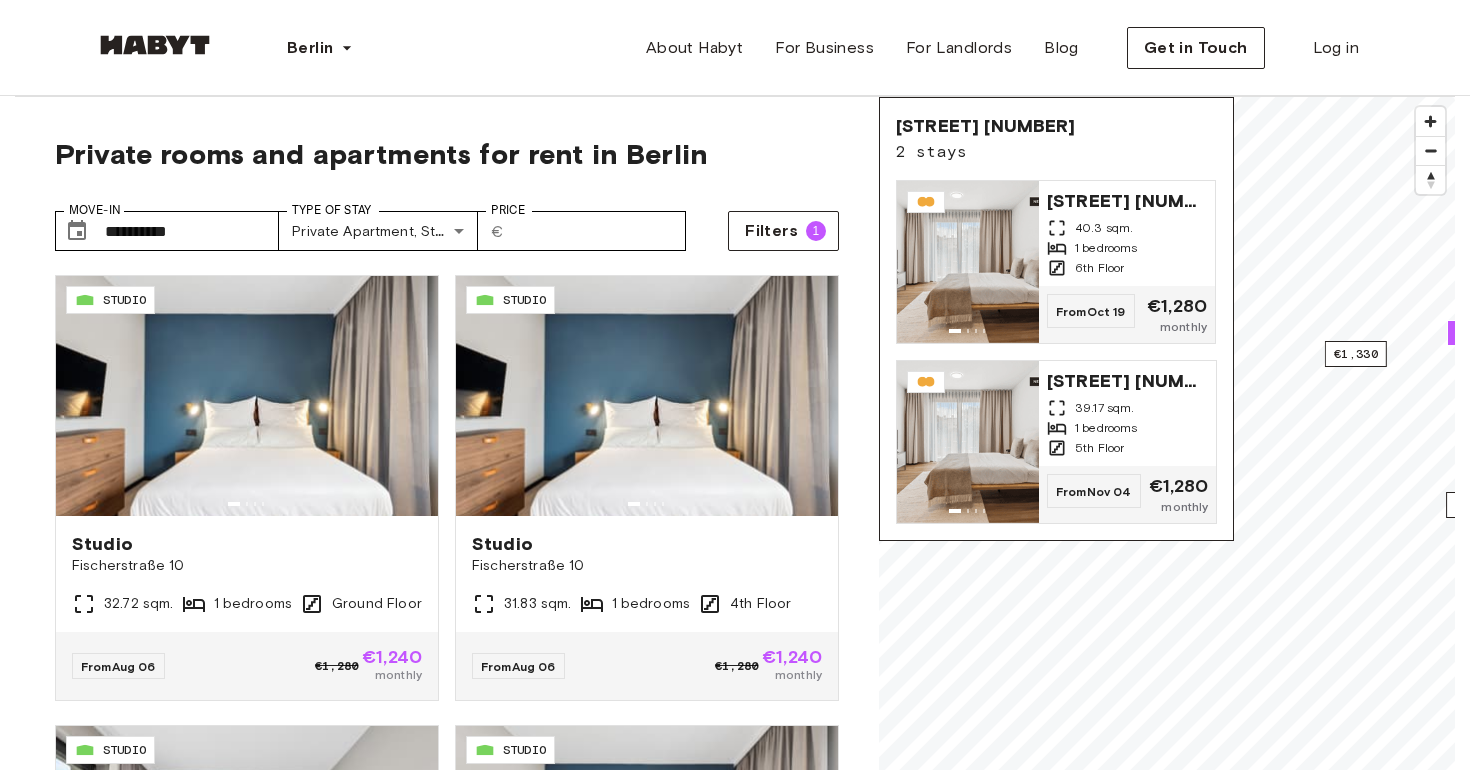 click on "Private rooms and apartments for rent in Berlin" at bounding box center (447, 154) 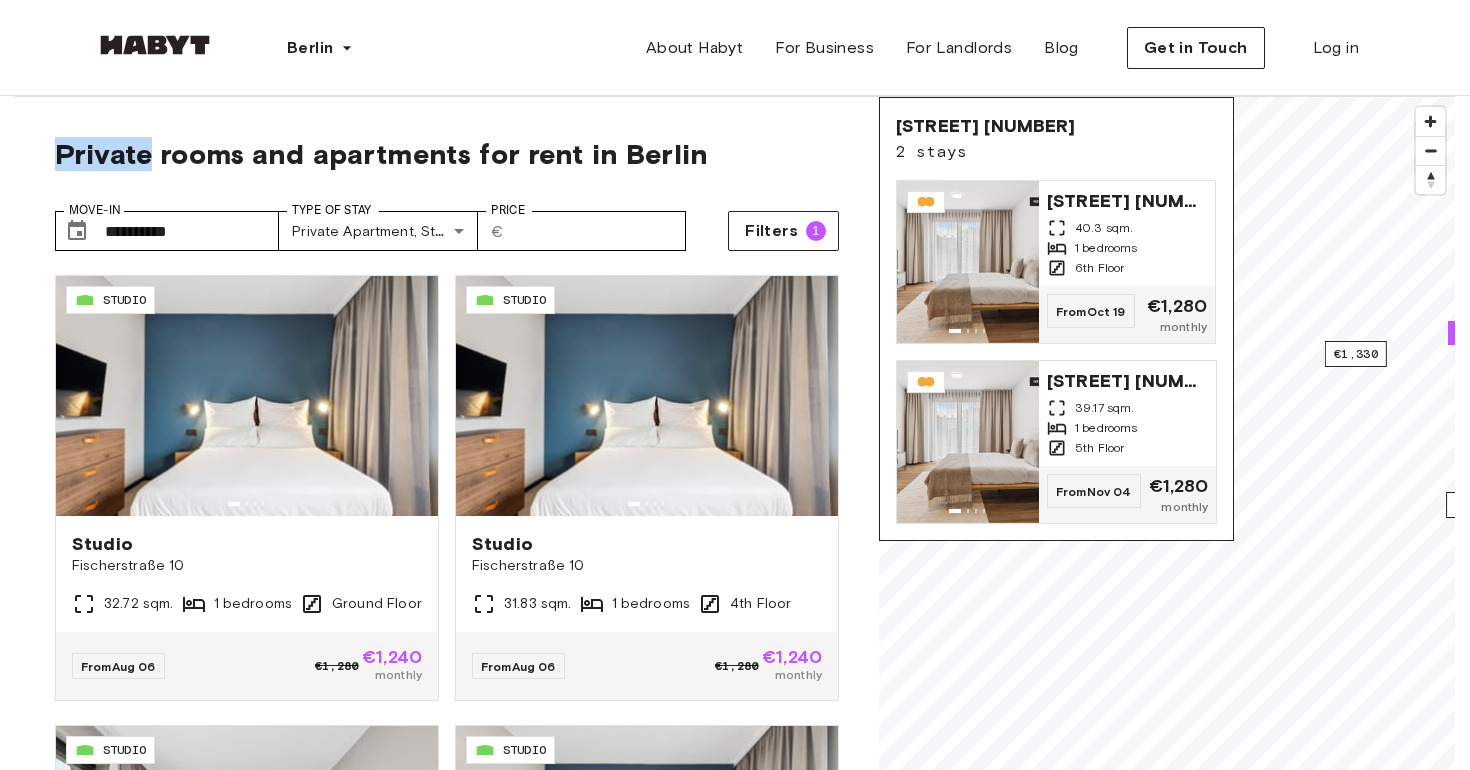 click on "Private rooms and apartments for rent in Berlin" at bounding box center (447, 154) 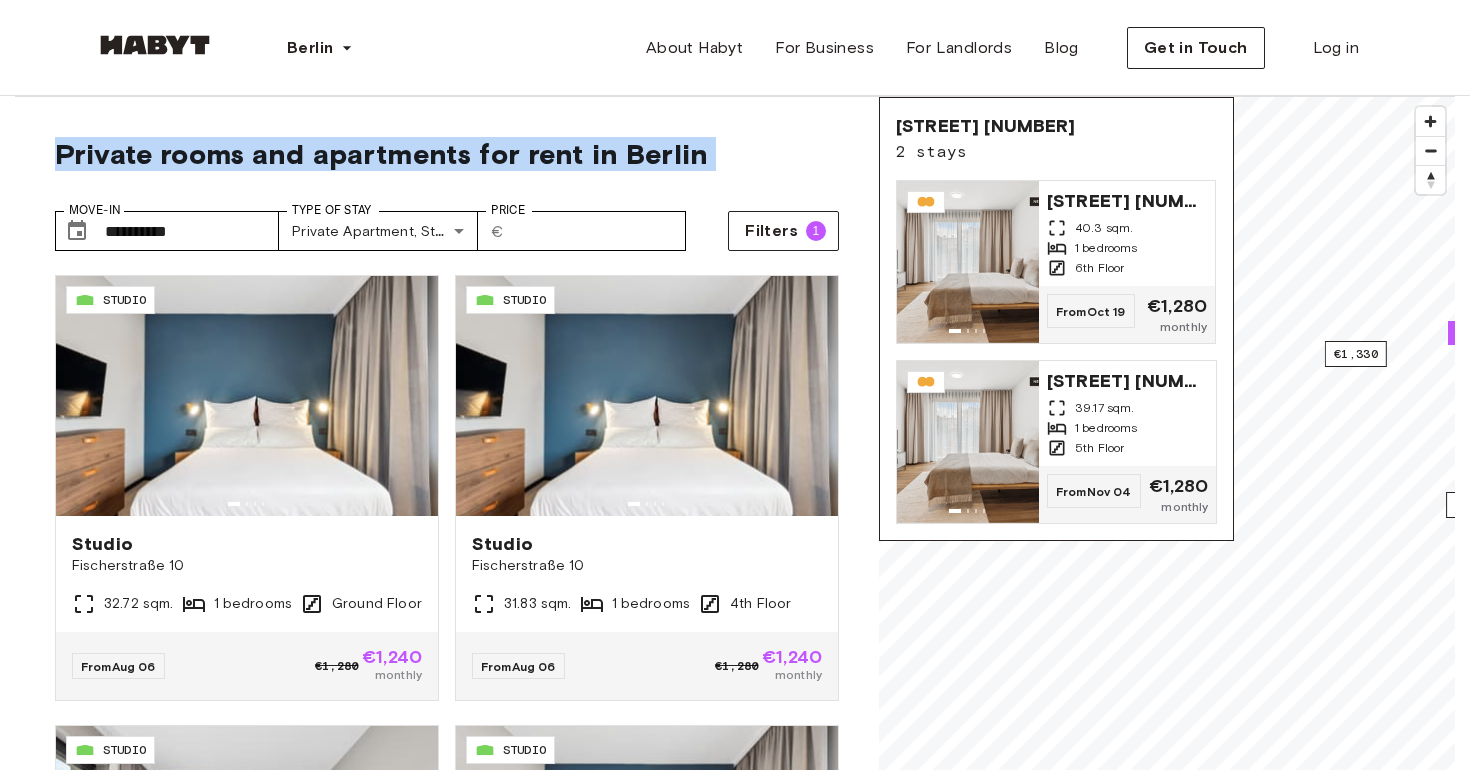 click on "Private rooms and apartments for rent in Berlin" at bounding box center (447, 154) 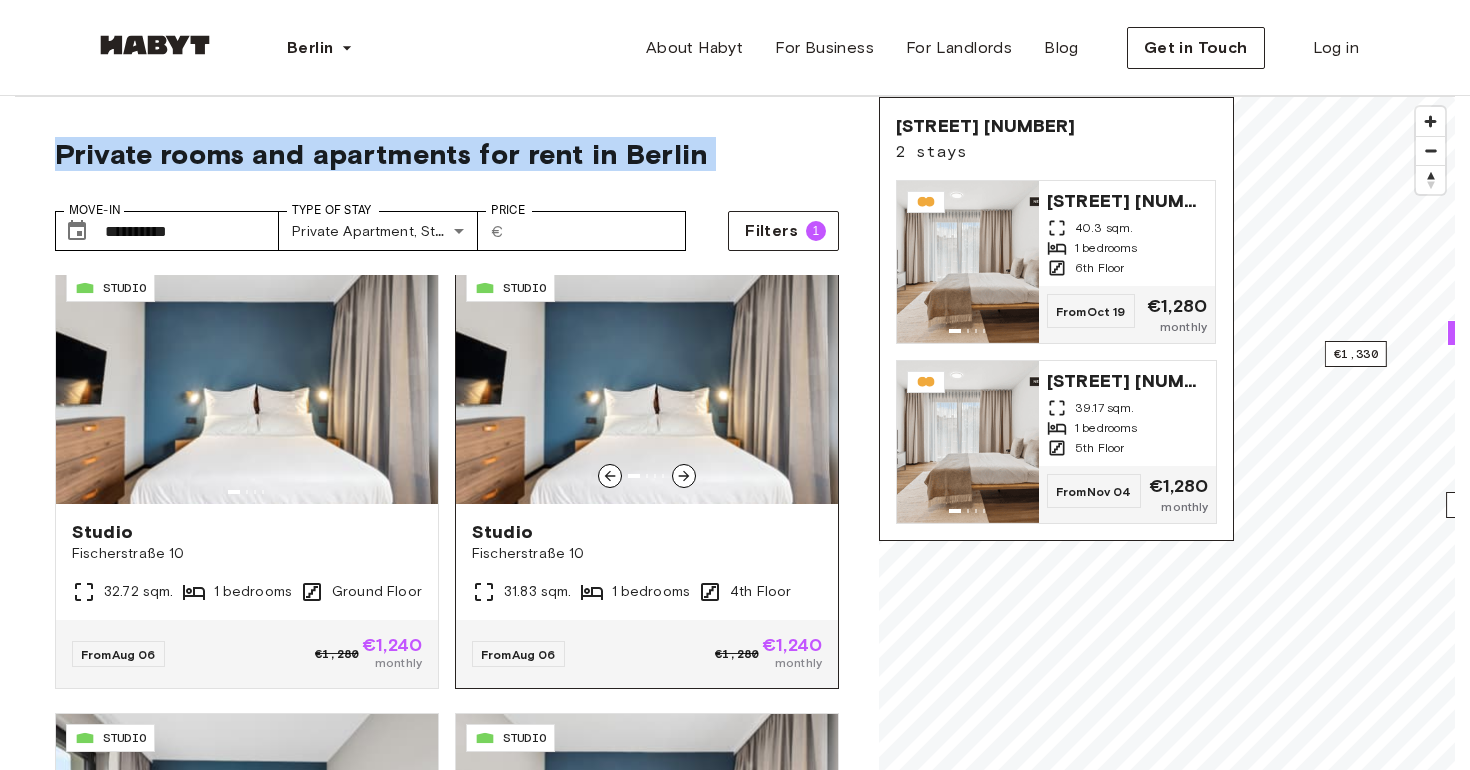 scroll, scrollTop: 0, scrollLeft: 0, axis: both 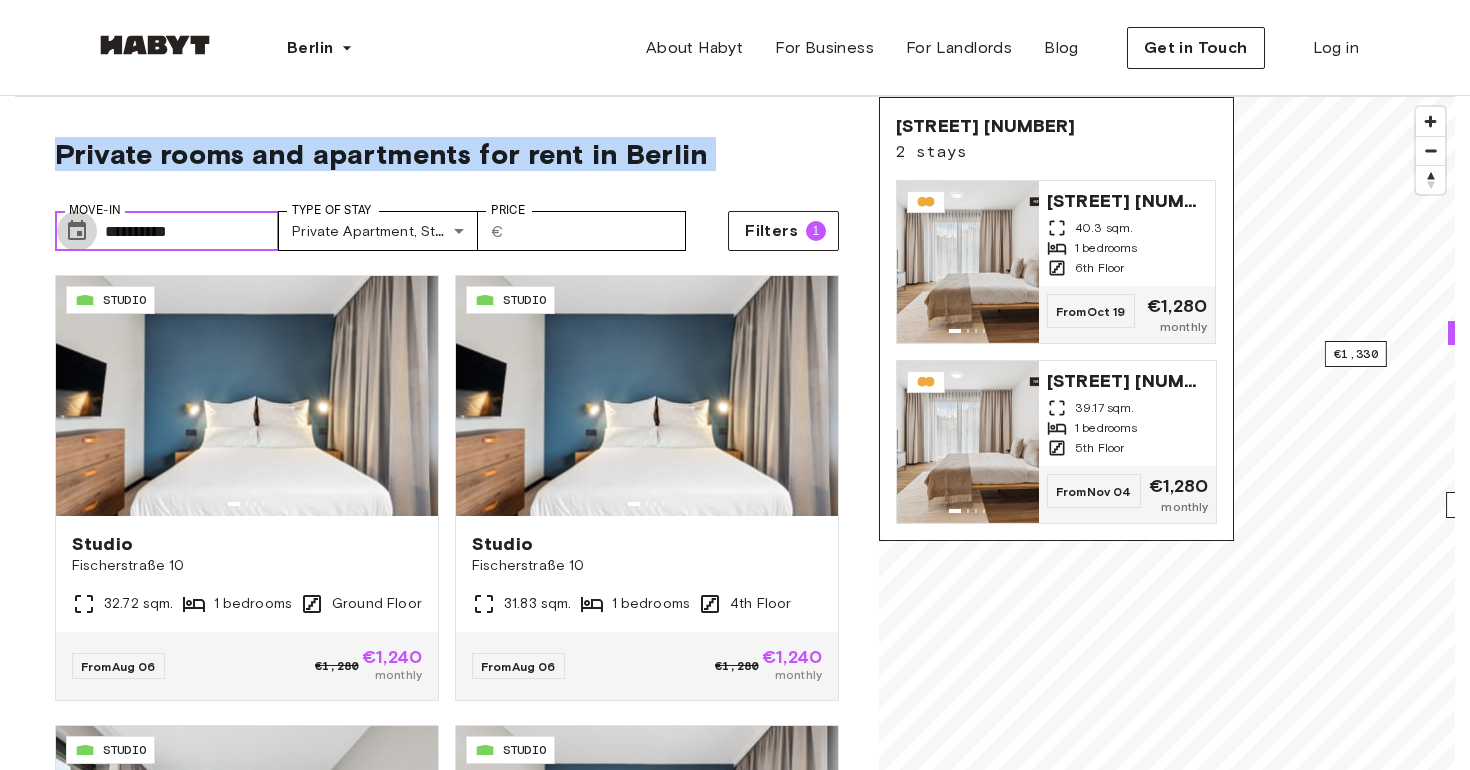 click 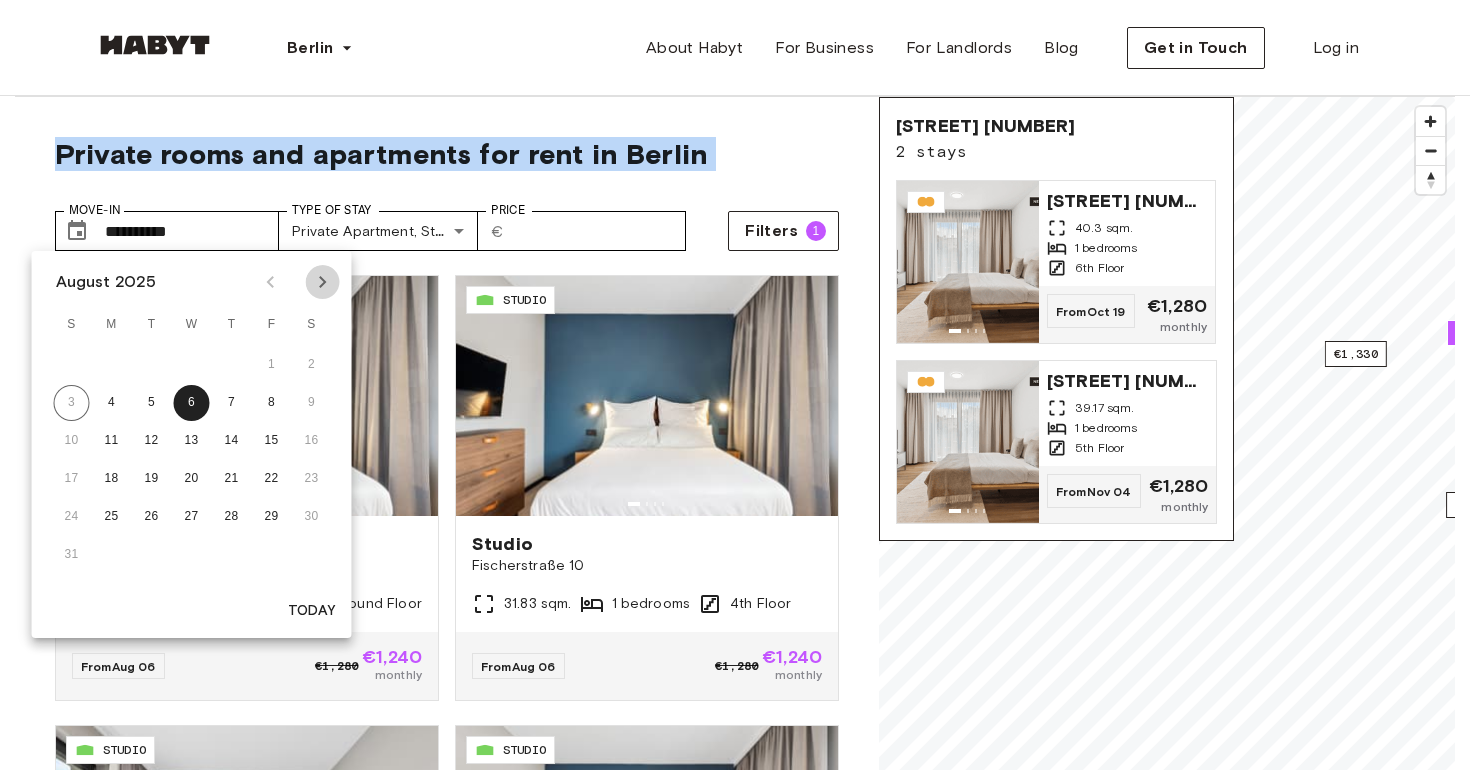 click 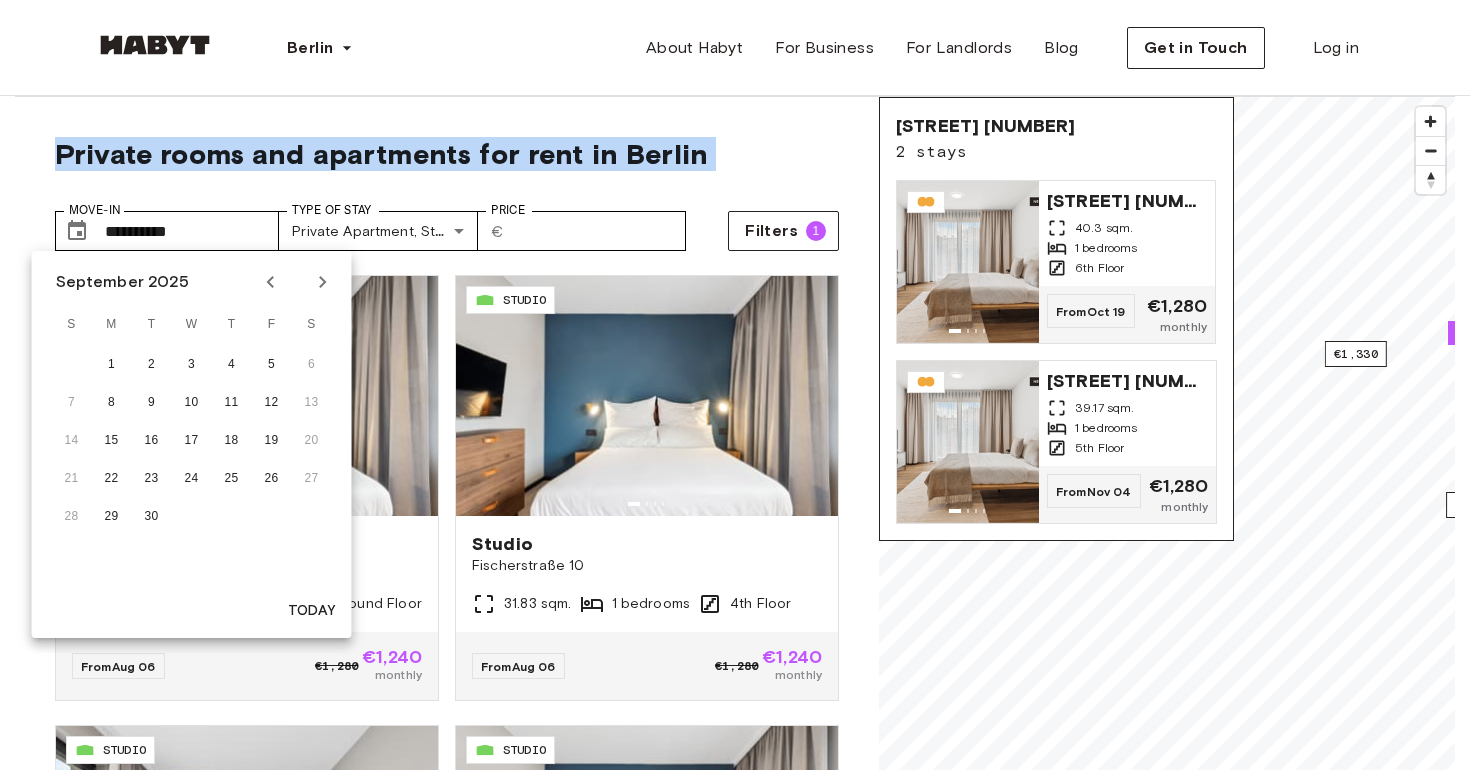 click 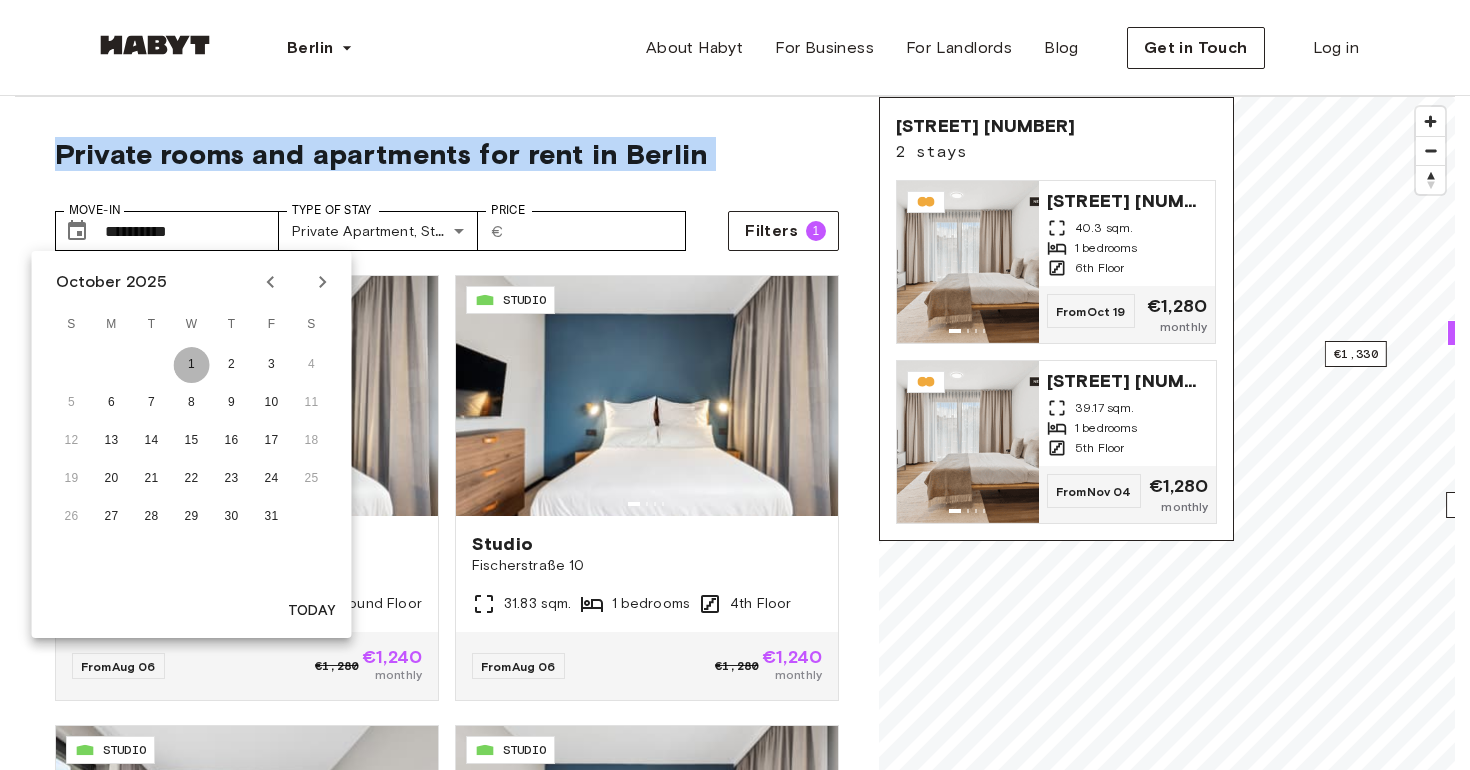 click on "1" at bounding box center [192, 365] 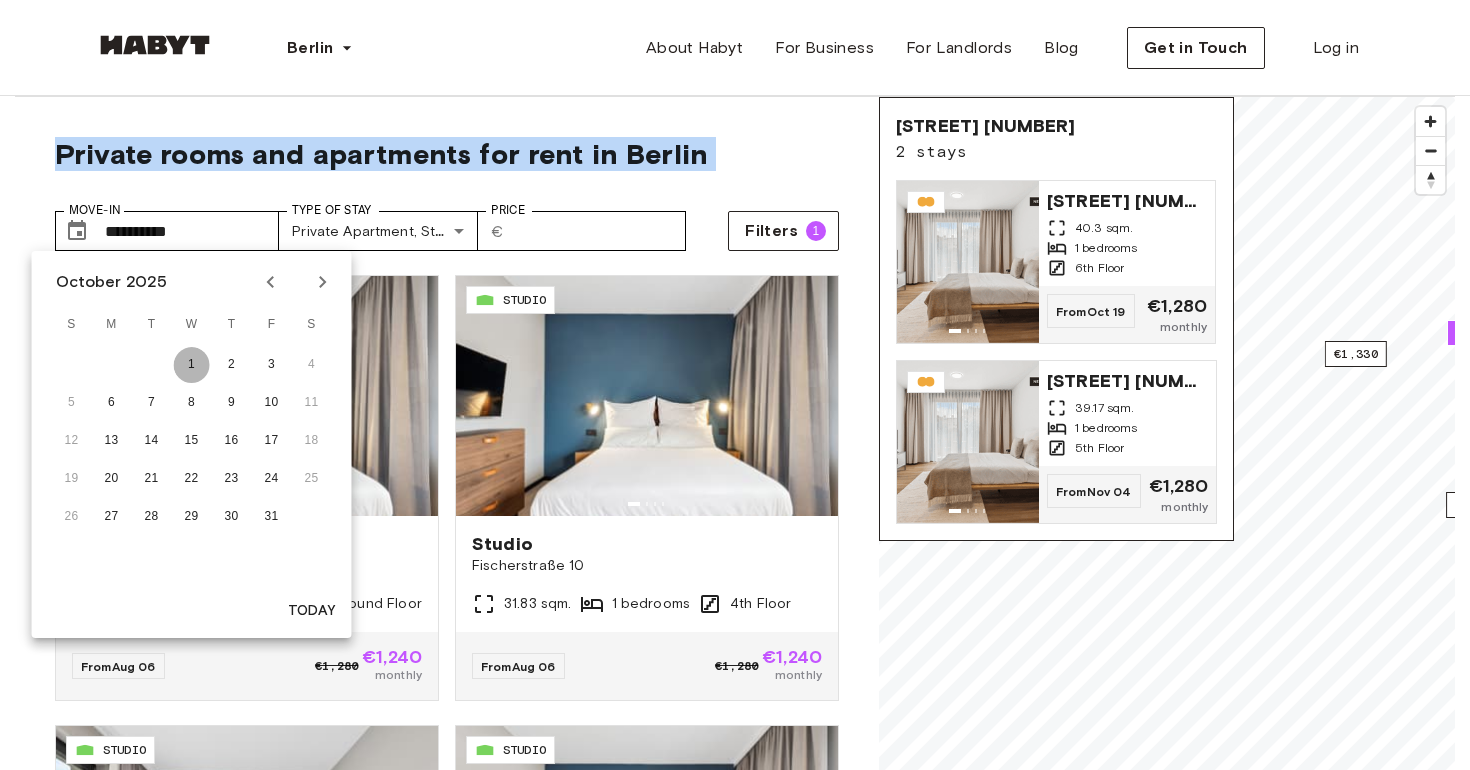 type on "**********" 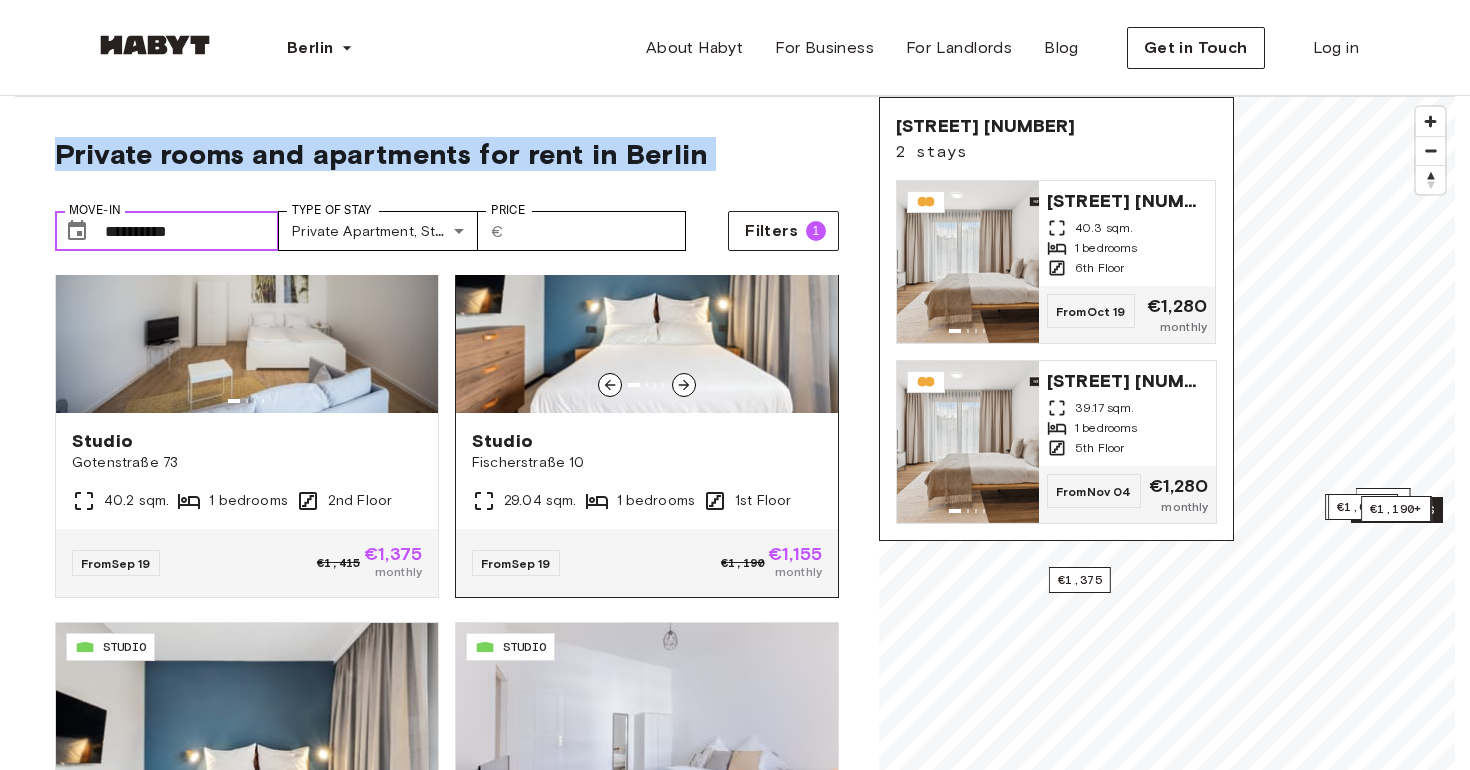 scroll, scrollTop: 0, scrollLeft: 0, axis: both 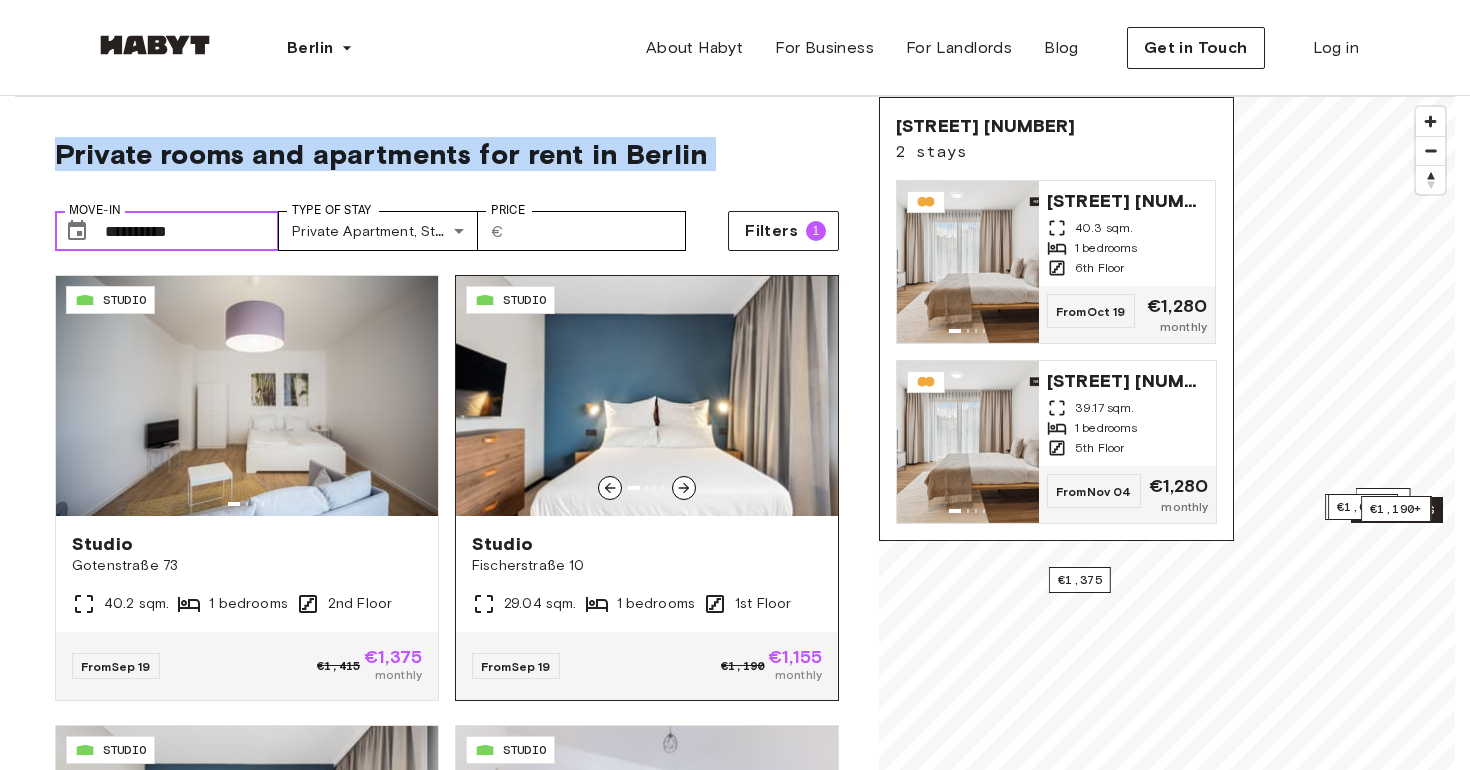 click at bounding box center (647, 396) 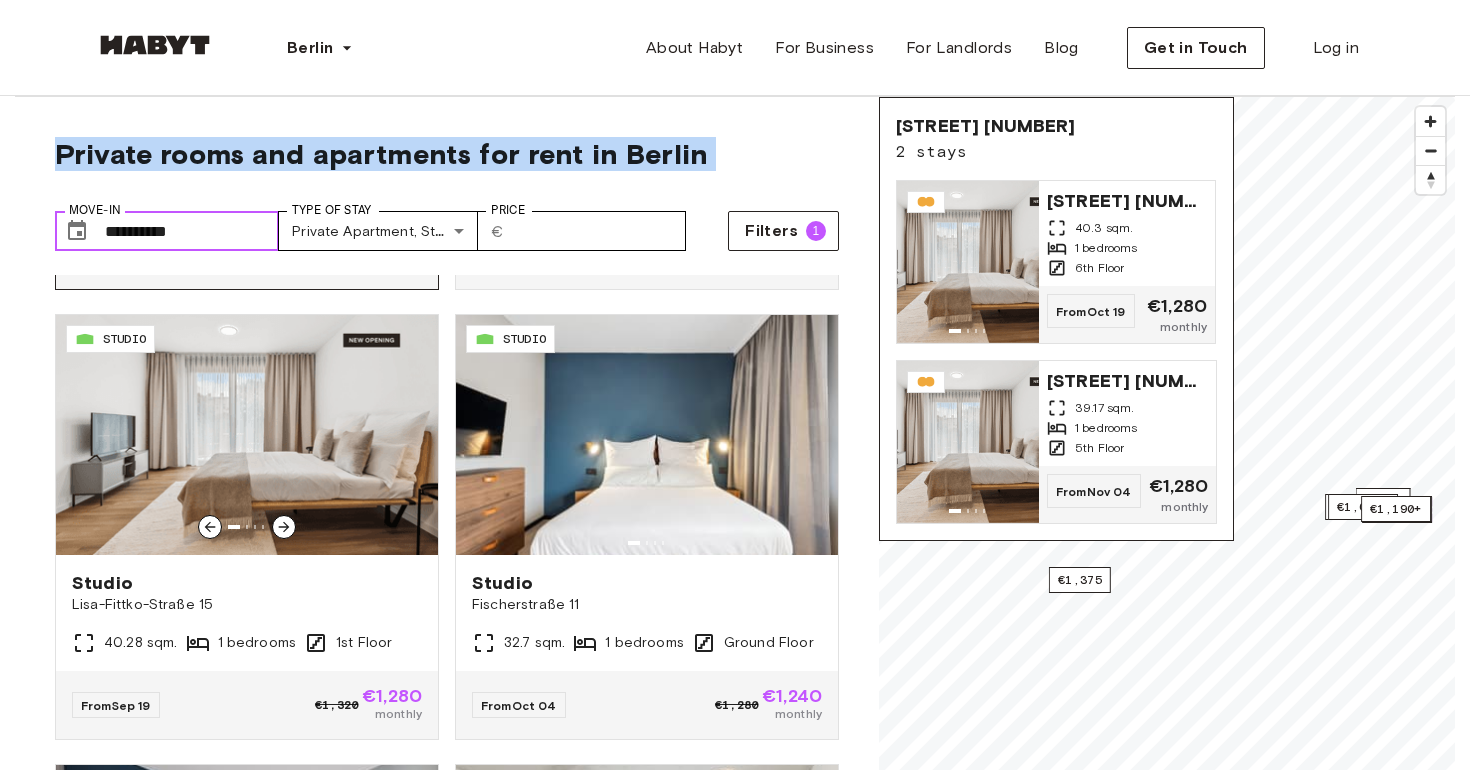 scroll, scrollTop: 1367, scrollLeft: 0, axis: vertical 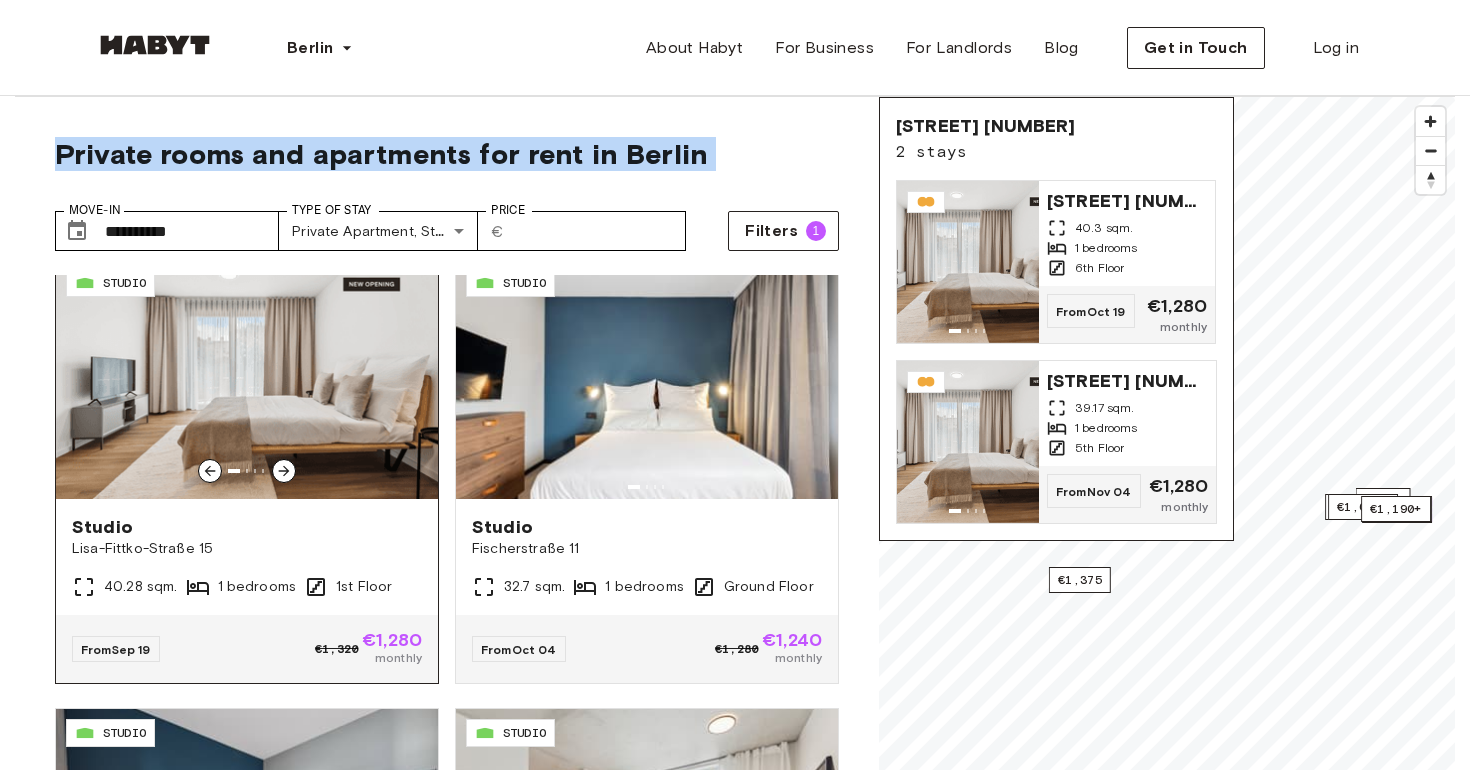 click 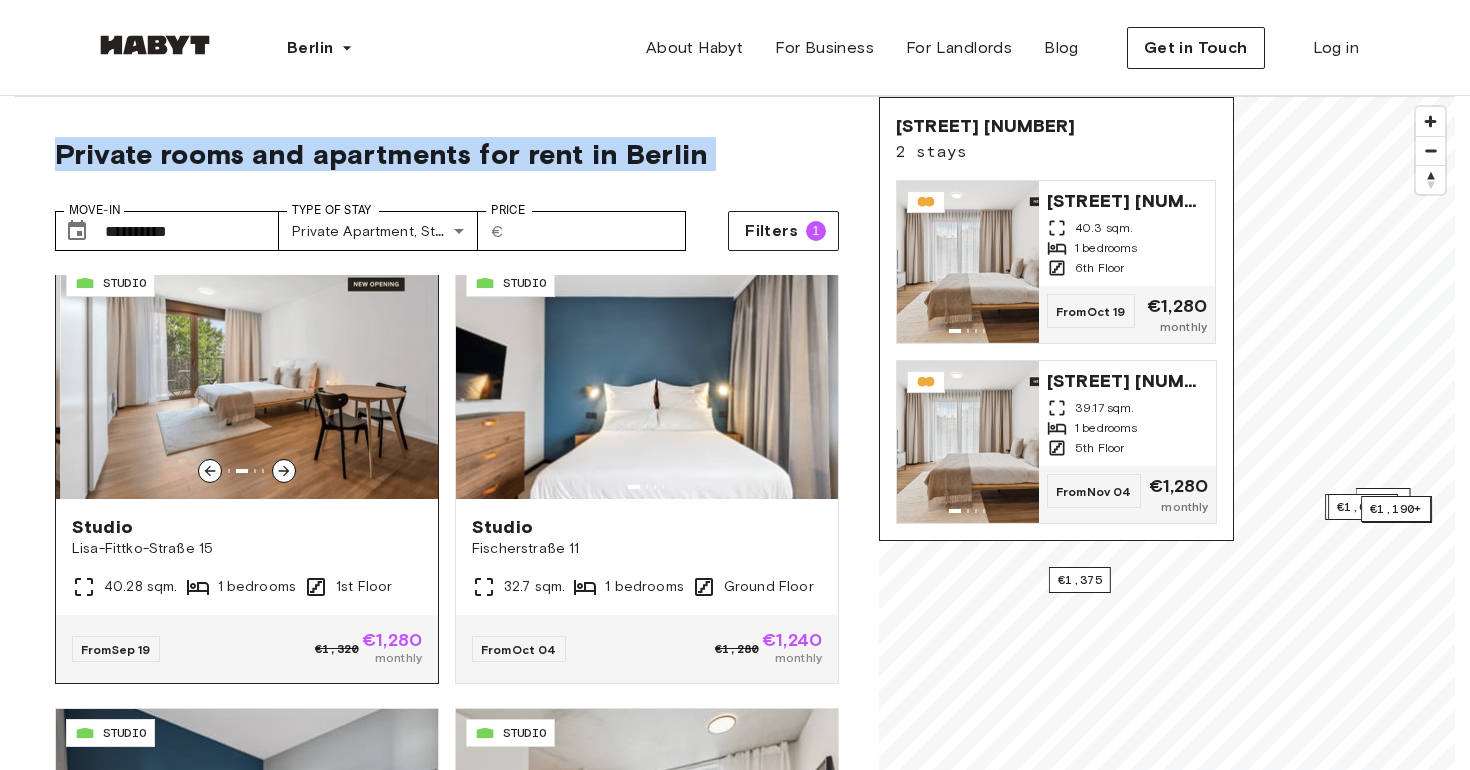 click 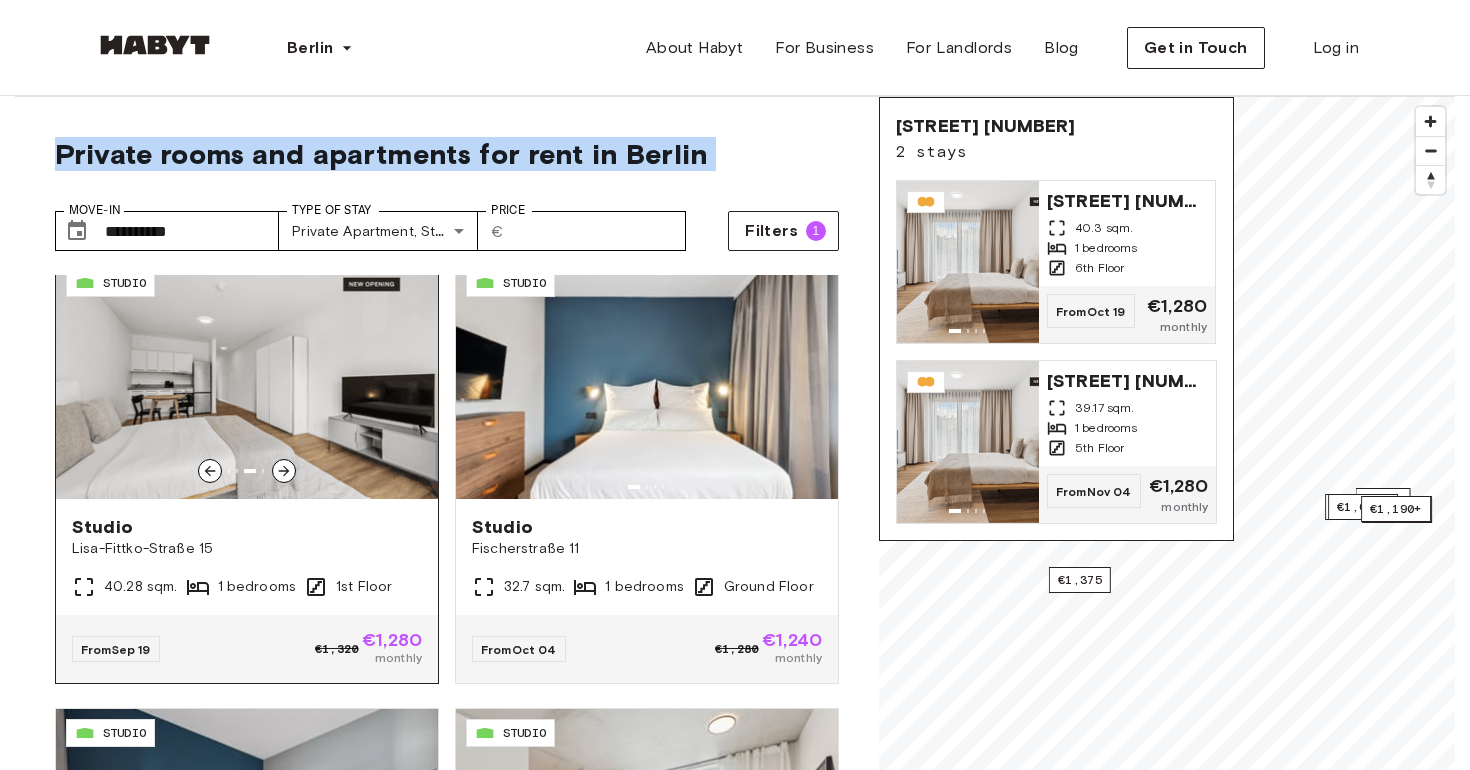 click at bounding box center [247, 379] 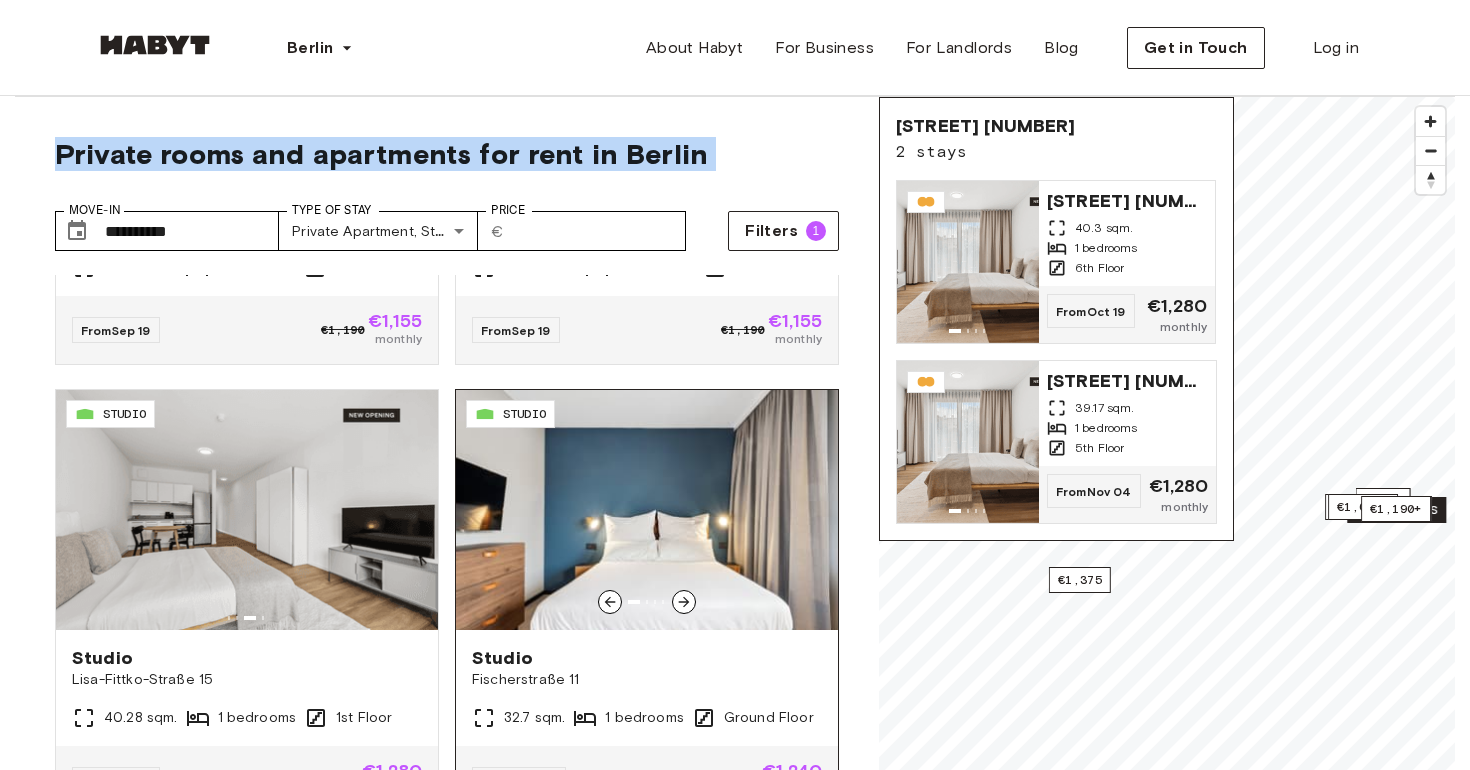 scroll, scrollTop: 1166, scrollLeft: 0, axis: vertical 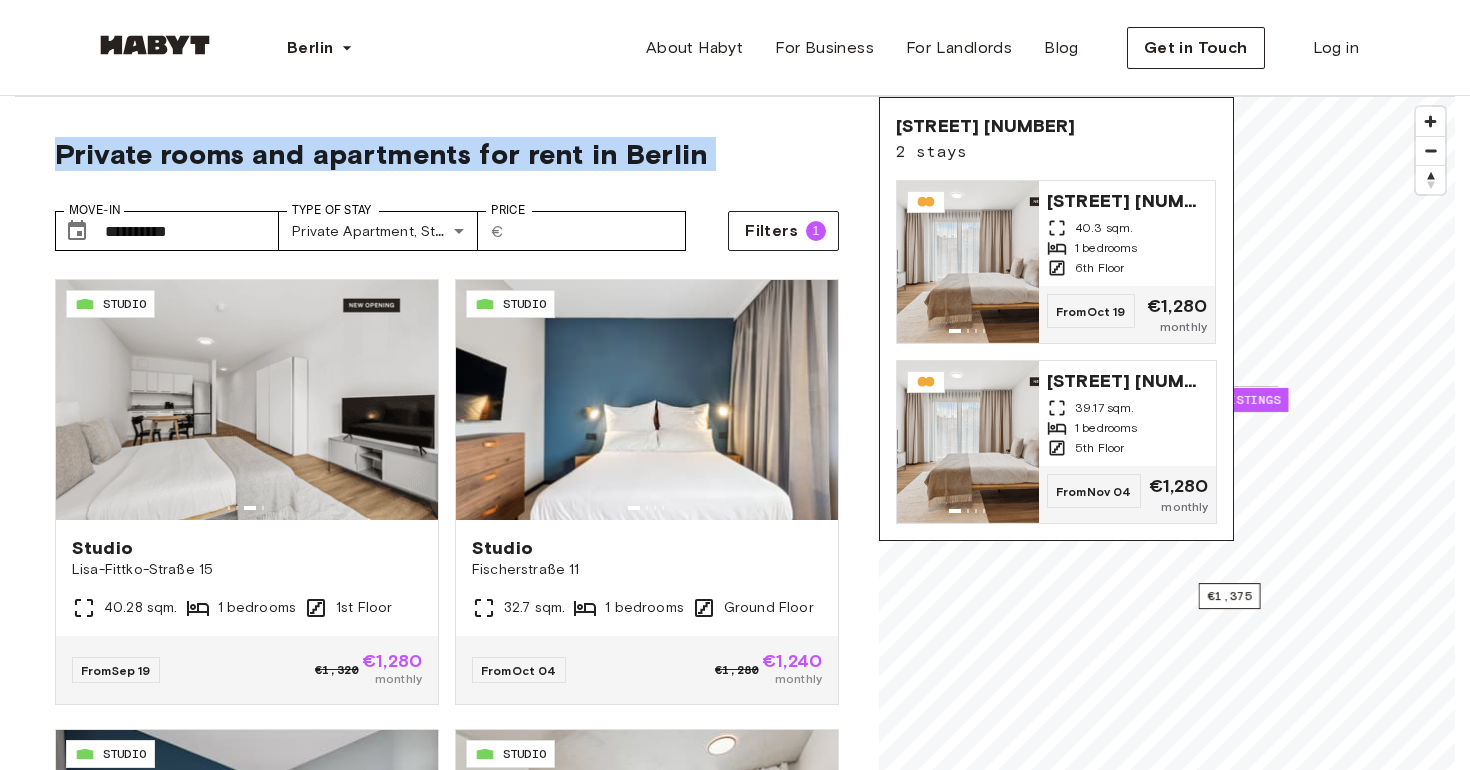 click on "**********" at bounding box center (735, 1973) 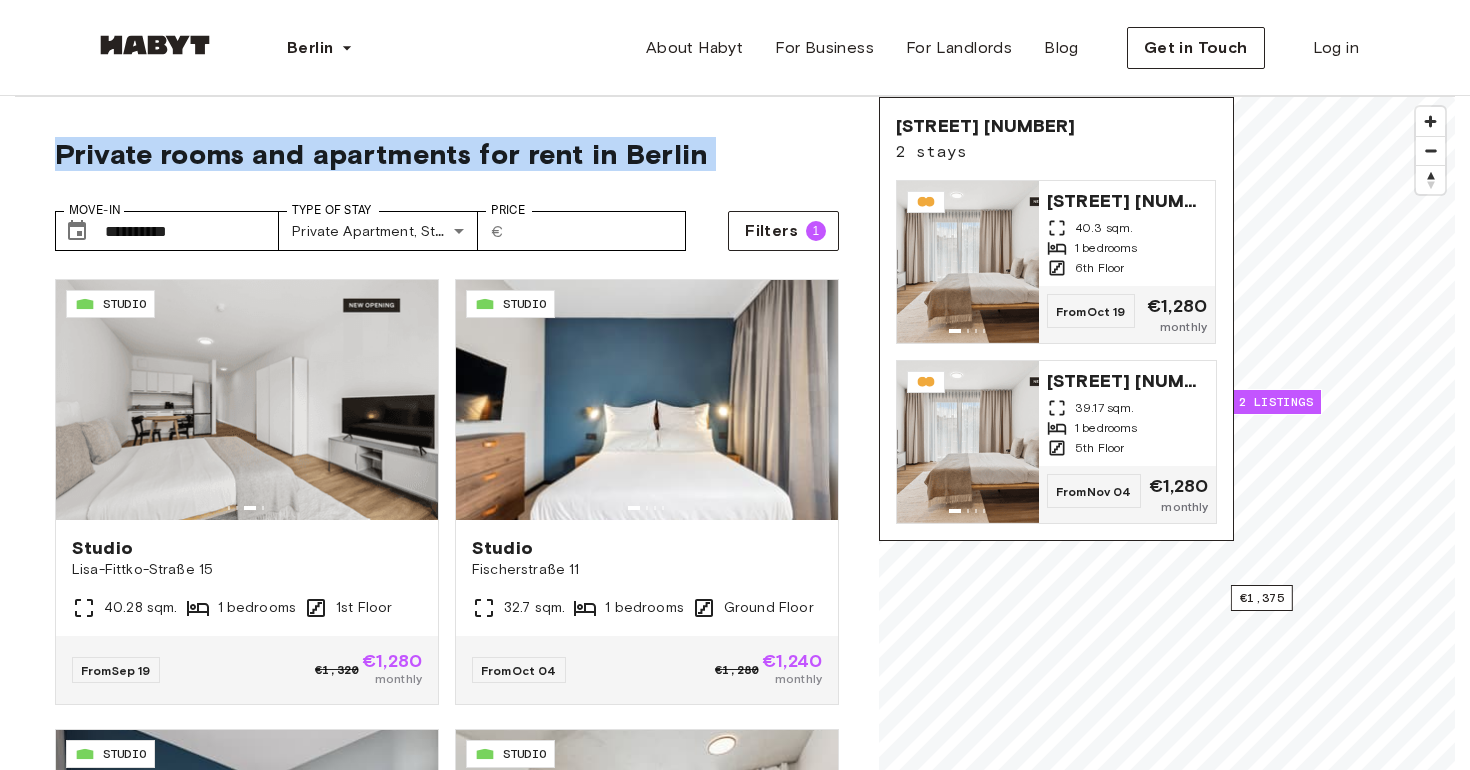 click on "2 listings" at bounding box center (1276, 402) 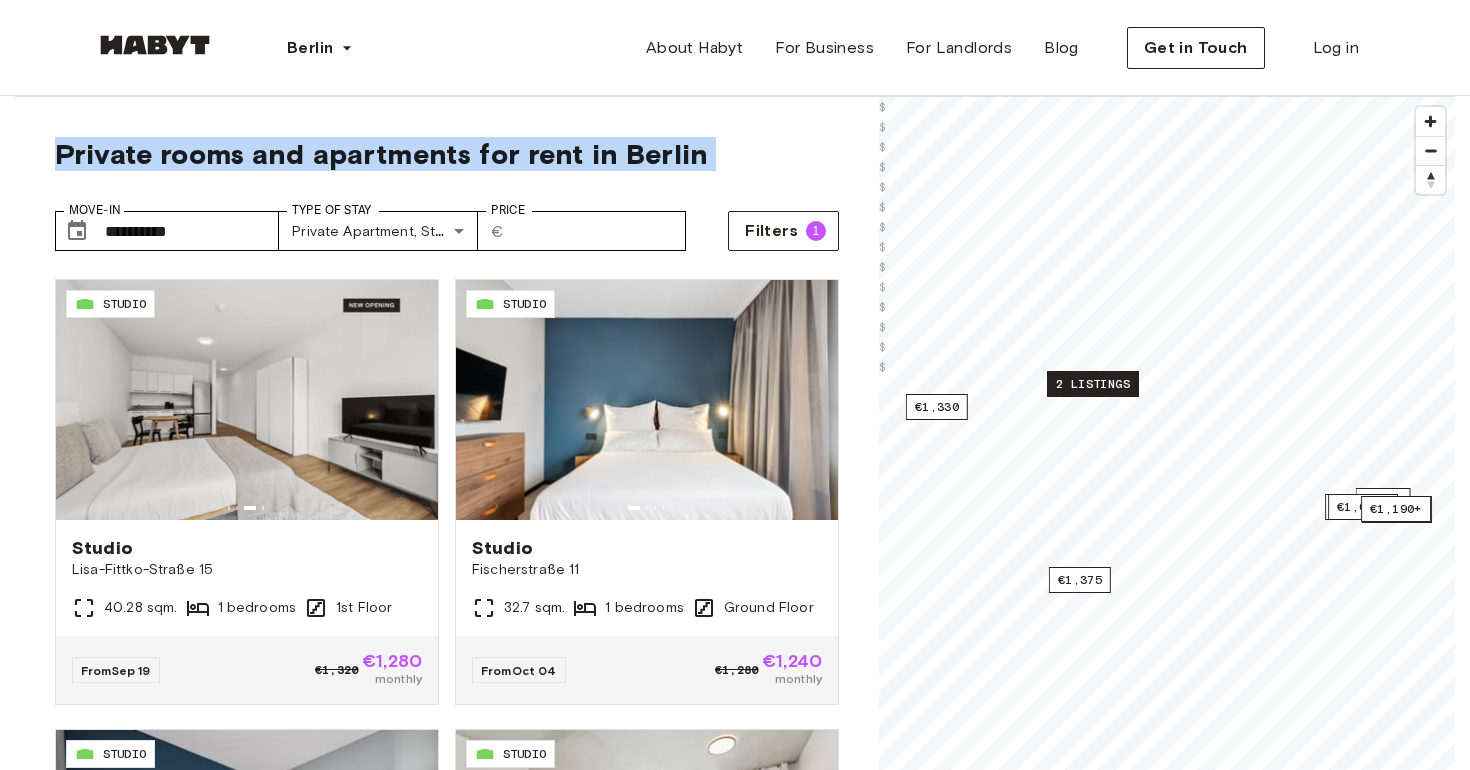 click on "2 listings" at bounding box center [1093, 384] 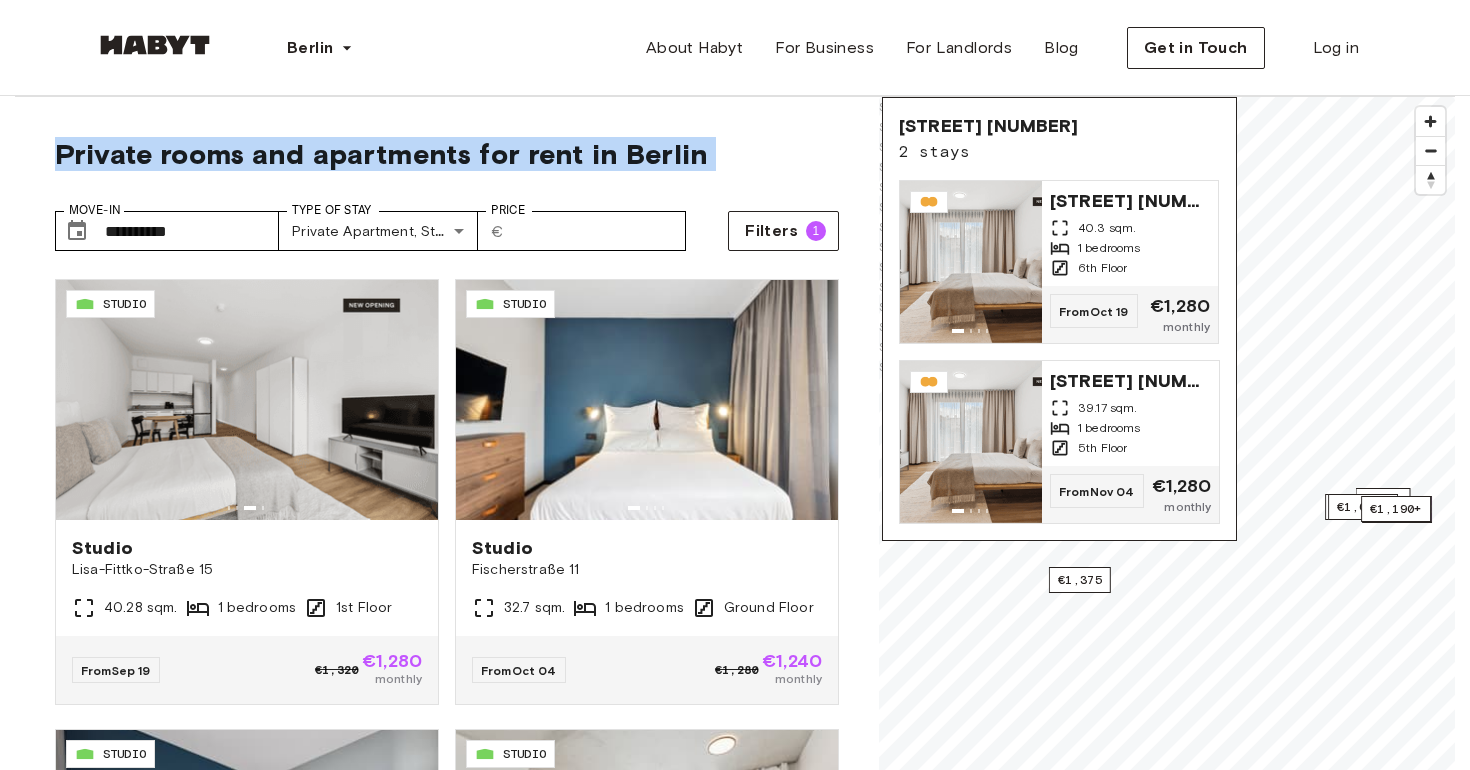 click on "Private rooms and apartments for rent in Berlin" at bounding box center (447, 154) 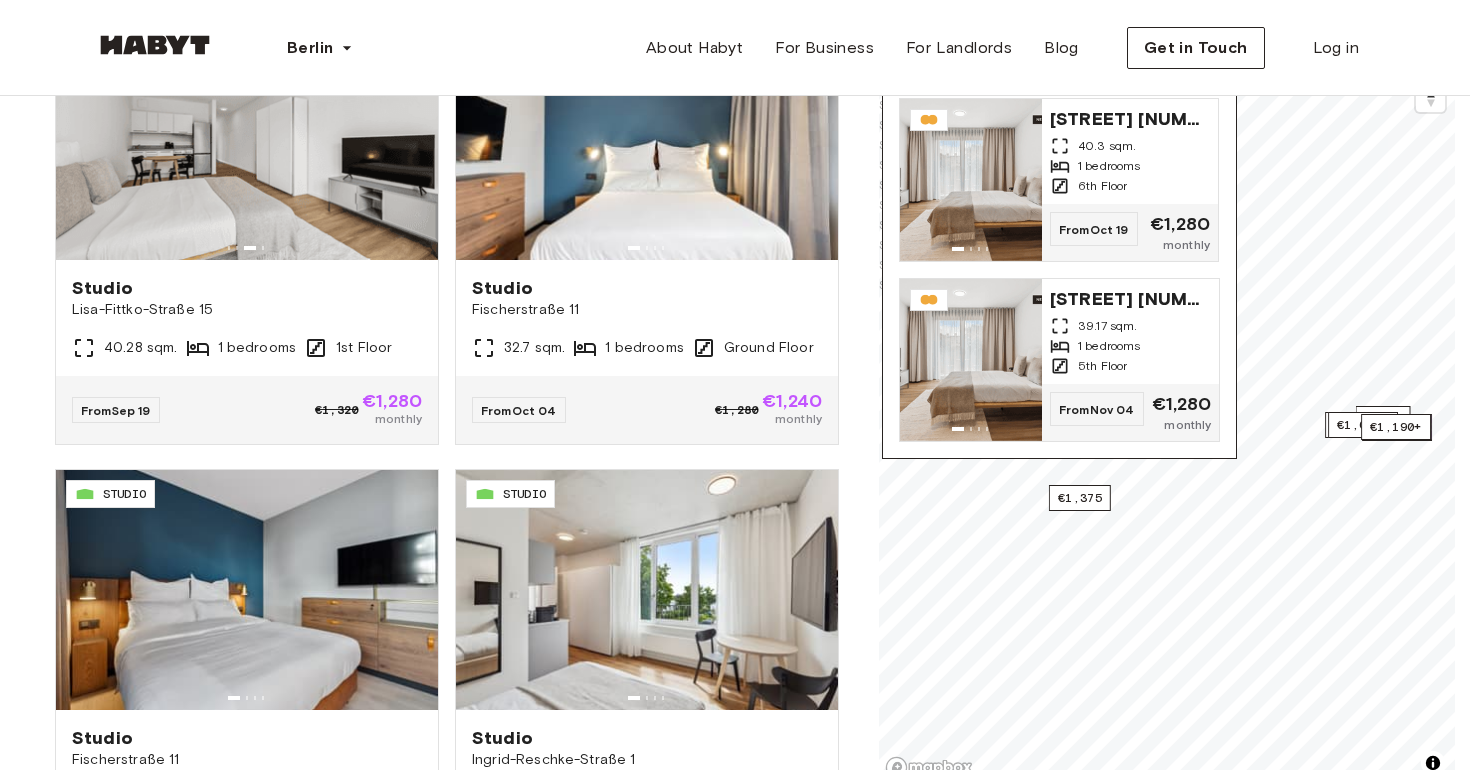 scroll, scrollTop: 582, scrollLeft: 0, axis: vertical 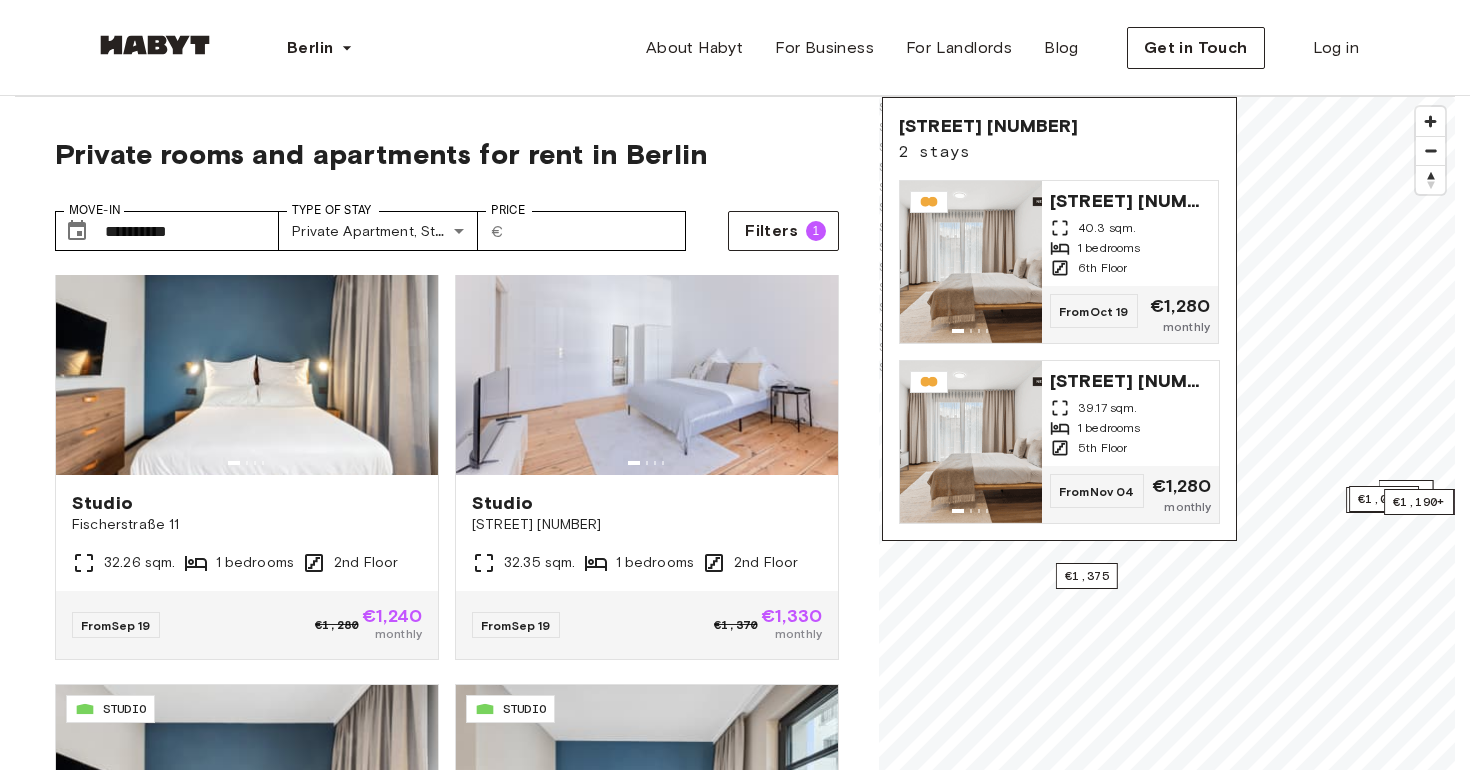 click on "Private rooms and apartments for rent in Berlin" at bounding box center [447, 154] 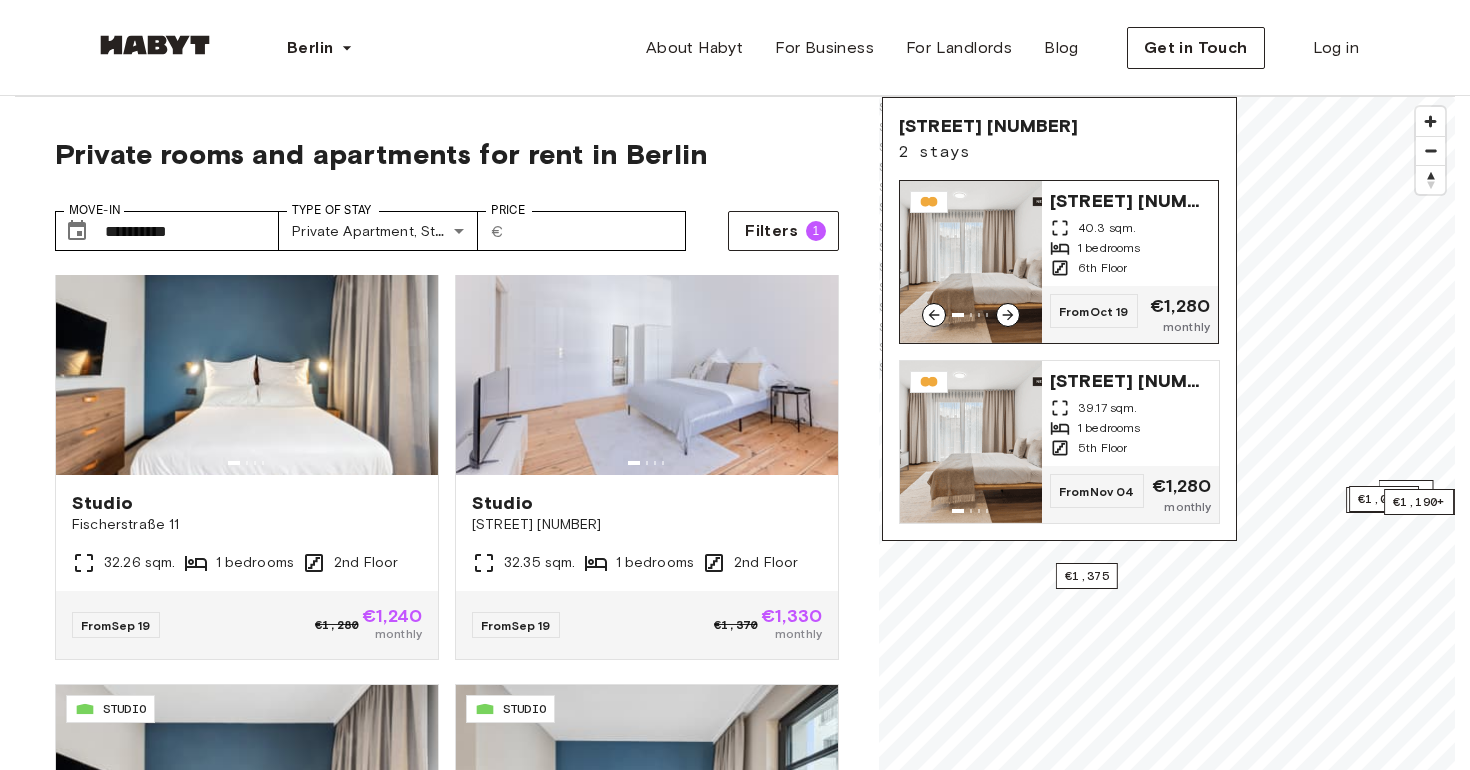 click on "1 bedrooms" at bounding box center (1130, 248) 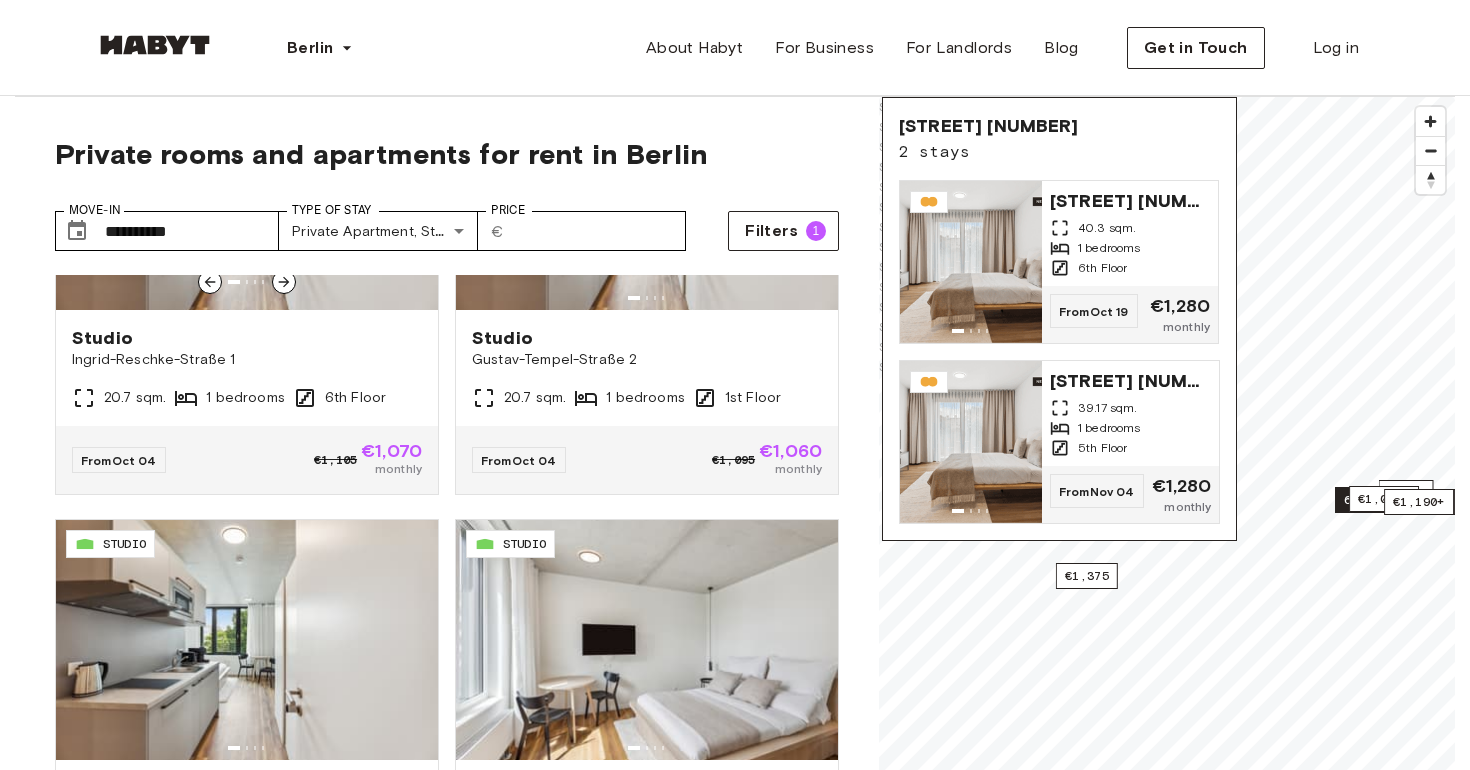 scroll, scrollTop: 3820, scrollLeft: 0, axis: vertical 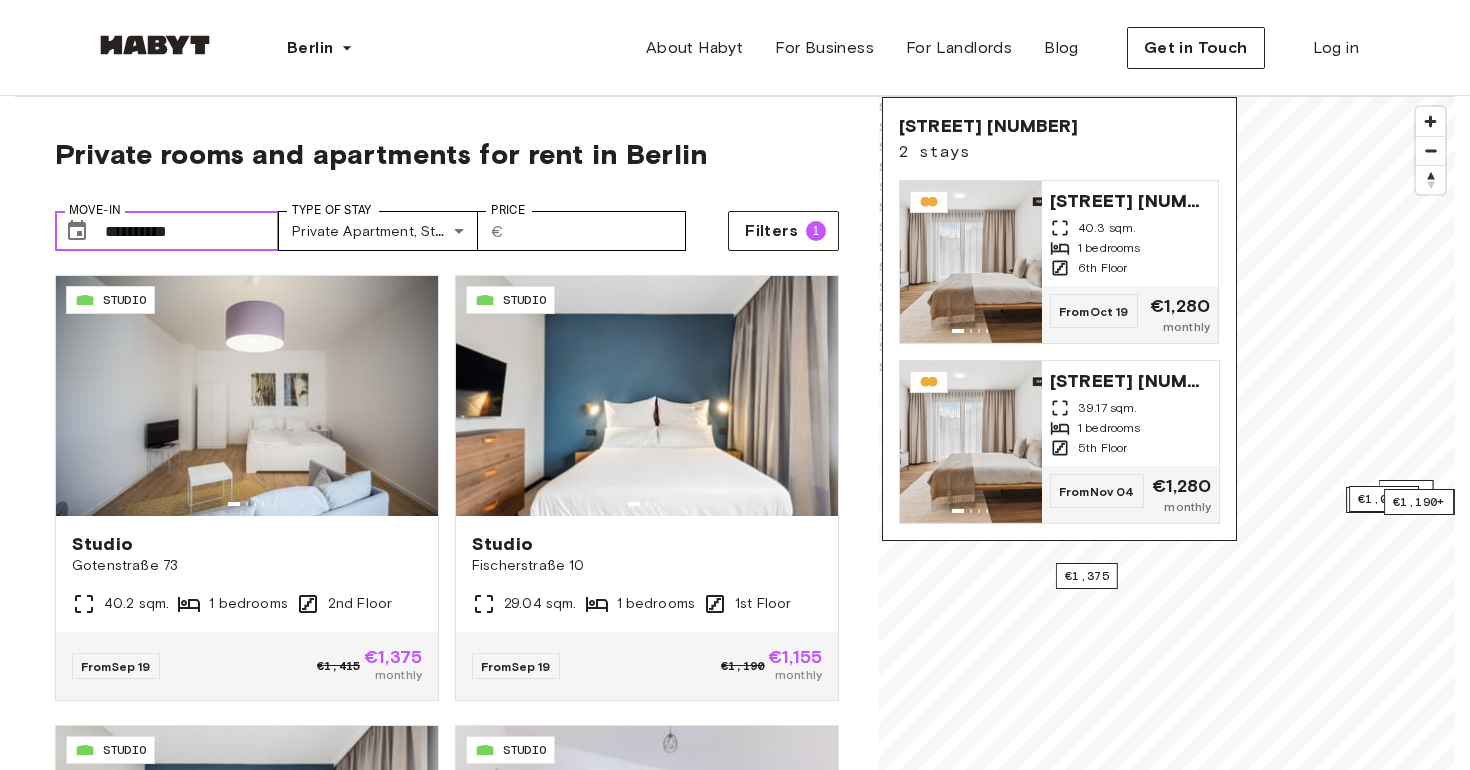 click on "**********" at bounding box center [192, 231] 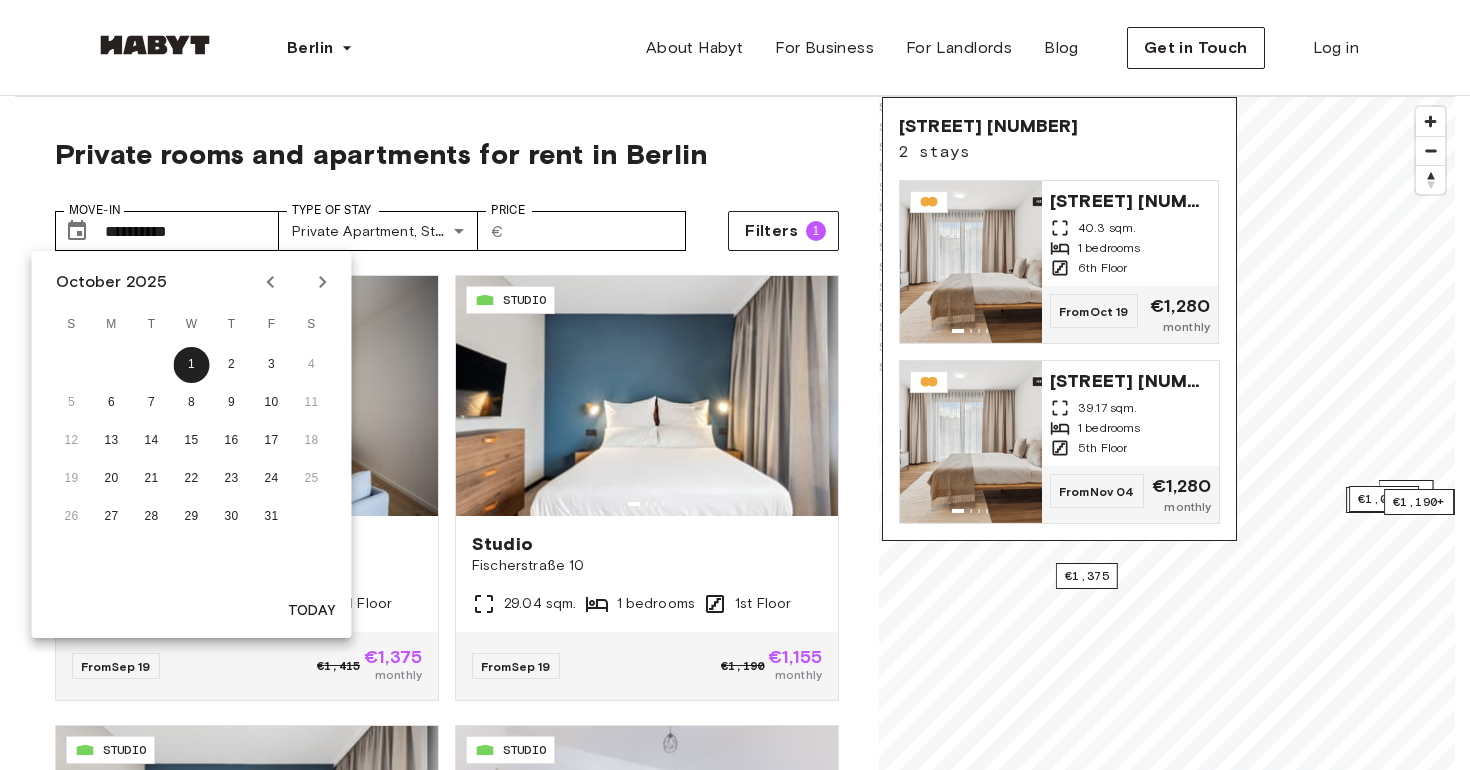 click on "**********" at bounding box center (447, 223) 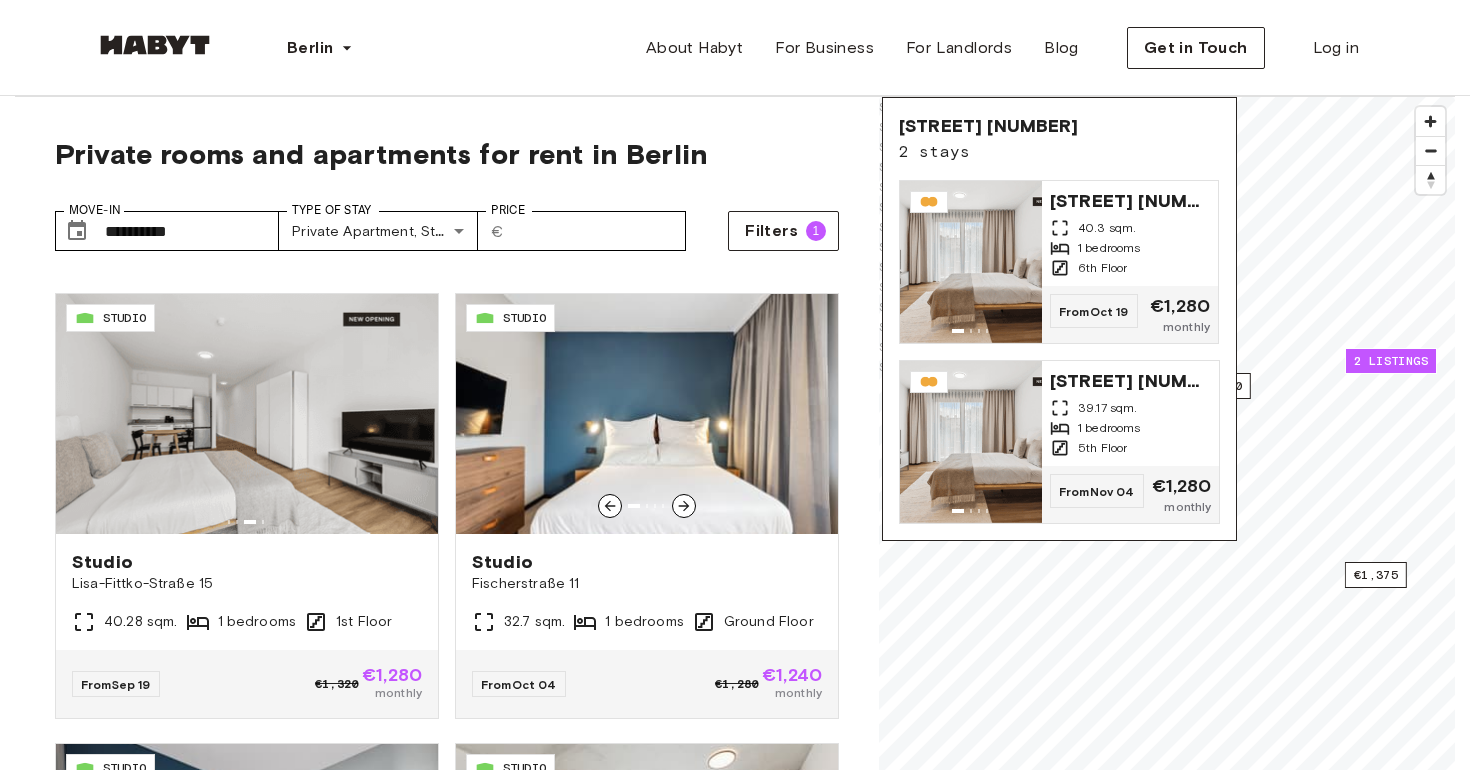 scroll, scrollTop: 1331, scrollLeft: 0, axis: vertical 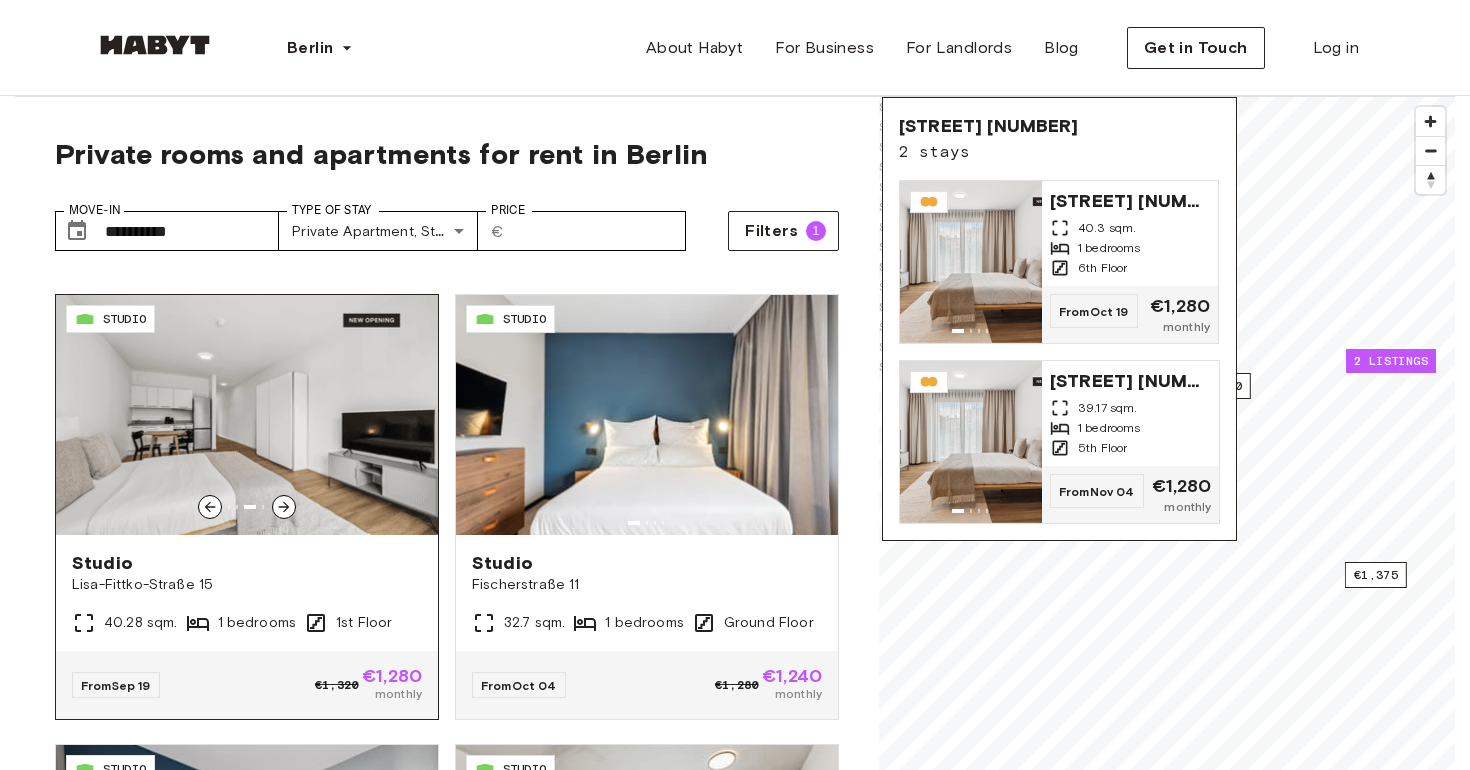 click 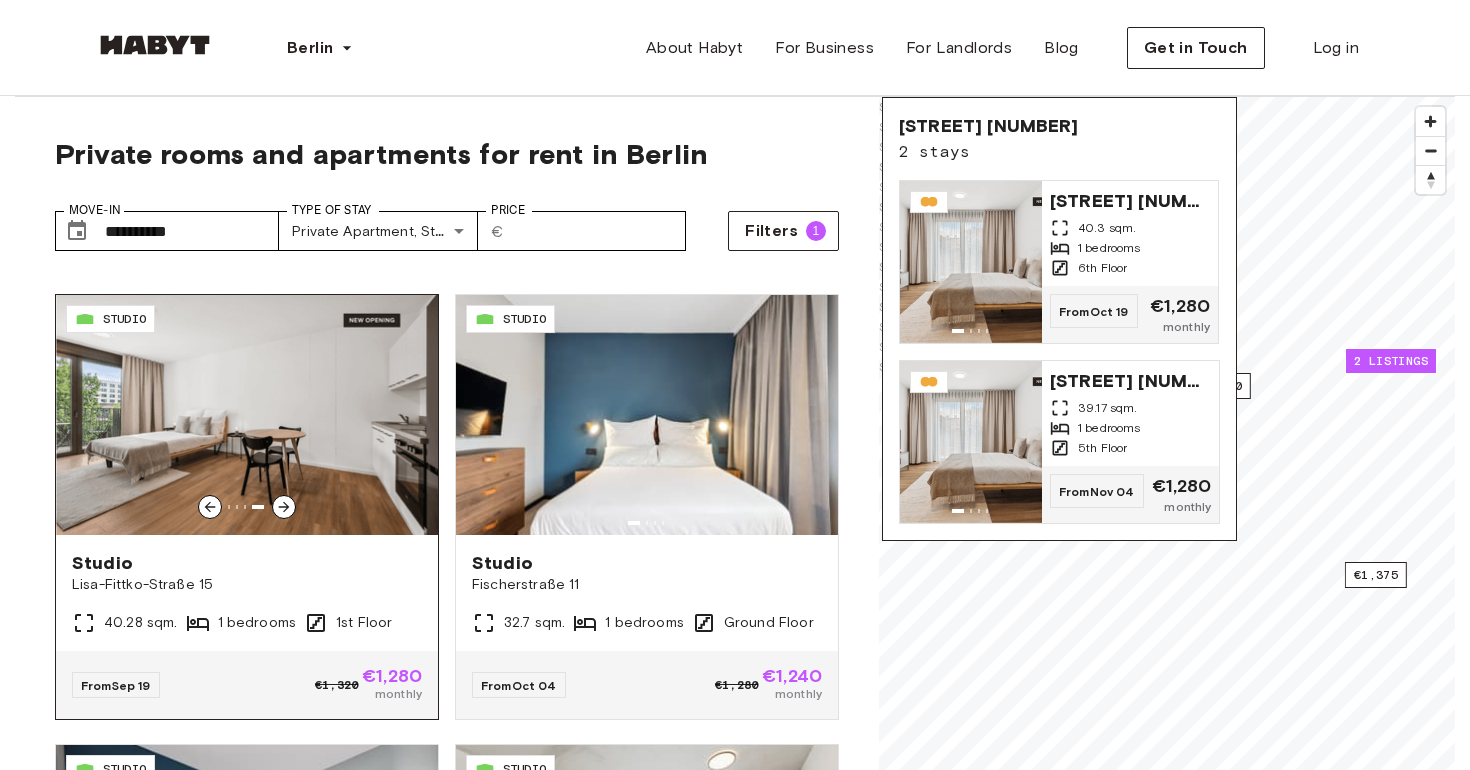 click 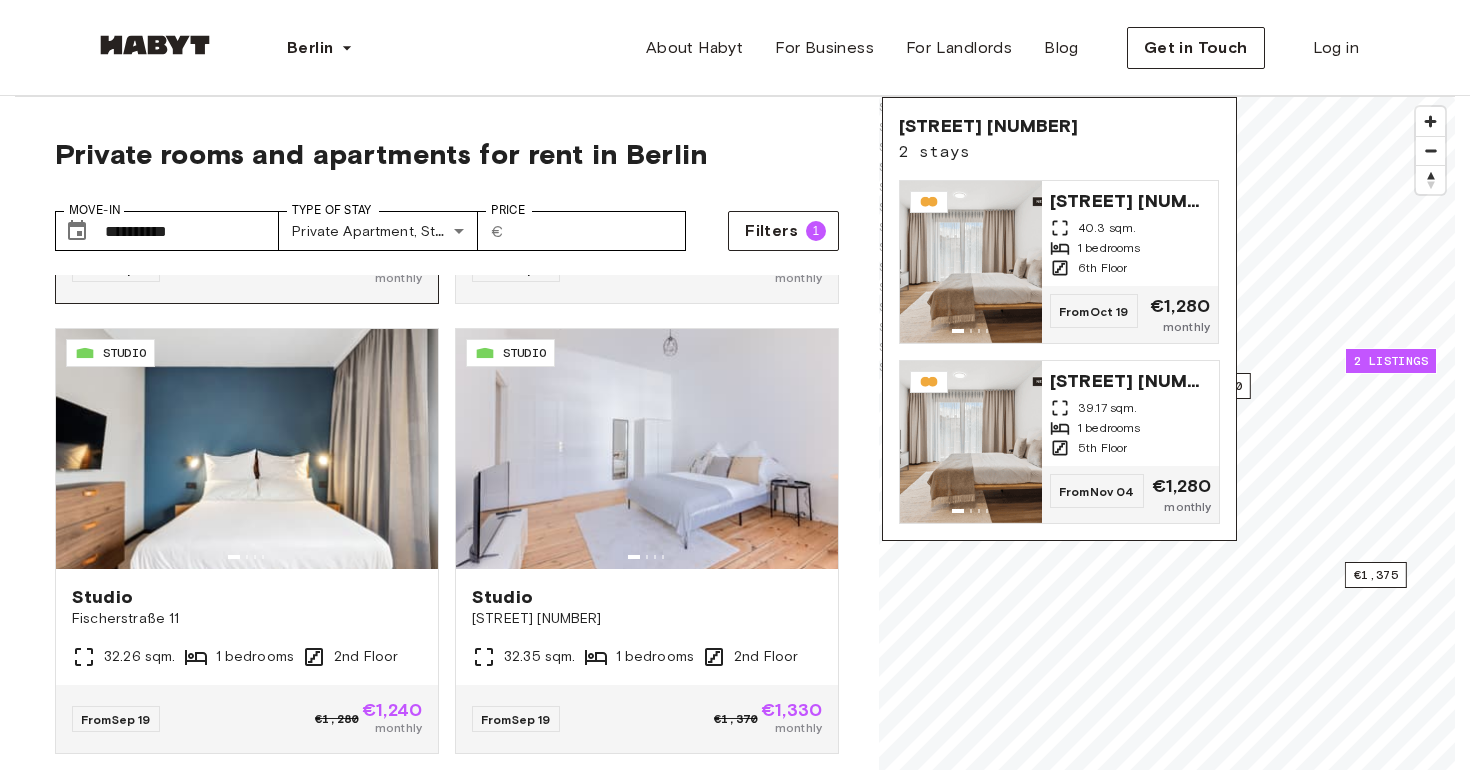 scroll, scrollTop: 0, scrollLeft: 0, axis: both 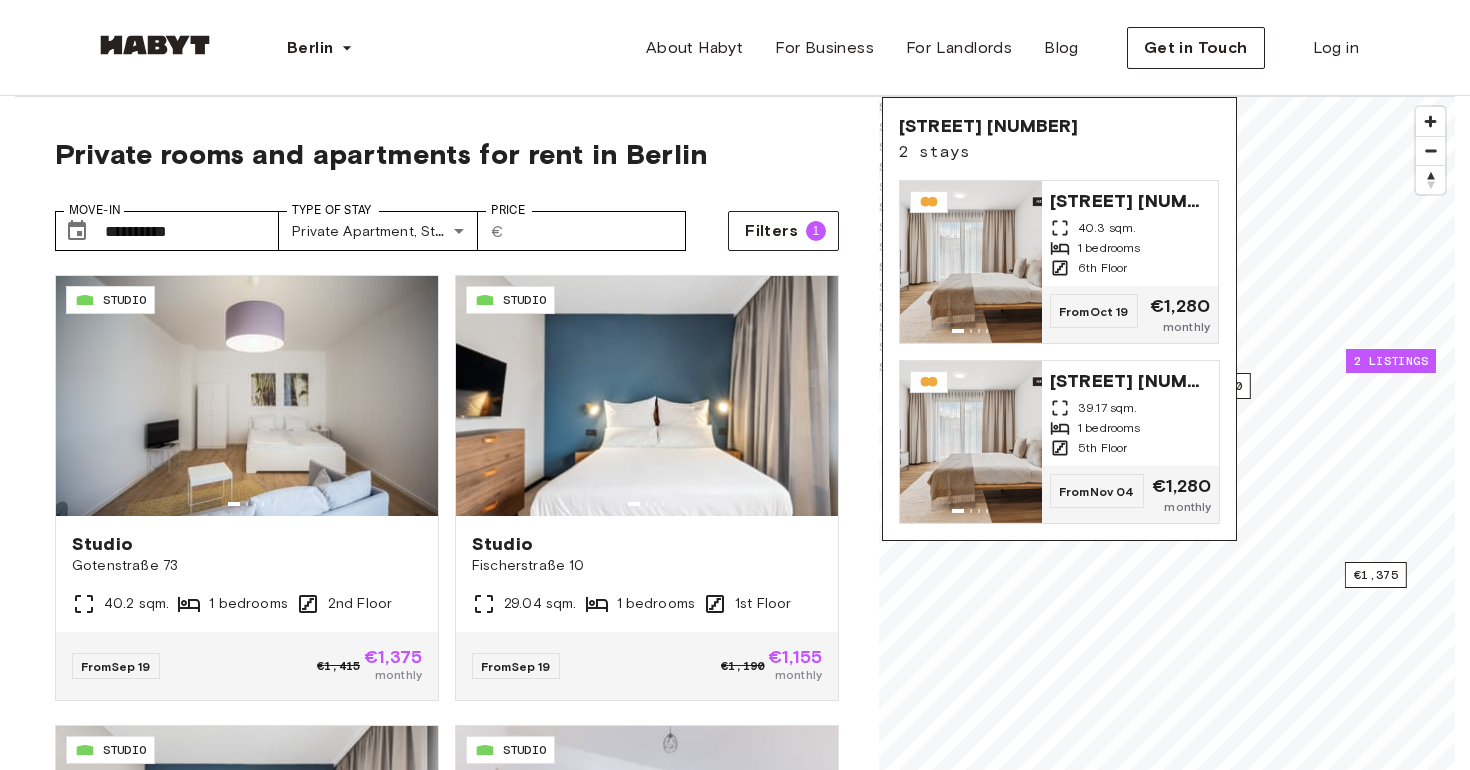 click on "**********" at bounding box center [447, 571] 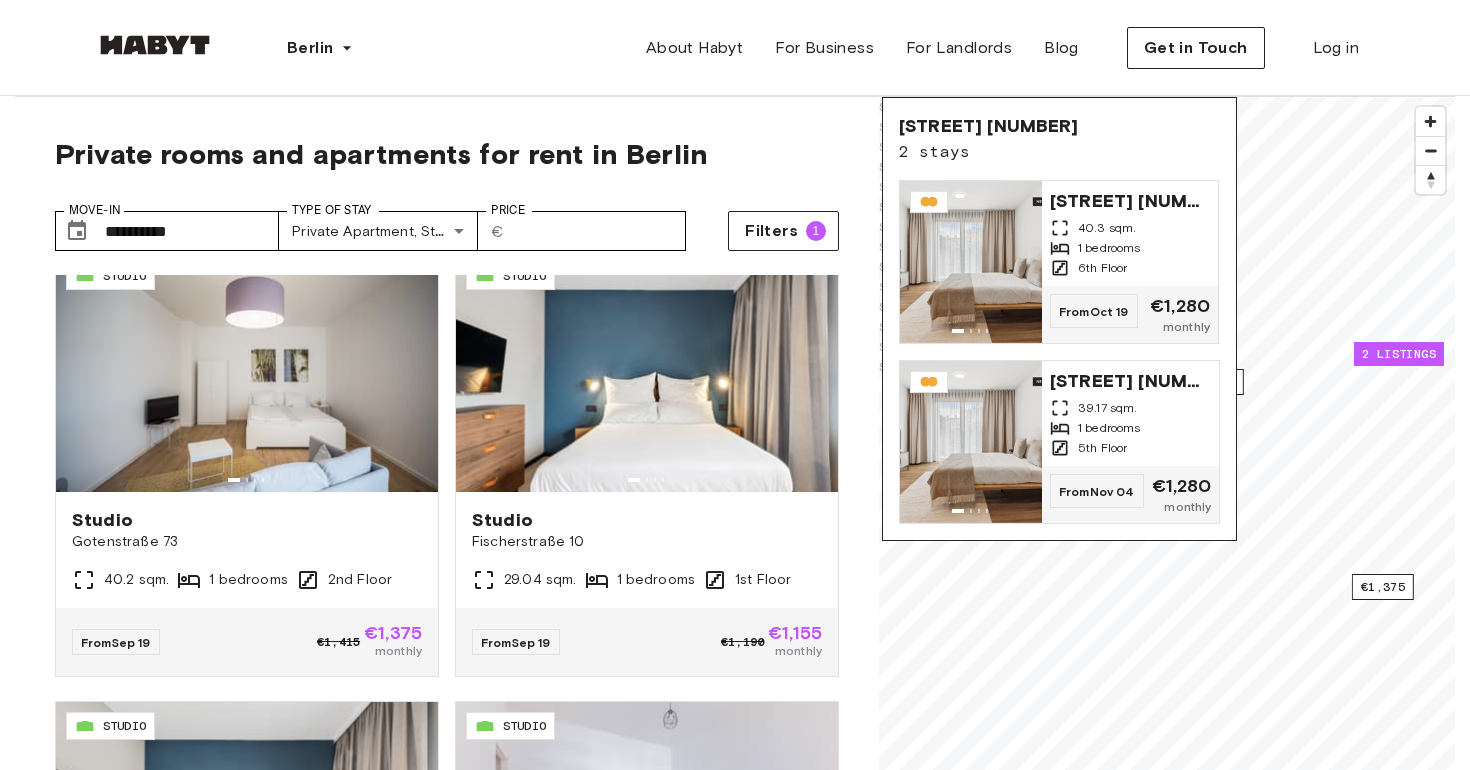 scroll, scrollTop: 0, scrollLeft: 0, axis: both 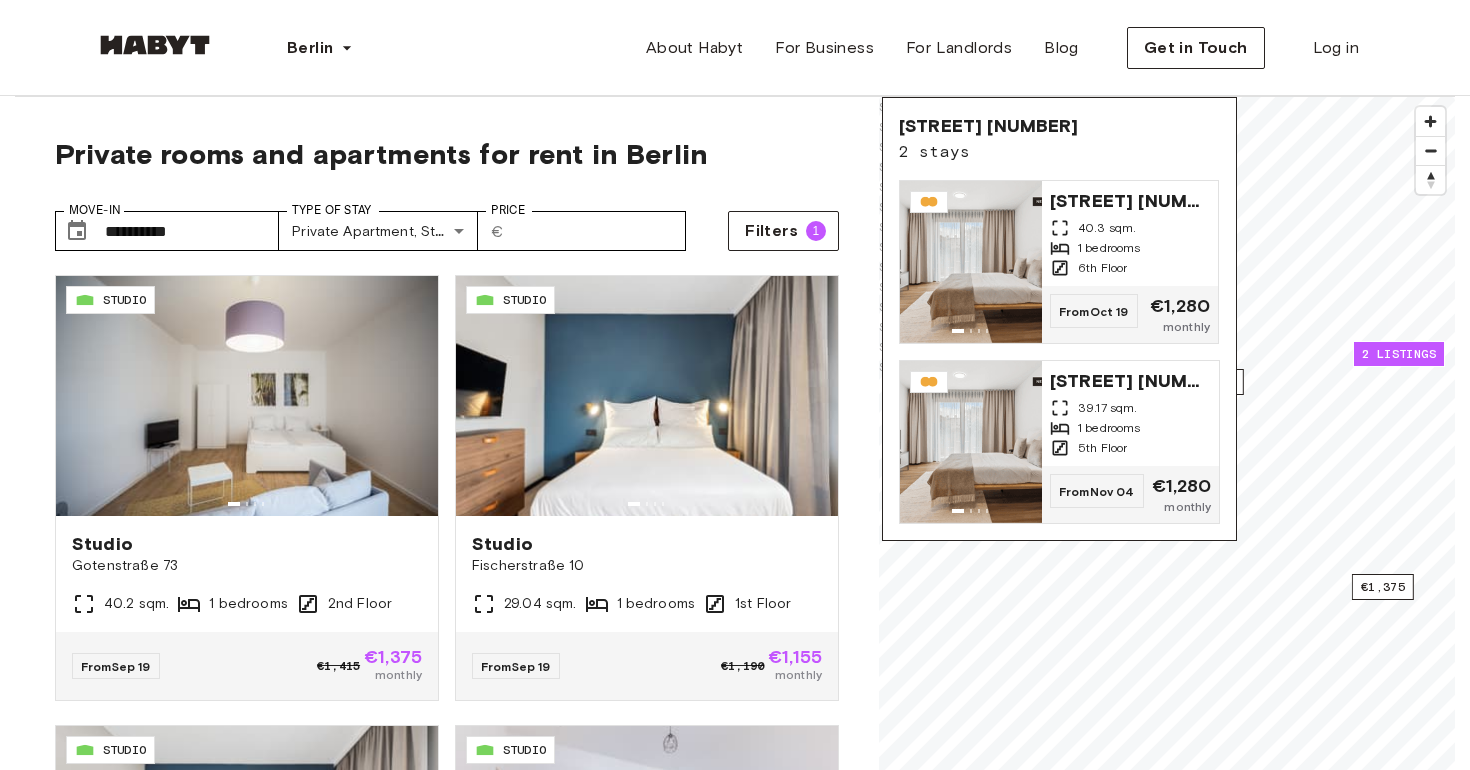 click on "Private rooms and apartments for rent in Berlin" at bounding box center [447, 154] 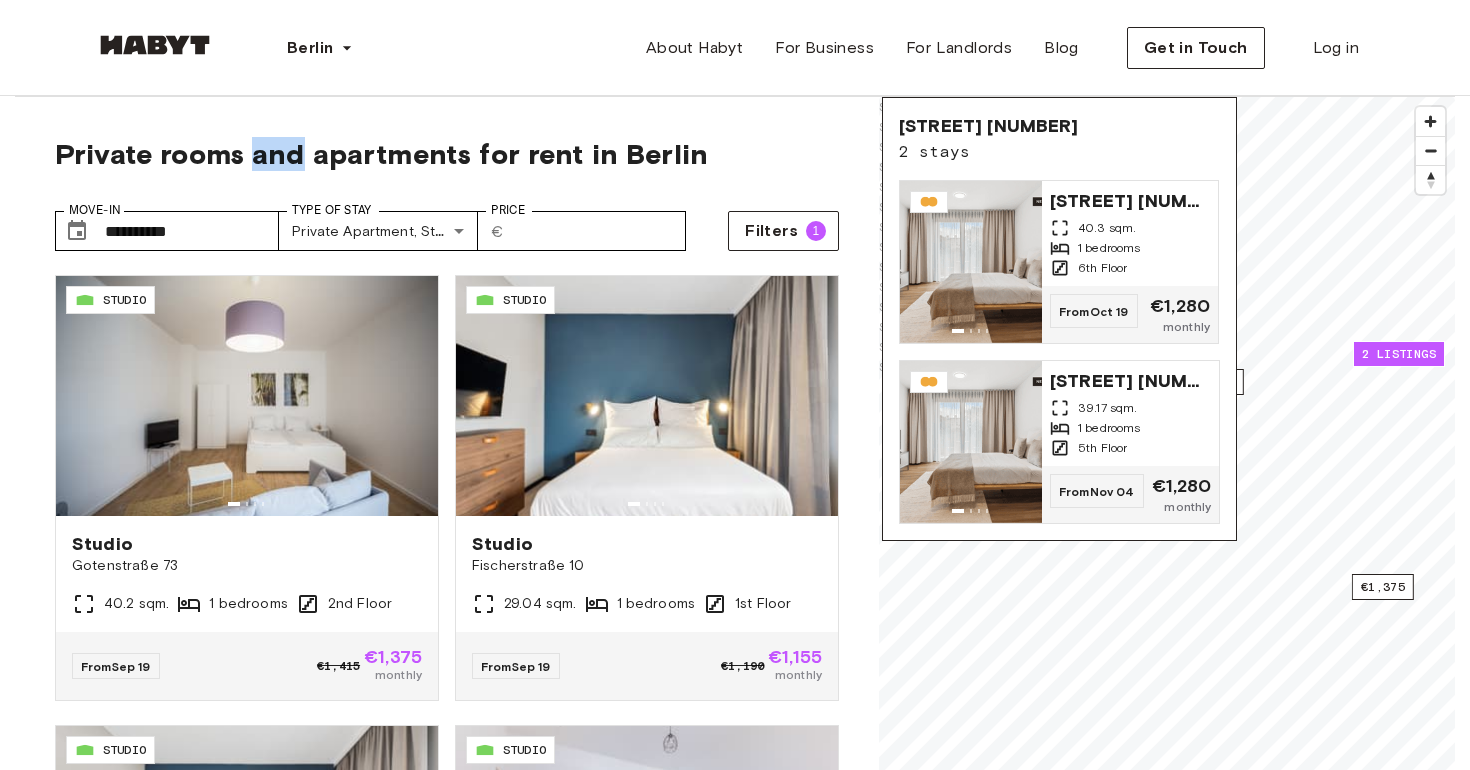 click on "Private rooms and apartments for rent in Berlin" at bounding box center (447, 154) 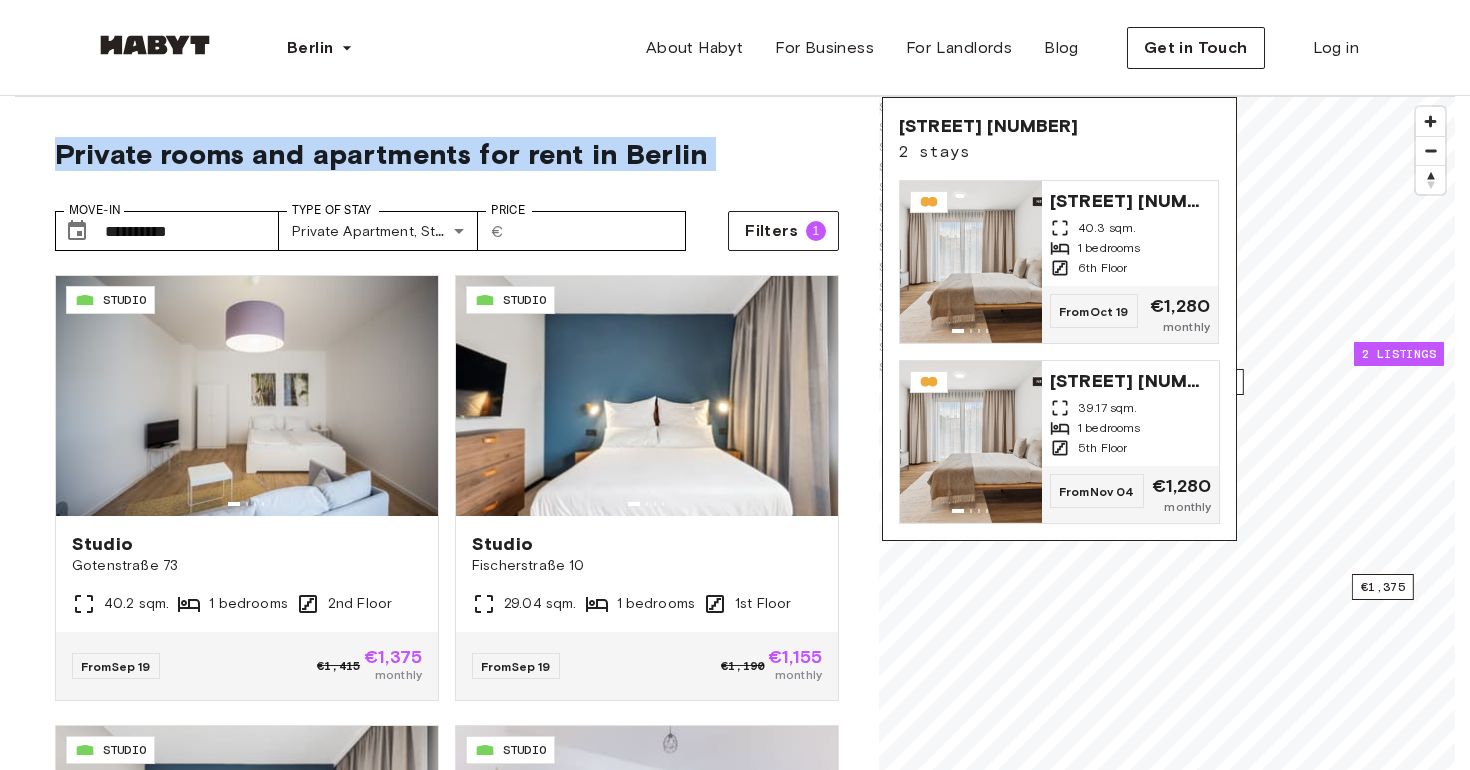 click on "Private rooms and apartments for rent in Berlin" at bounding box center [447, 154] 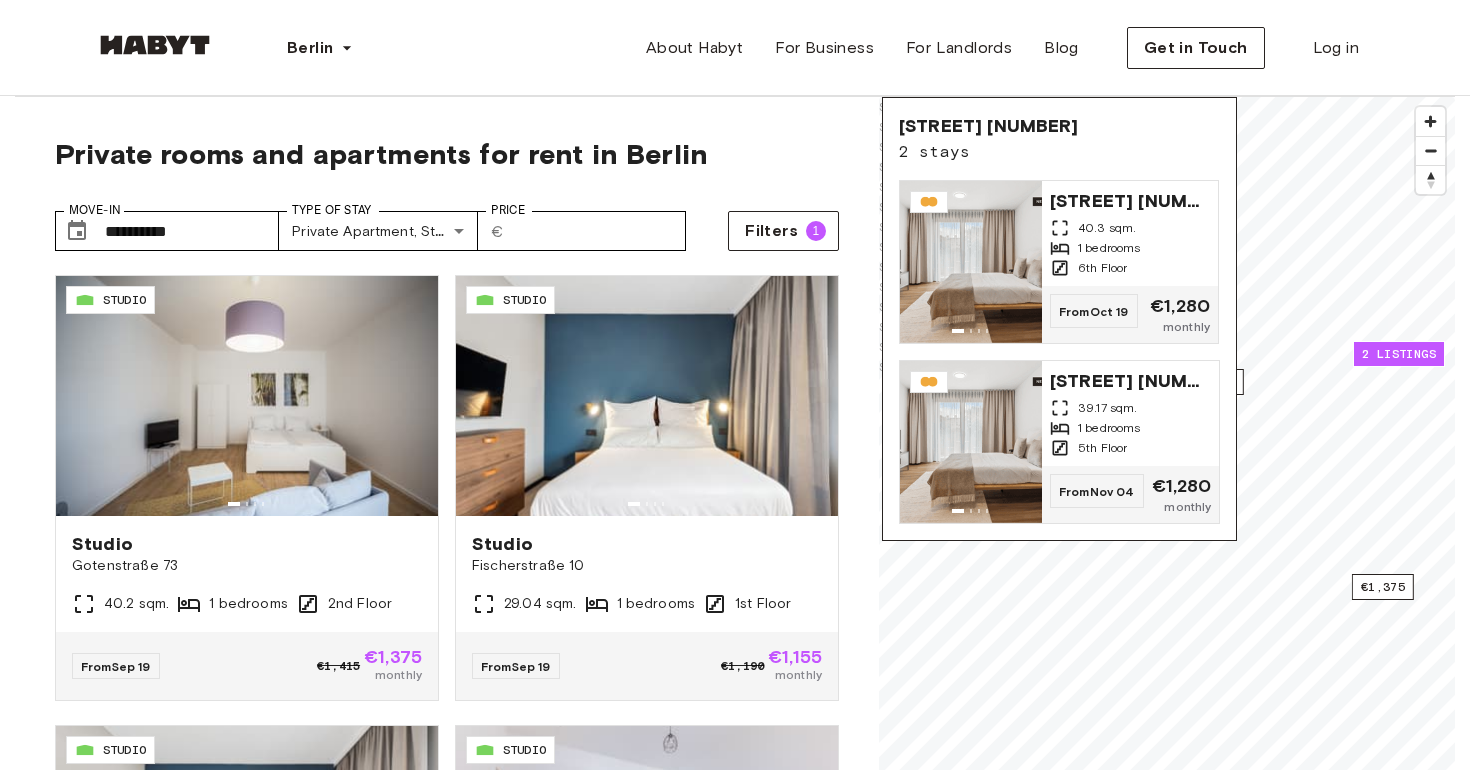 click on "**********" at bounding box center [447, 223] 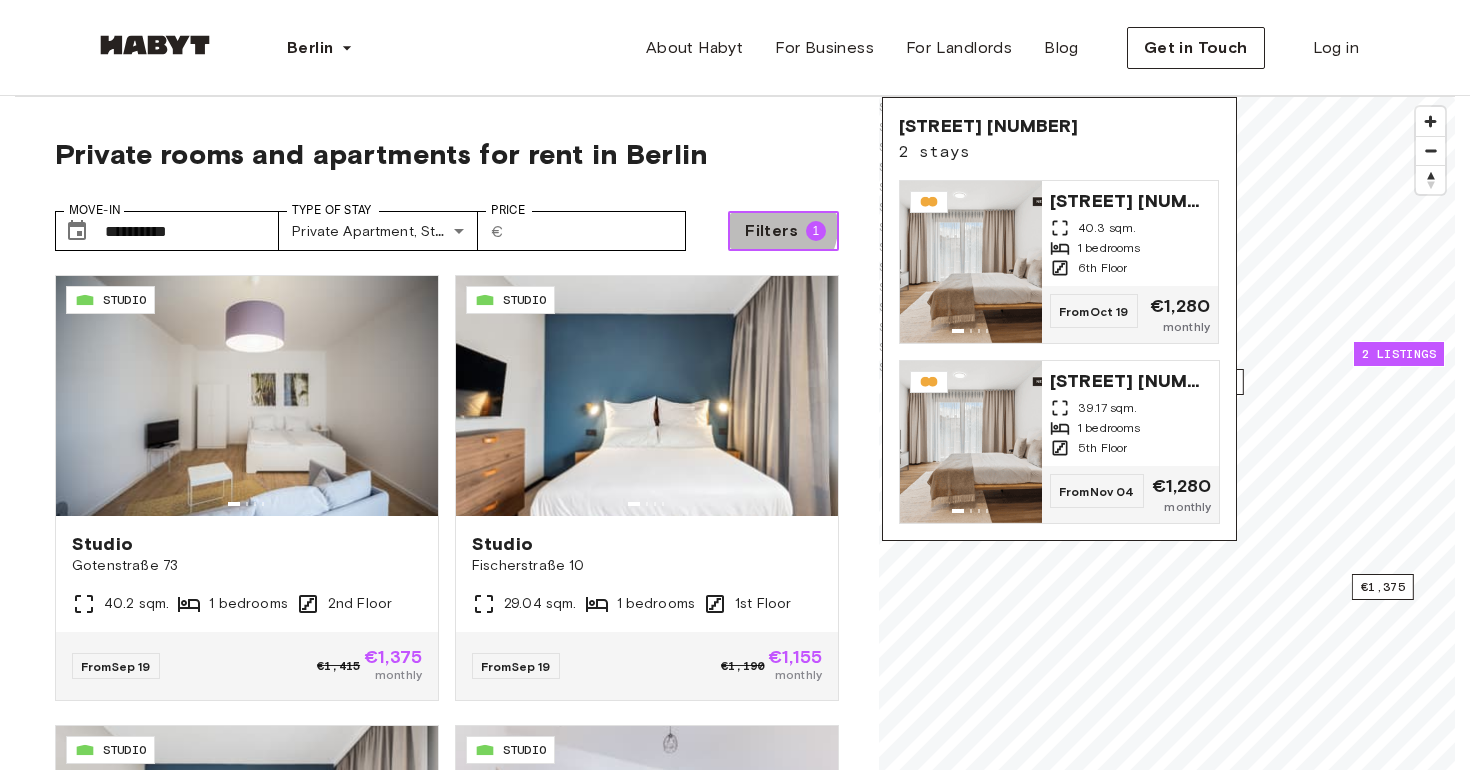 click on "Filters" at bounding box center [771, 231] 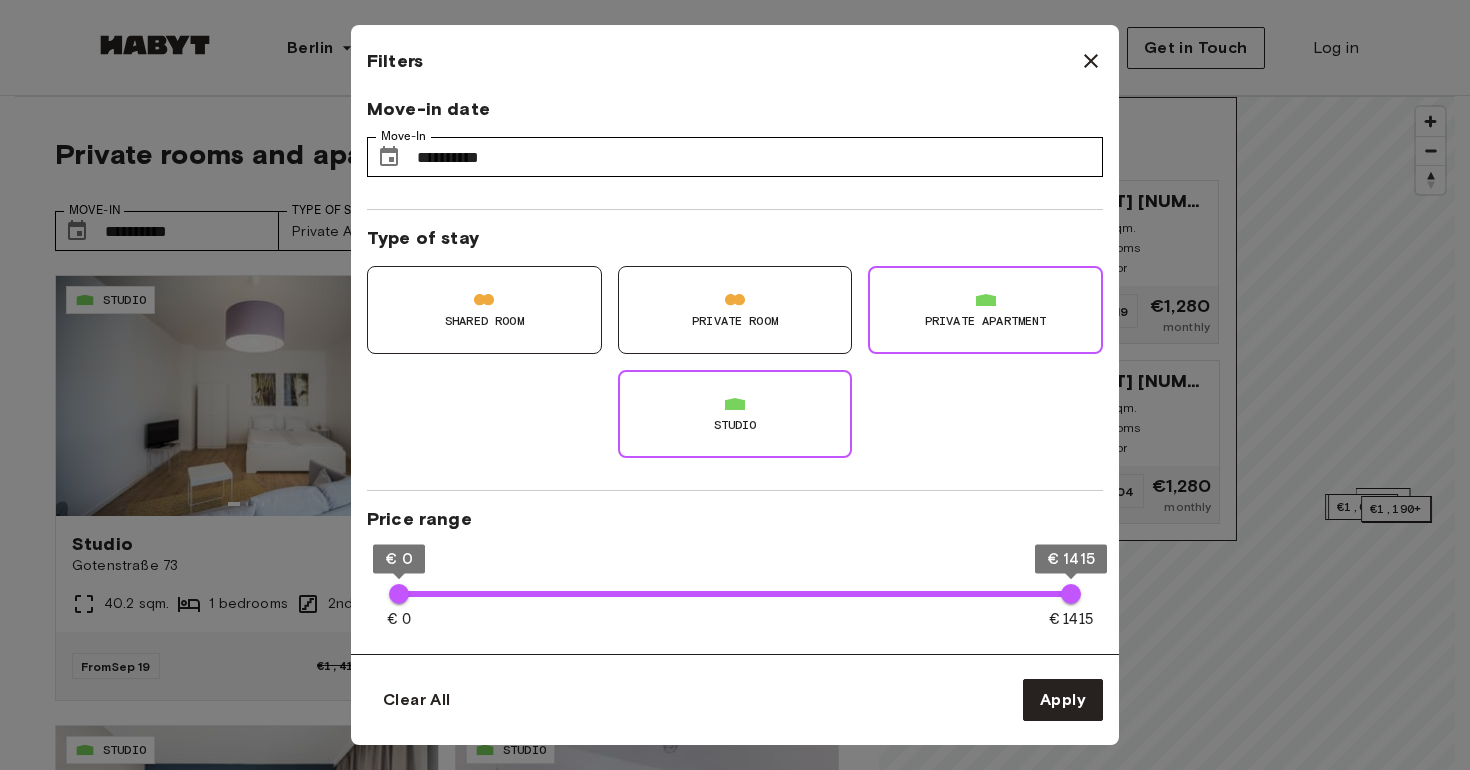 click 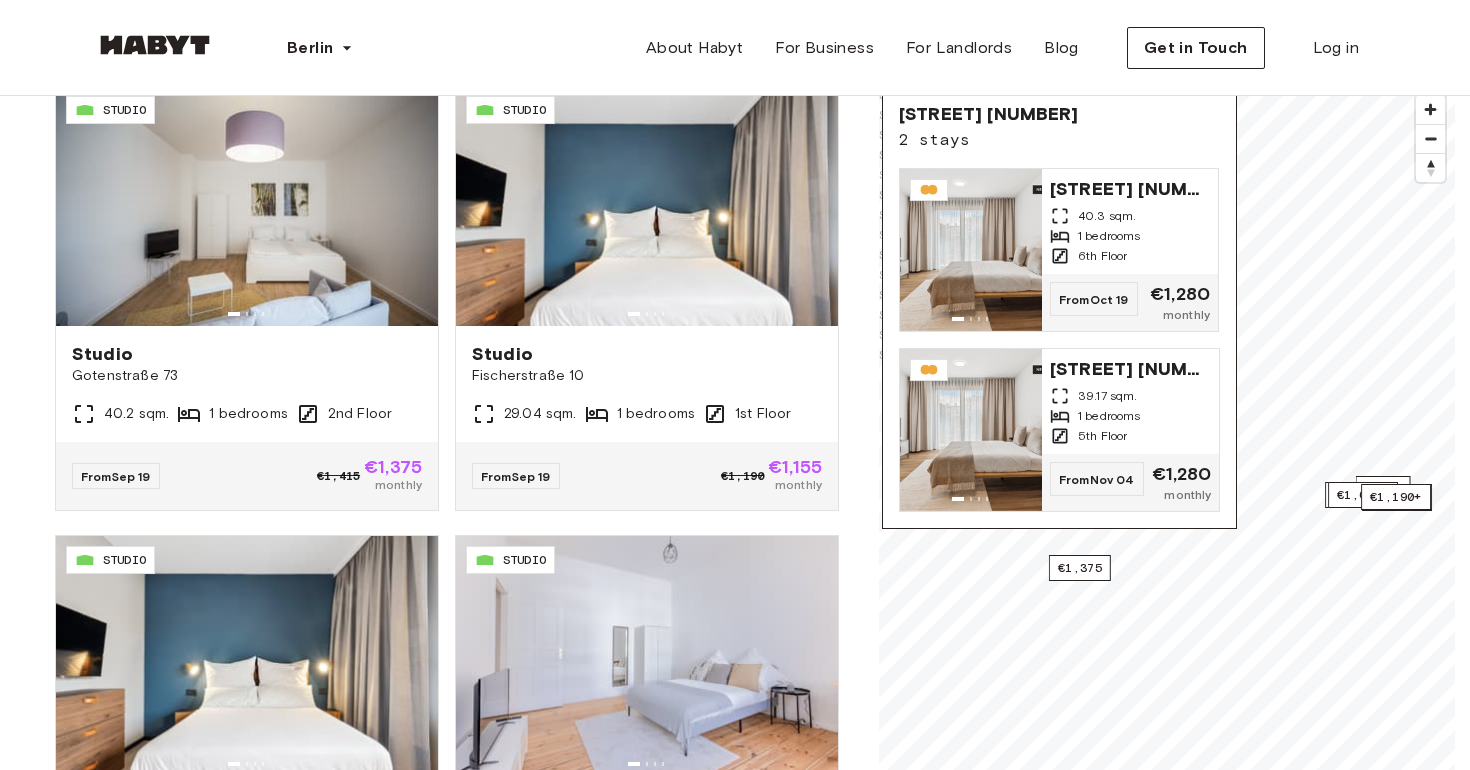 scroll, scrollTop: 337, scrollLeft: 0, axis: vertical 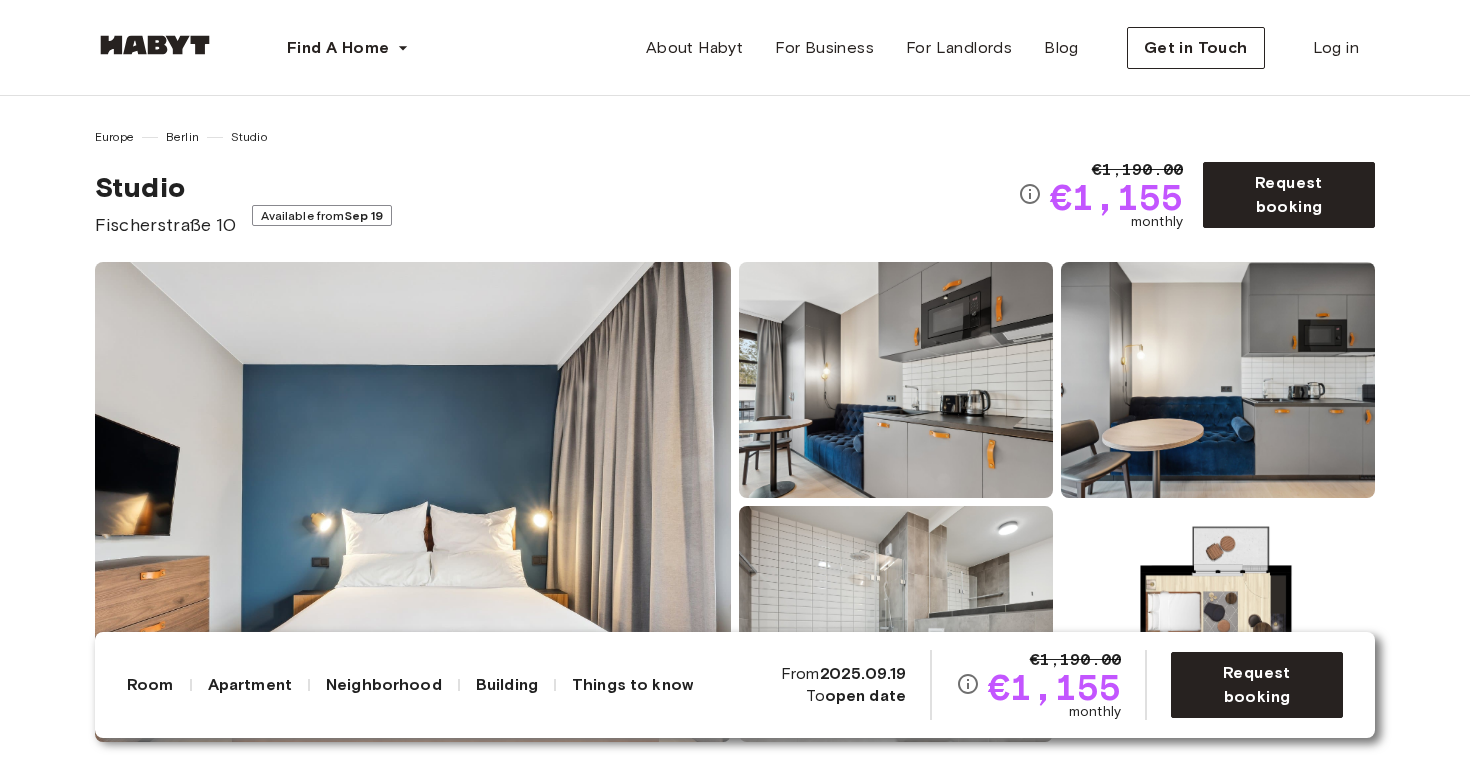 click on "€1,155" at bounding box center [1116, 197] 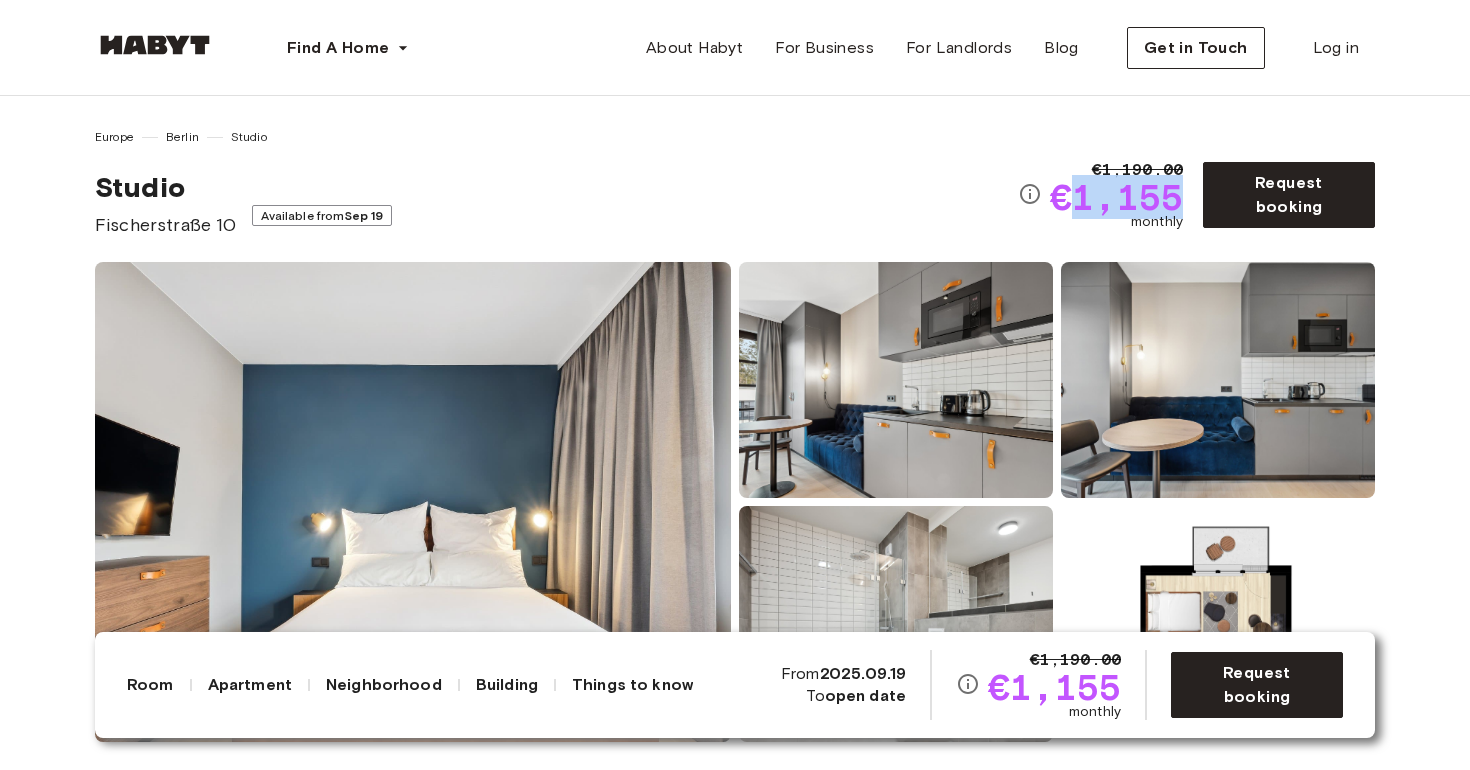 click on "€1,155" at bounding box center (1116, 197) 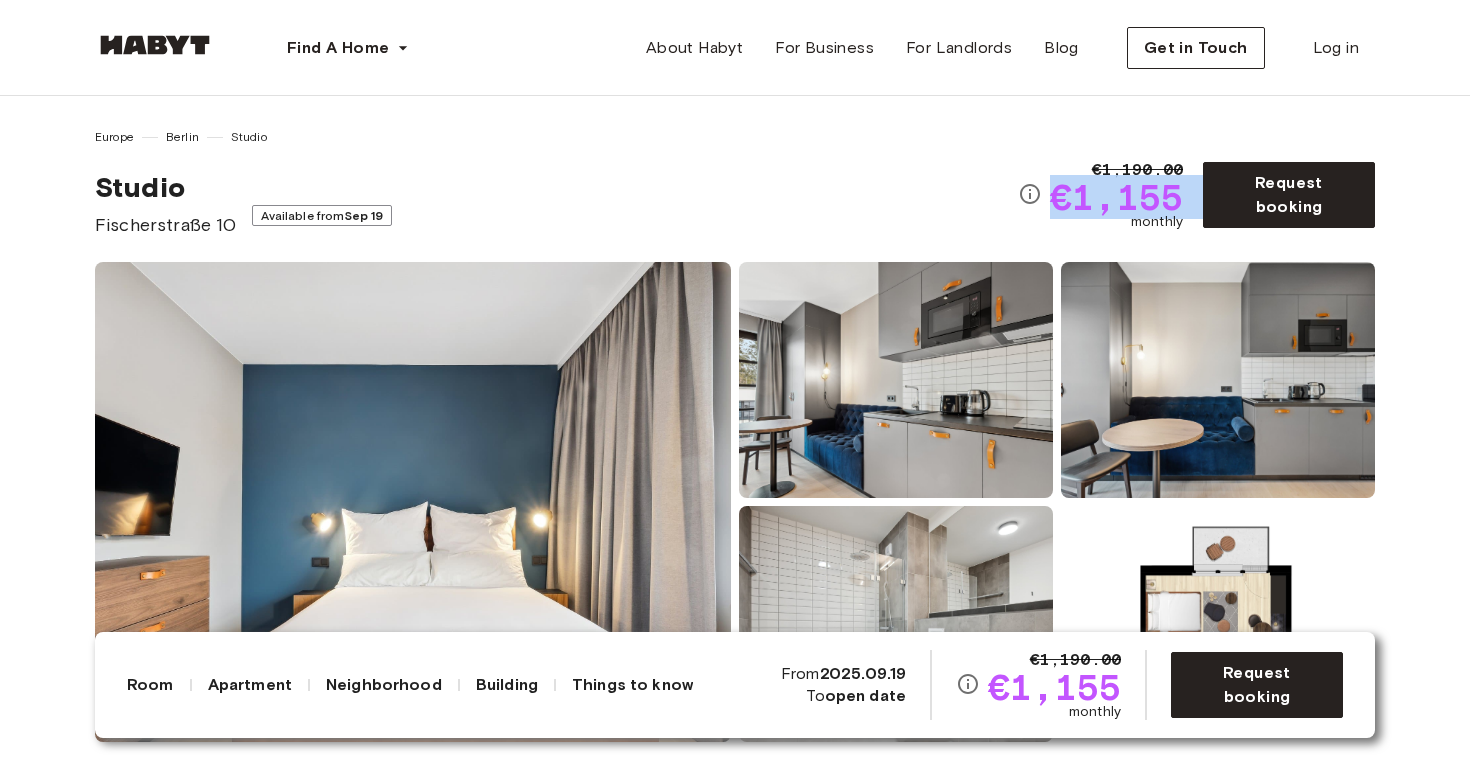 click on "€1,155" at bounding box center (1116, 197) 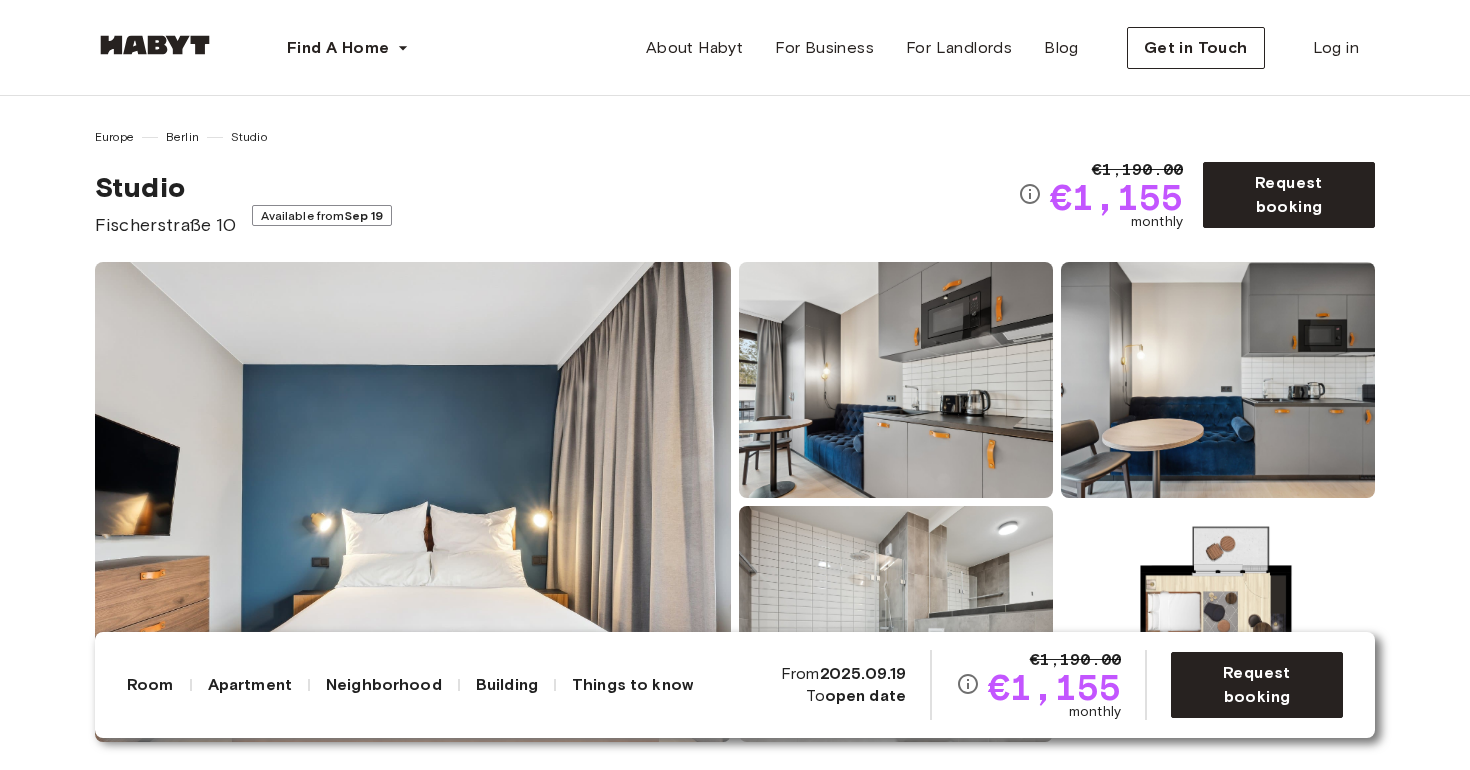 click on "€1,155" at bounding box center [1116, 197] 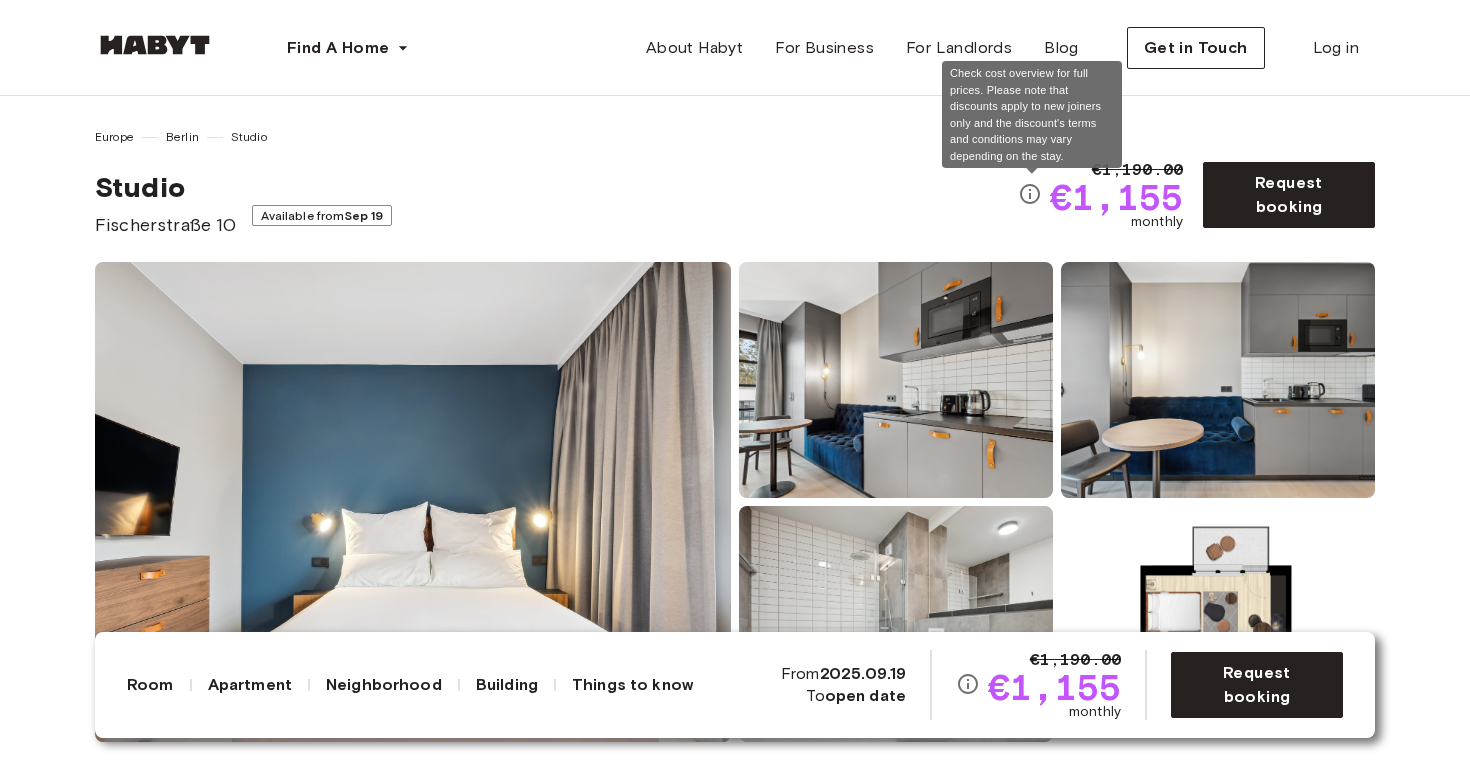 click 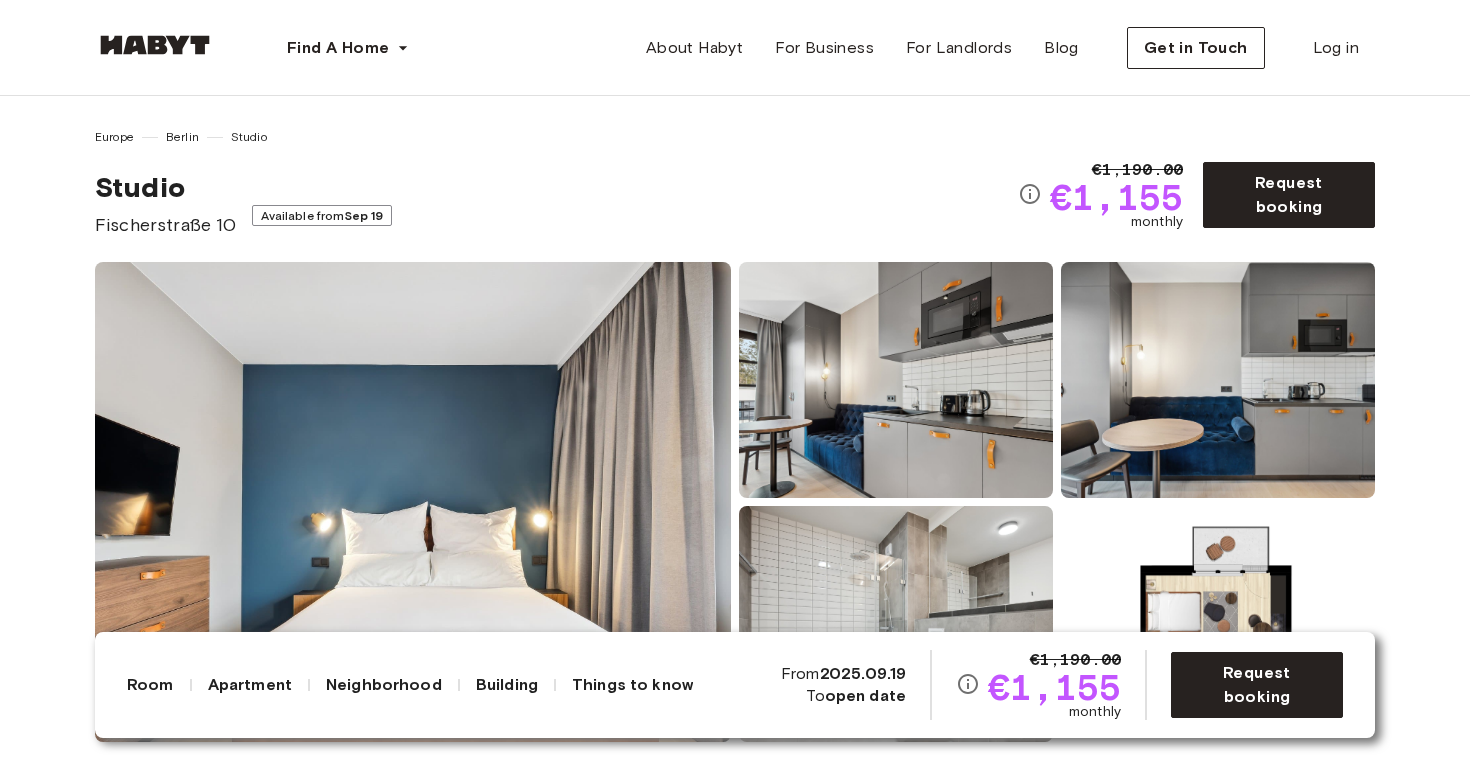 click on "Studio Fischerstraße 10 Available from  Sep 19" at bounding box center [556, 204] 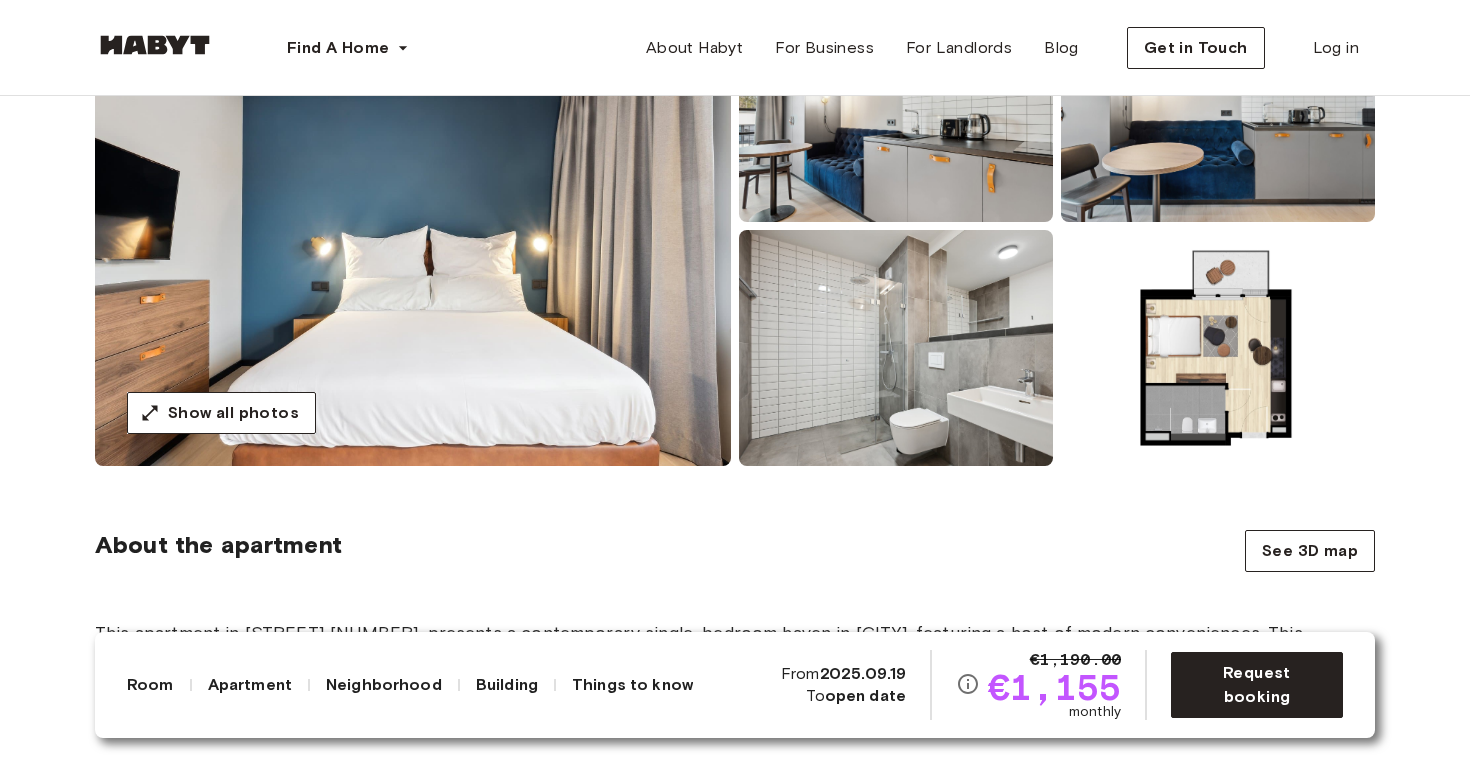 scroll, scrollTop: 142, scrollLeft: 0, axis: vertical 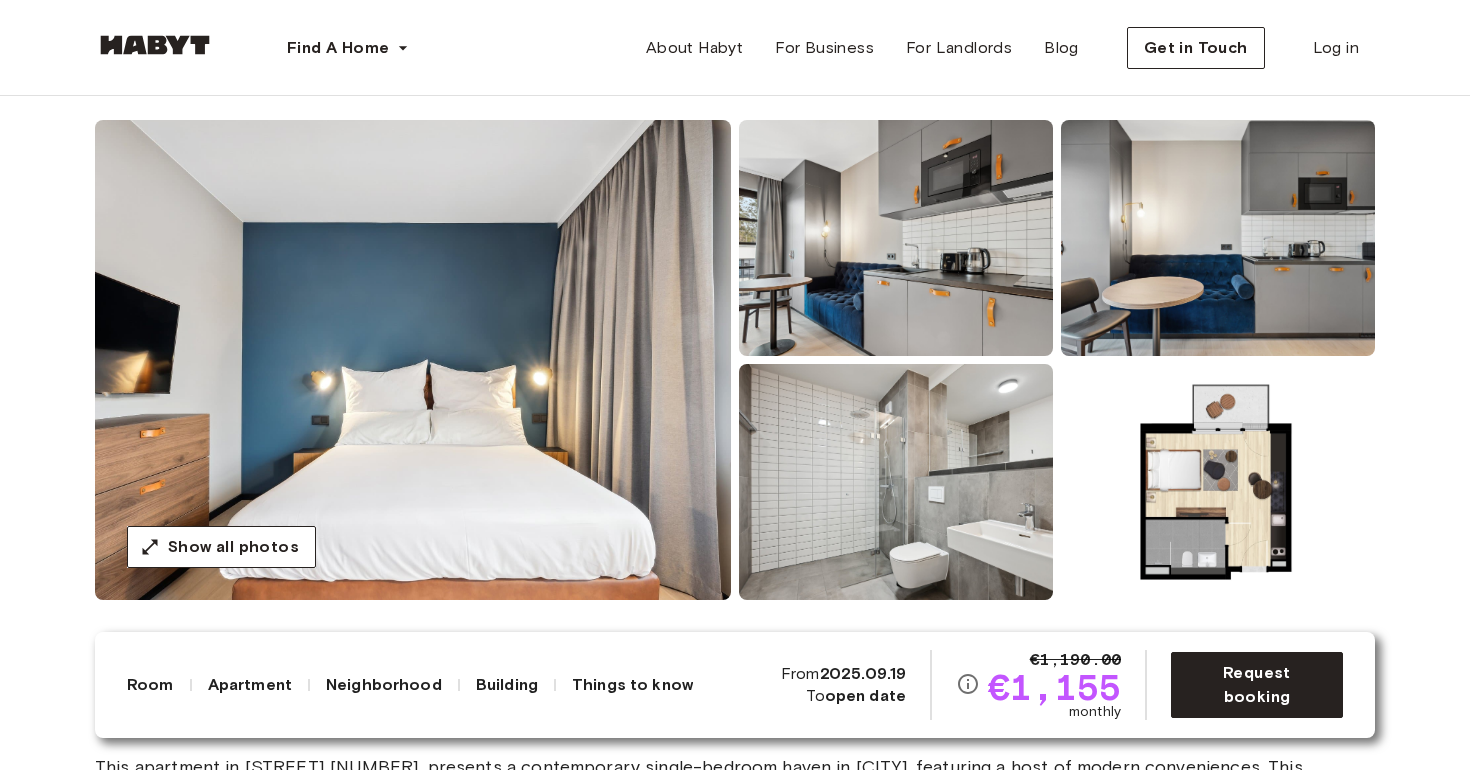 click at bounding box center (413, 360) 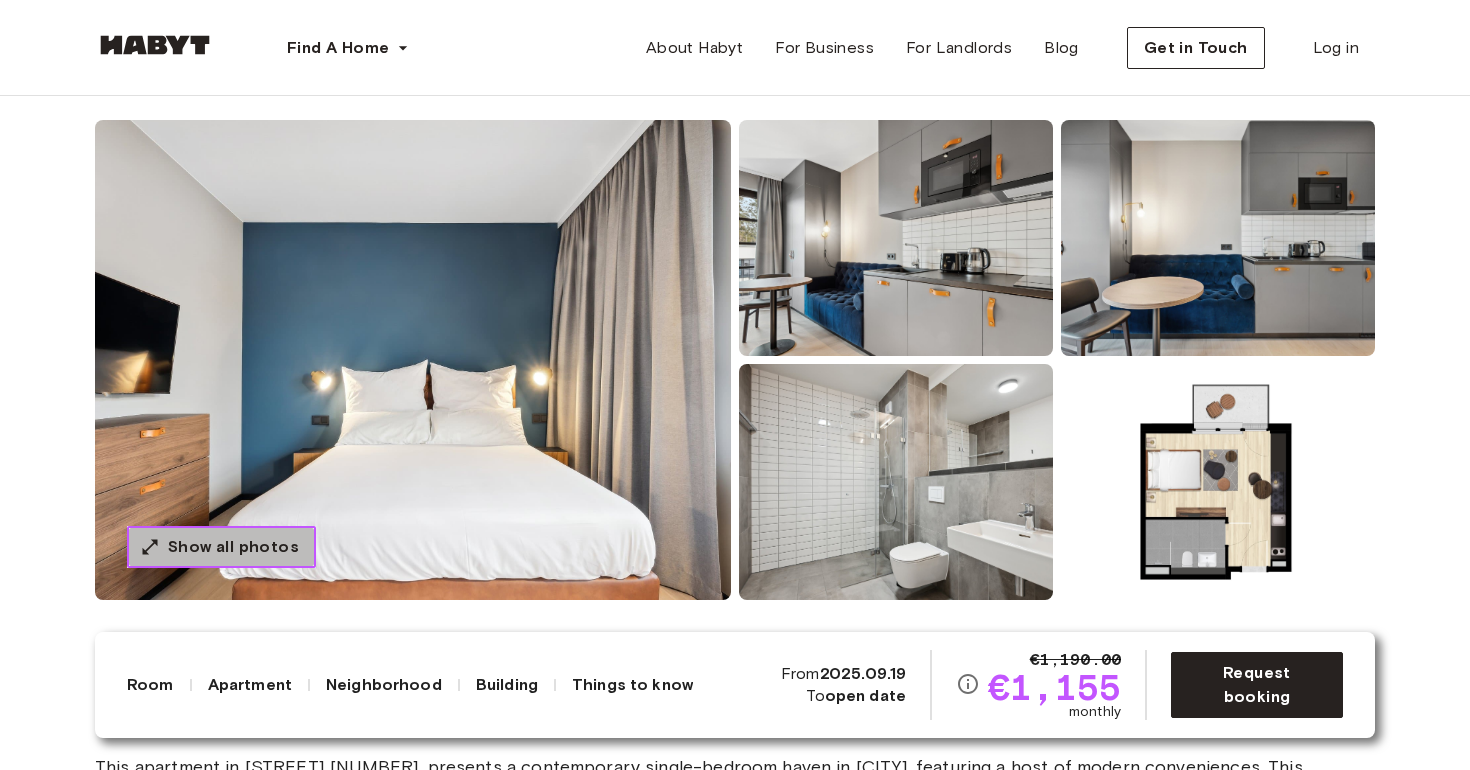 click on "Show all photos" at bounding box center [233, 547] 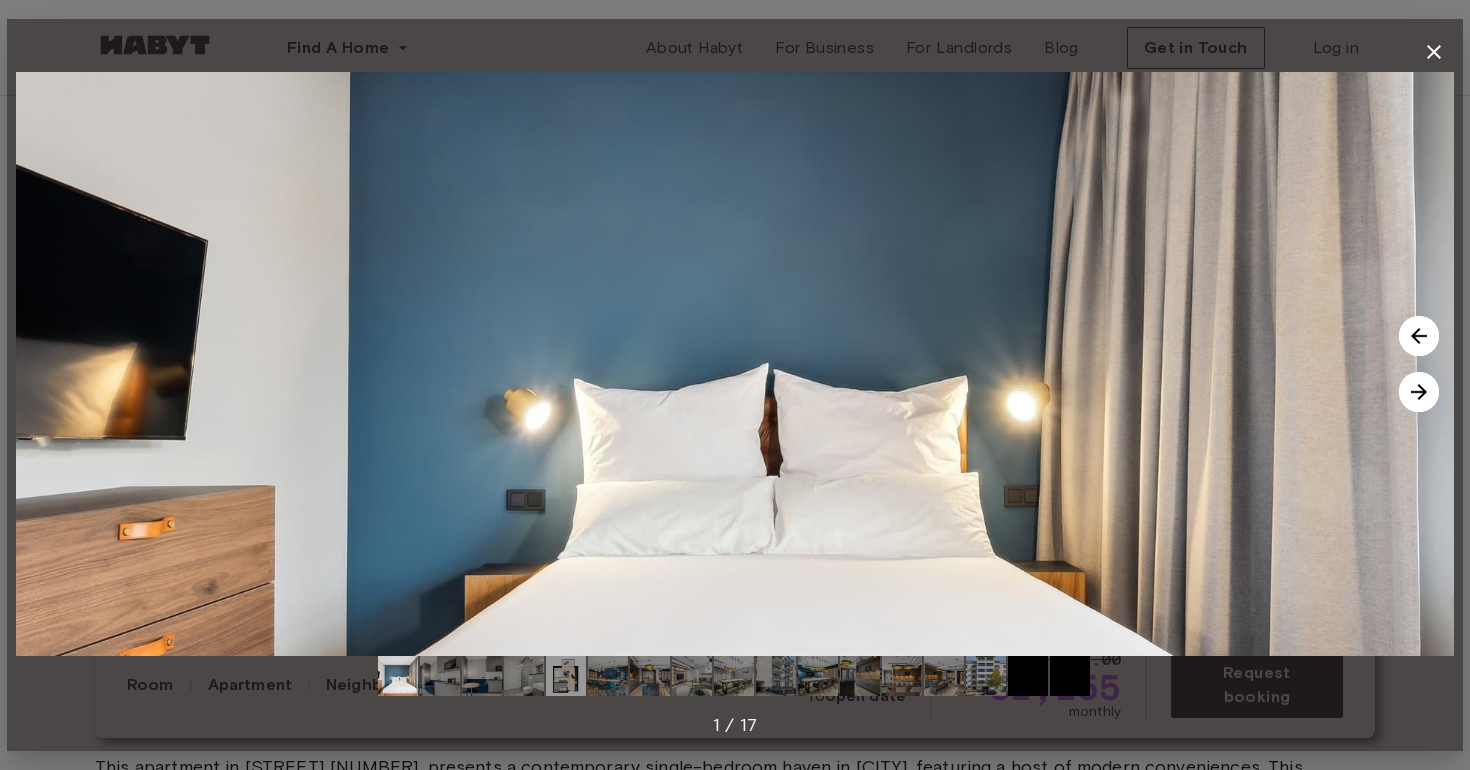click at bounding box center (1419, 392) 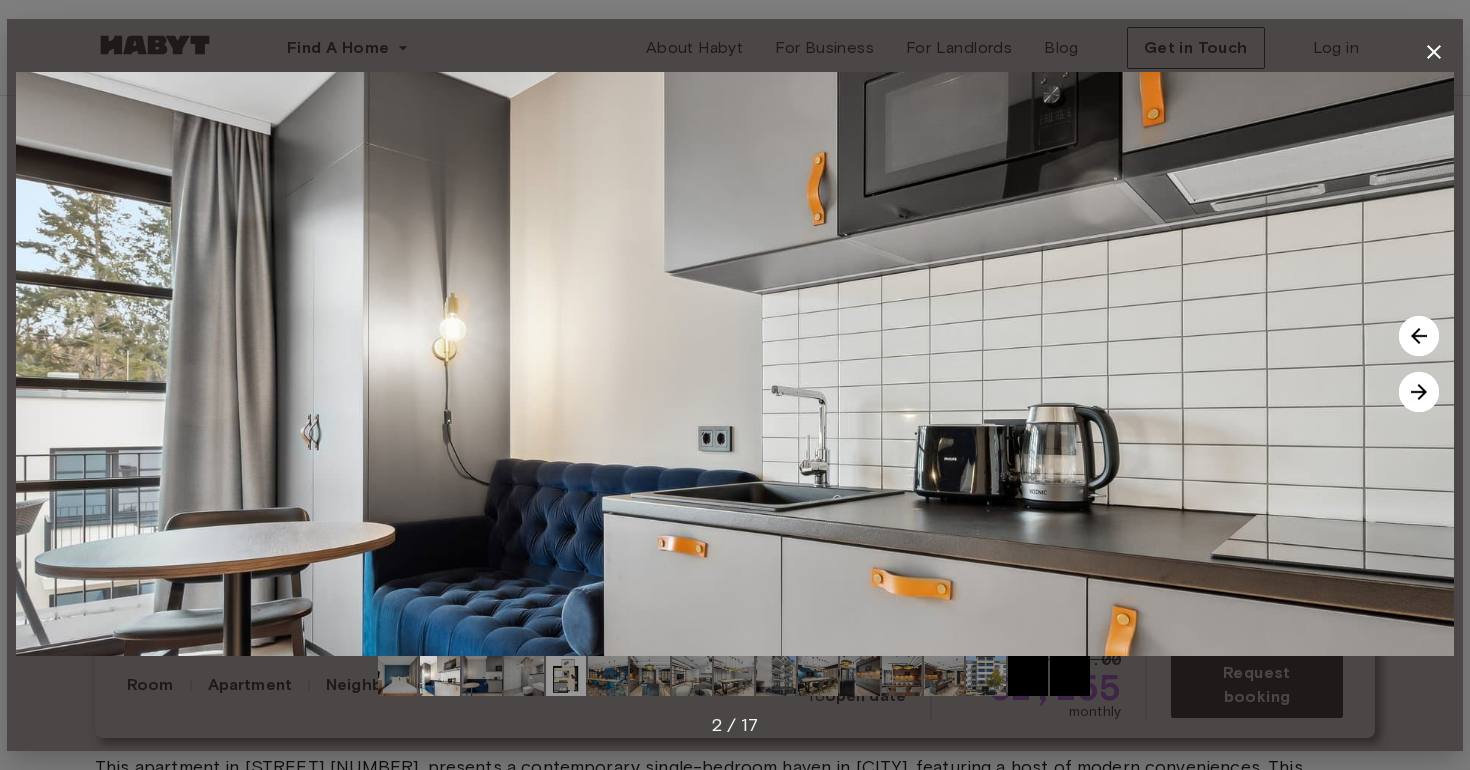 click at bounding box center [1419, 392] 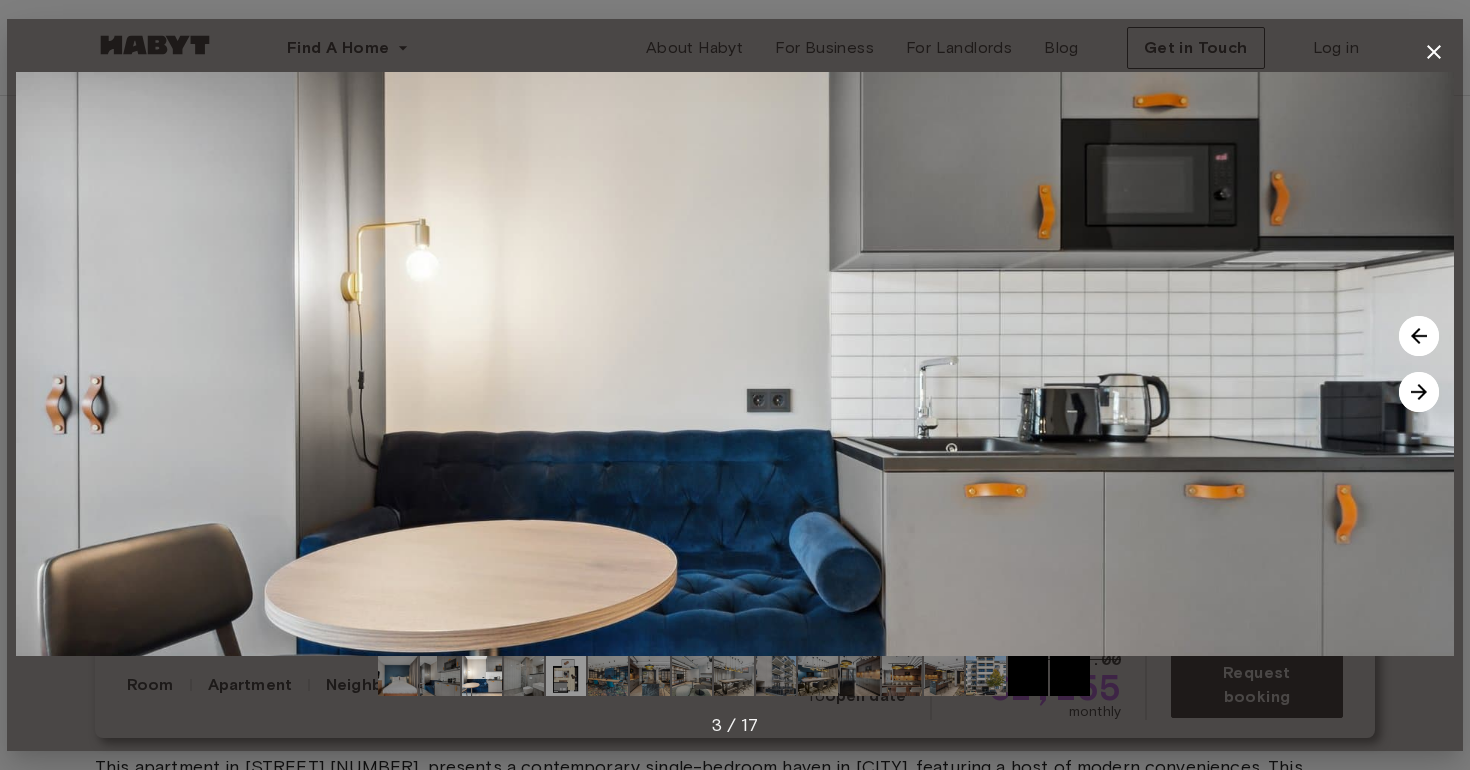 click at bounding box center (1419, 392) 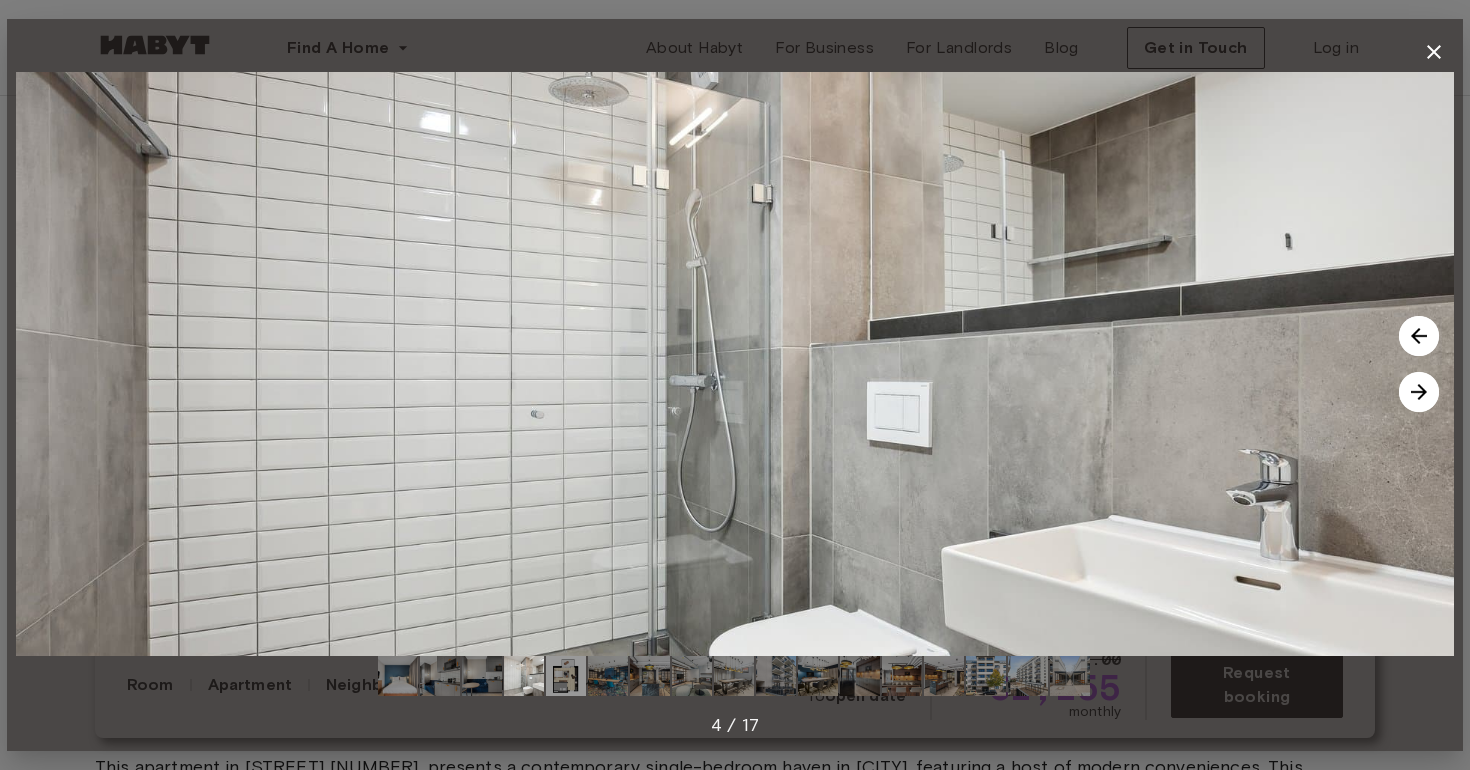 click at bounding box center (1419, 392) 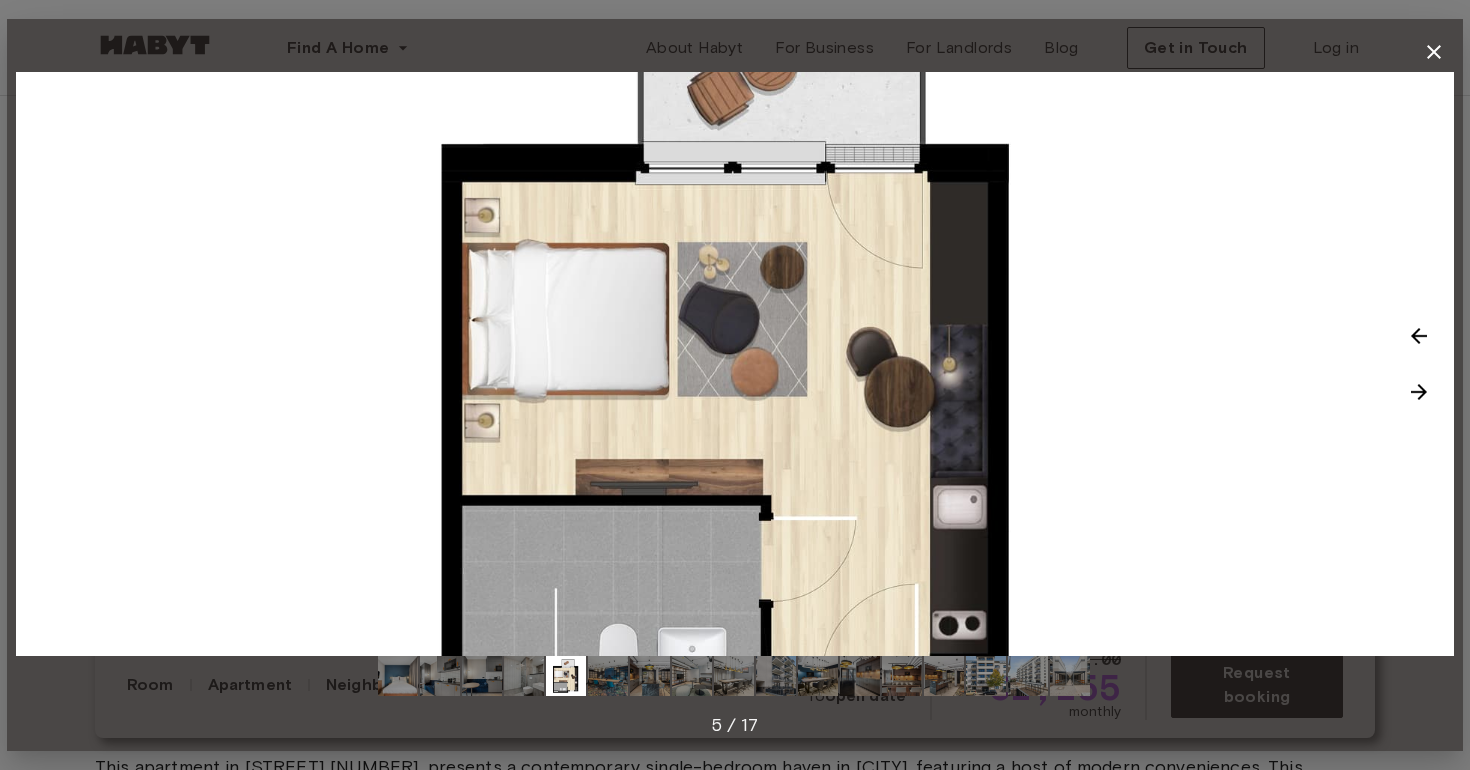 click 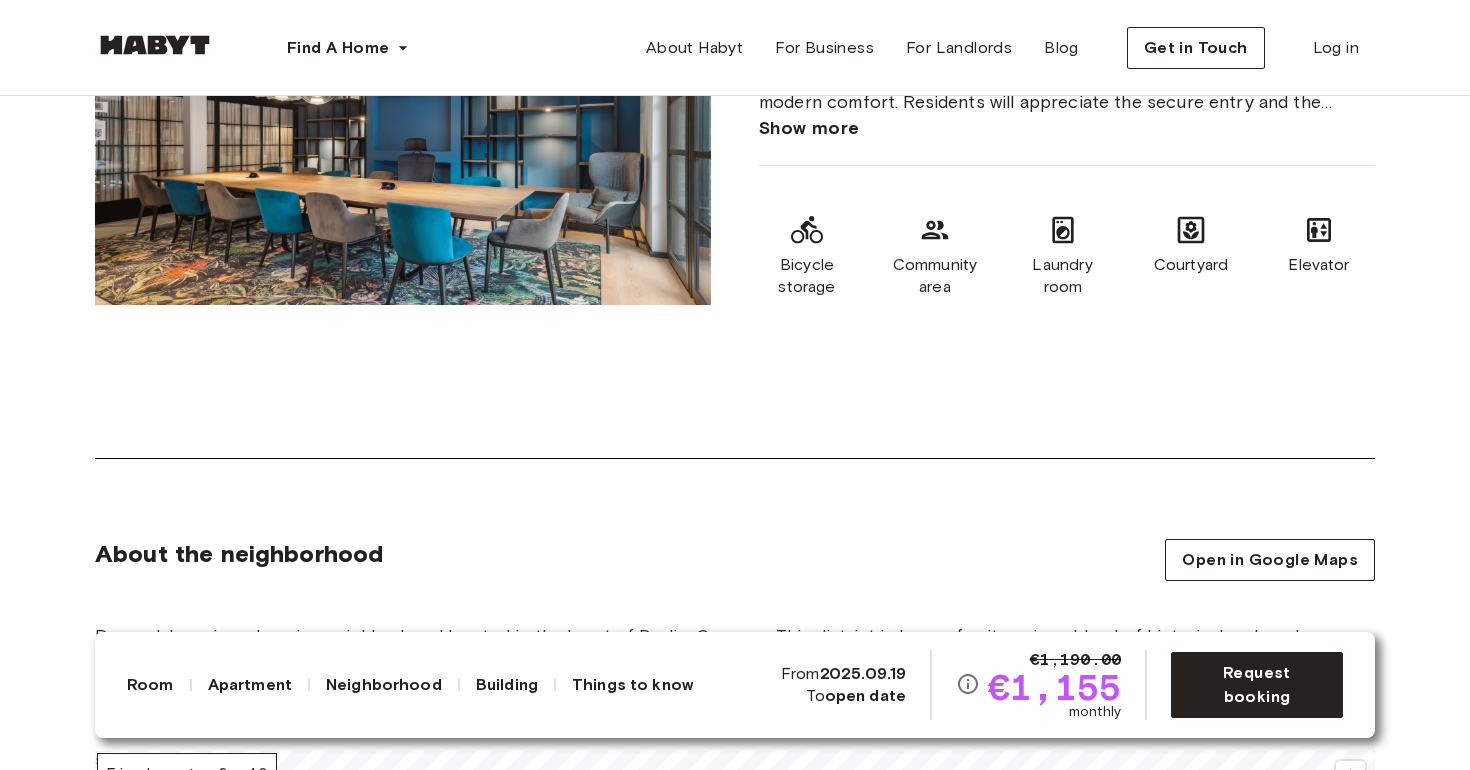 scroll, scrollTop: 1328, scrollLeft: 0, axis: vertical 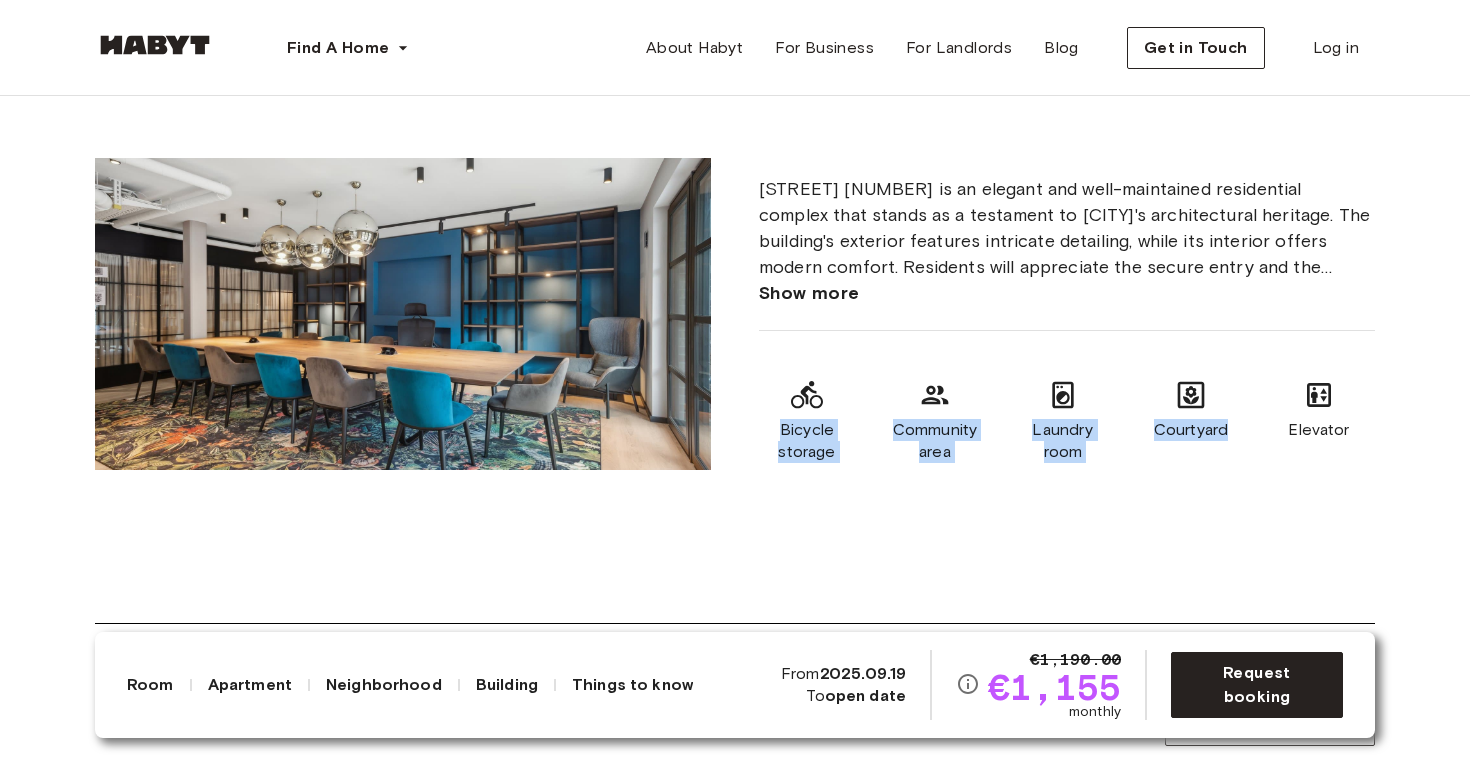 drag, startPoint x: 1142, startPoint y: 446, endPoint x: 762, endPoint y: 372, distance: 387.1382 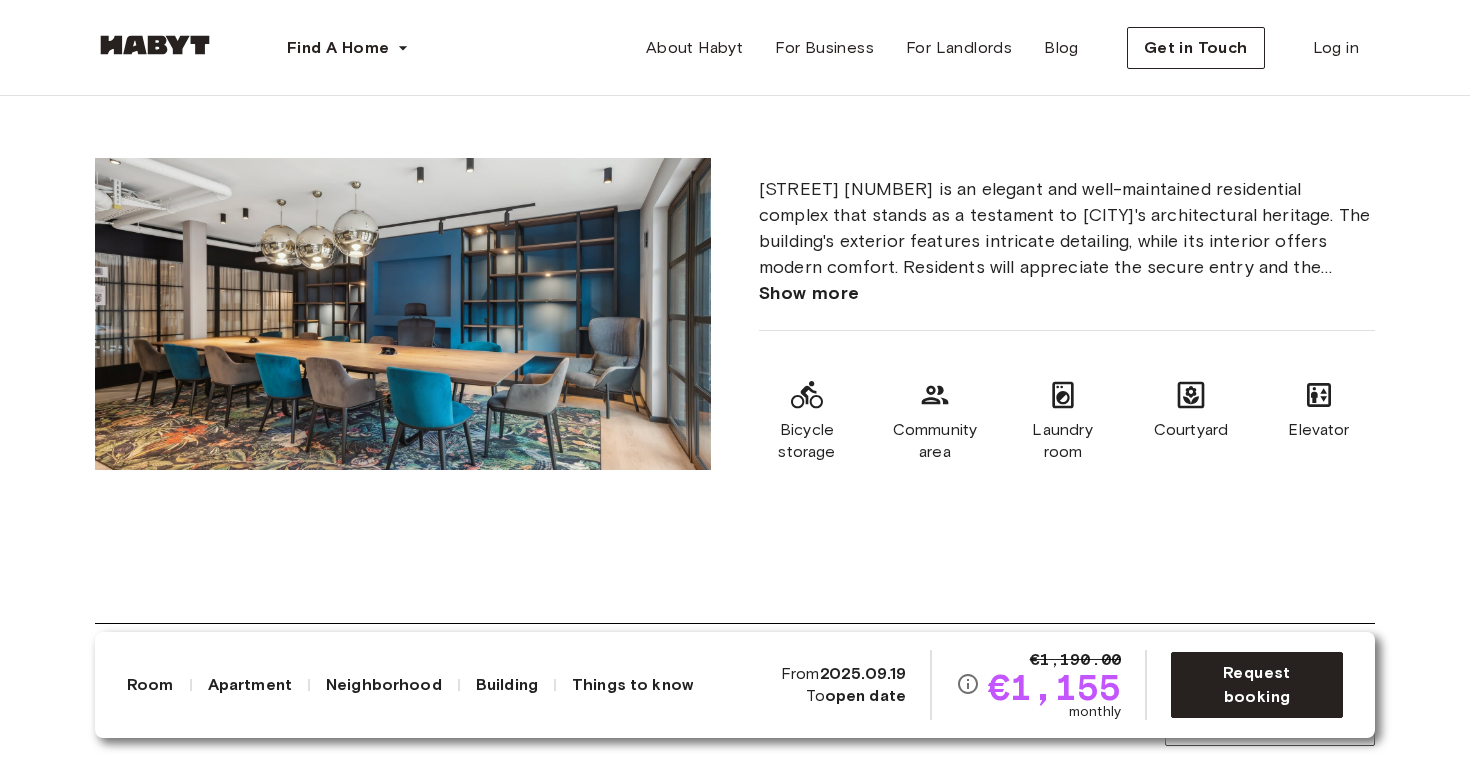 click on "Fischerstraße 10 is an elegant and well-maintained residential complex that stands as a testament to Berlin's architectural heritage. The building's exterior features intricate detailing, while its interior offers modern comfort. Residents will appreciate the secure entry and the convenience of an elevator. The property includes beautifully landscaped communal areas, providing a serene escape in the heart of the city. Fischerstraße 10 is a blend of classic aesthetics and contemporary living, offering an ideal home for those seeking comfort and style. Show more Bicycle storage Community area Laundry room Courtyard Elevator" at bounding box center [1067, 334] 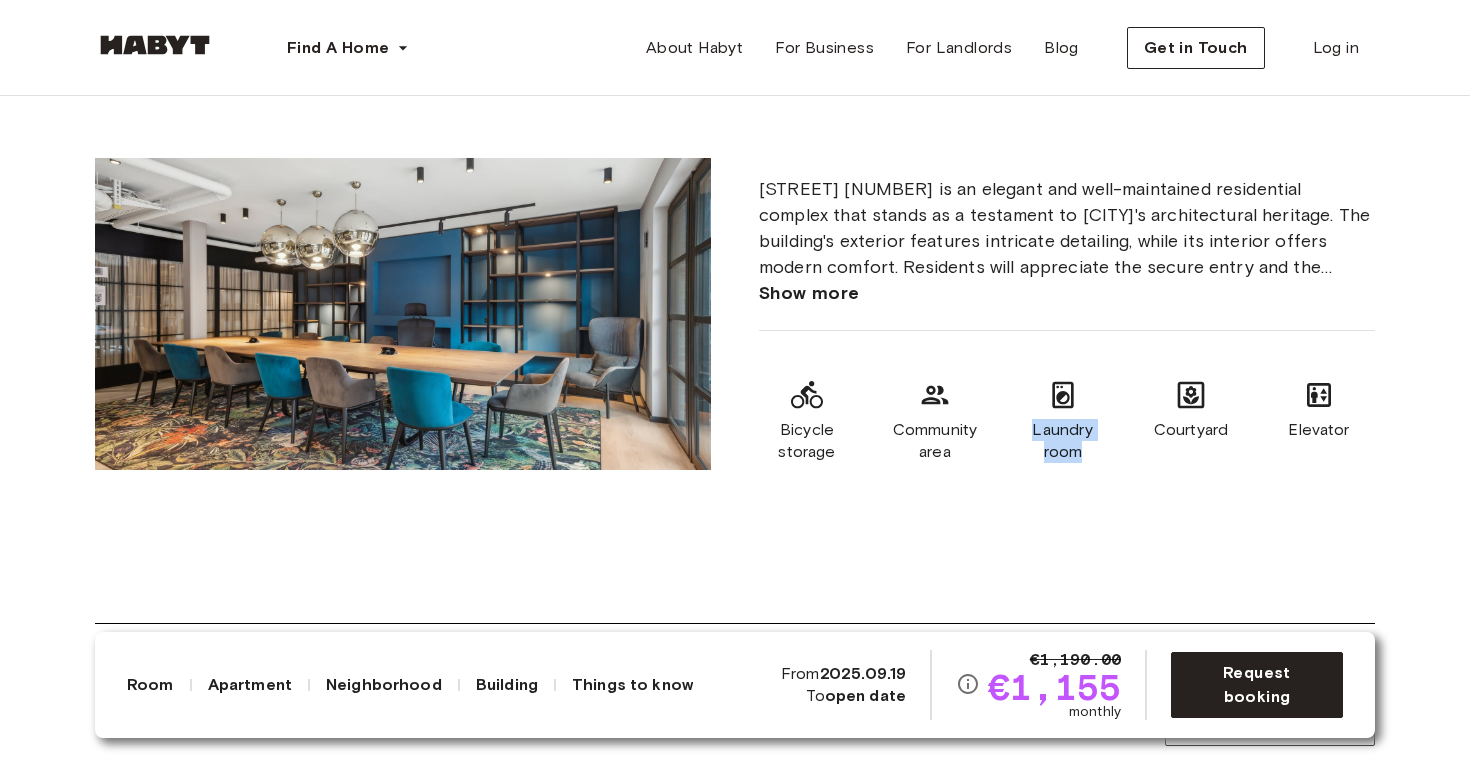 drag, startPoint x: 1090, startPoint y: 451, endPoint x: 1027, endPoint y: 398, distance: 82.32861 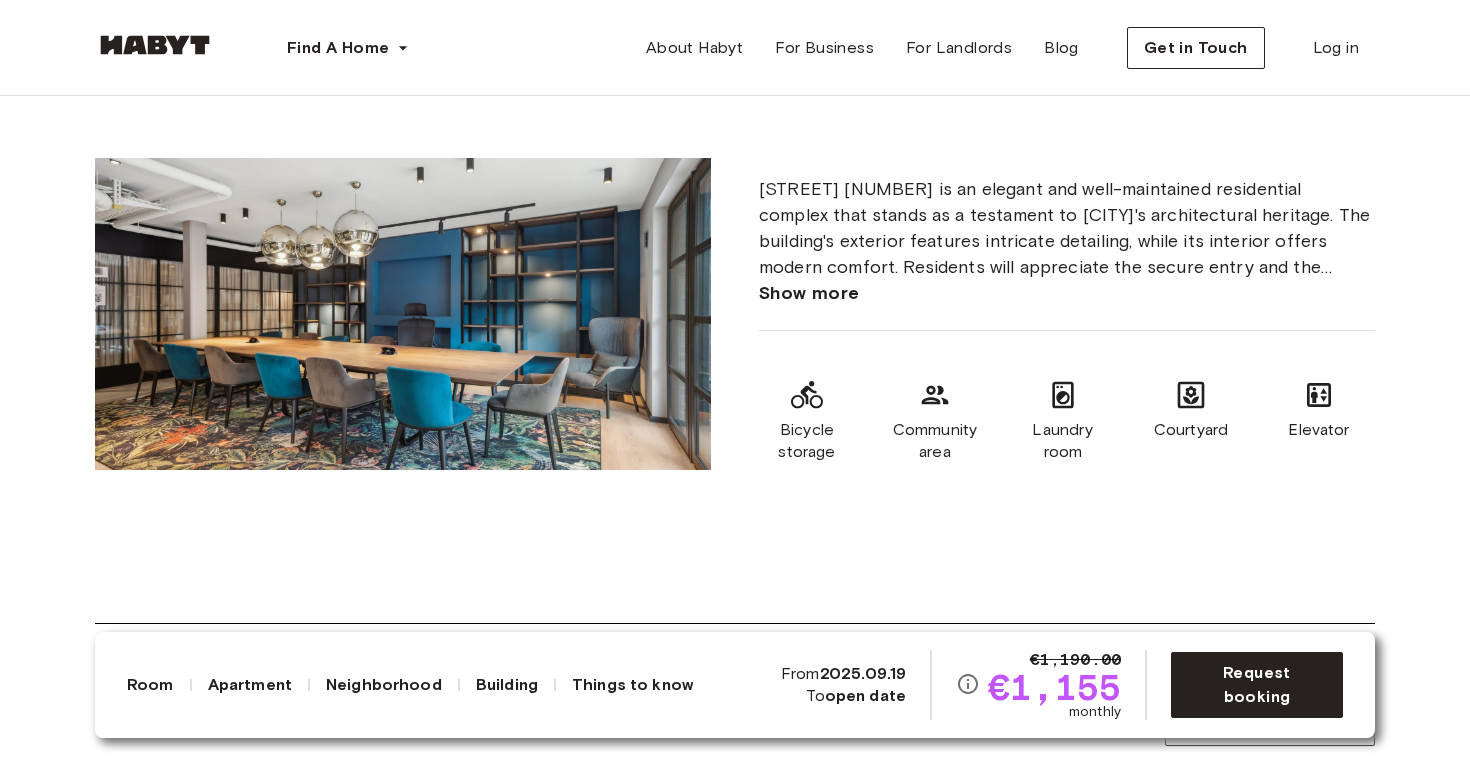 click on "Bicycle storage Community area Laundry room Courtyard Elevator" at bounding box center [1063, 421] 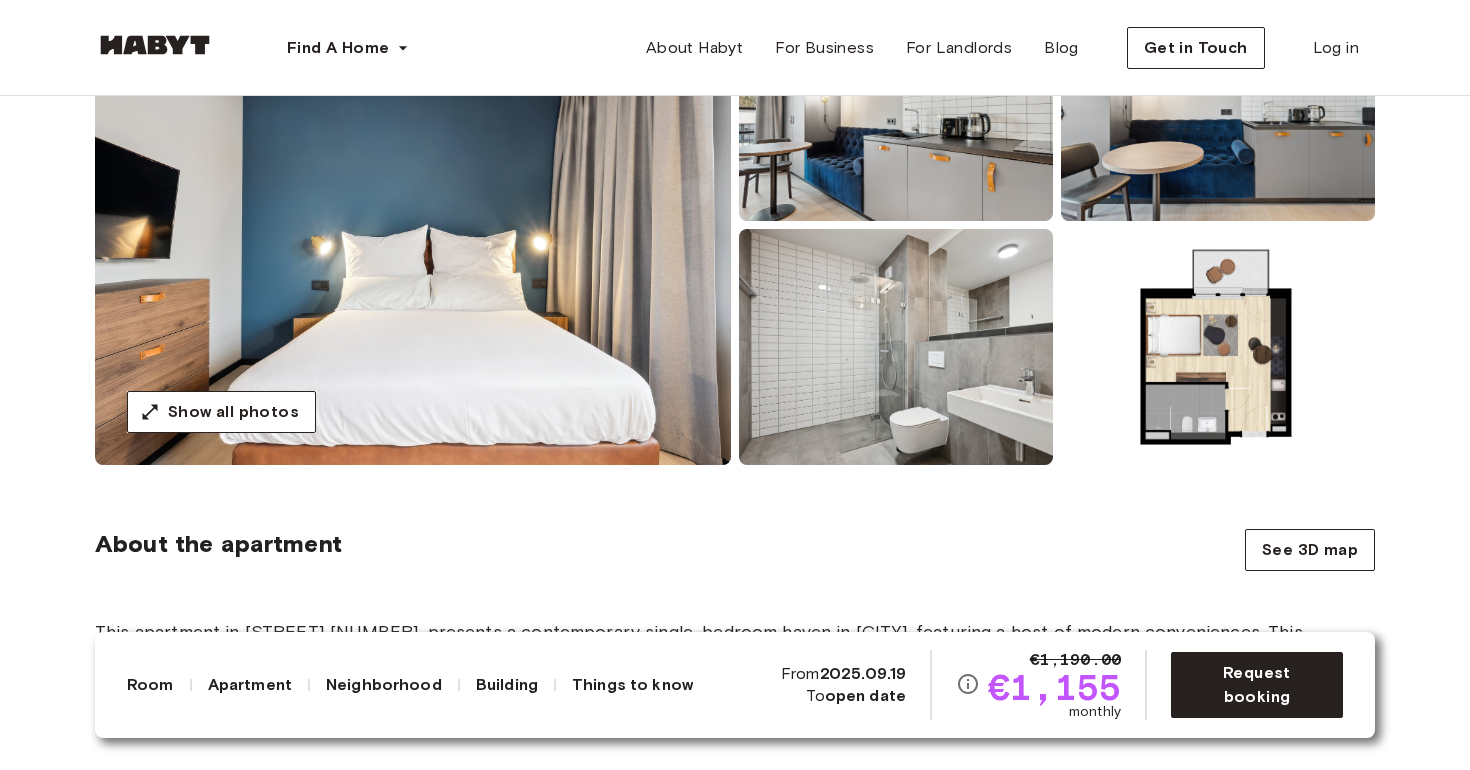 scroll, scrollTop: 225, scrollLeft: 0, axis: vertical 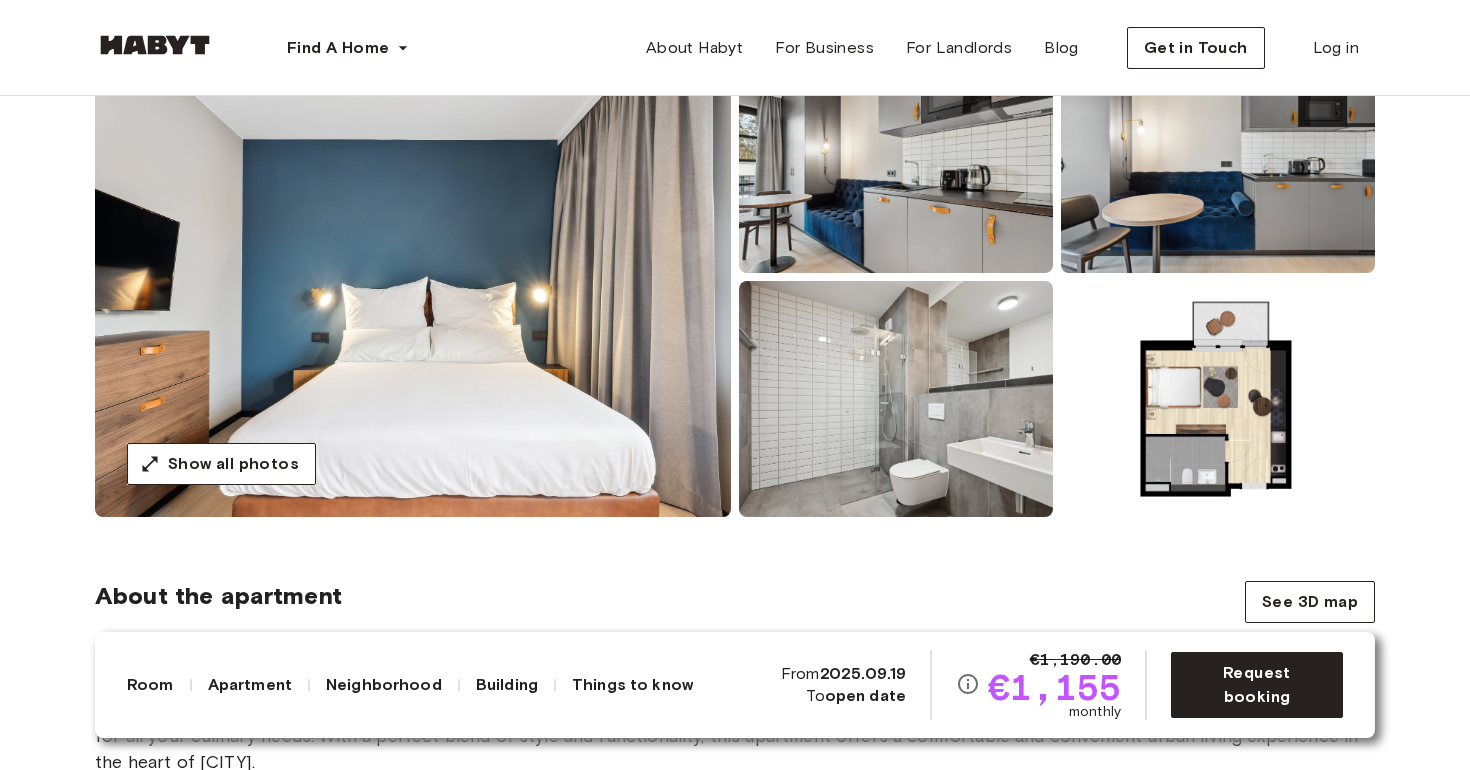 click at bounding box center (413, 277) 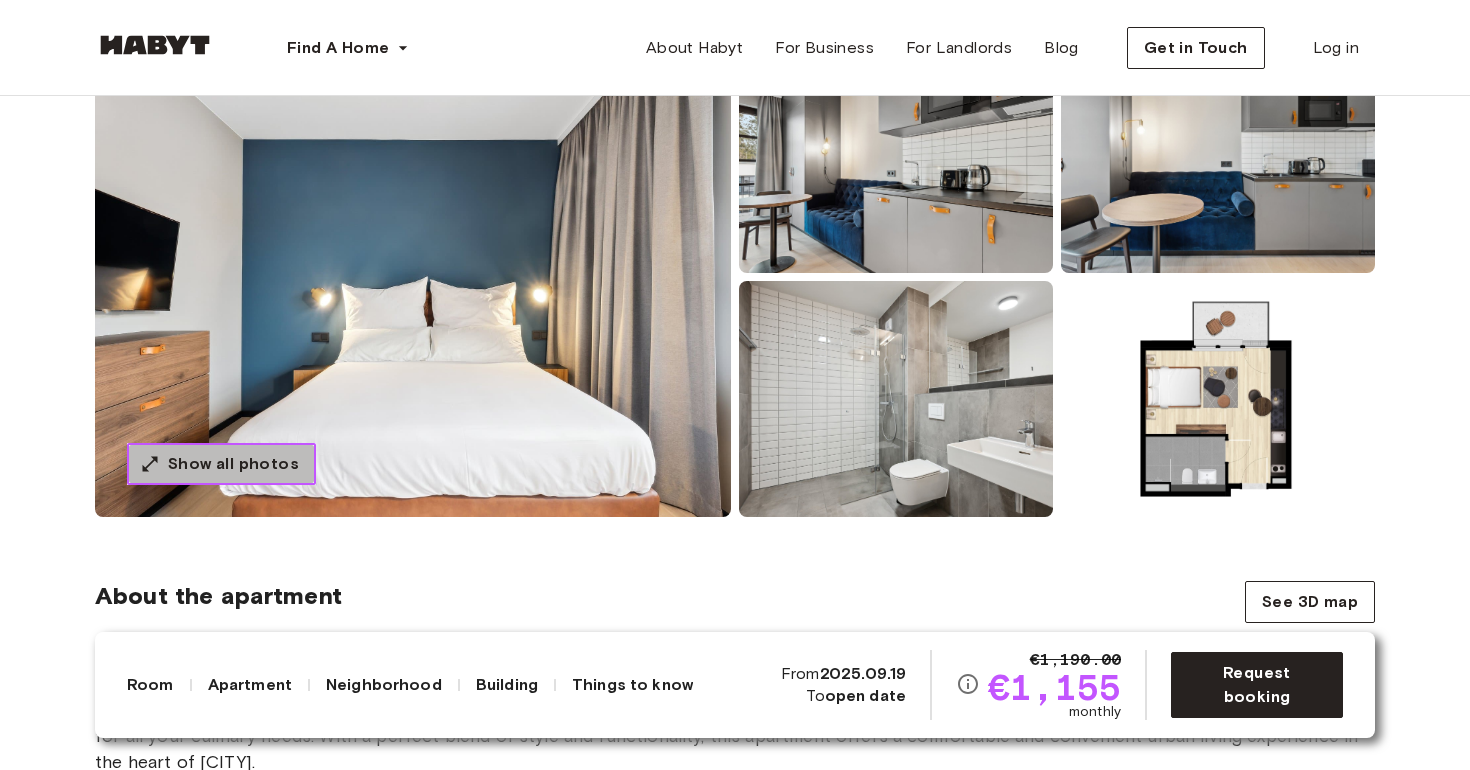 click on "Show all photos" at bounding box center (233, 464) 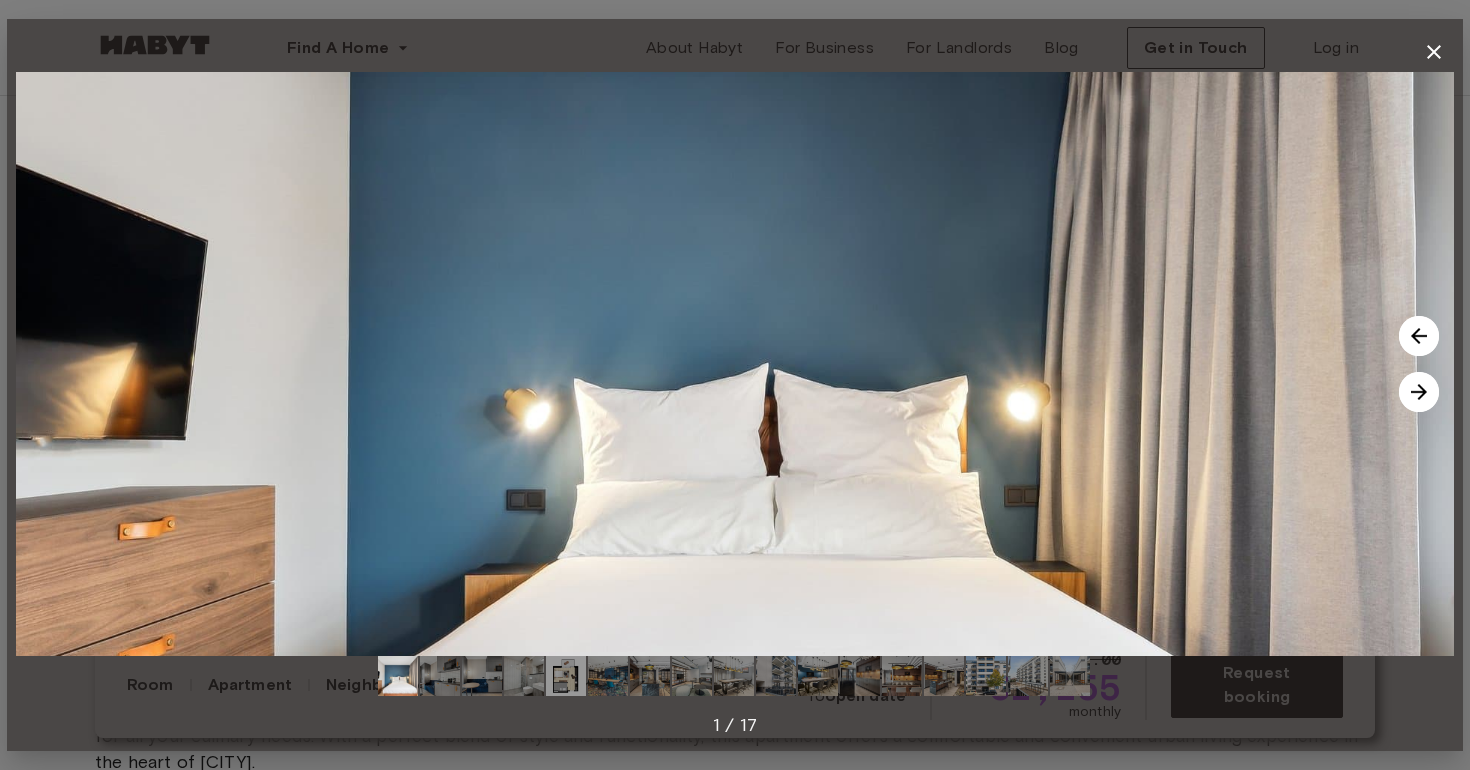click at bounding box center (1419, 392) 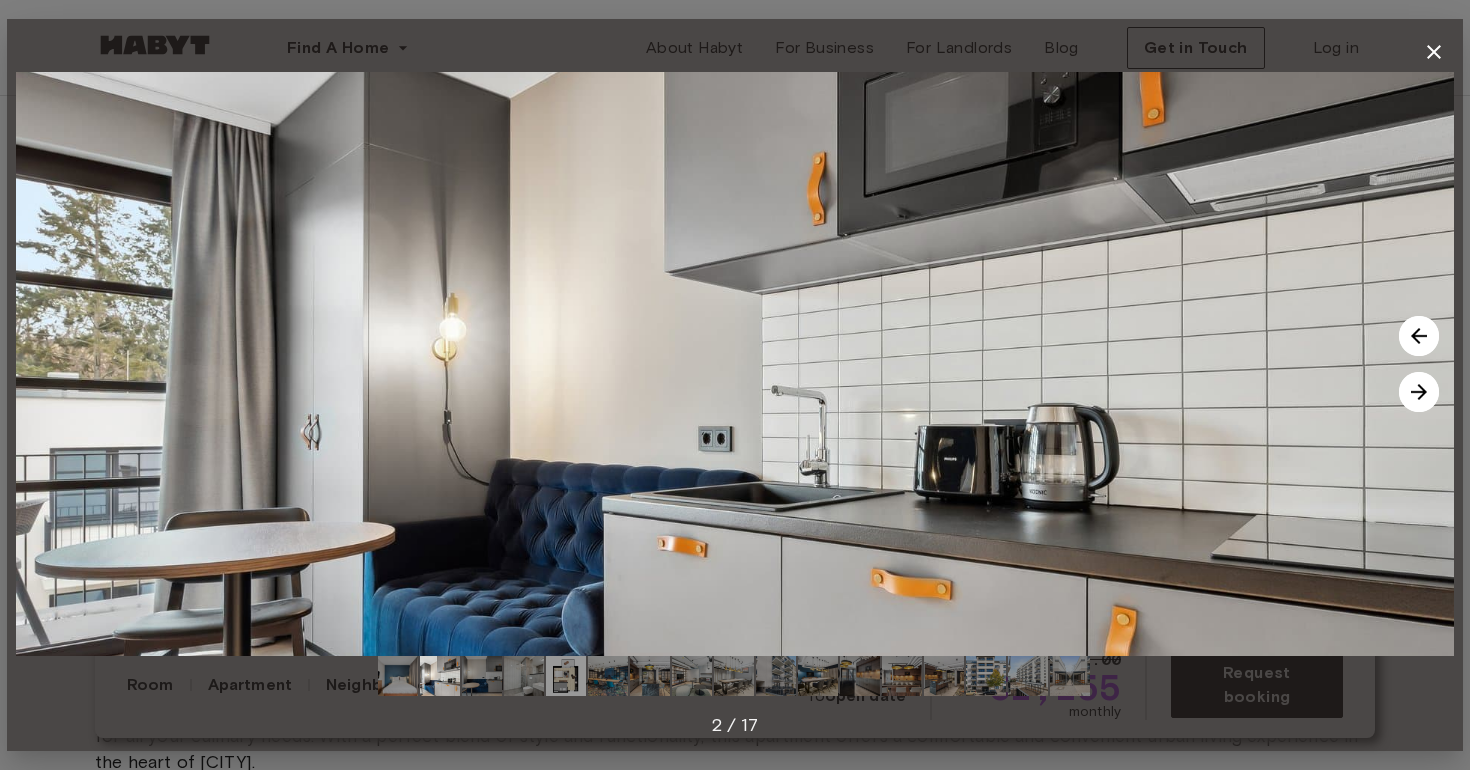 click at bounding box center [1419, 392] 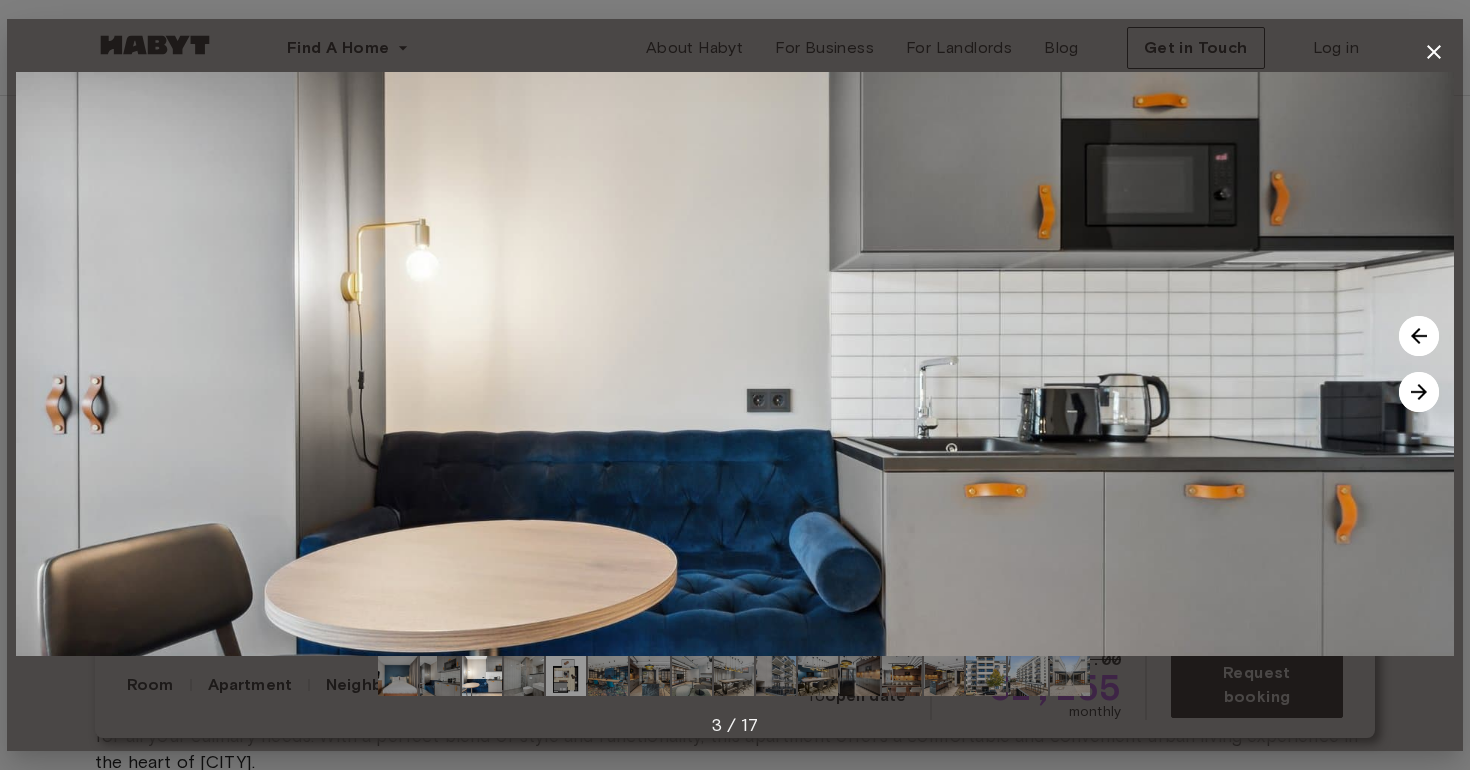 click at bounding box center (1419, 392) 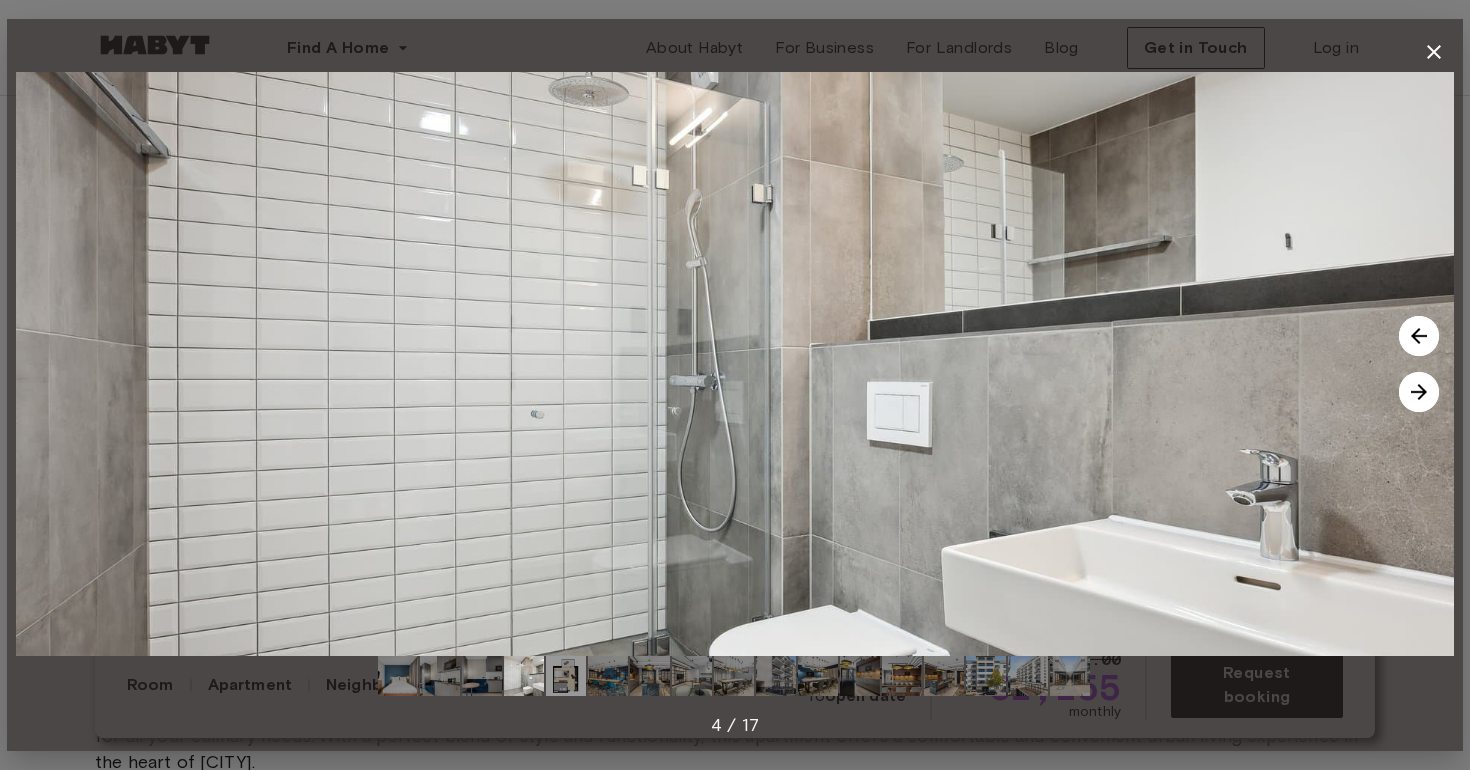 click 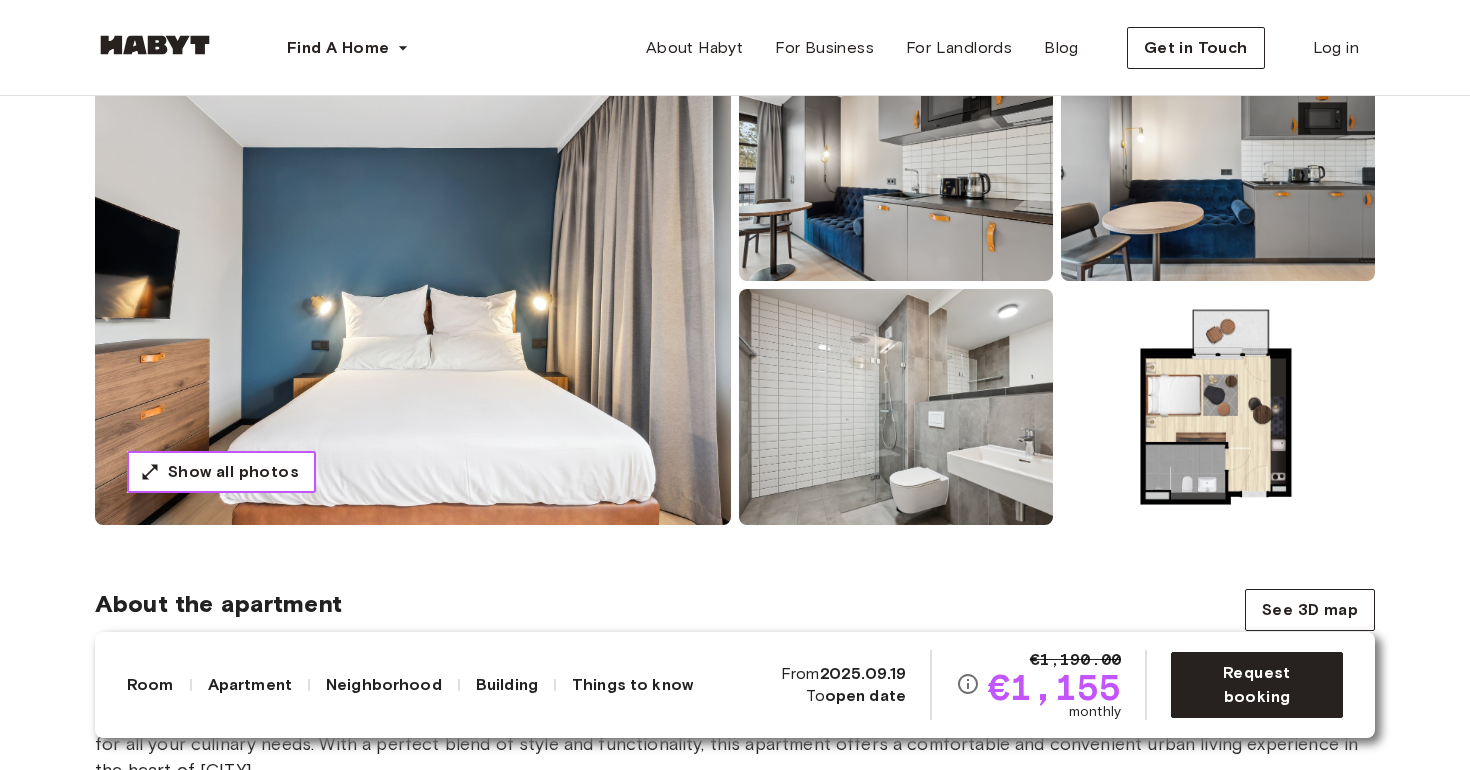 scroll, scrollTop: 0, scrollLeft: 0, axis: both 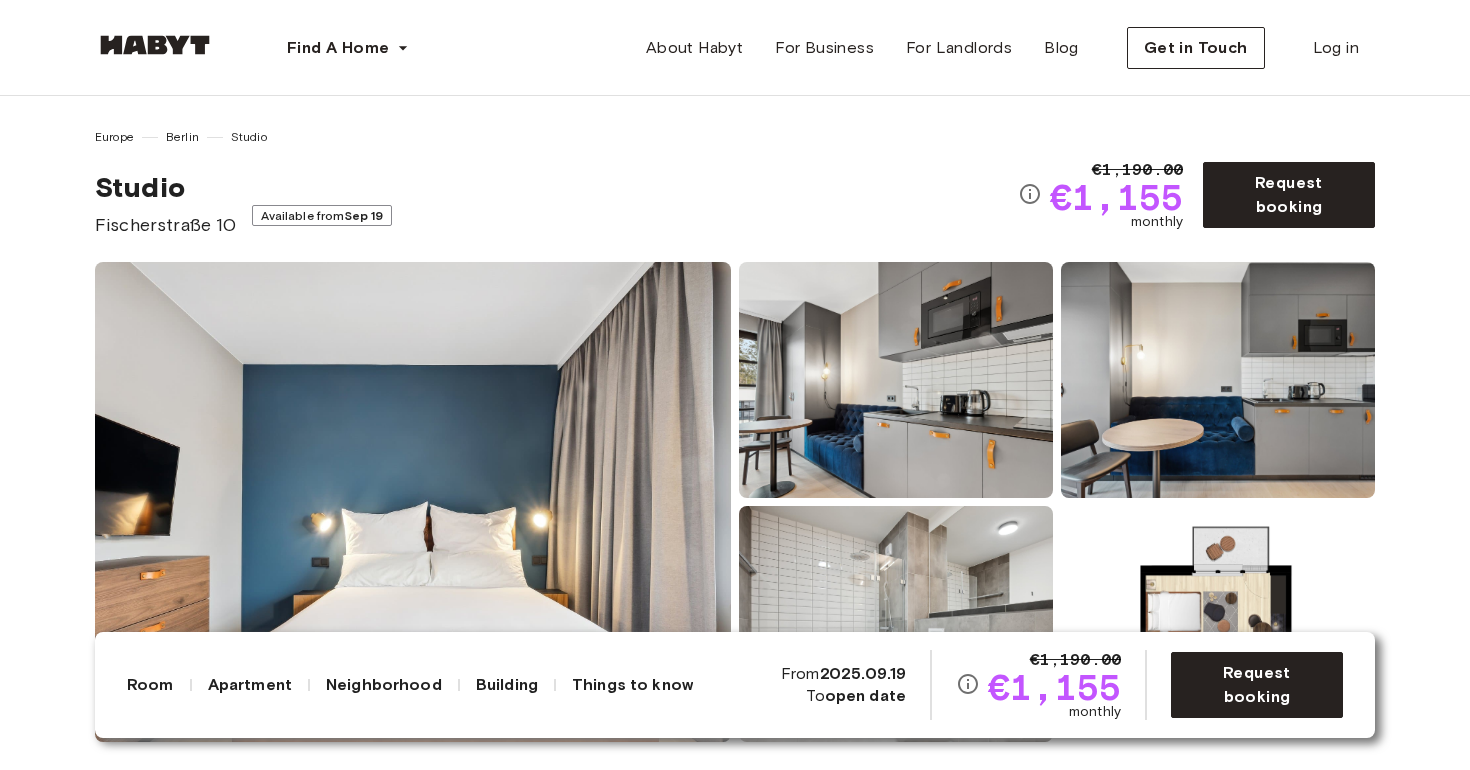 click at bounding box center (413, 502) 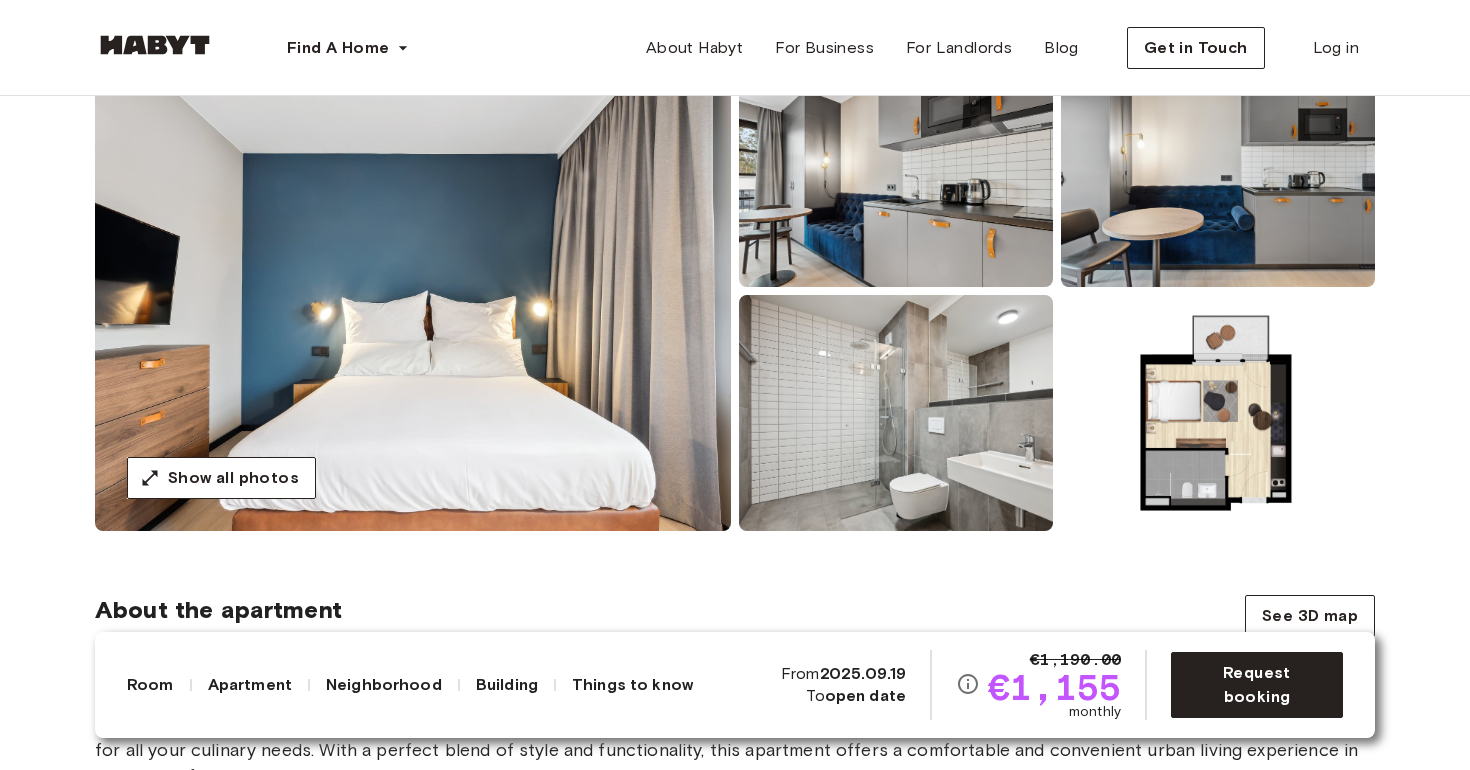 scroll, scrollTop: 108, scrollLeft: 0, axis: vertical 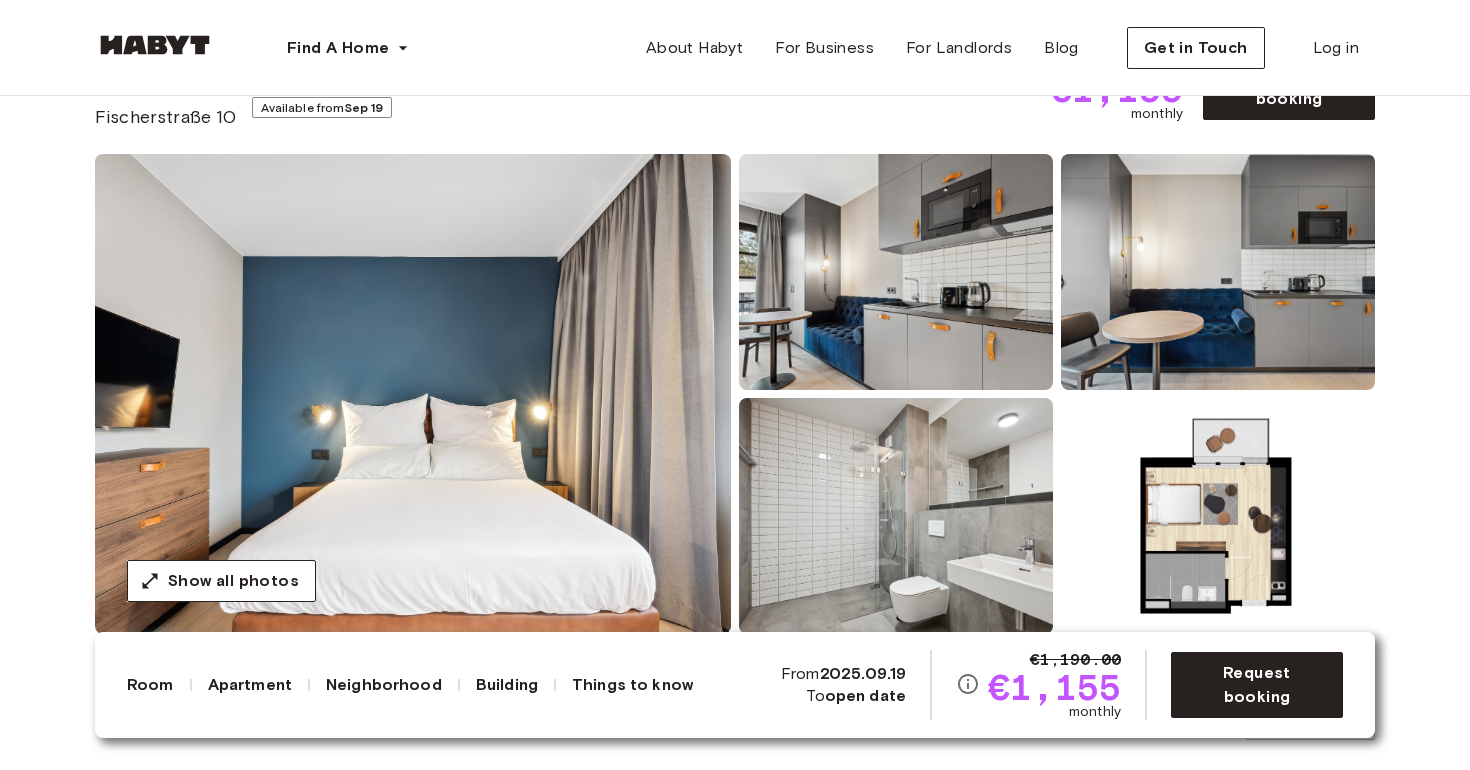 click at bounding box center (896, 272) 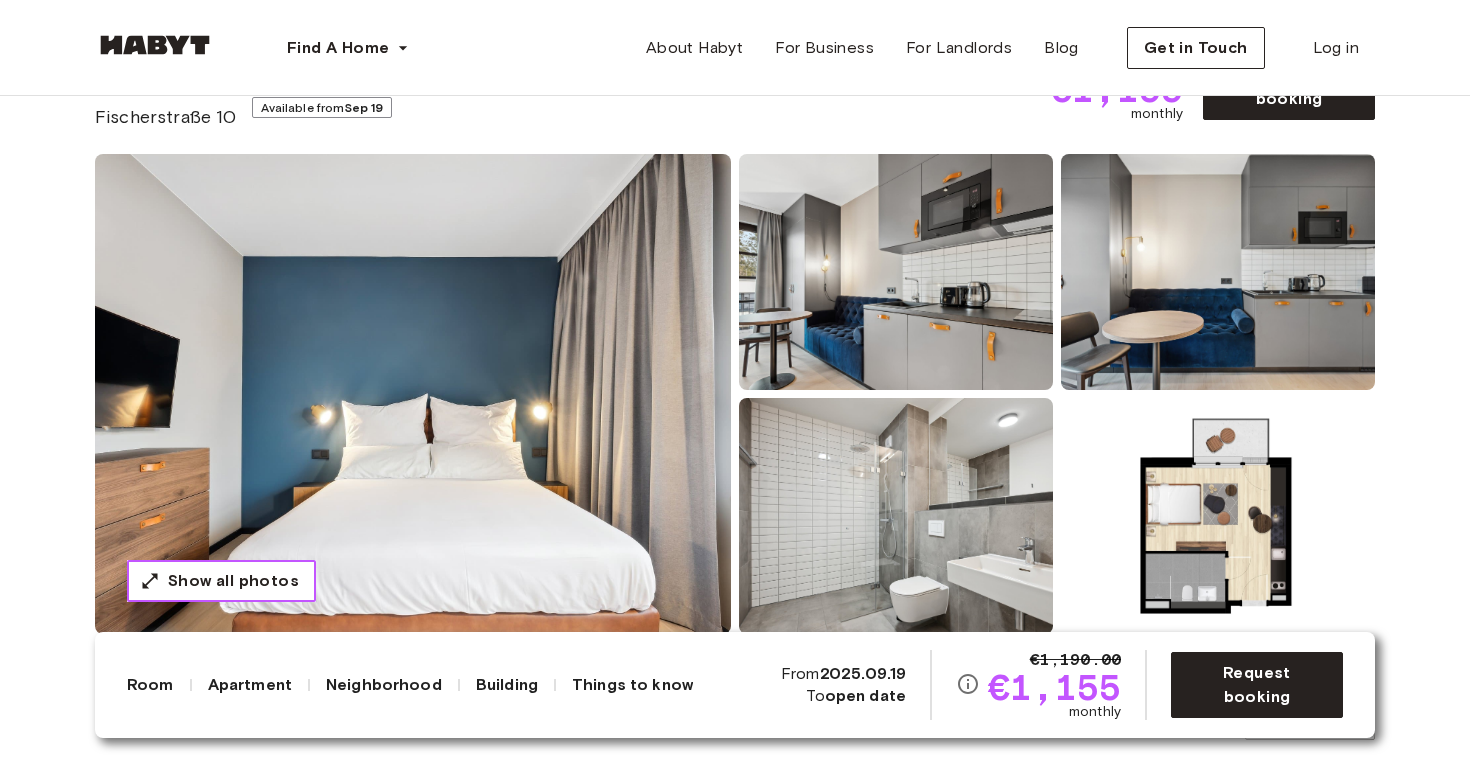 click on "Show all photos" at bounding box center [233, 581] 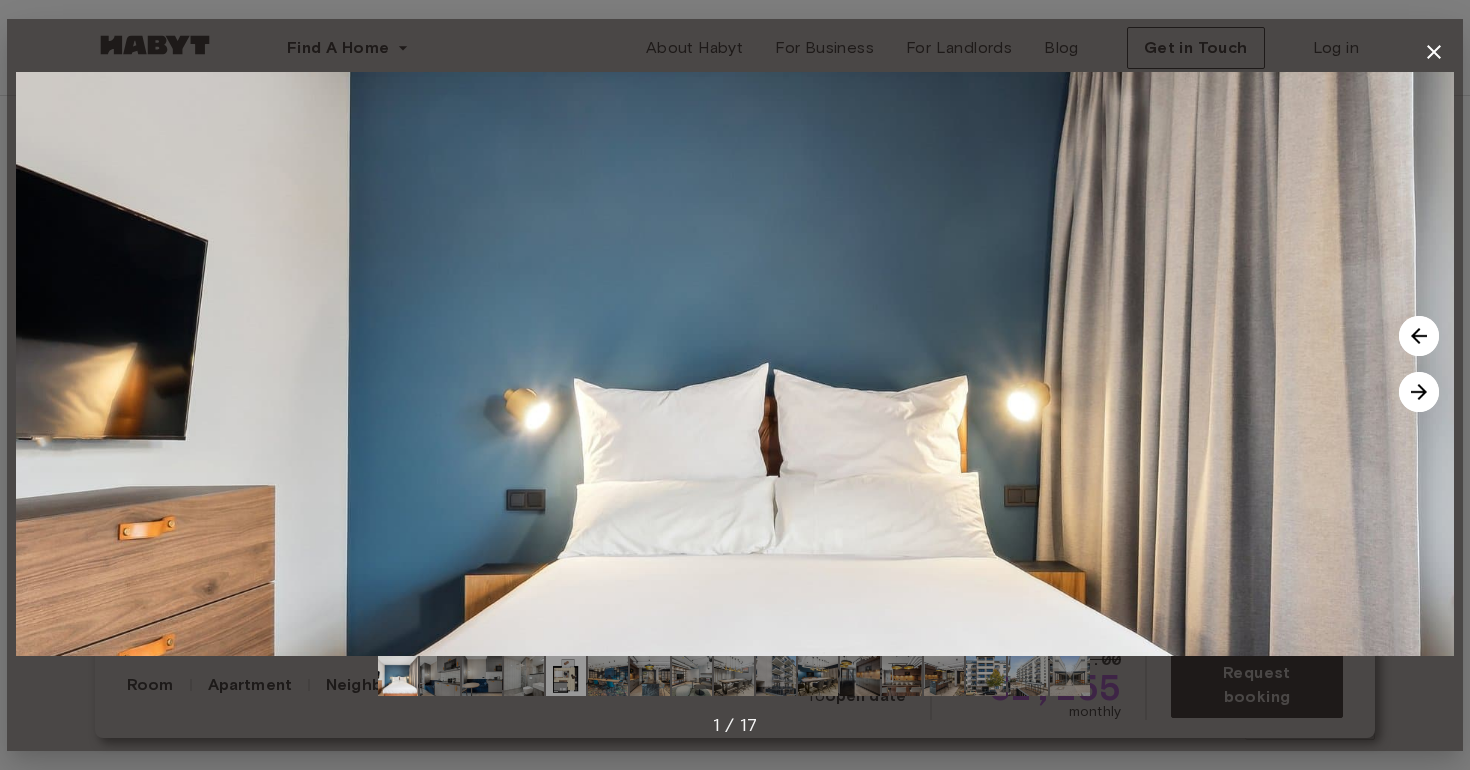 click at bounding box center (1419, 392) 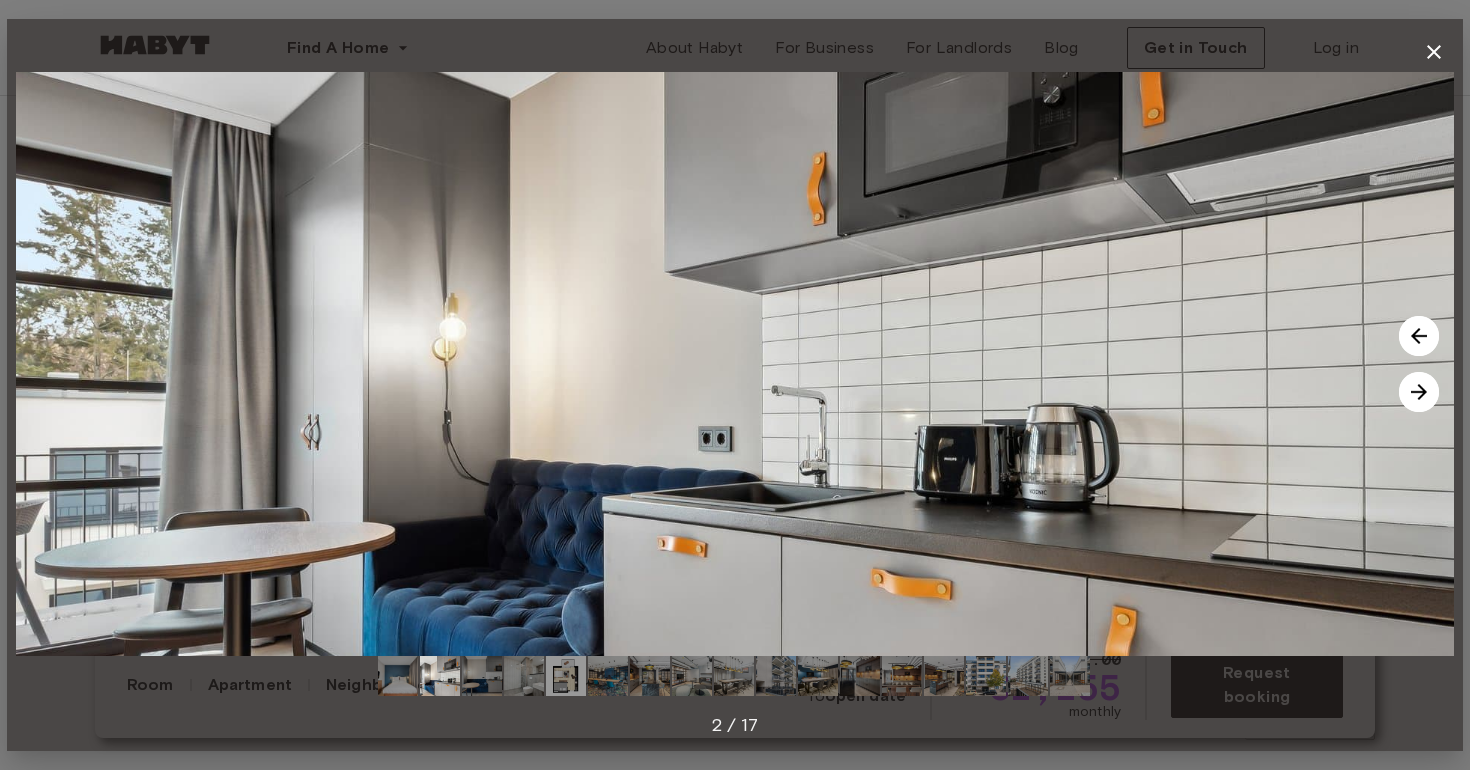 click at bounding box center (1419, 392) 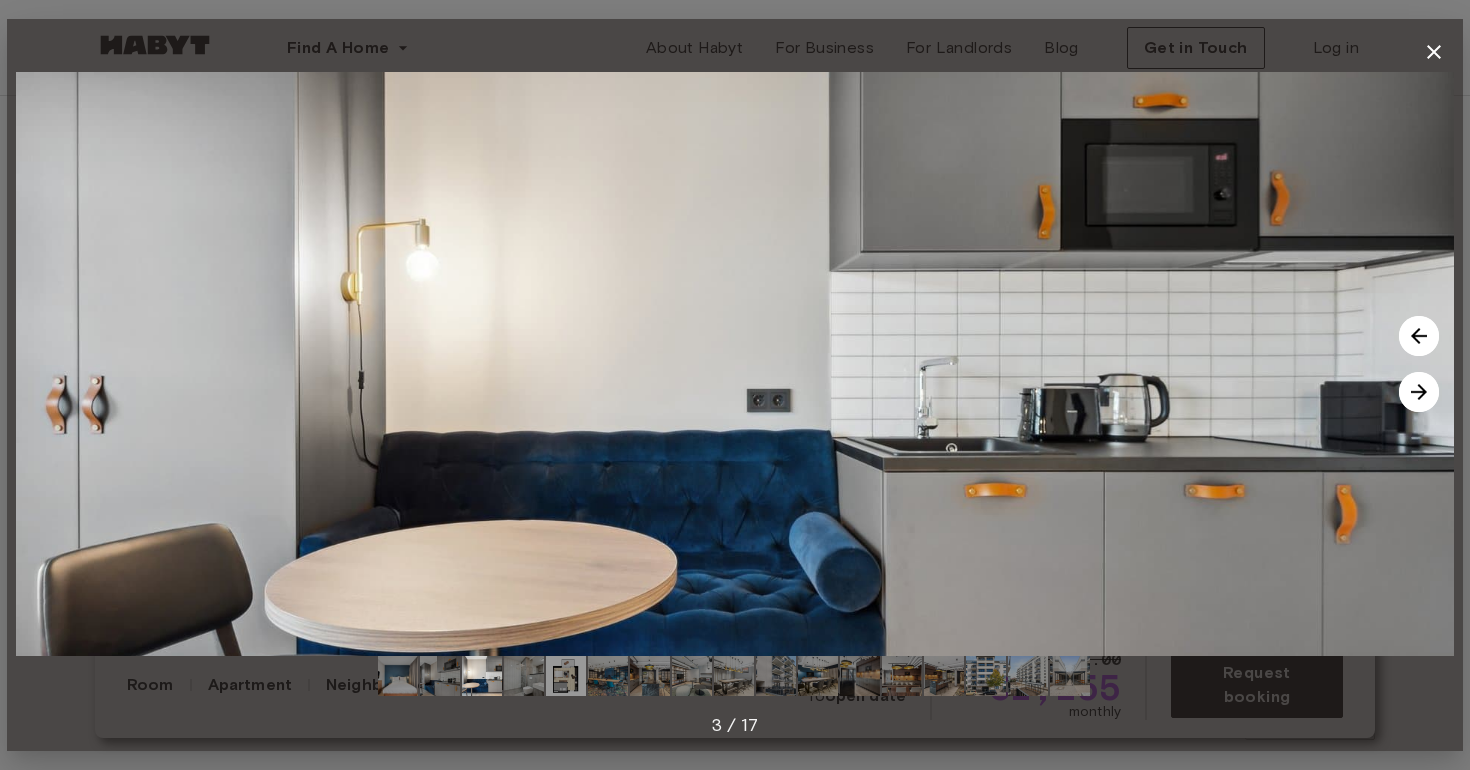 click at bounding box center [1419, 392] 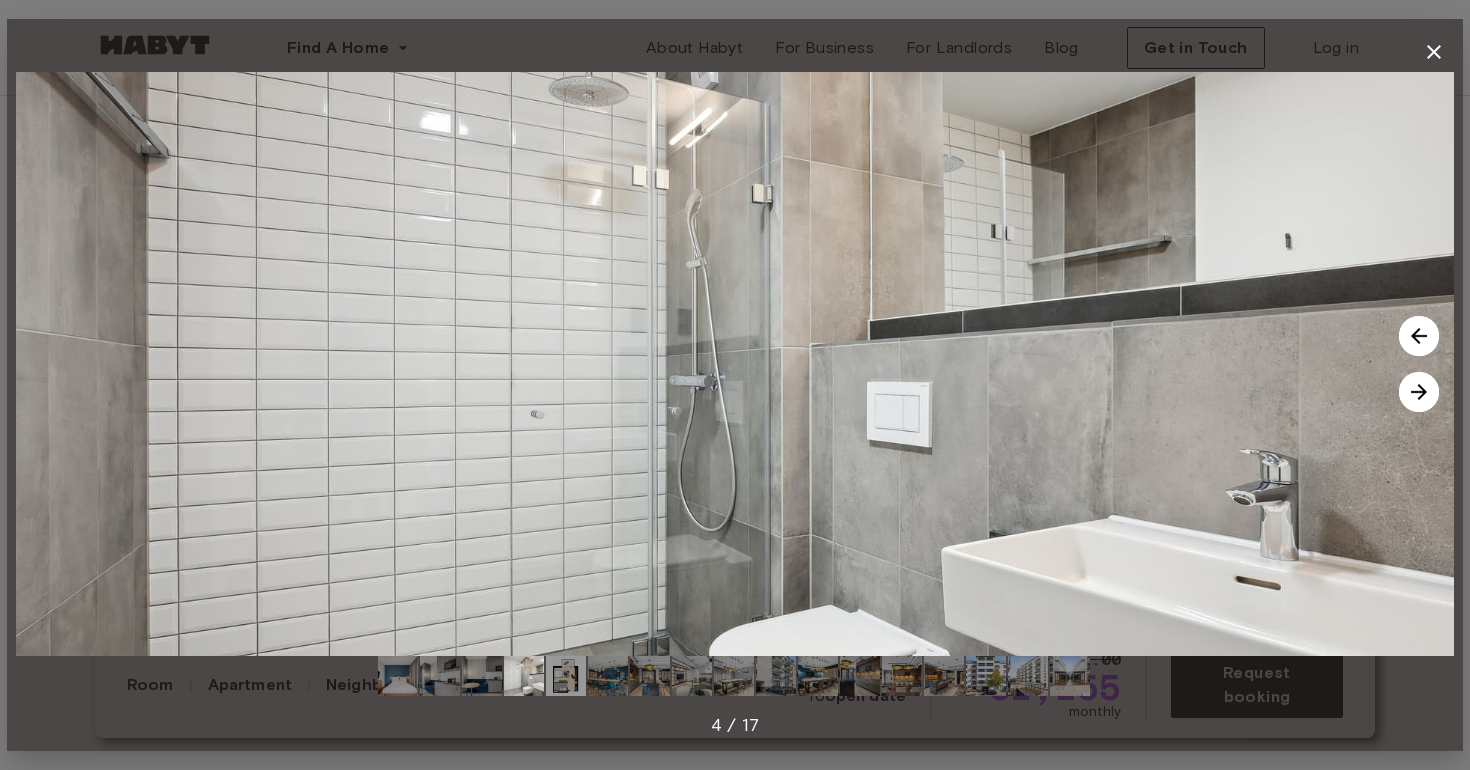 click at bounding box center (1419, 392) 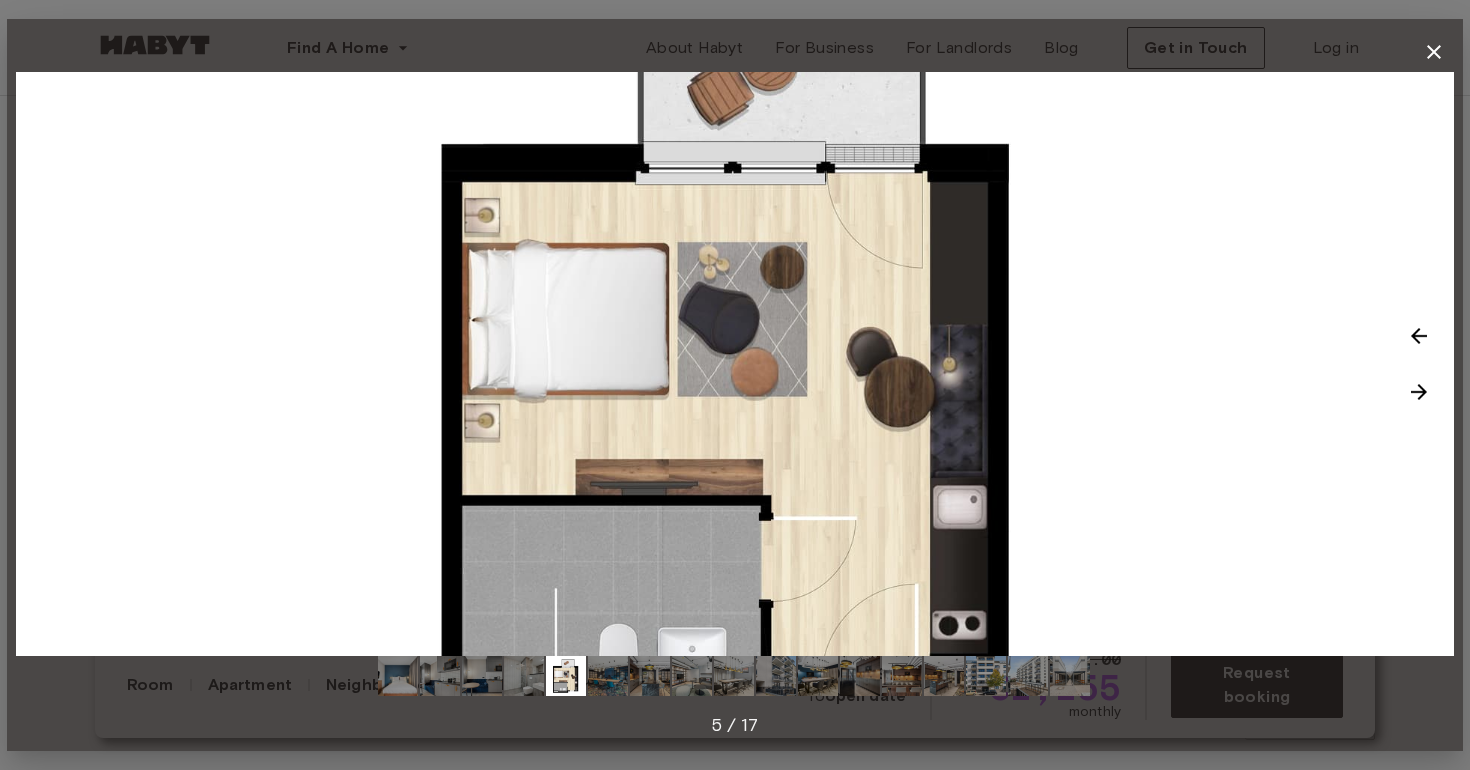 click at bounding box center [1419, 392] 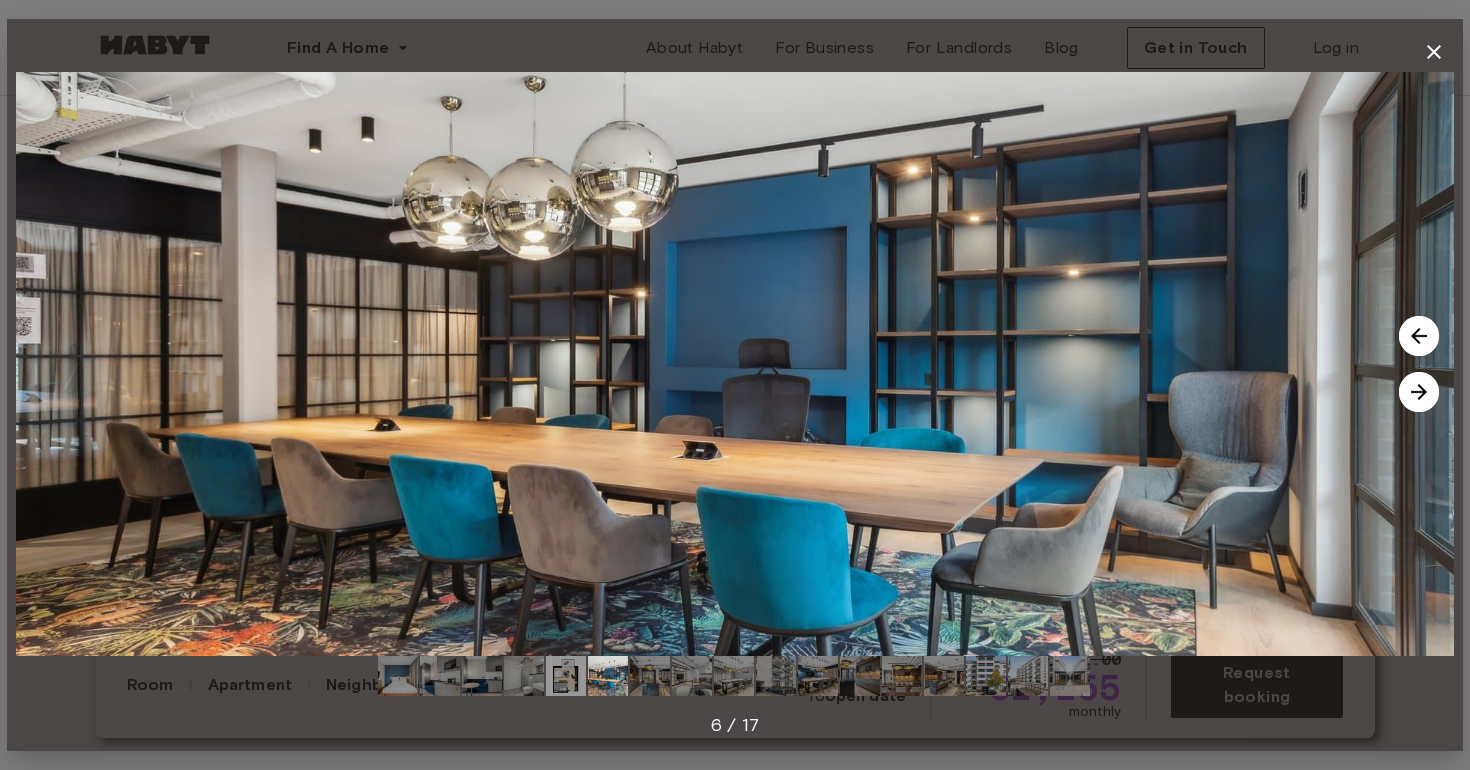 click at bounding box center [1419, 392] 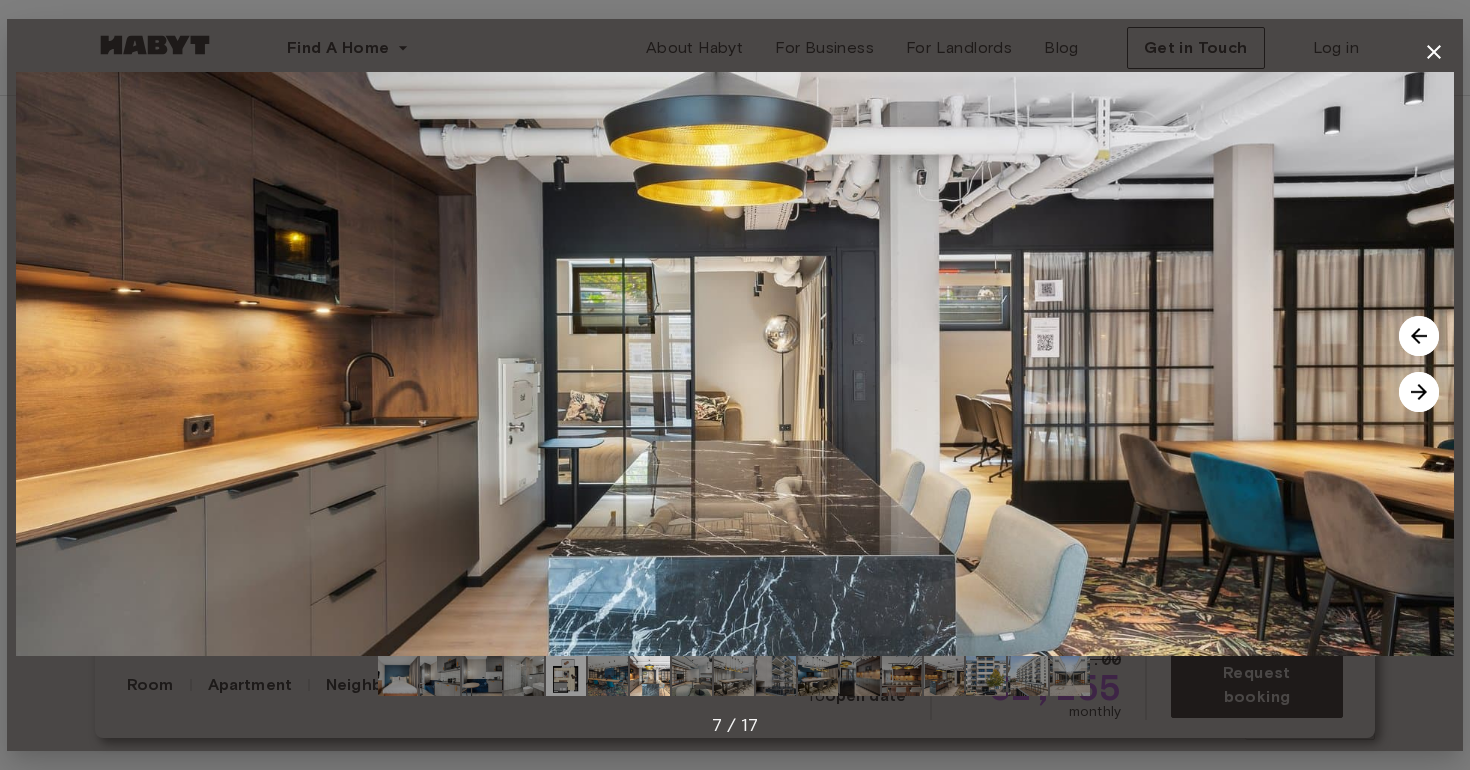 click at bounding box center [1419, 392] 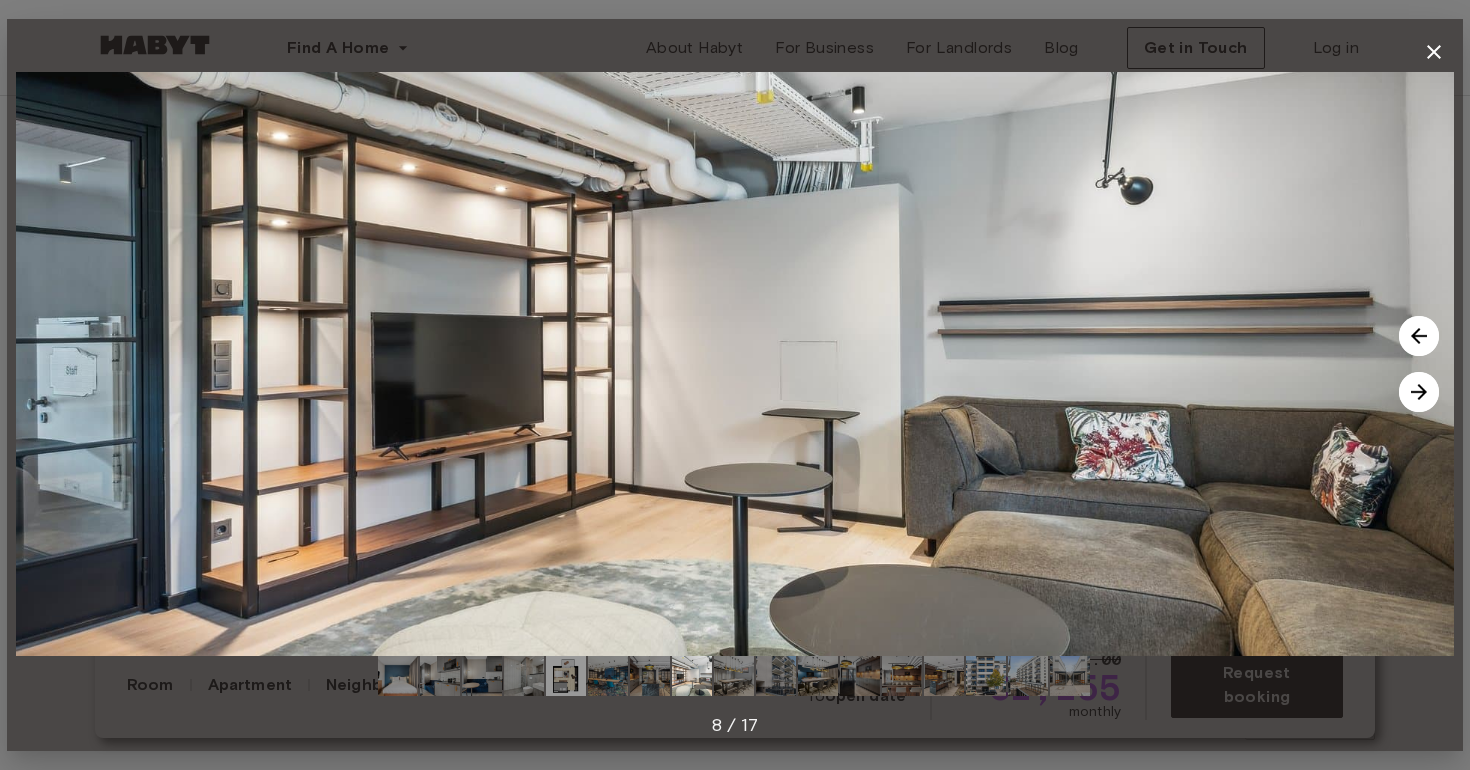 click at bounding box center (1419, 336) 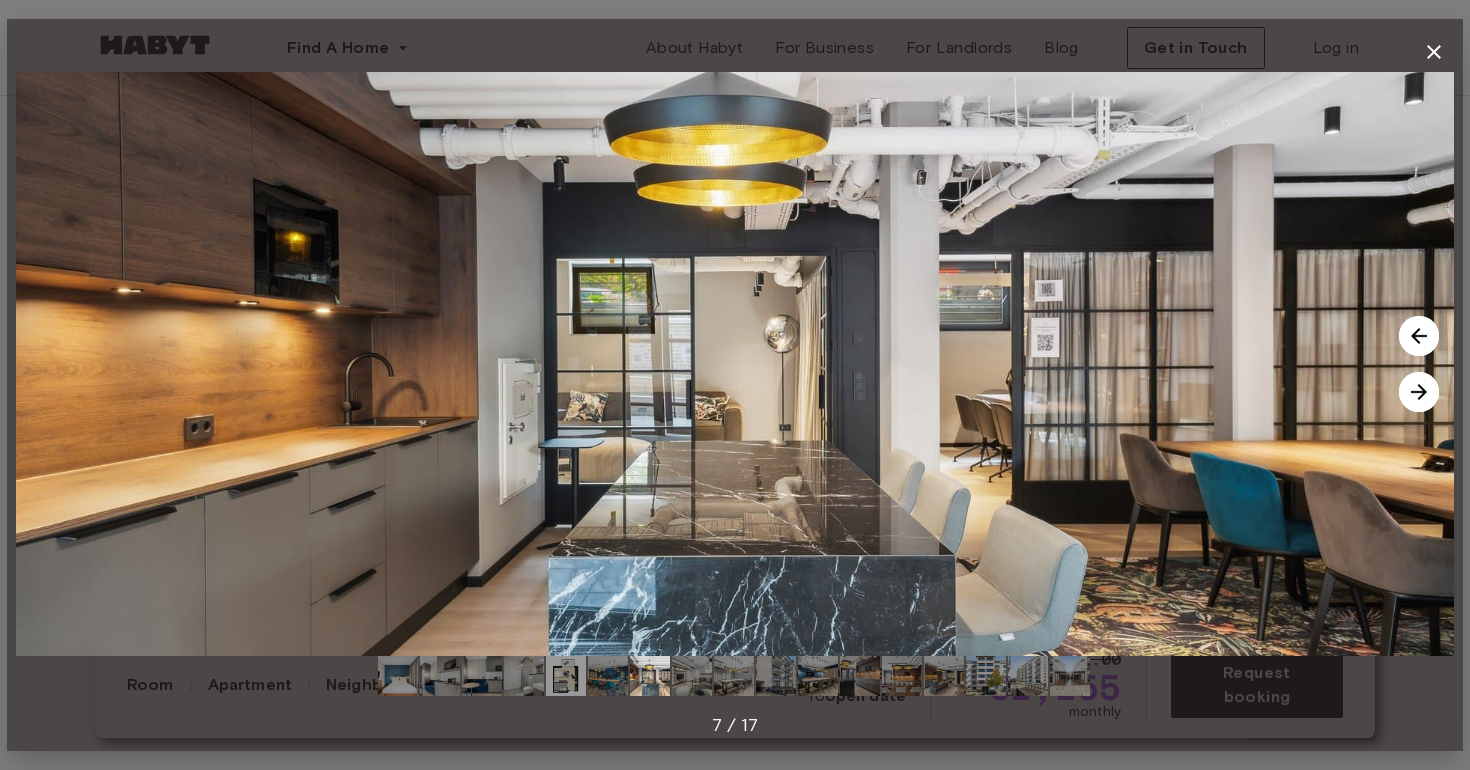 click at bounding box center [1419, 336] 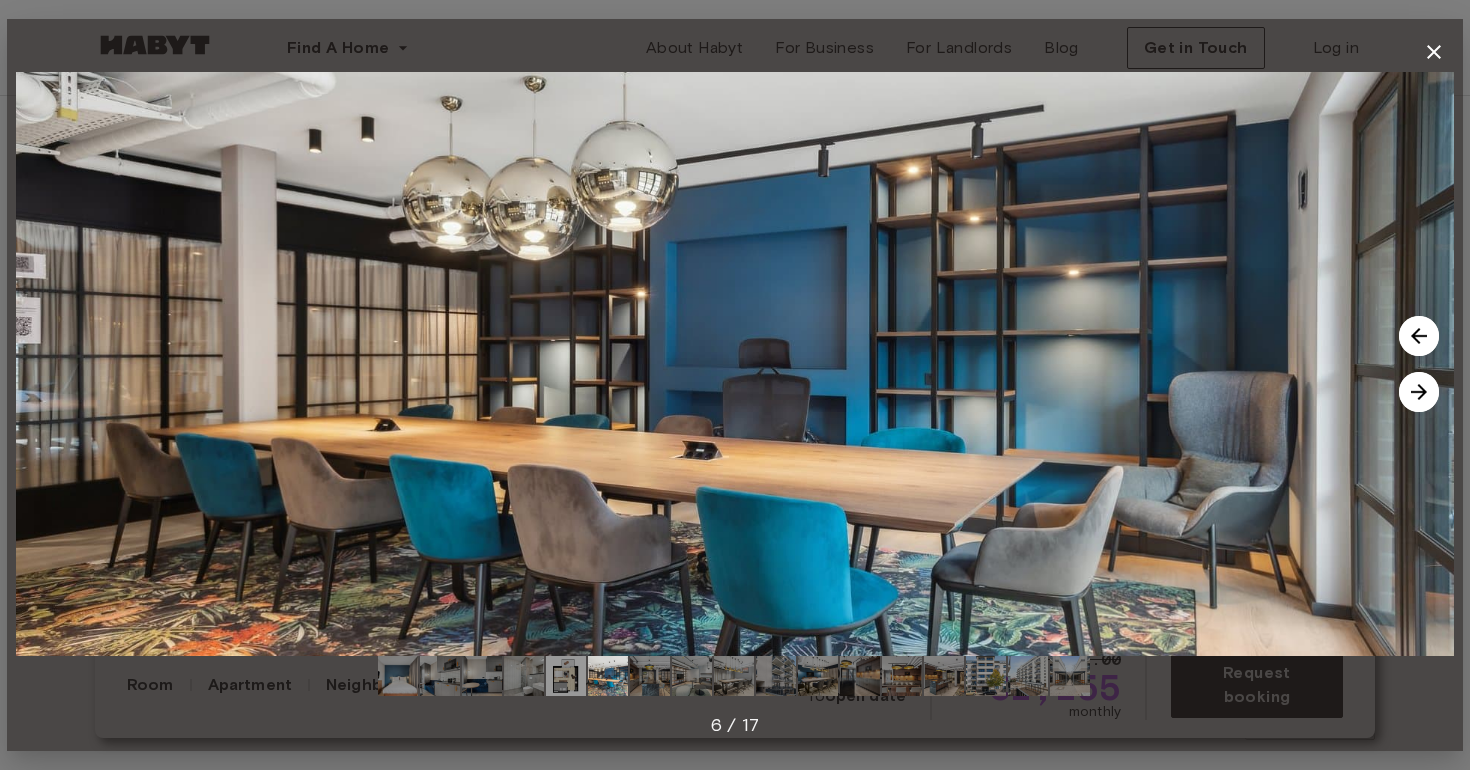 click at bounding box center [1419, 336] 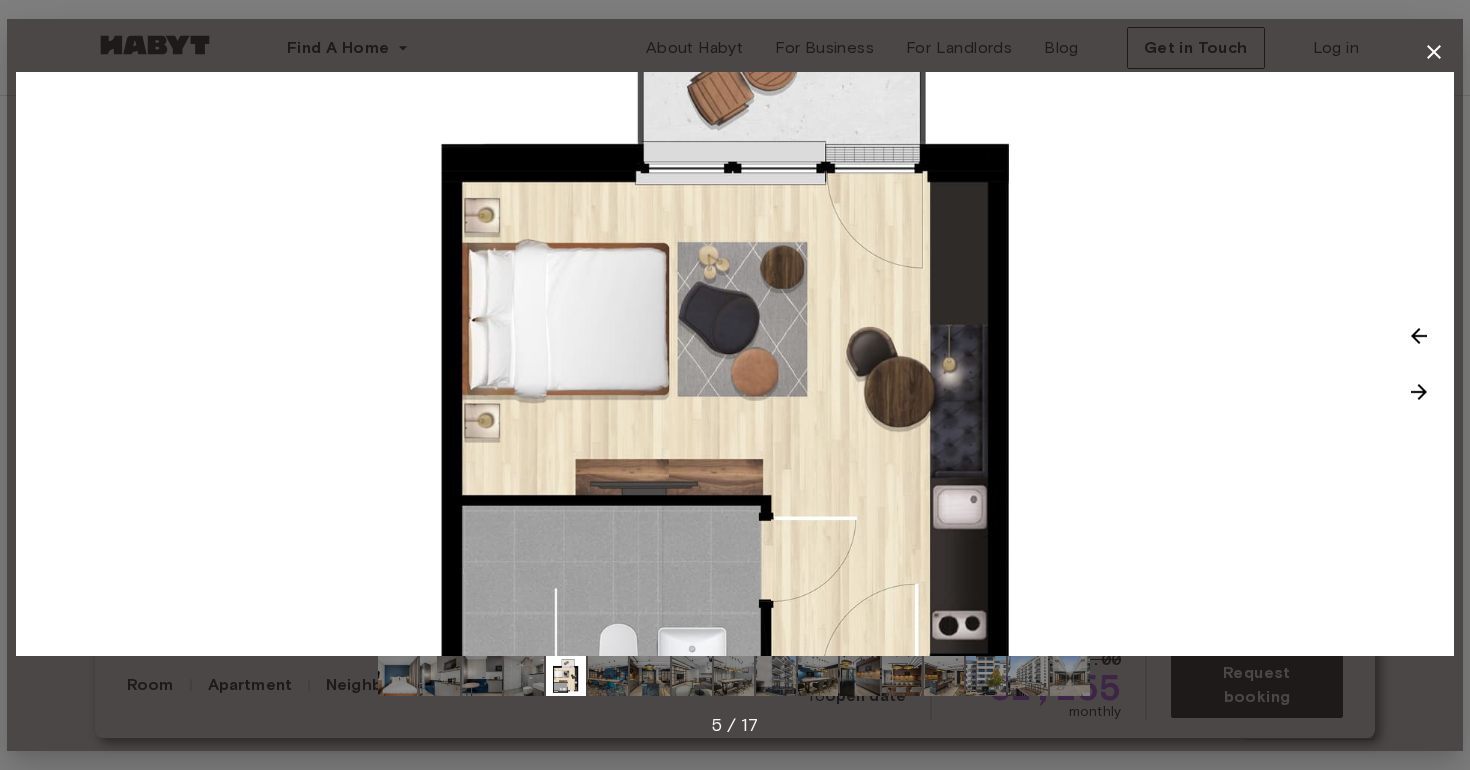 click at bounding box center (1419, 336) 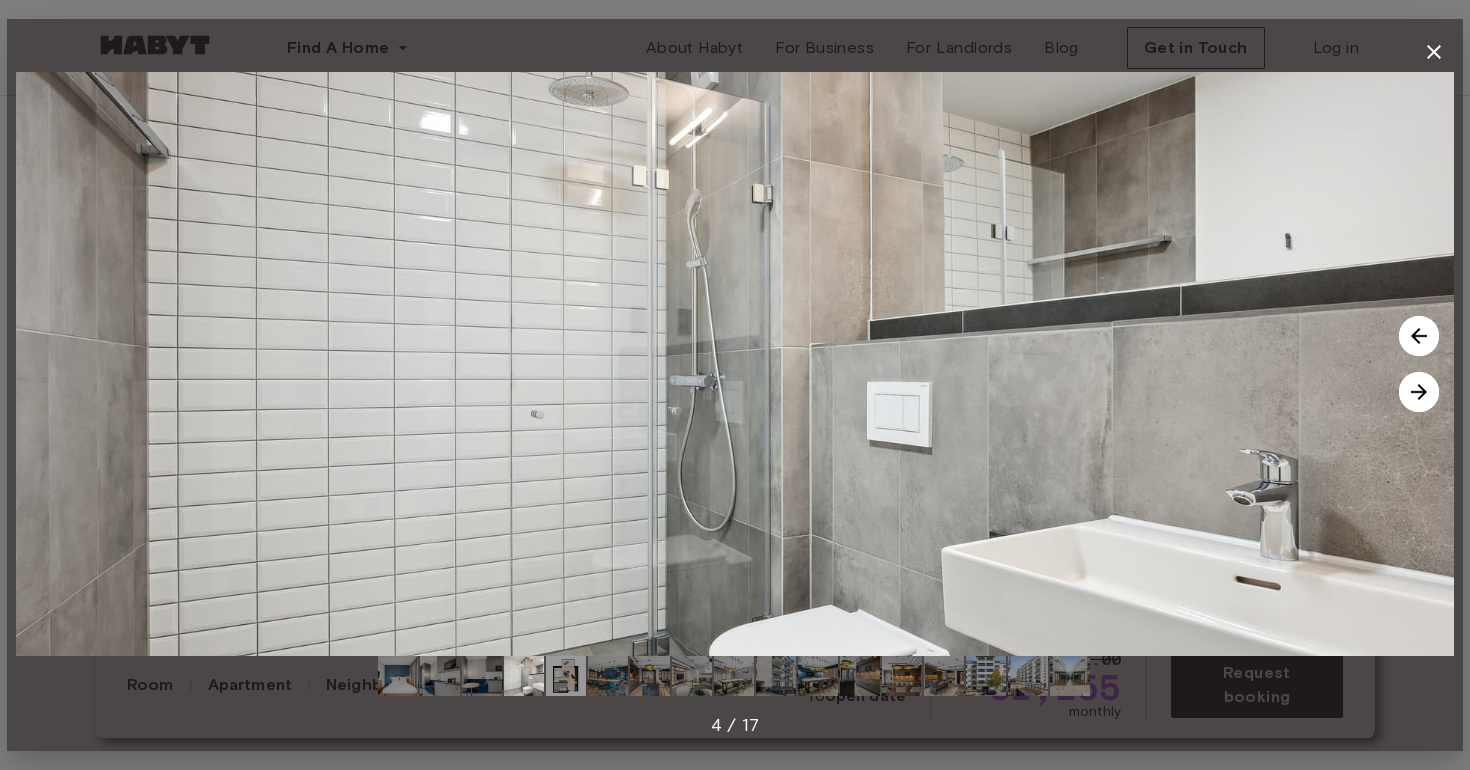 click at bounding box center (1419, 336) 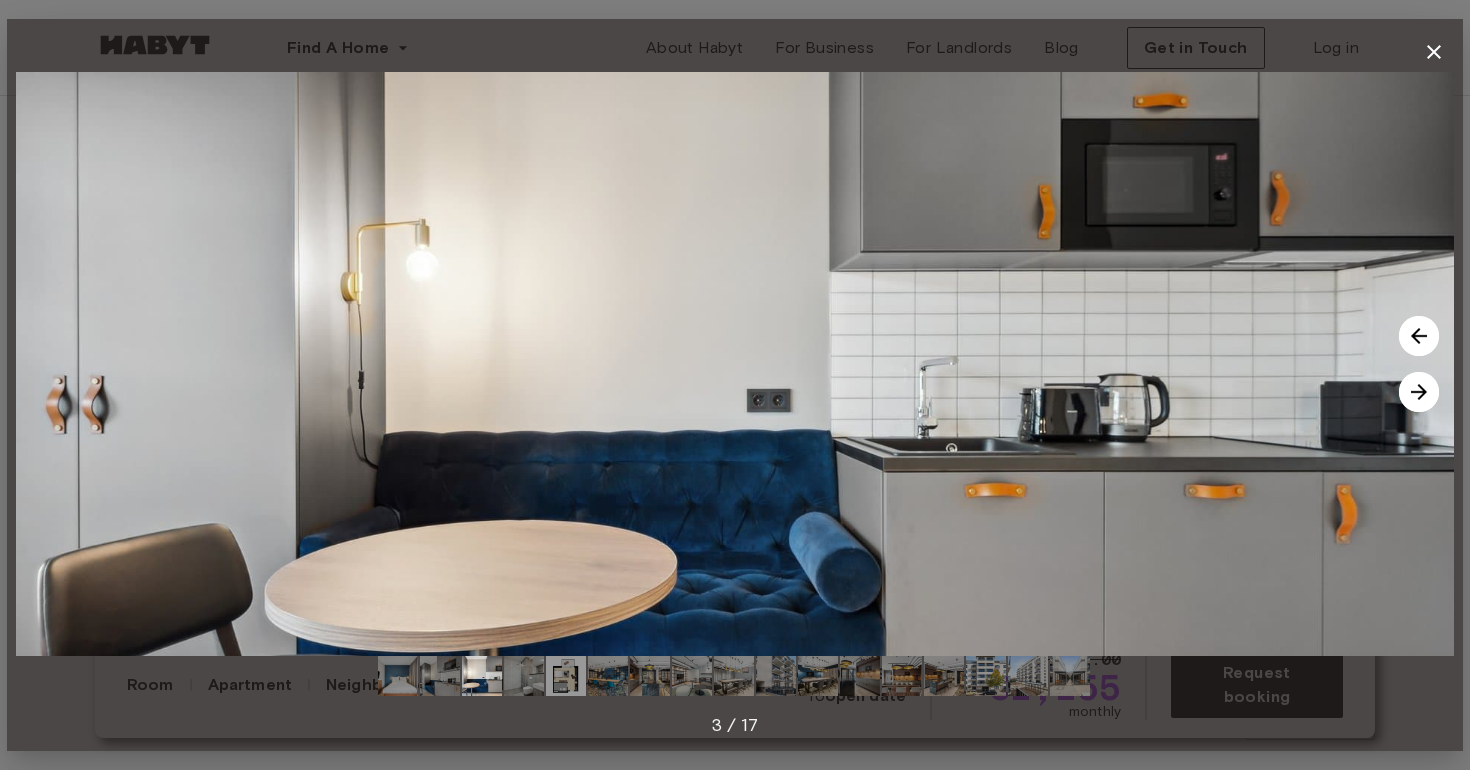 click at bounding box center (1419, 336) 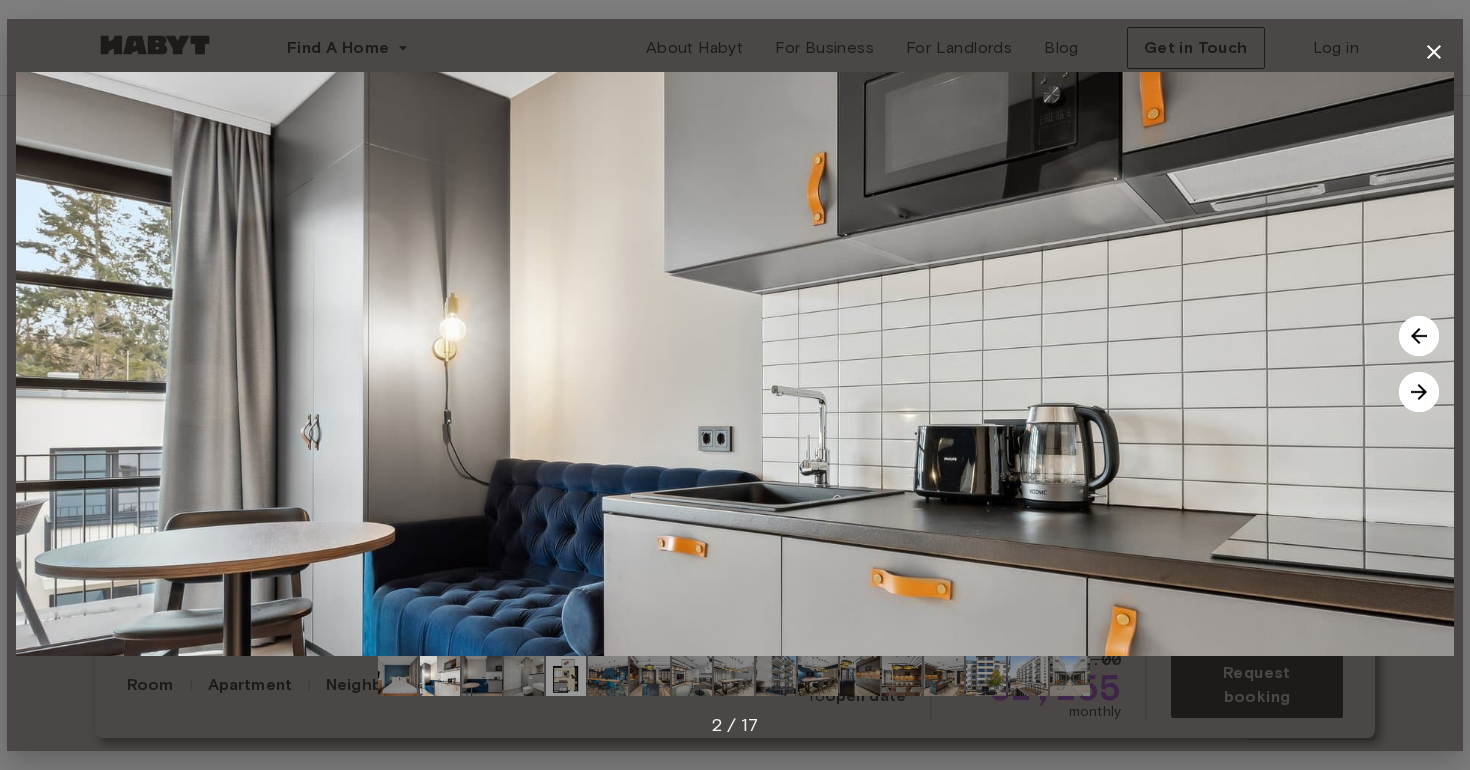 click at bounding box center (1419, 336) 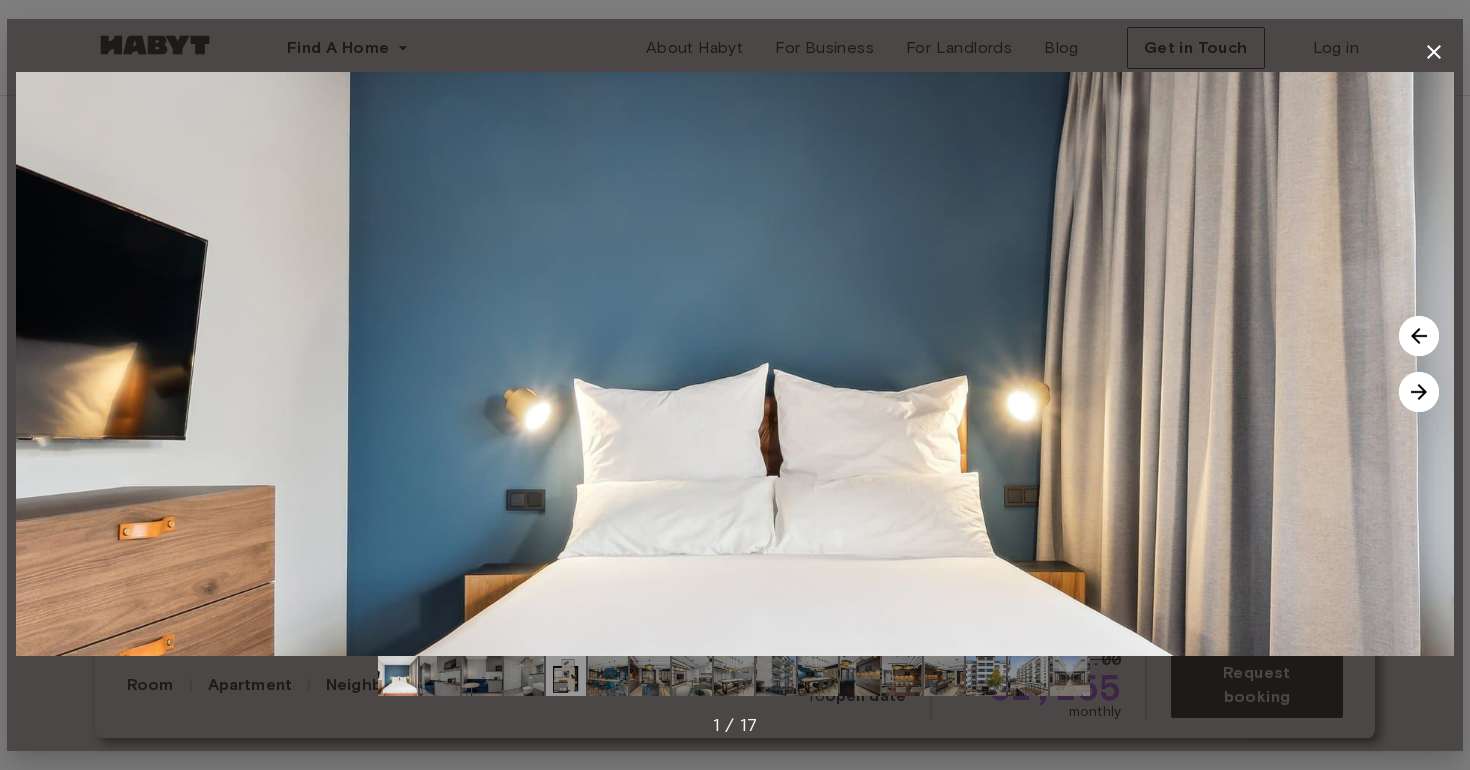 click 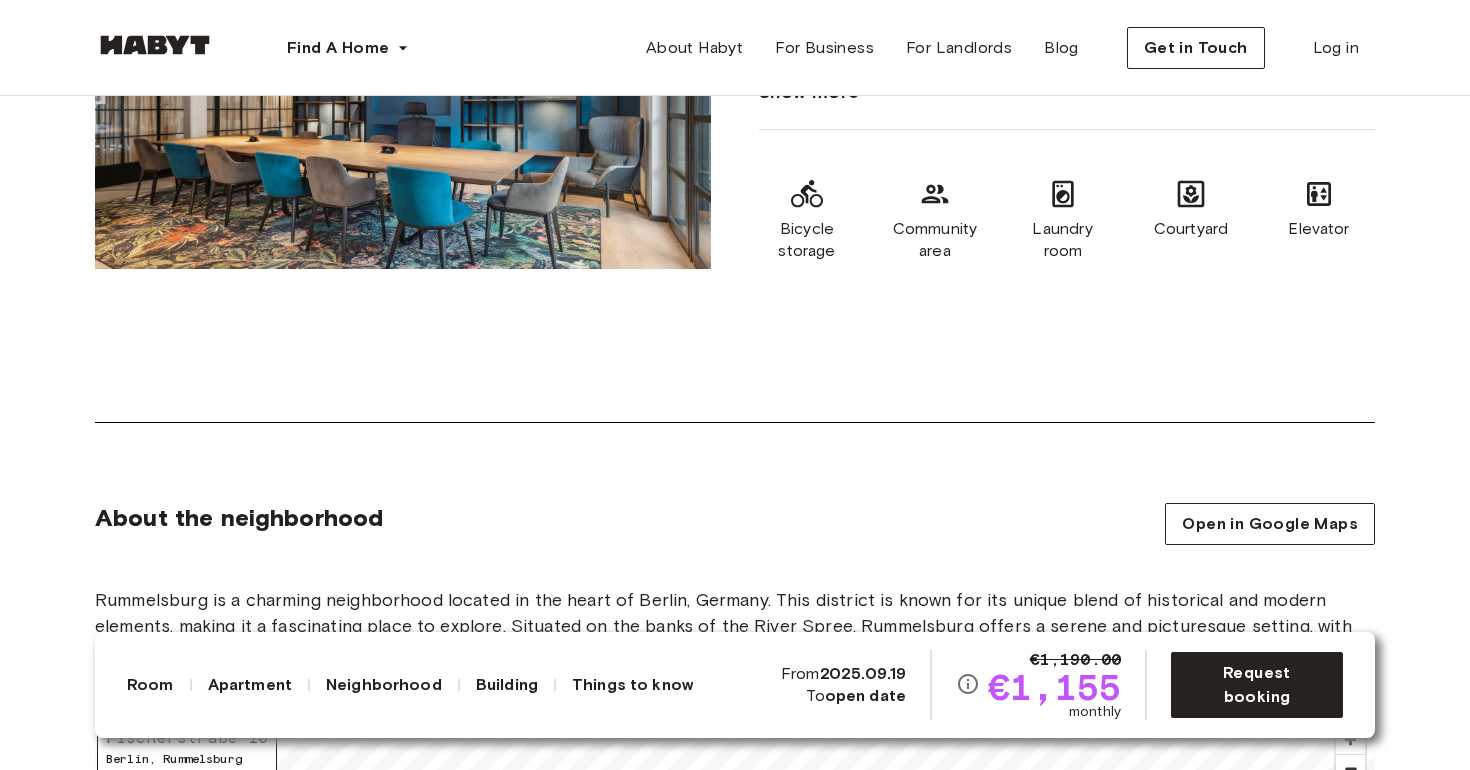 scroll, scrollTop: 1496, scrollLeft: 0, axis: vertical 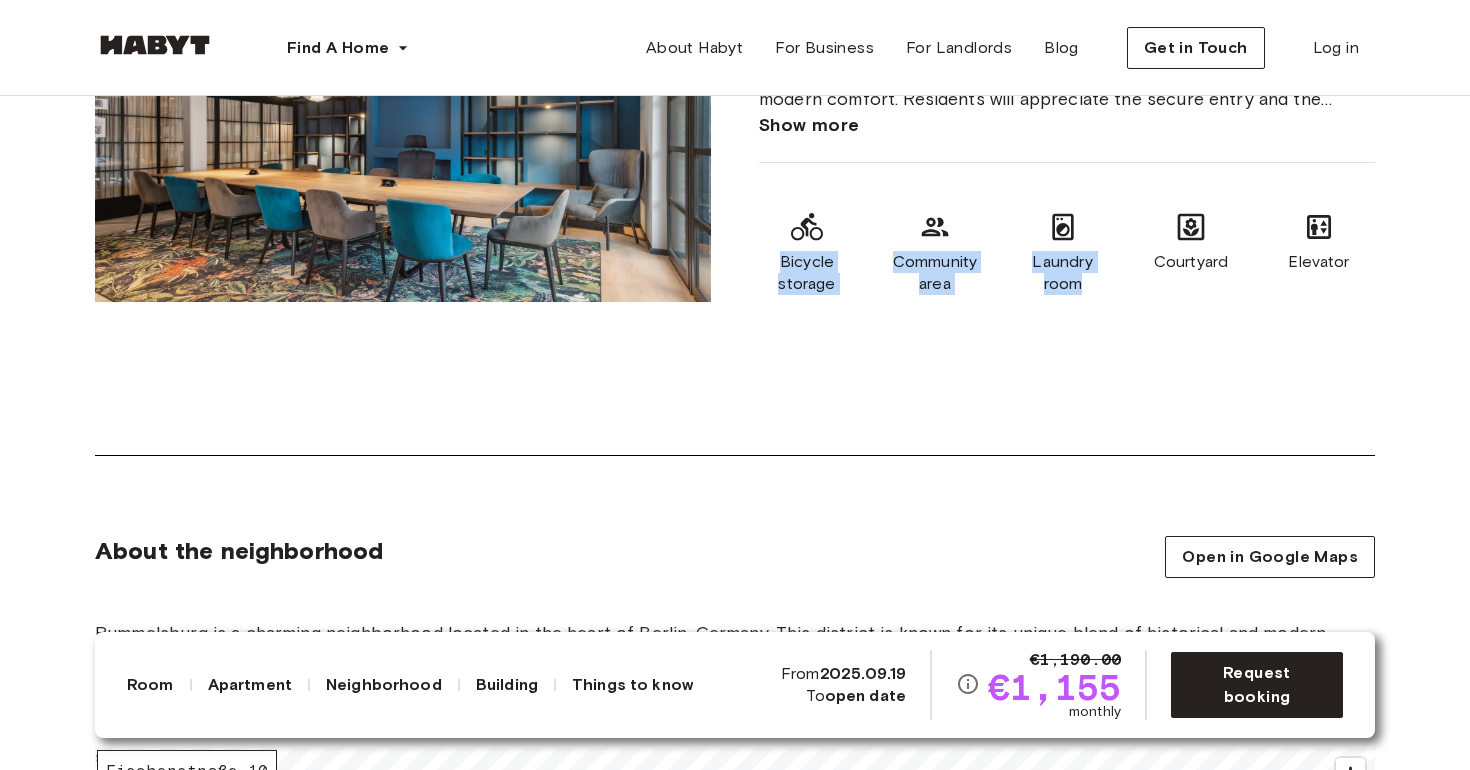 drag, startPoint x: 1111, startPoint y: 326, endPoint x: 817, endPoint y: 246, distance: 304.69 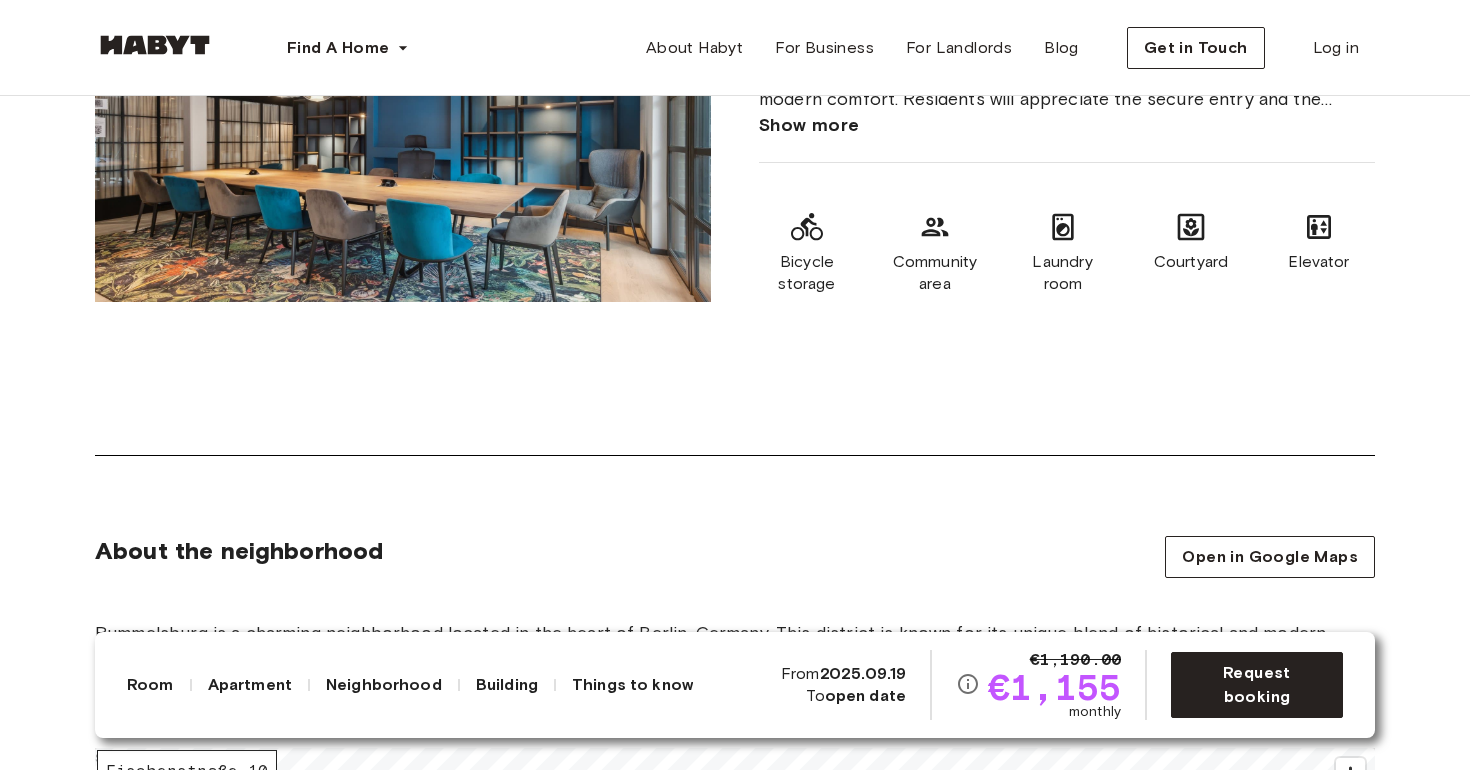 click on "Bicycle storage" at bounding box center [807, 253] 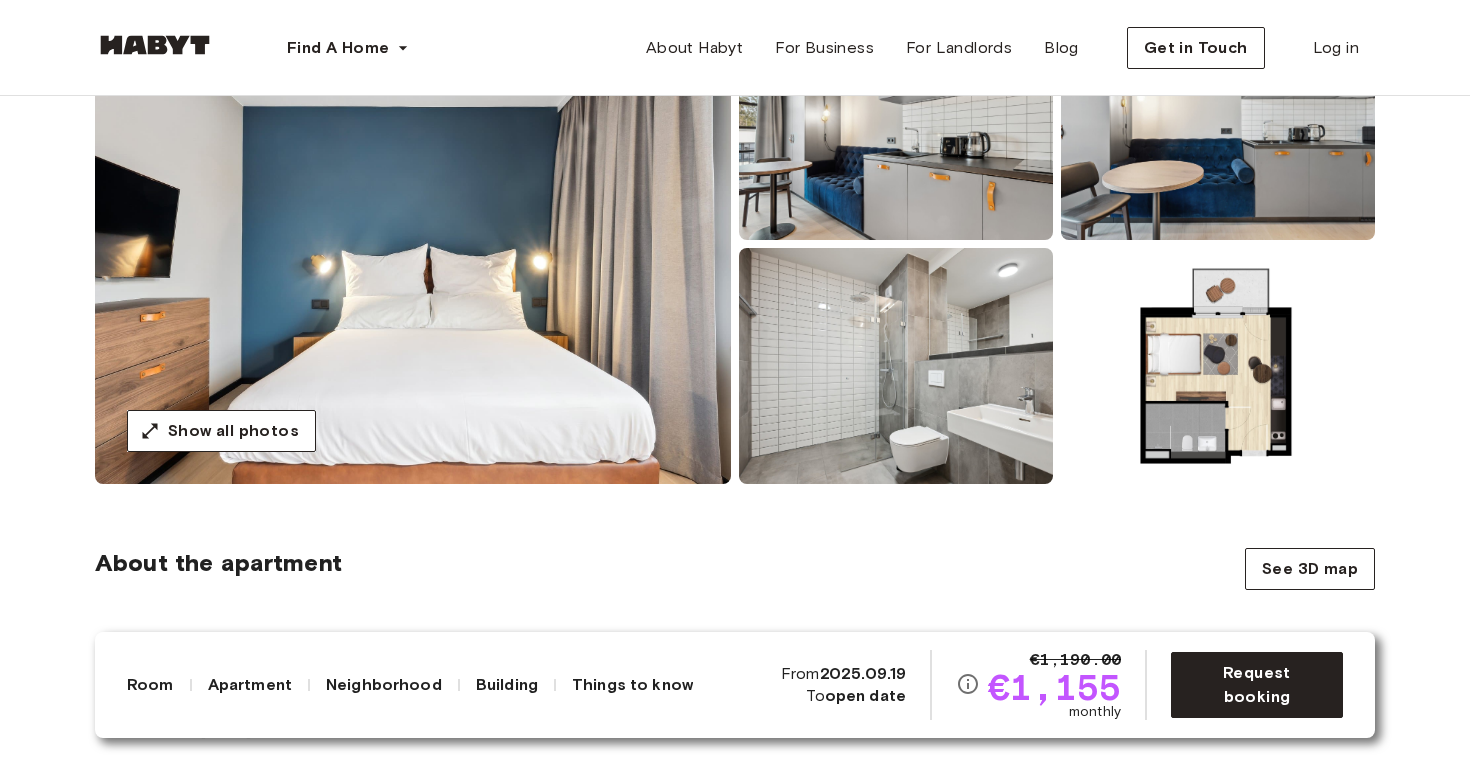scroll, scrollTop: 85, scrollLeft: 0, axis: vertical 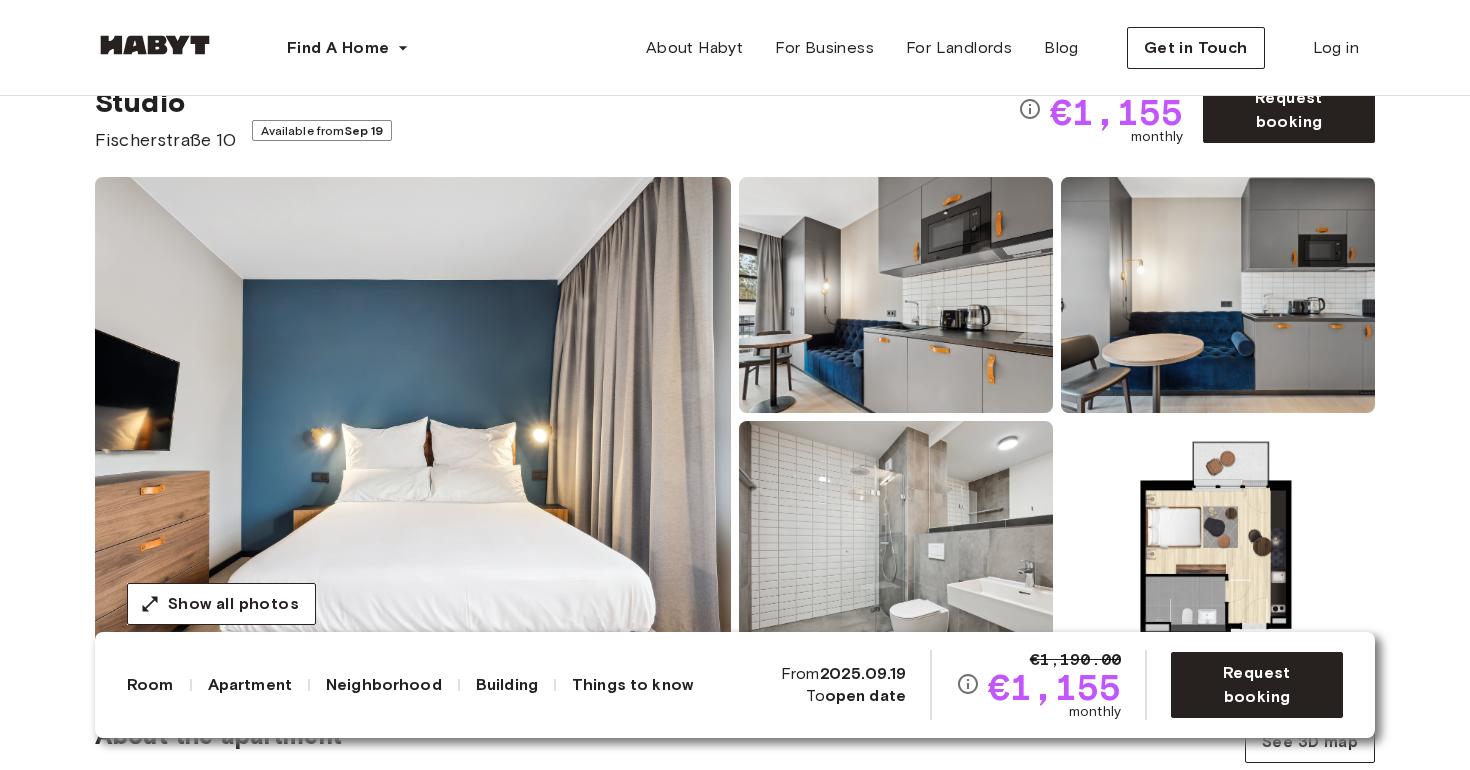 click at bounding box center [413, 417] 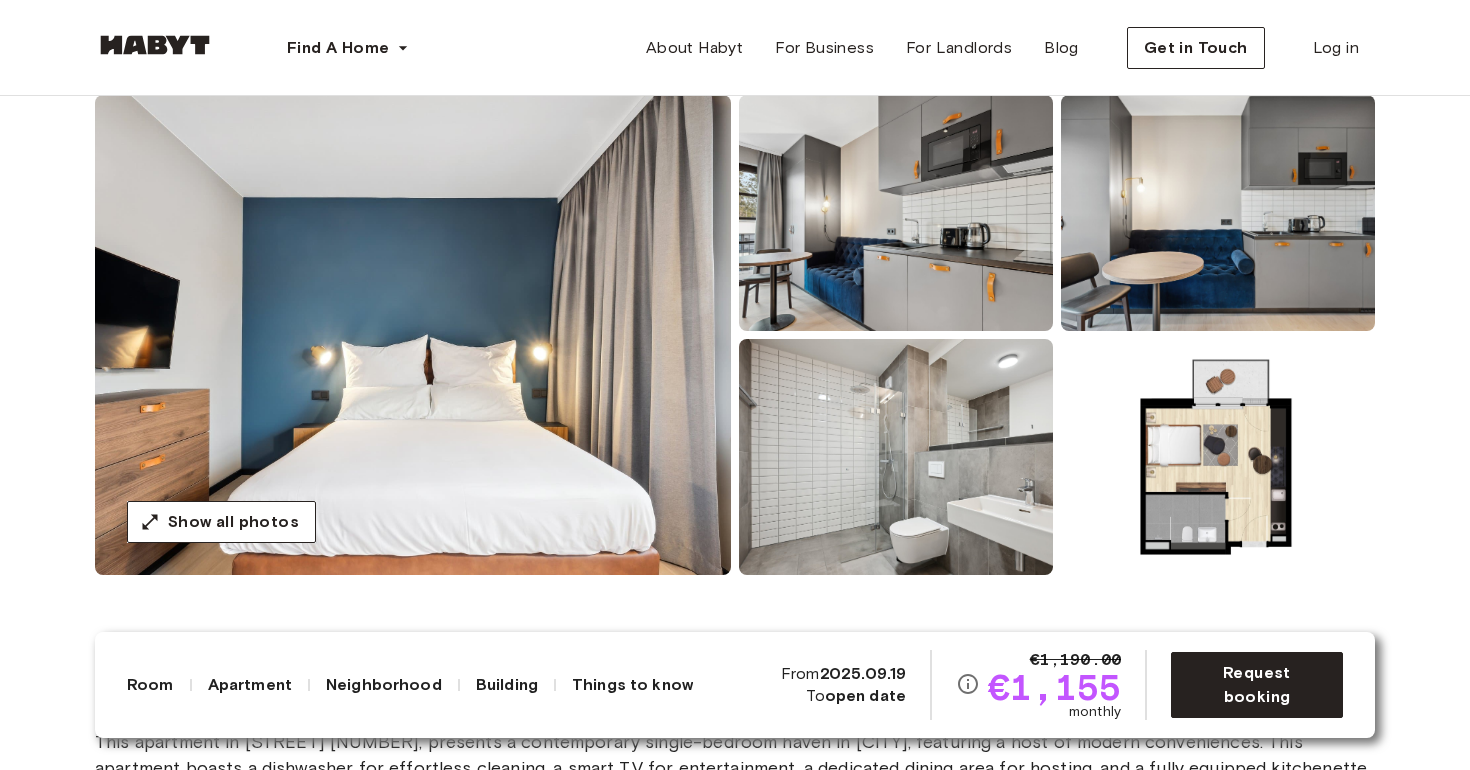 scroll, scrollTop: 169, scrollLeft: 0, axis: vertical 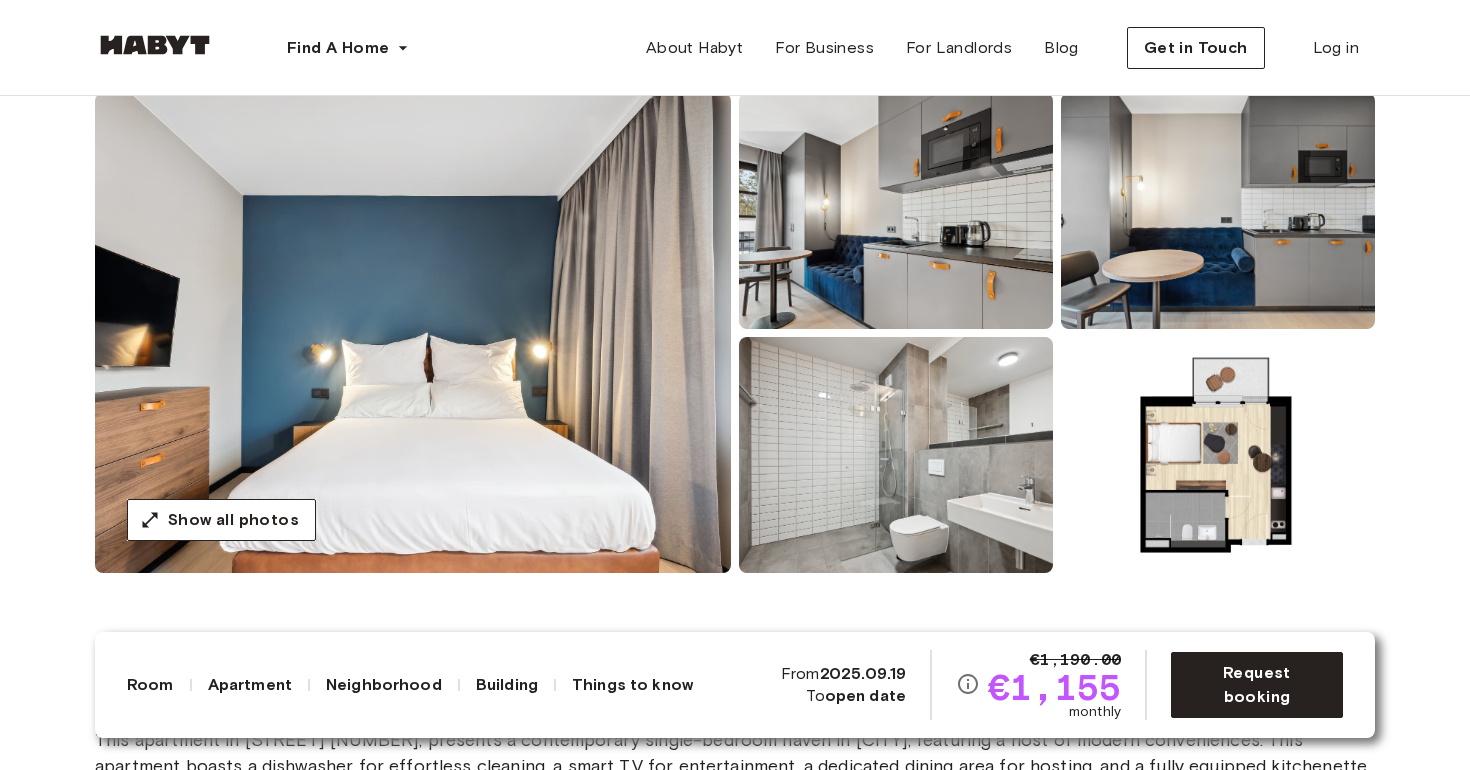 click at bounding box center [896, 211] 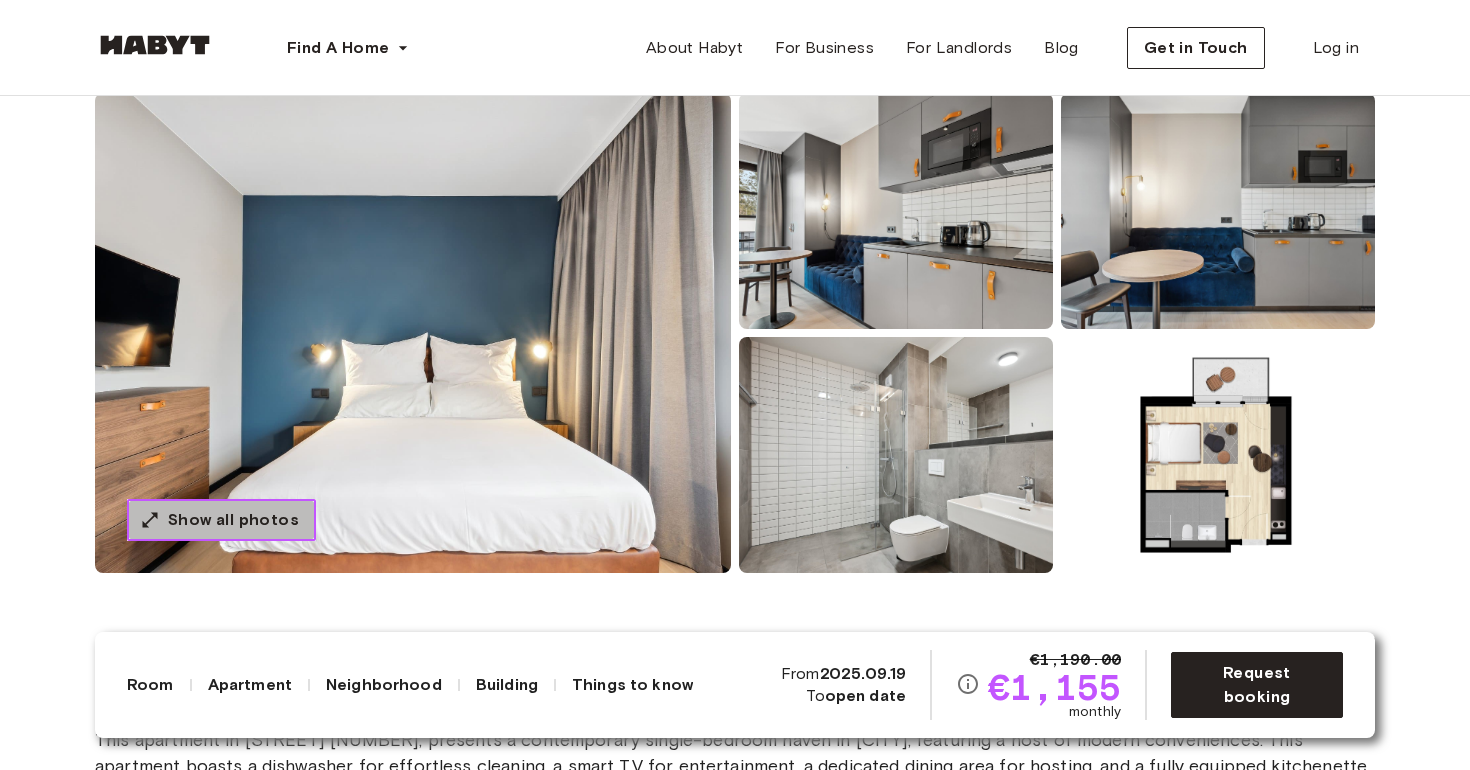 click on "Show all photos" at bounding box center [233, 520] 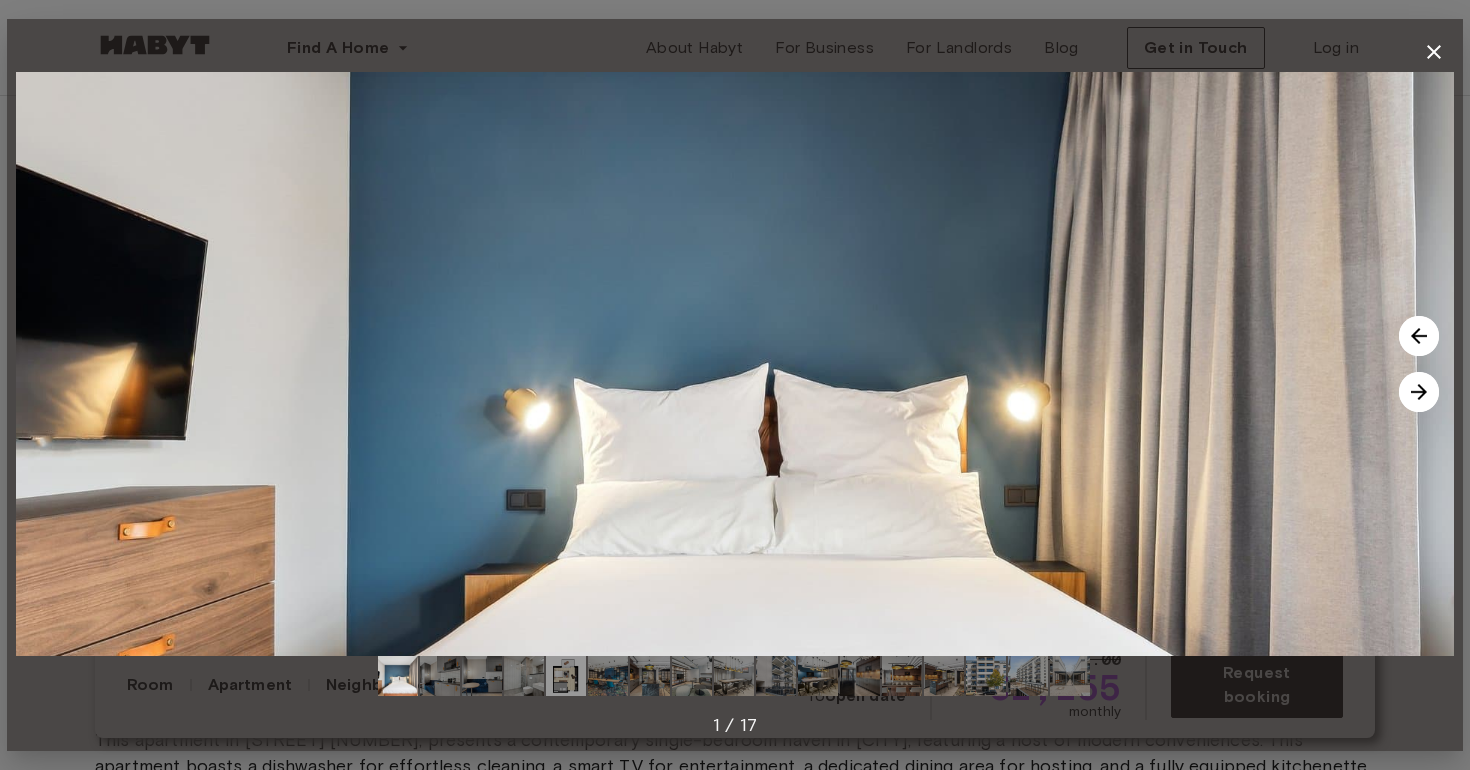 click at bounding box center (1419, 392) 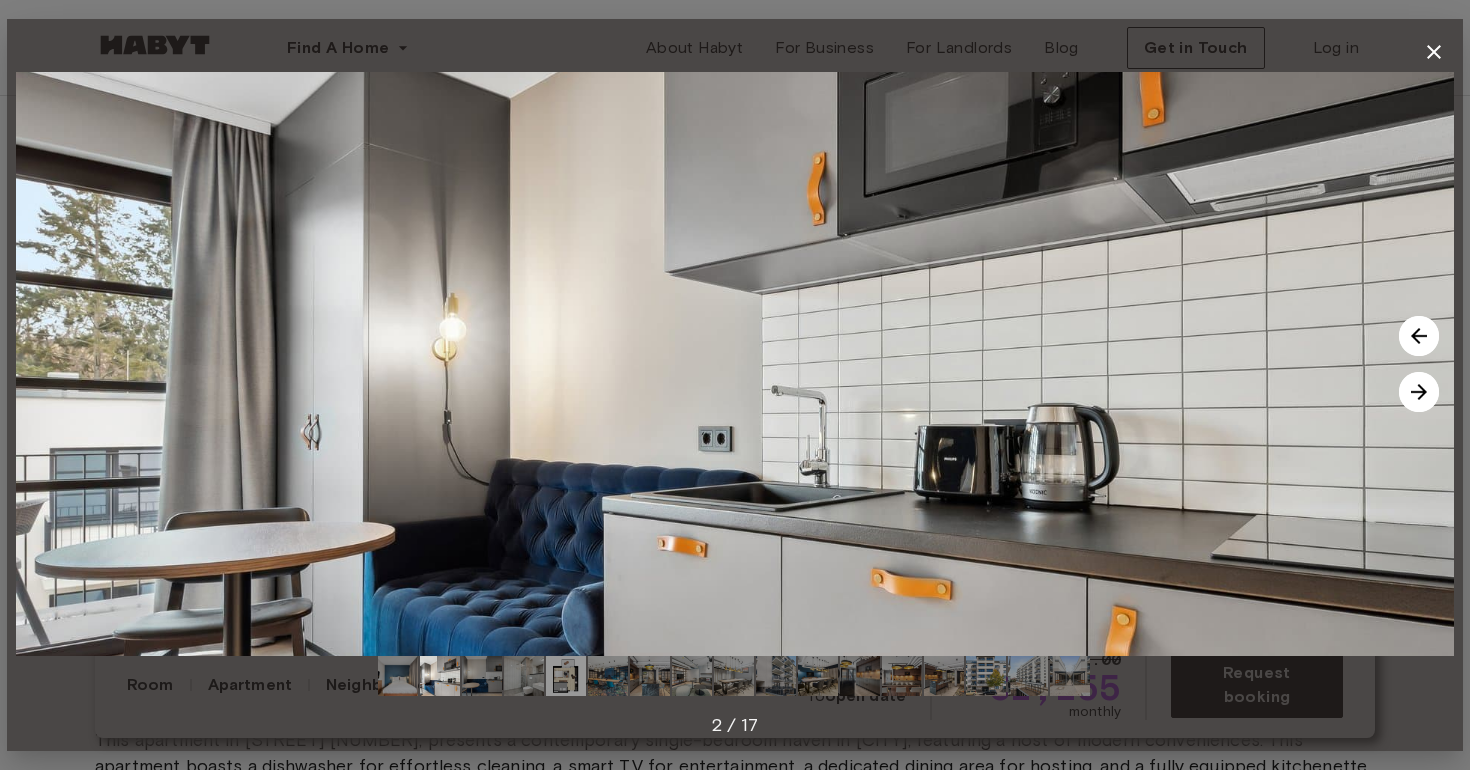 click at bounding box center [1419, 392] 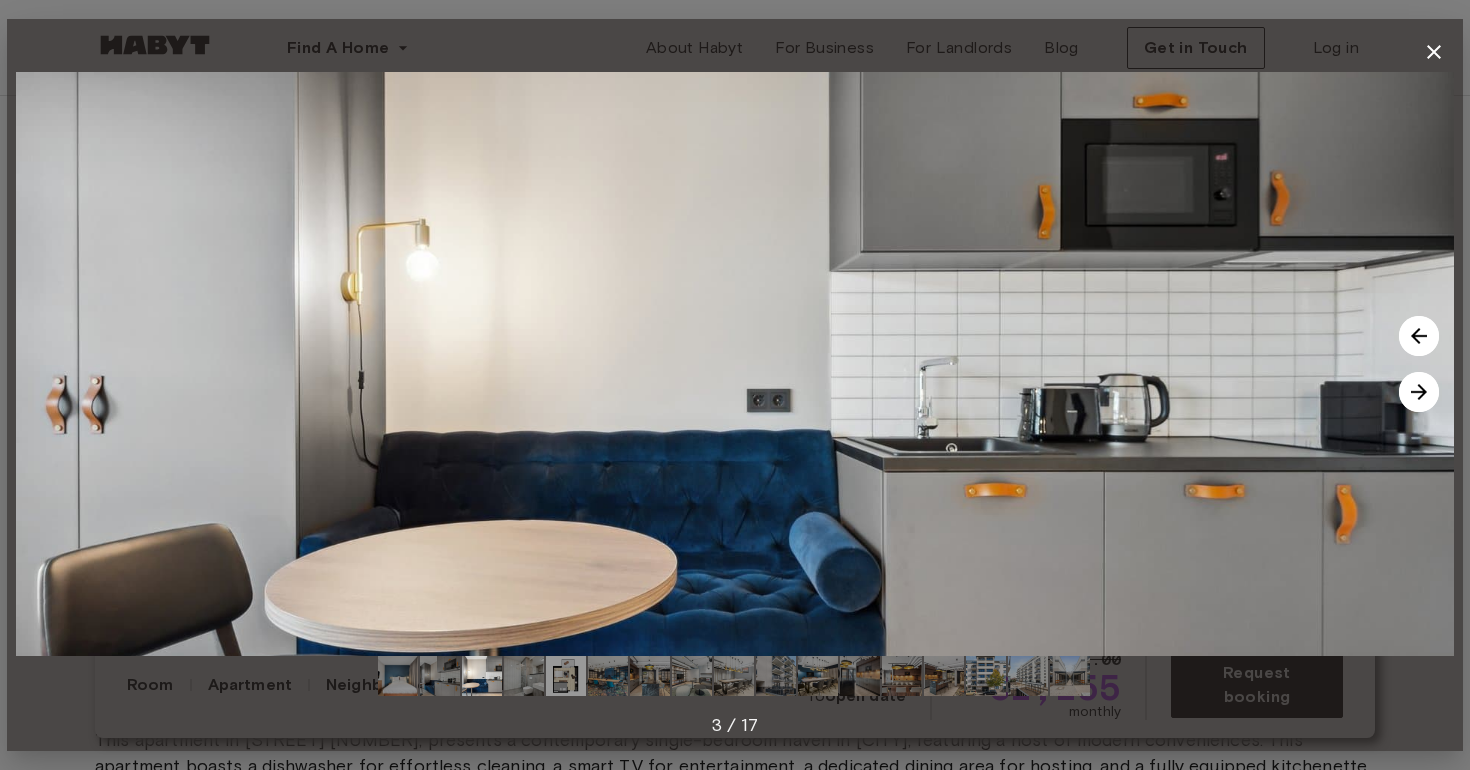 click at bounding box center [1419, 392] 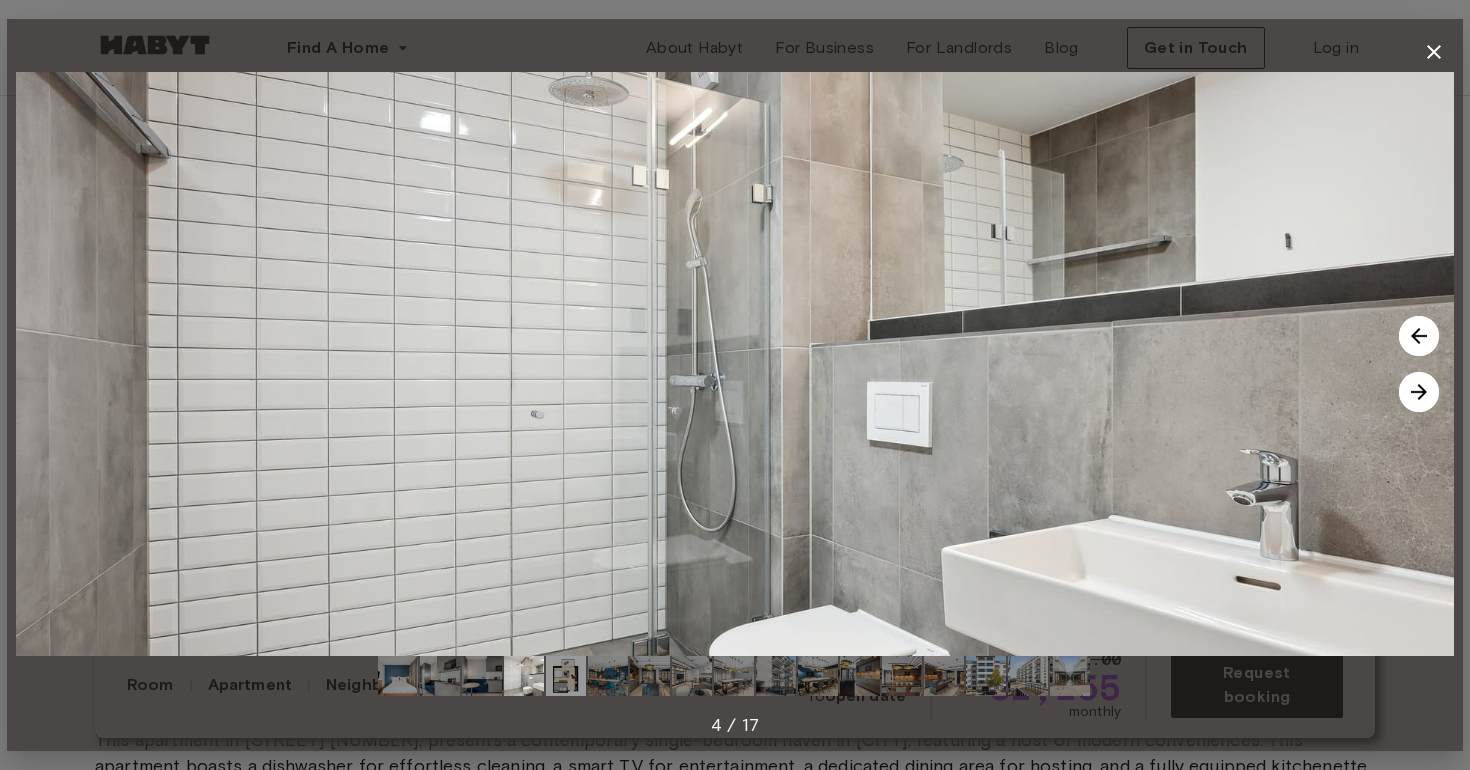 click at bounding box center [1419, 392] 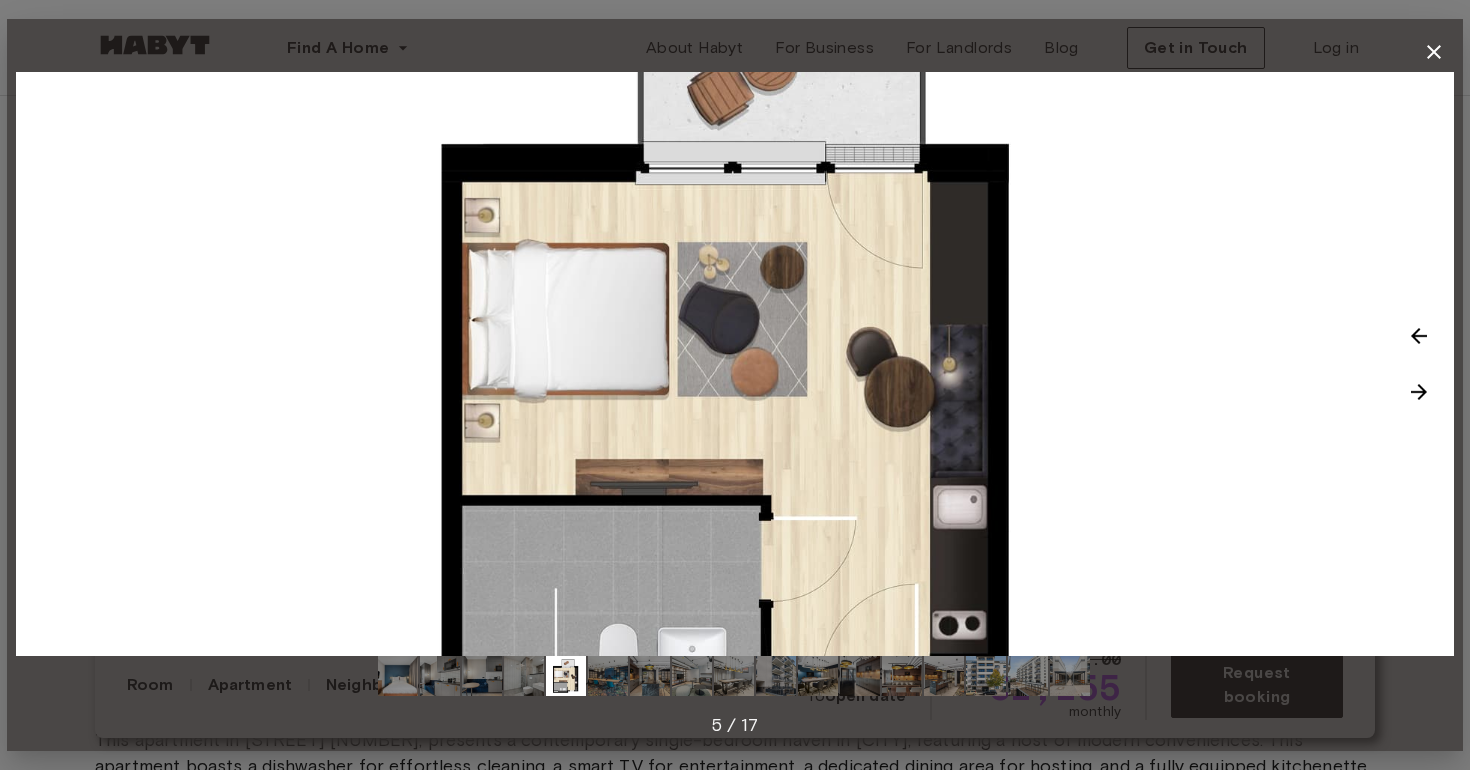click at bounding box center (1419, 392) 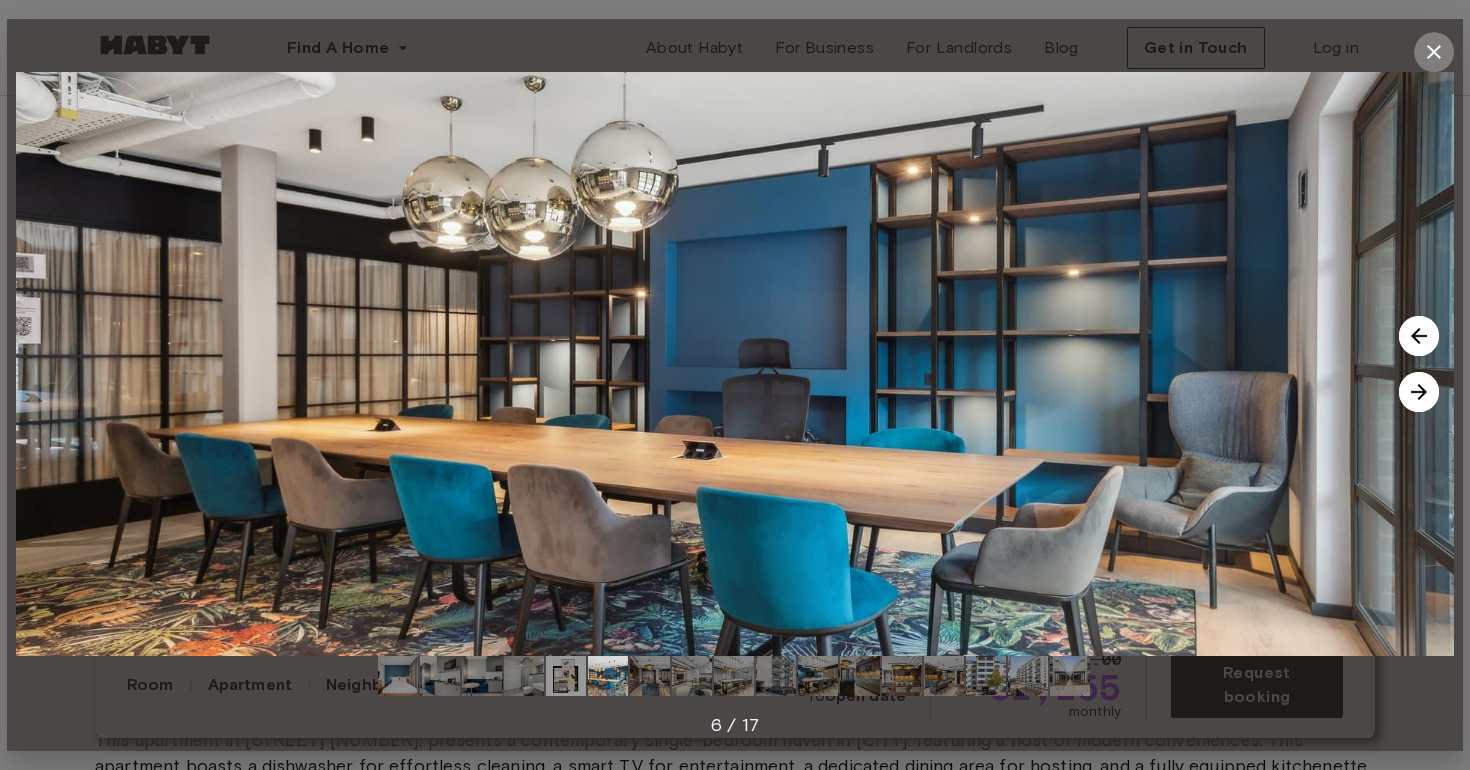 click 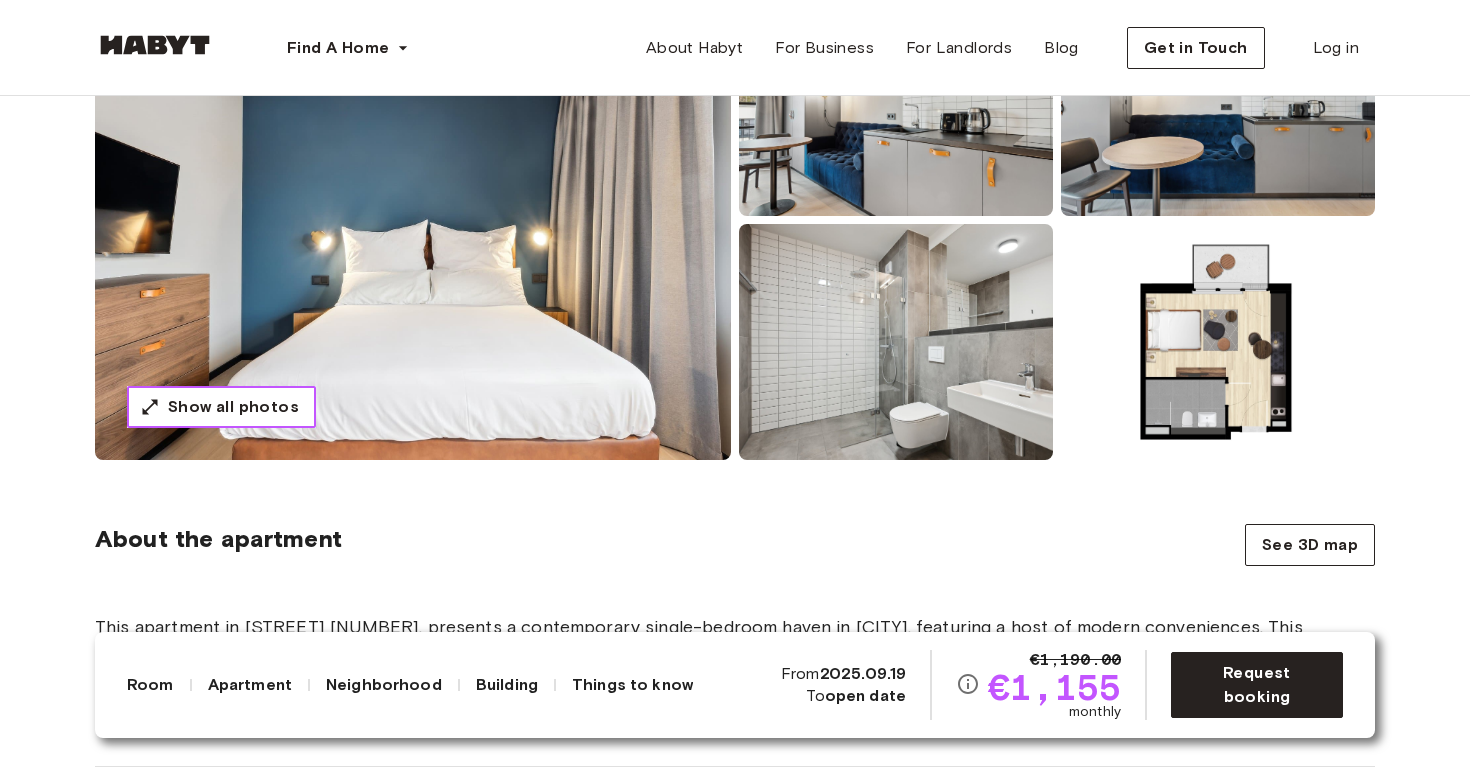 scroll, scrollTop: 0, scrollLeft: 0, axis: both 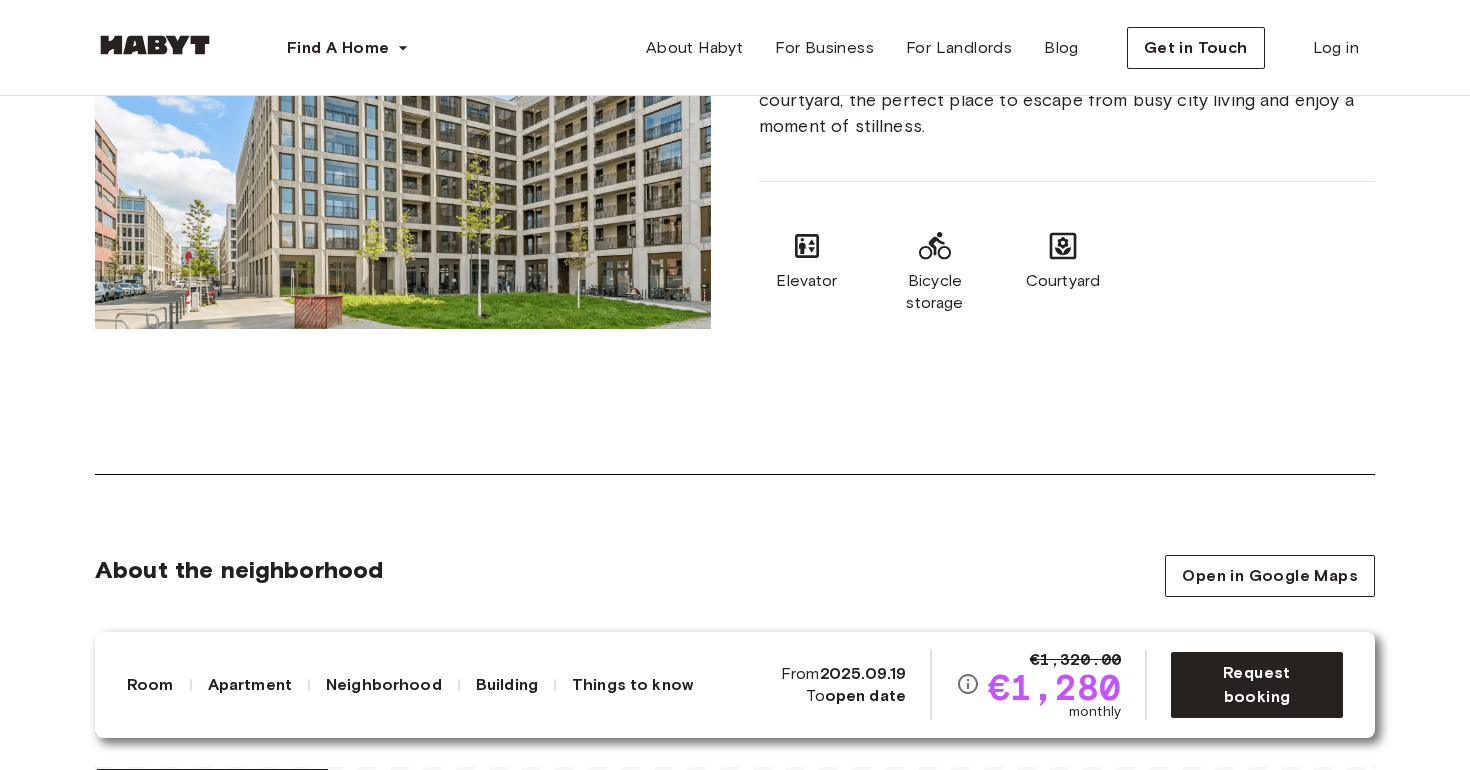 click on "€1,280" at bounding box center (1054, 687) 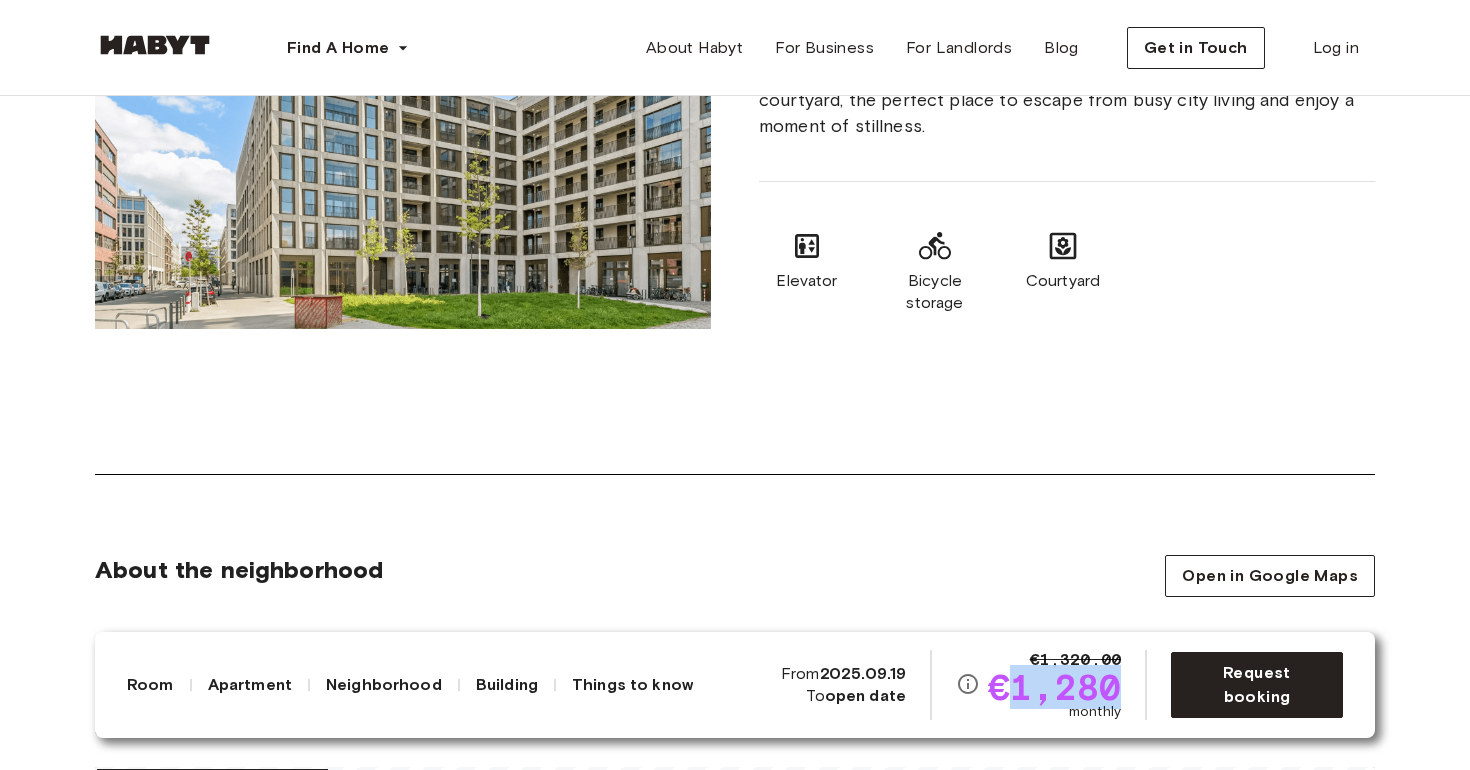 click on "€1,280" at bounding box center (1054, 687) 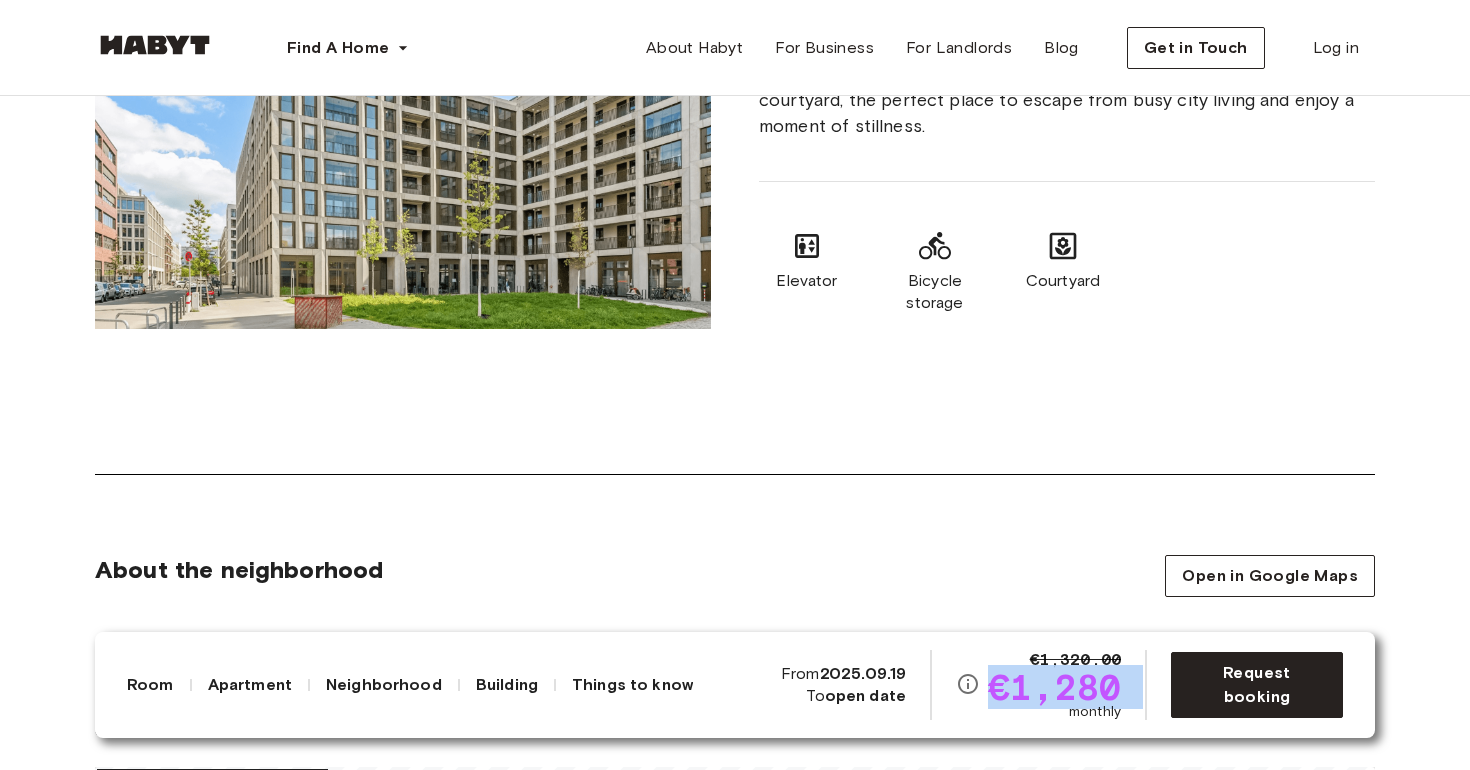 click on "€1,280" at bounding box center (1054, 687) 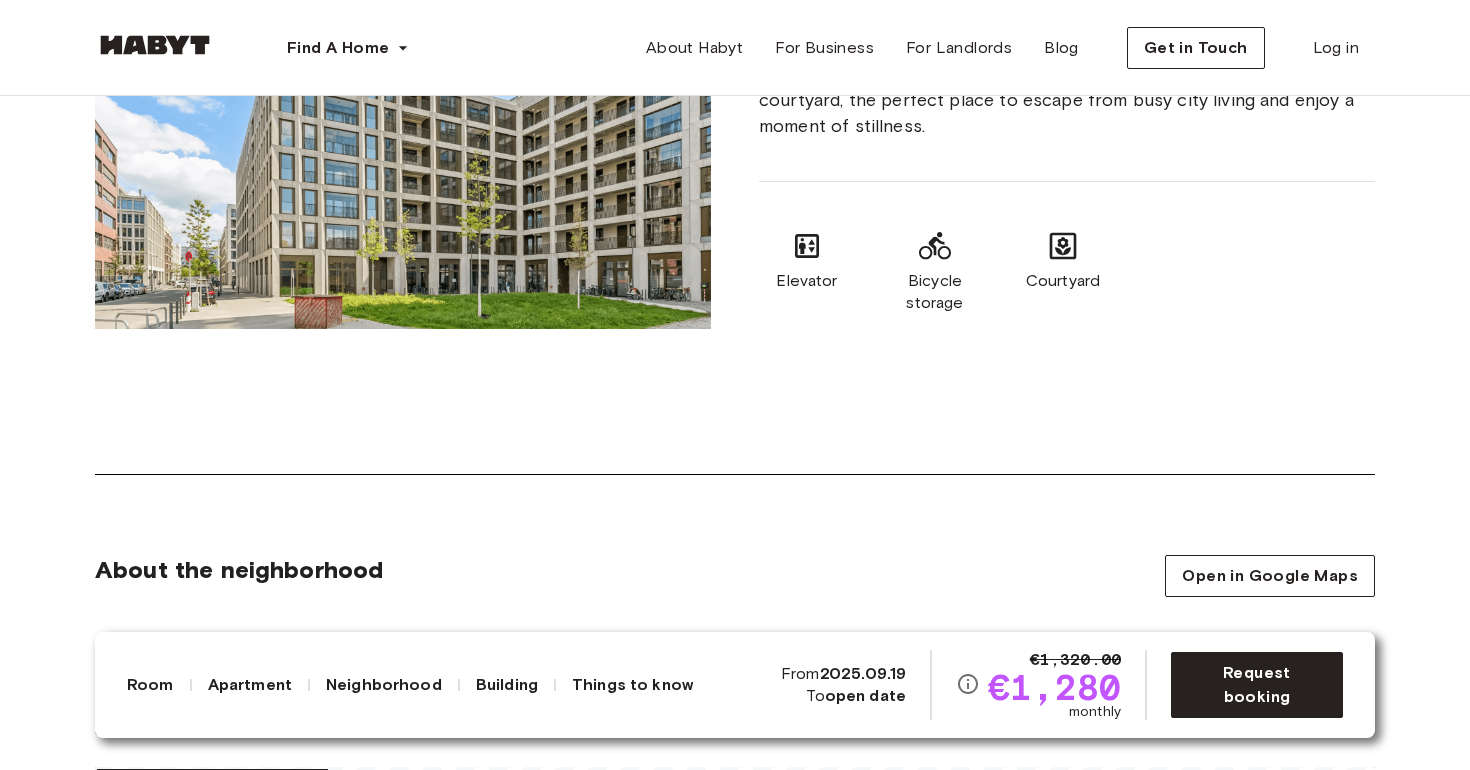 click on "About the neighborhood Open in Google Maps" at bounding box center [735, 576] 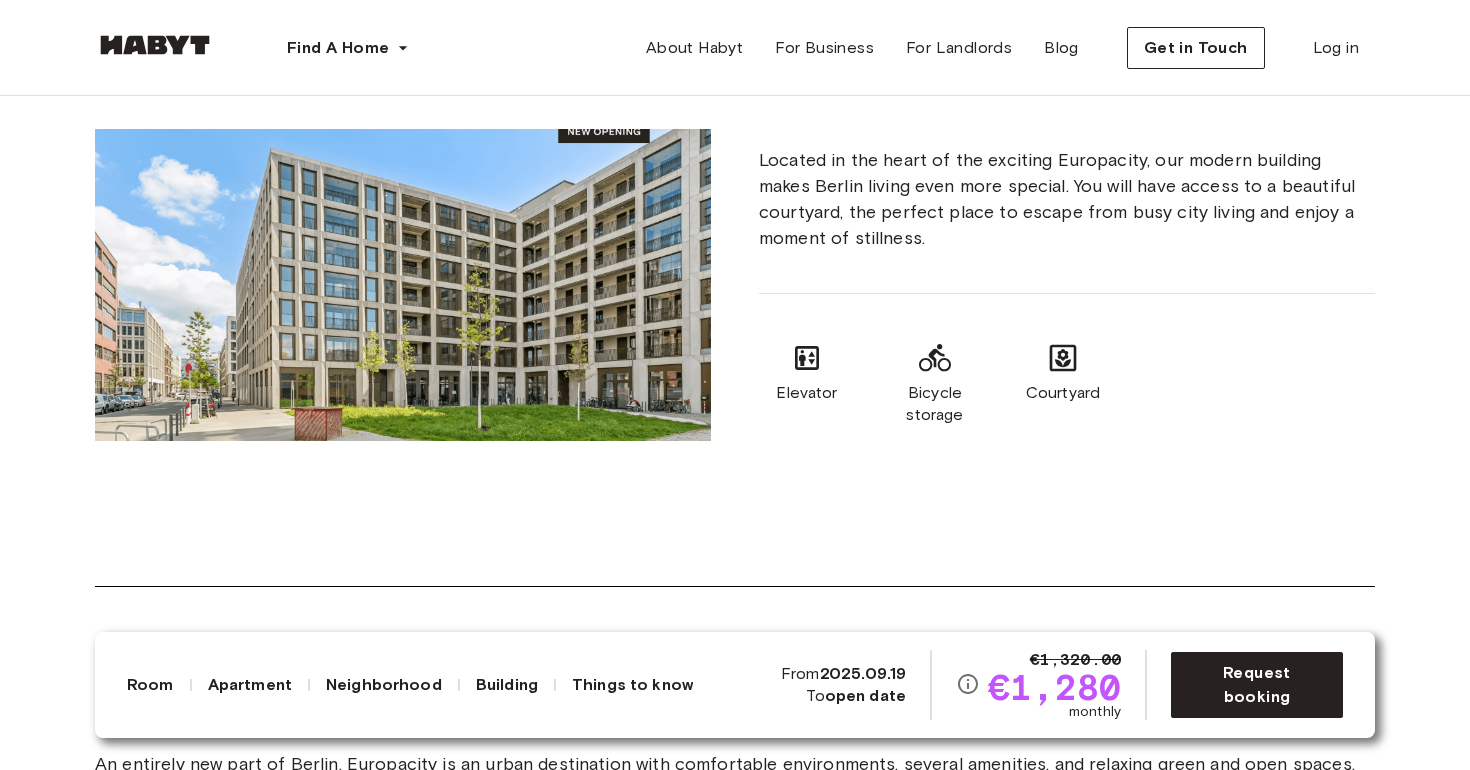 scroll, scrollTop: 1225, scrollLeft: 0, axis: vertical 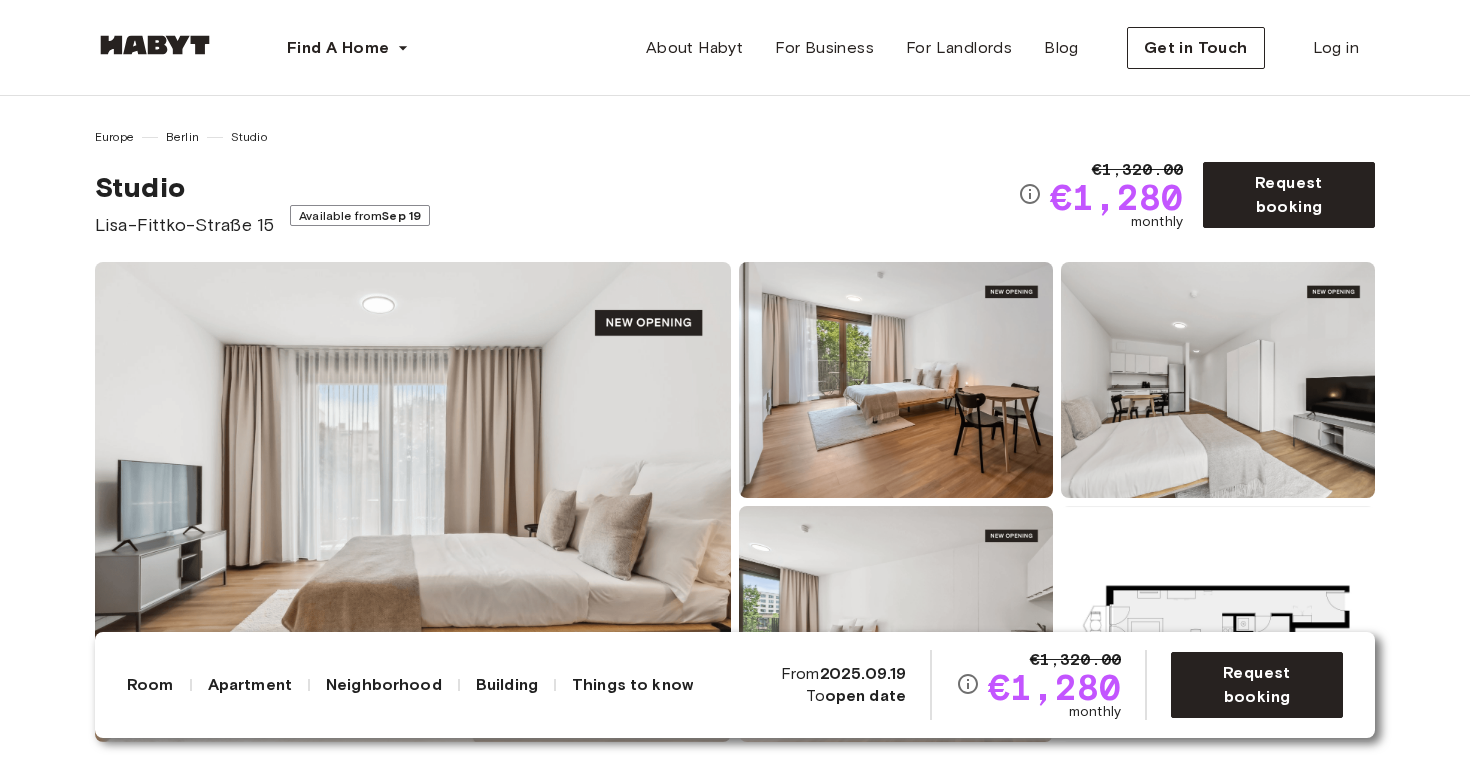 click on "€1,320.00" at bounding box center (1137, 170) 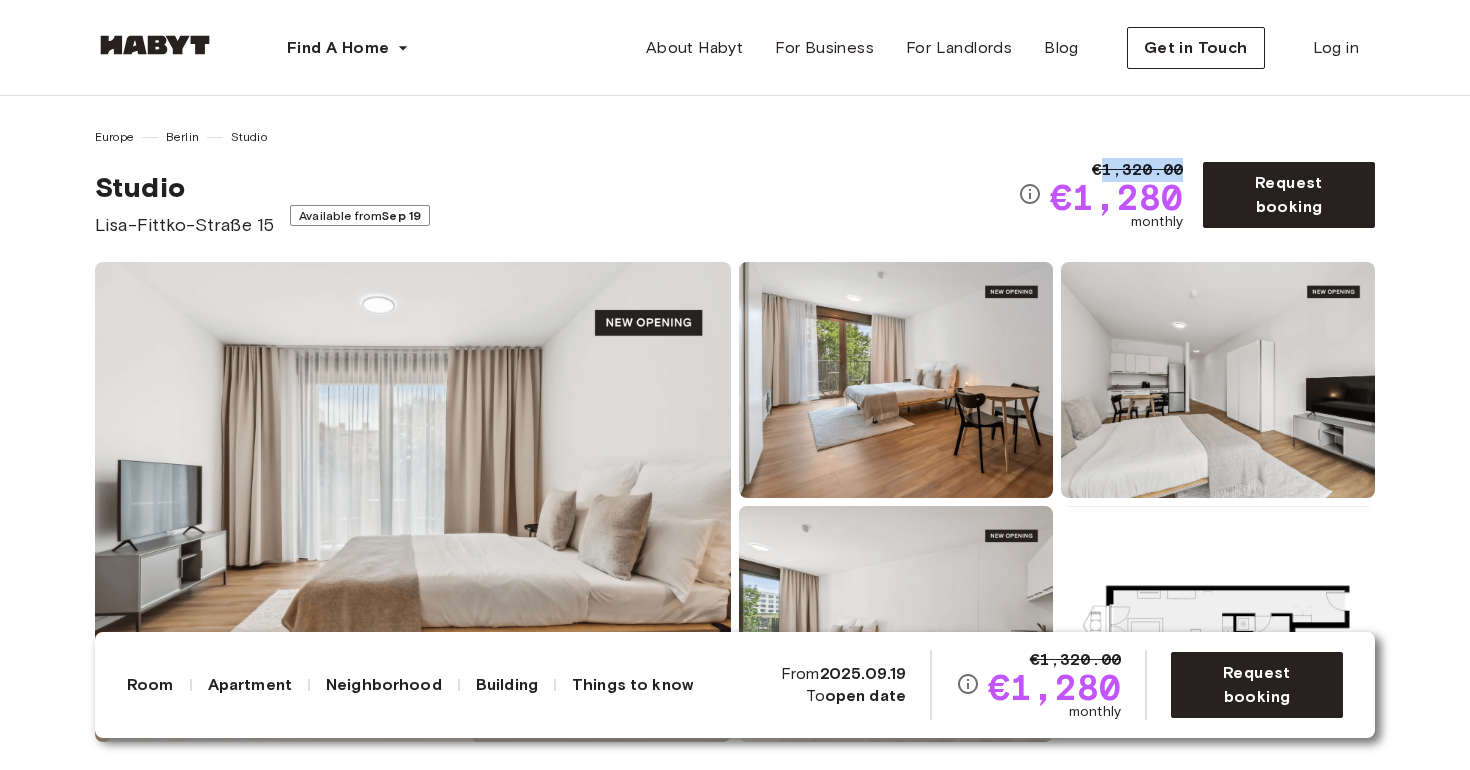 click on "€1,320.00" at bounding box center [1137, 170] 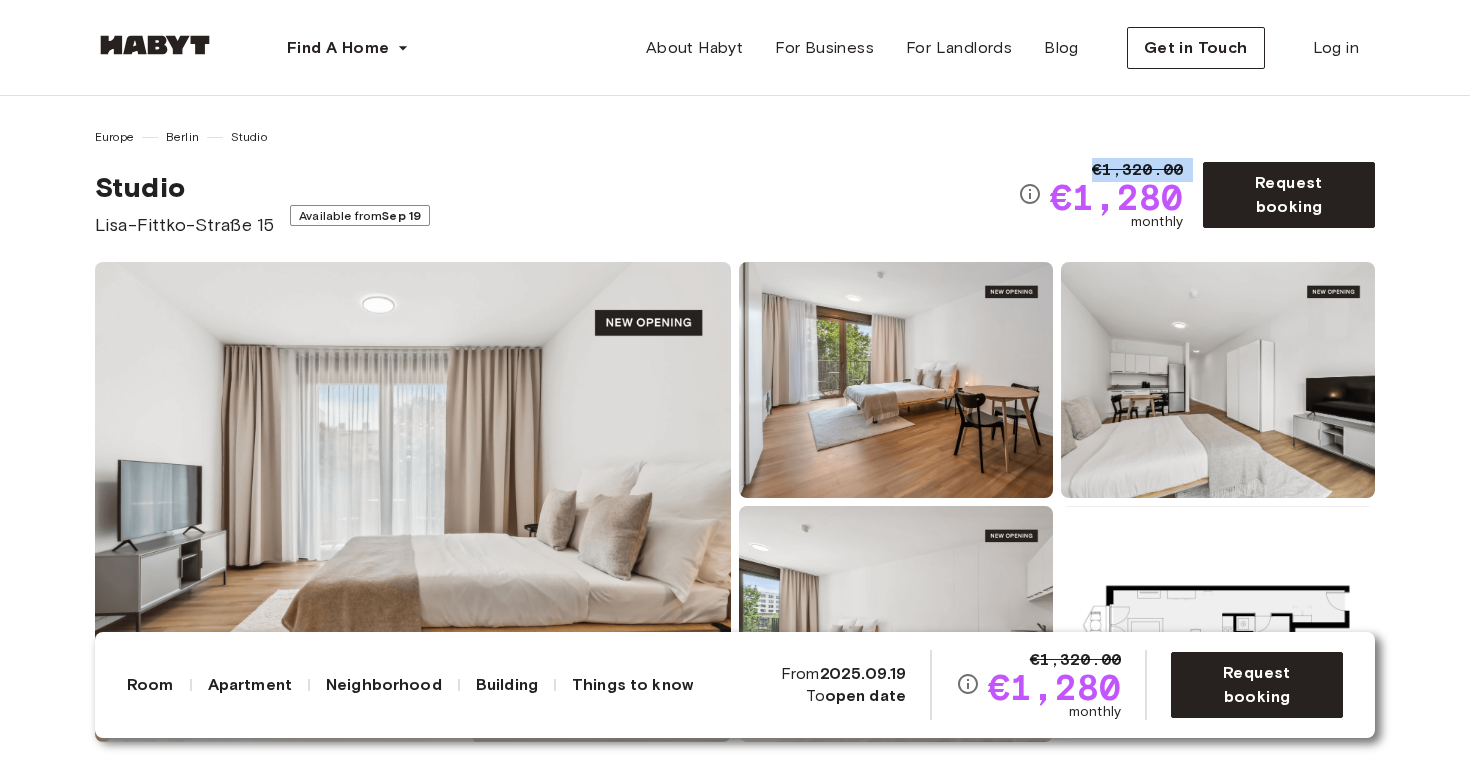 click on "€1,320.00" at bounding box center (1137, 170) 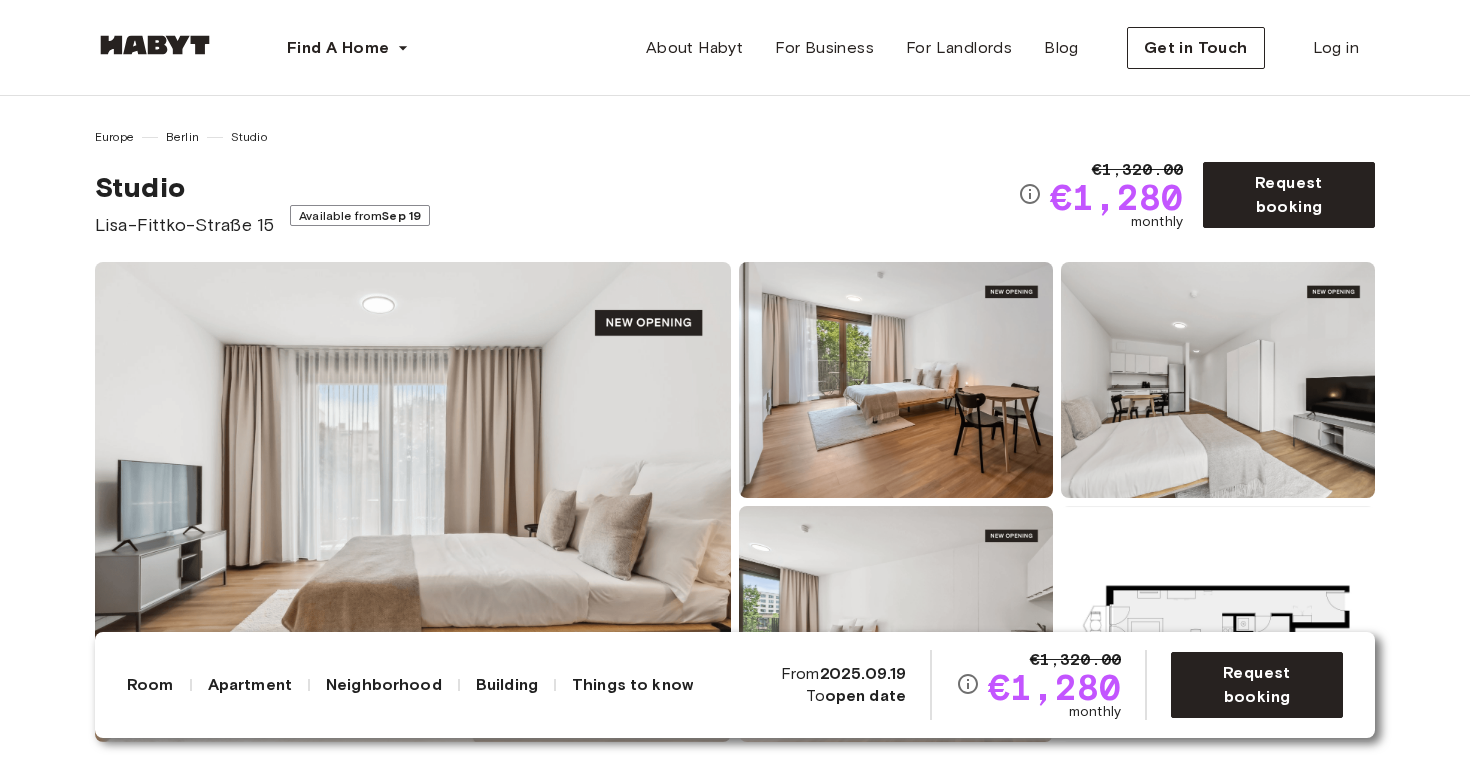 click on "Europe Berlin Studio Studio Lisa-Fittko-Straße 15 Available from  Sep 19" at bounding box center (556, 183) 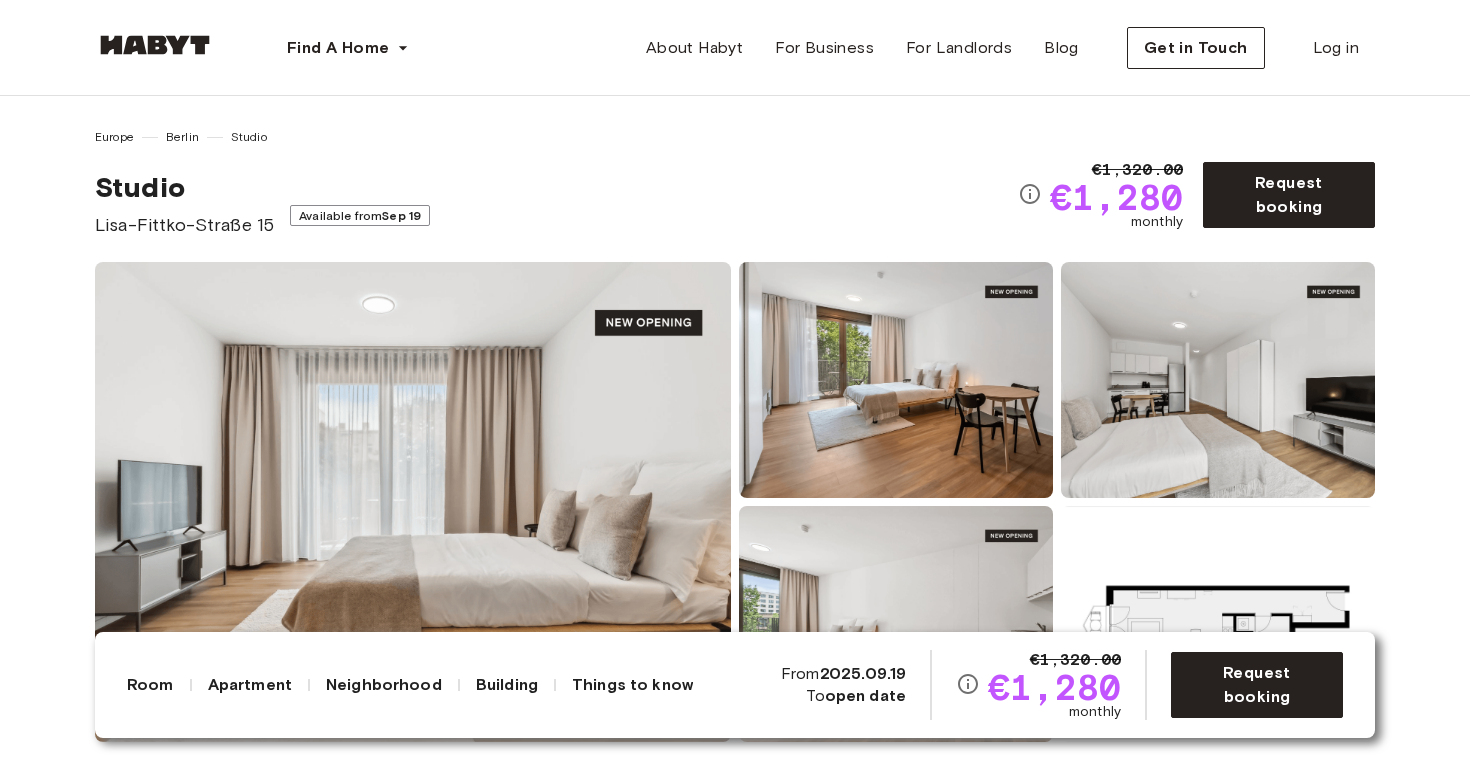 click on "Europe Berlin Studio Studio Lisa-Fittko-Straße 15 Available from  Sep 19 €1,320.00 €1,280 monthly Request booking" at bounding box center [735, 183] 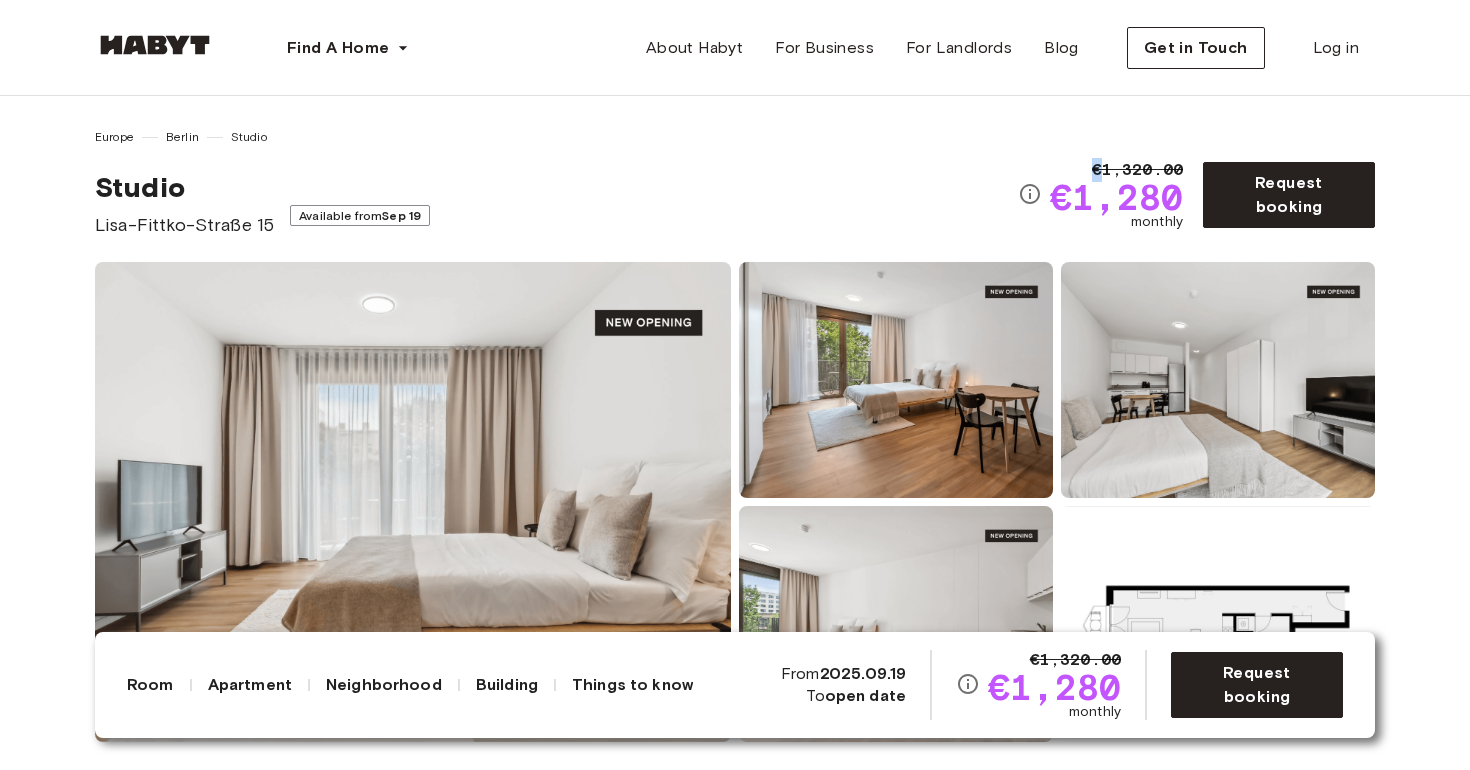 click on "Europe Berlin Studio Studio Lisa-Fittko-Straße 15 Available from  Sep 19 €1,320.00 €1,280 monthly Request booking" at bounding box center (735, 183) 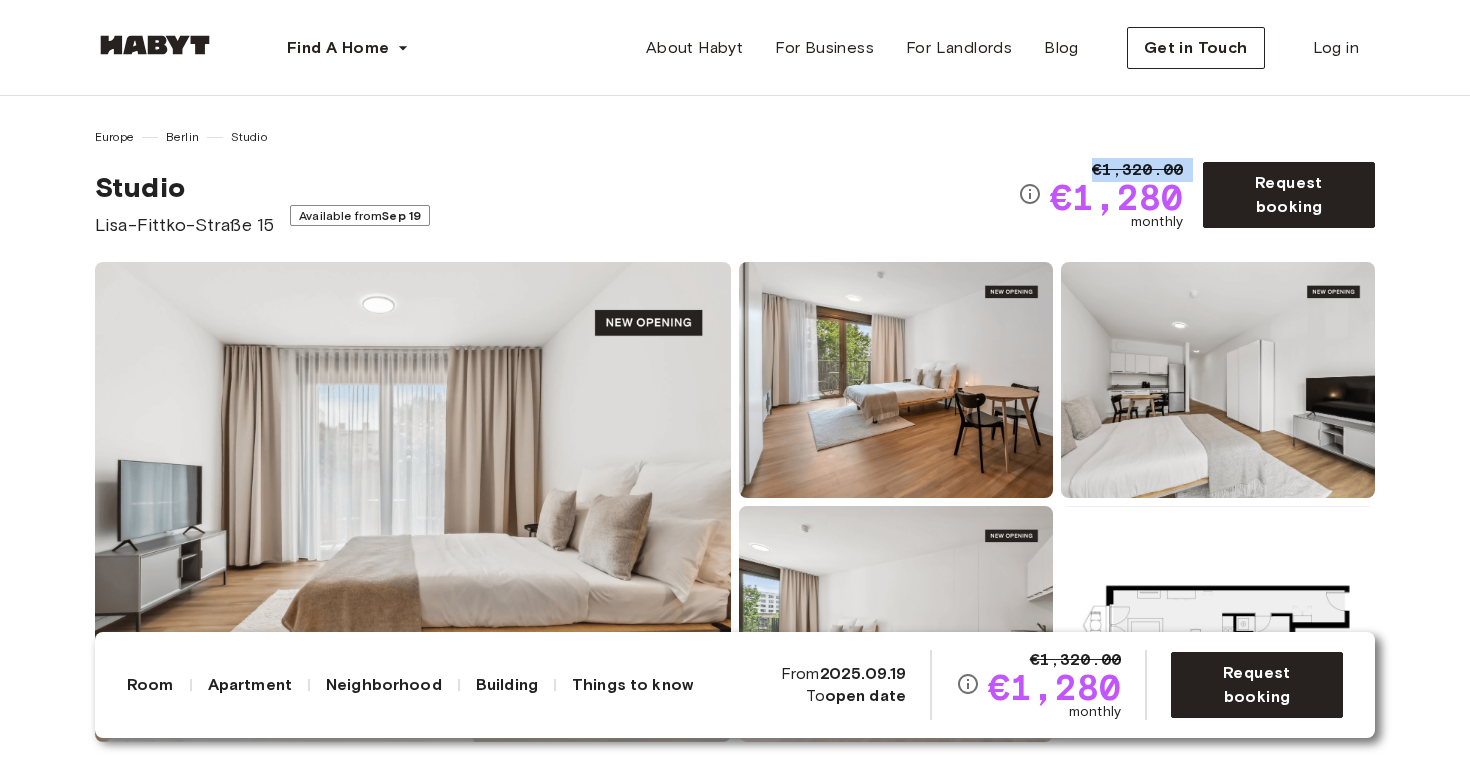 click on "Europe Berlin Studio Studio Lisa-Fittko-Straße 15 Available from  Sep 19 €1,320.00 €1,280 monthly Request booking" at bounding box center [735, 183] 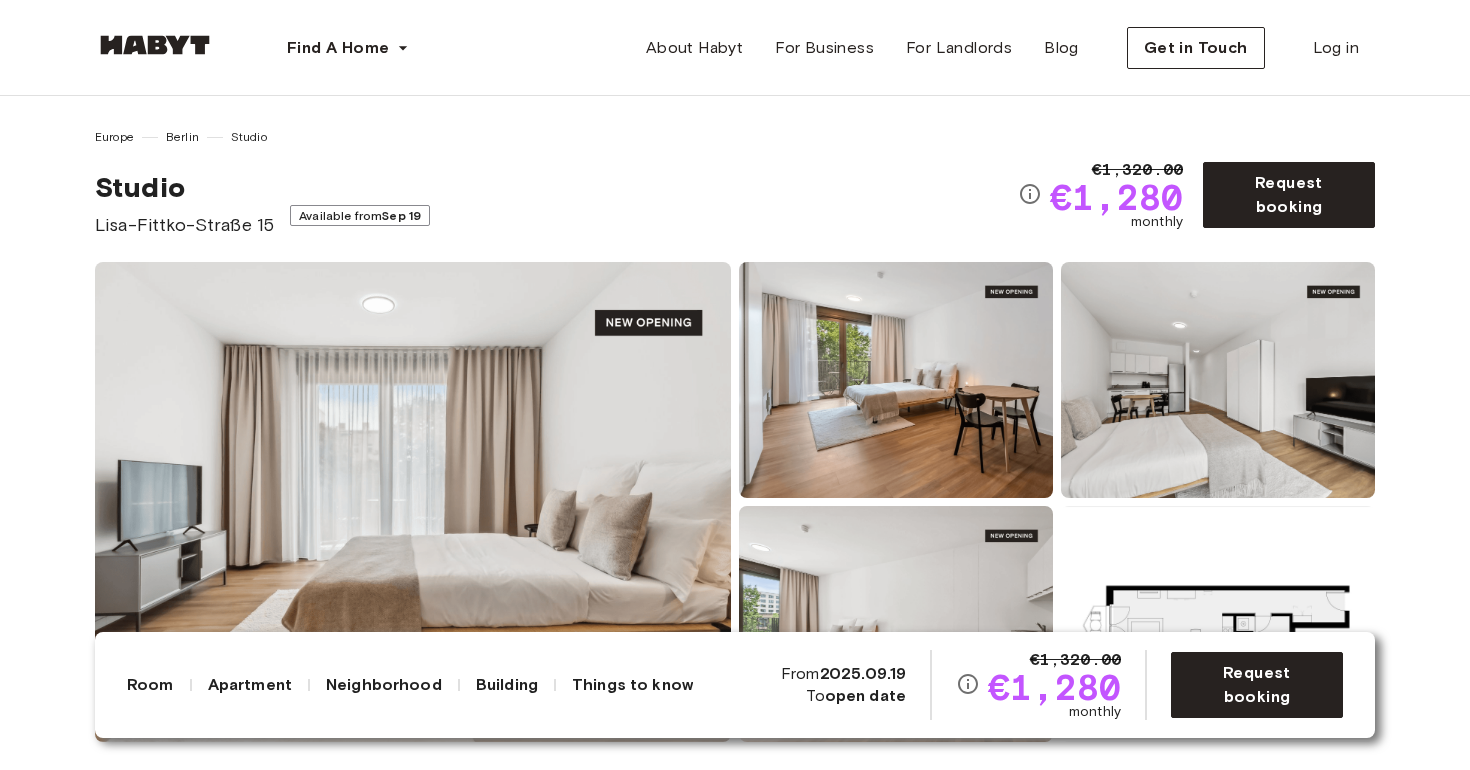 click on "Studio Lisa-Fittko-Straße 15 Available from  Sep 19" at bounding box center [556, 204] 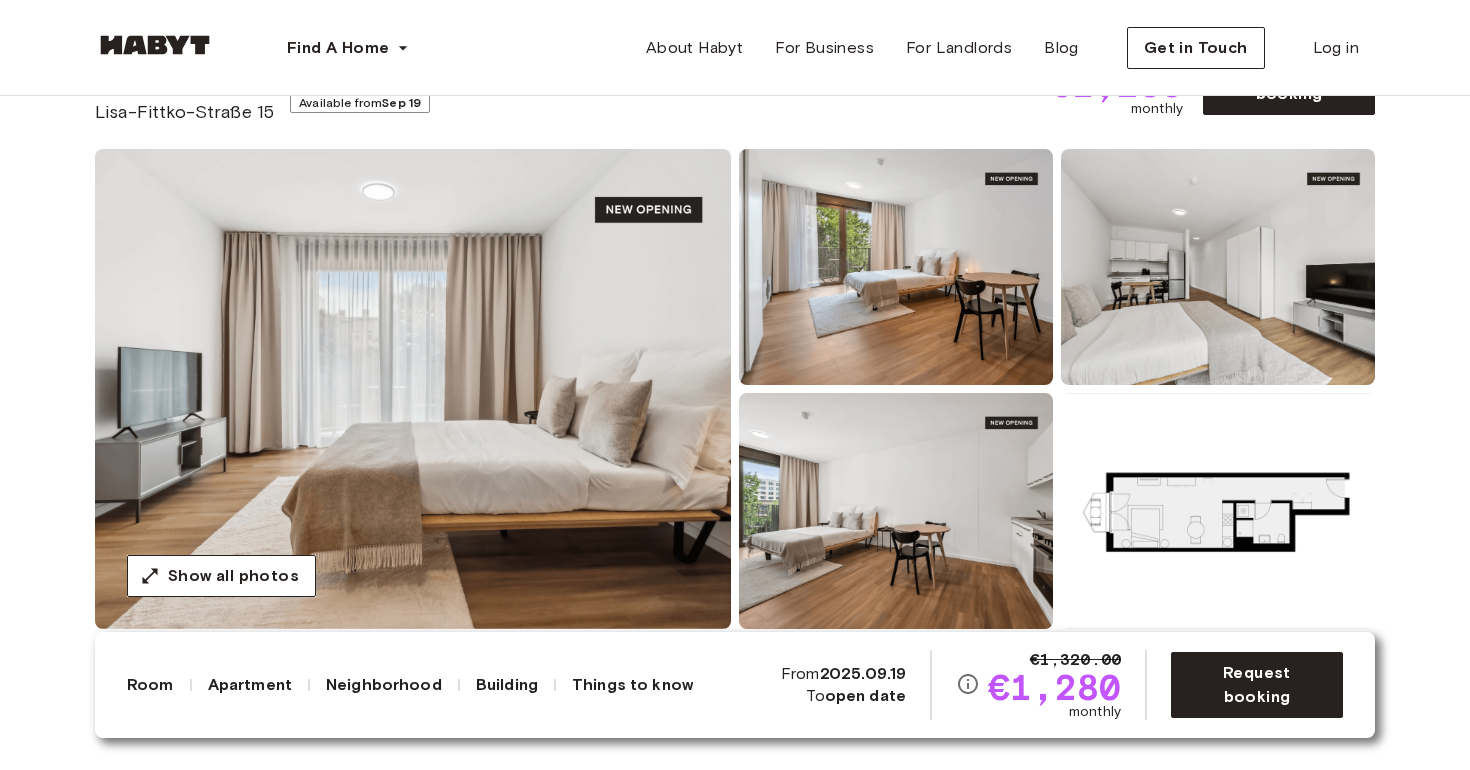 scroll, scrollTop: 199, scrollLeft: 0, axis: vertical 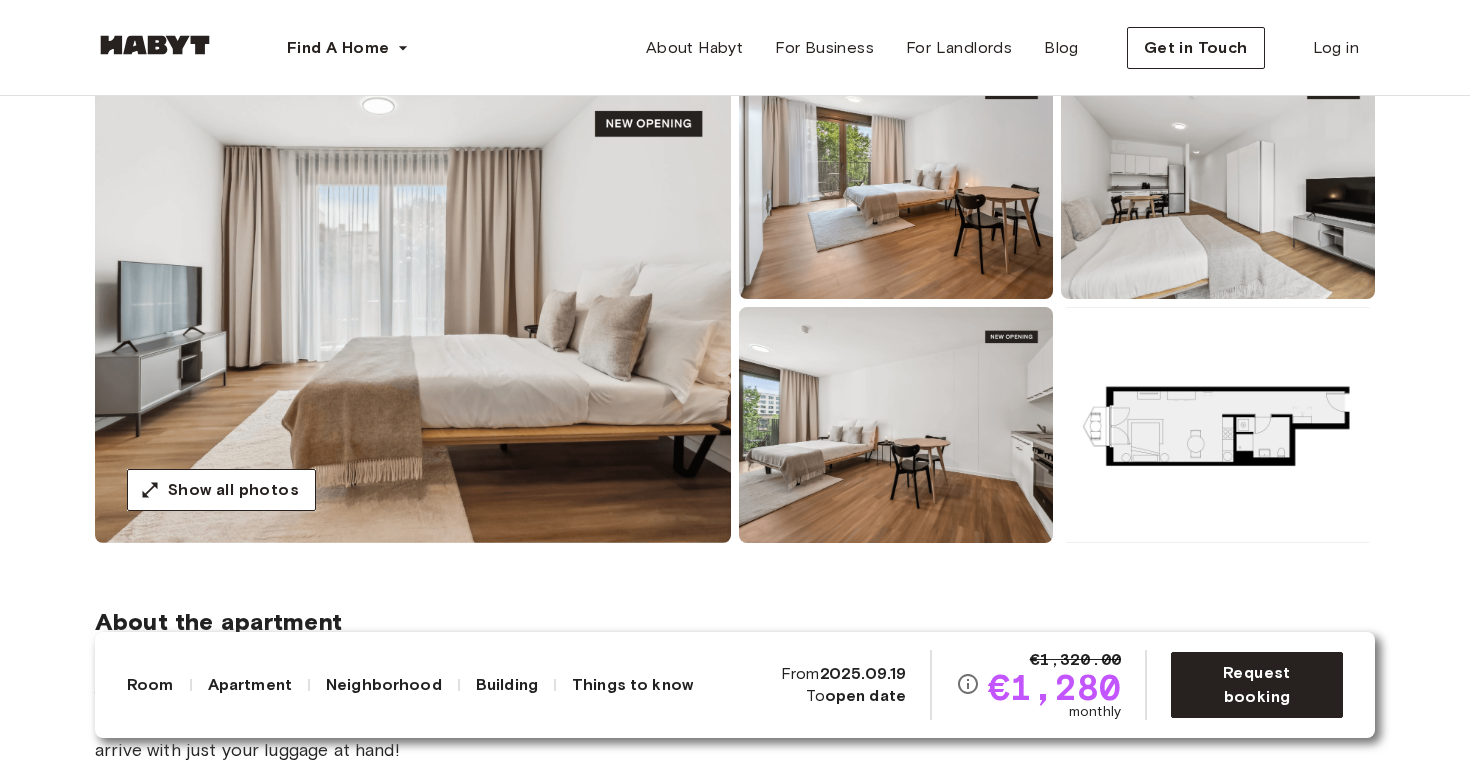 click at bounding box center (896, 181) 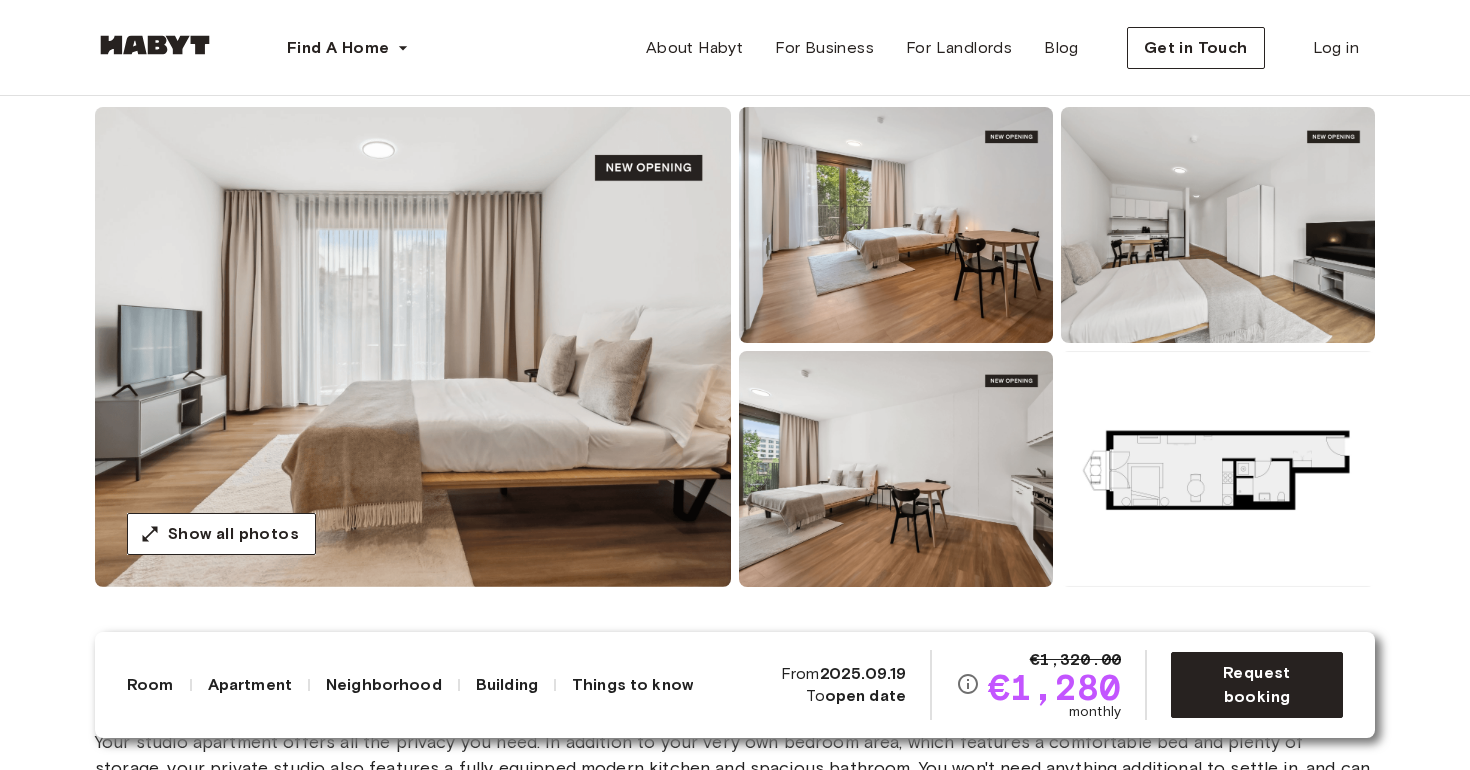 scroll, scrollTop: 291, scrollLeft: 0, axis: vertical 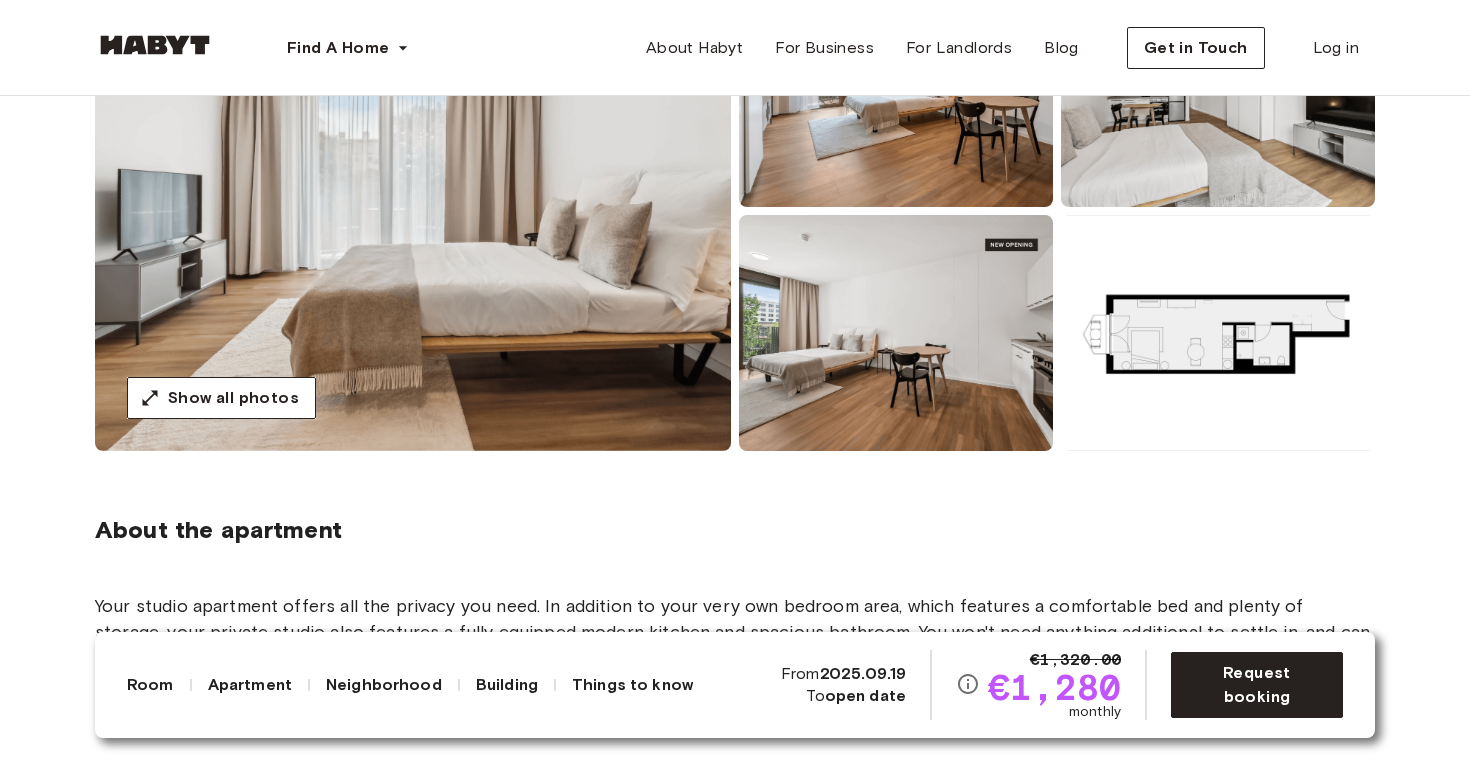click at bounding box center [1218, 333] 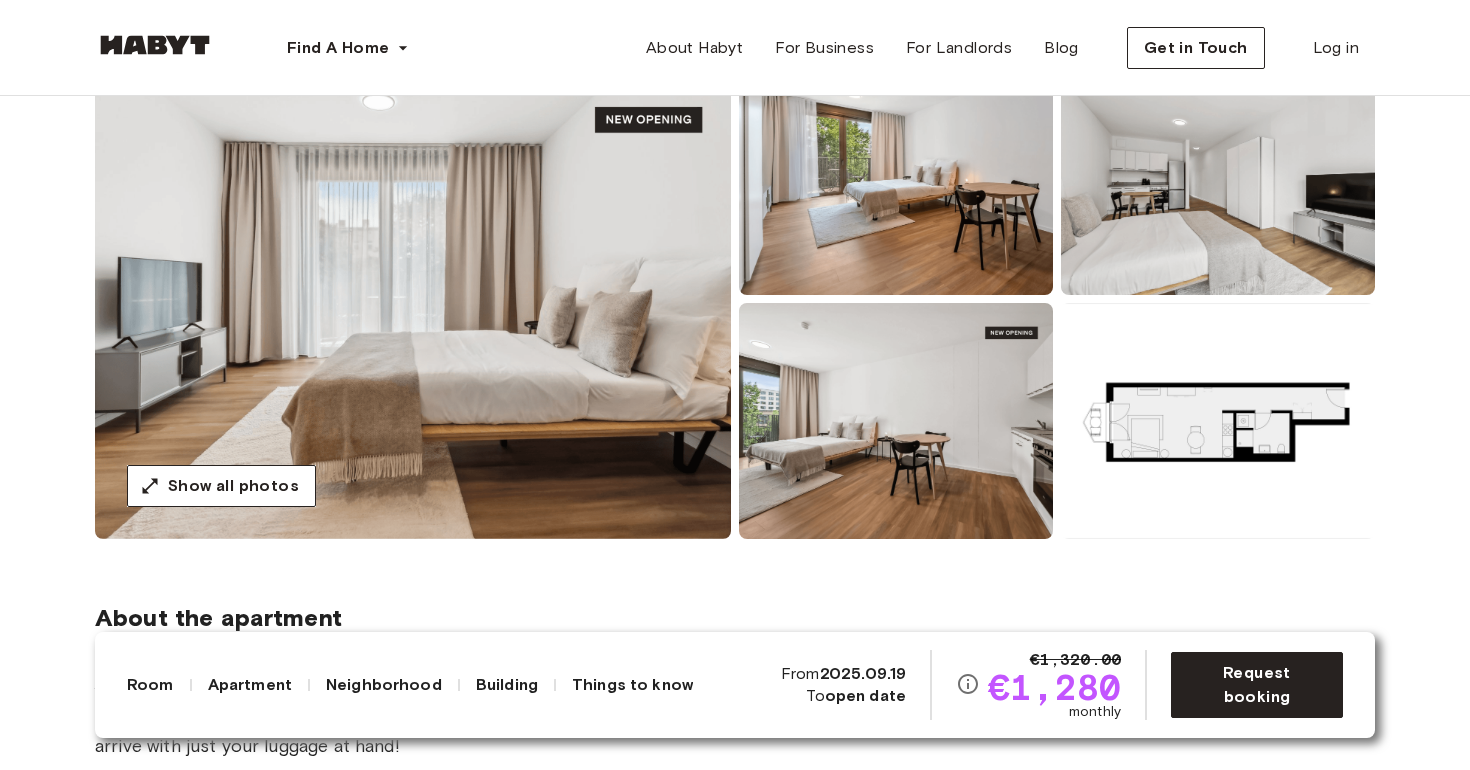 scroll, scrollTop: 180, scrollLeft: 0, axis: vertical 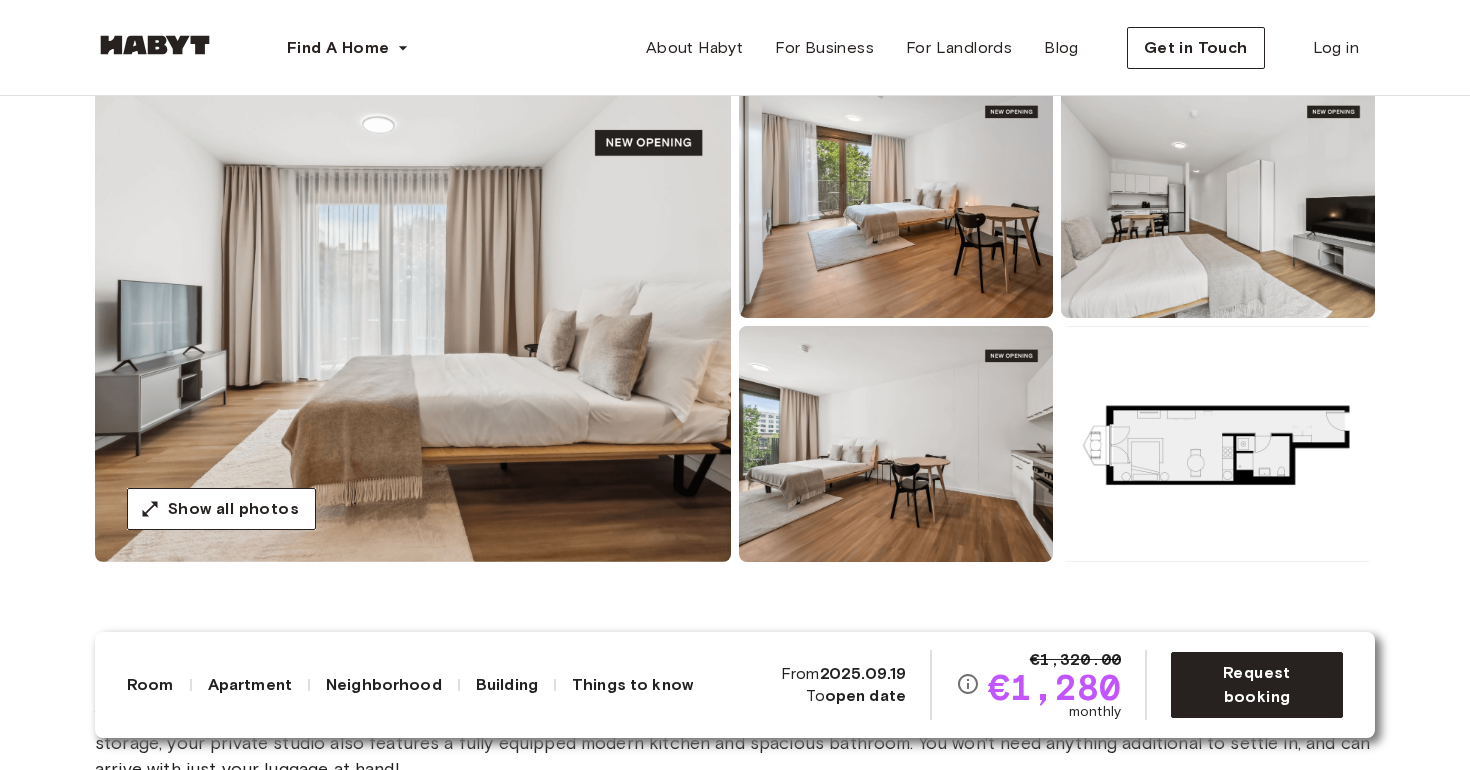 click at bounding box center (1218, 444) 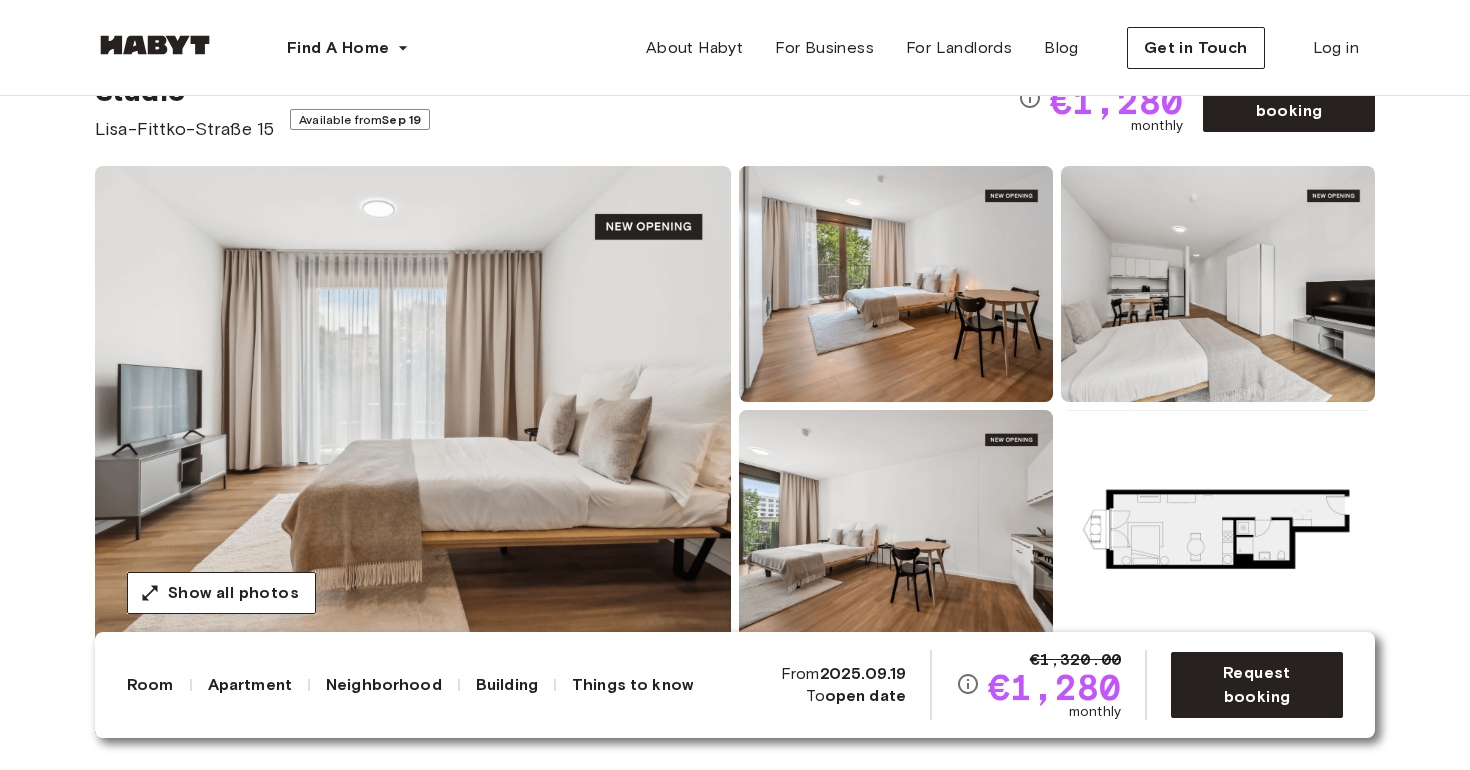 scroll, scrollTop: 0, scrollLeft: 0, axis: both 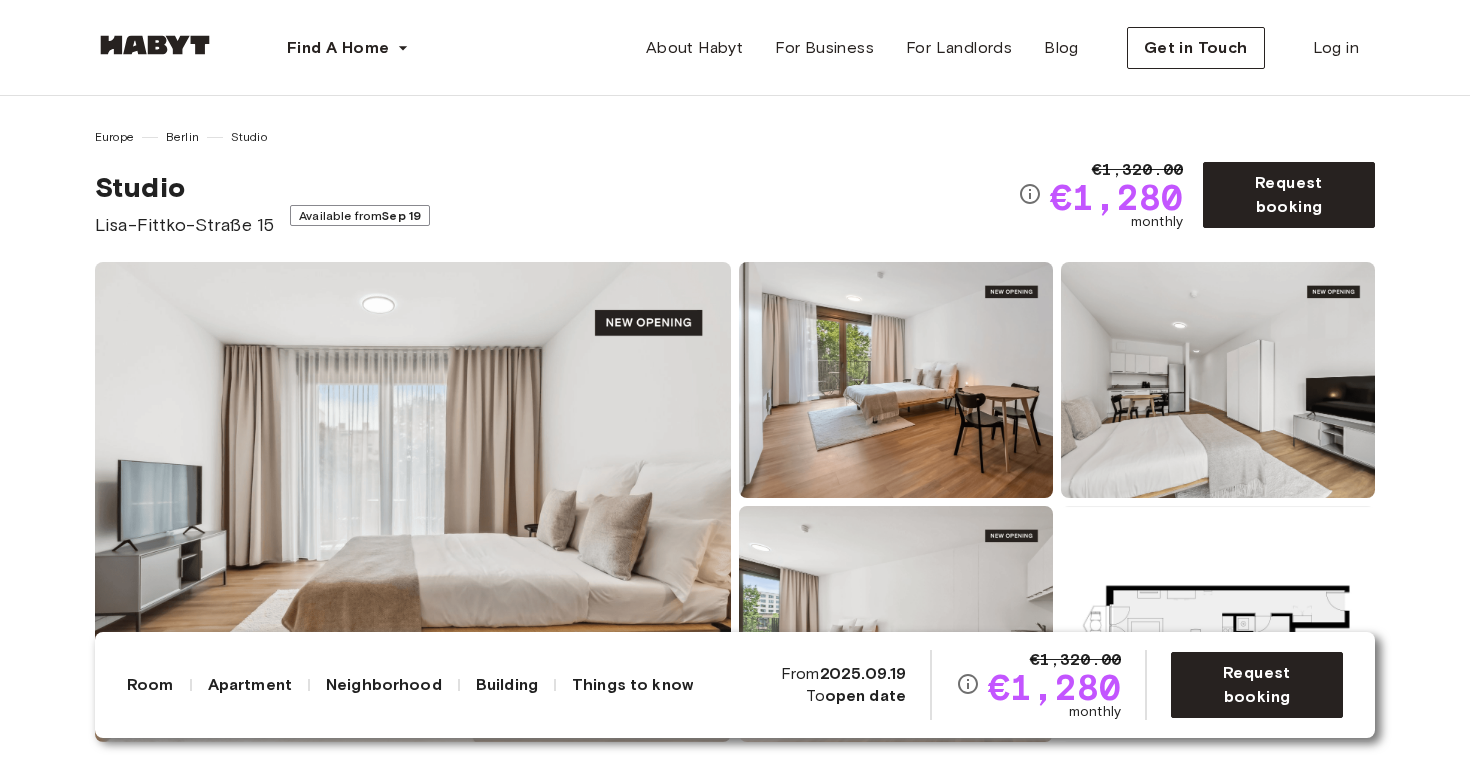 click on "Studio Lisa-Fittko-Straße 15 Available from  Sep 19" at bounding box center (556, 204) 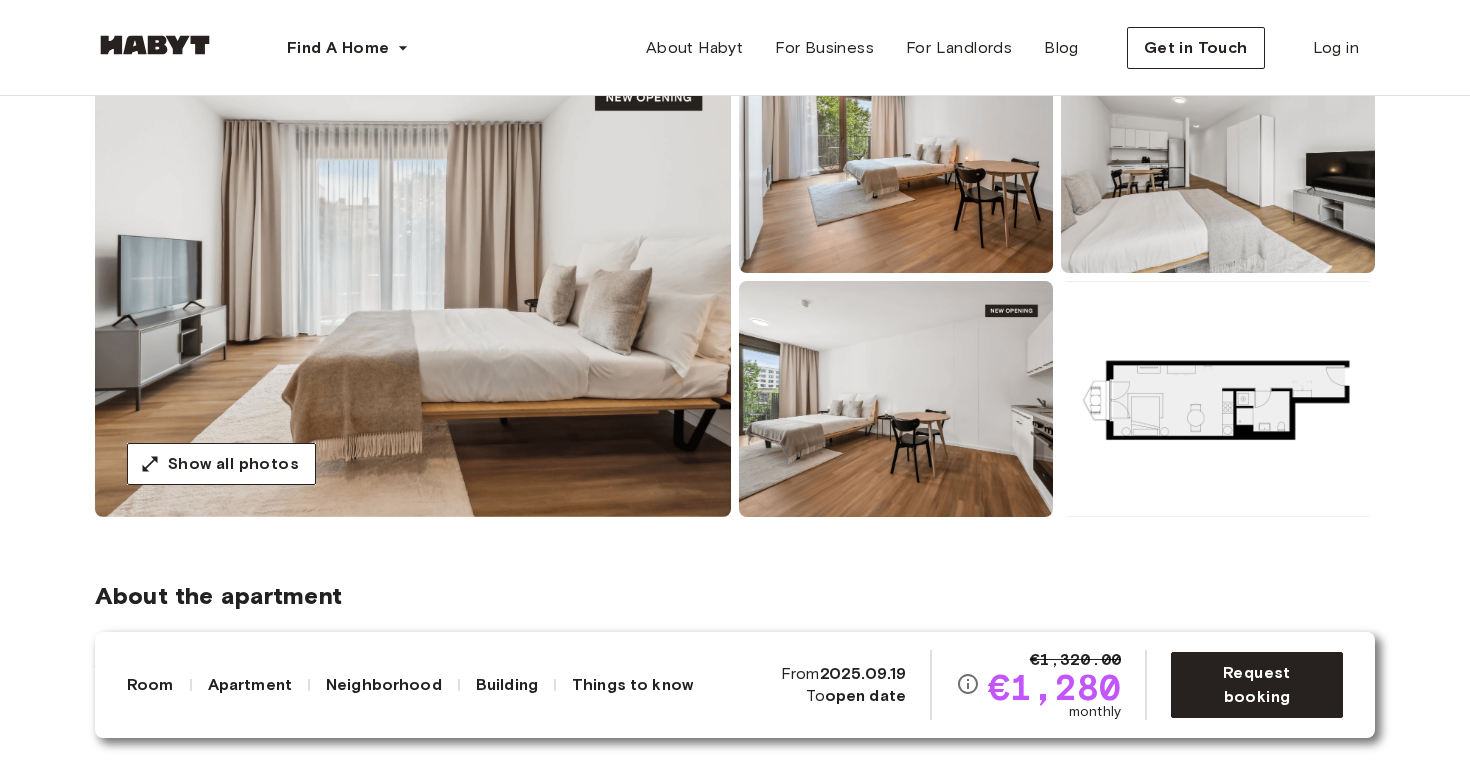 scroll, scrollTop: 0, scrollLeft: 0, axis: both 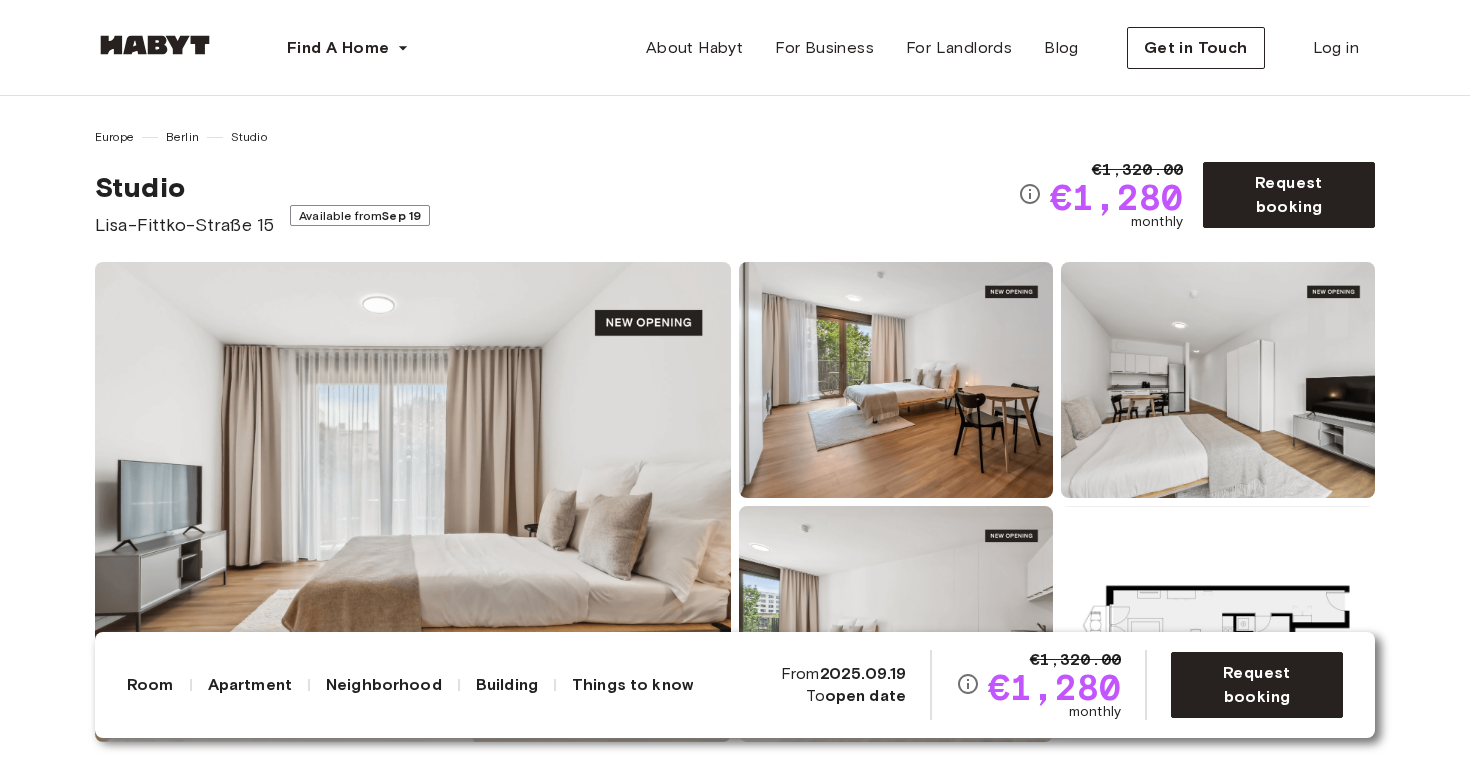 click on "Studio Lisa-Fittko-Straße 15 Available from  Sep 19" at bounding box center [556, 204] 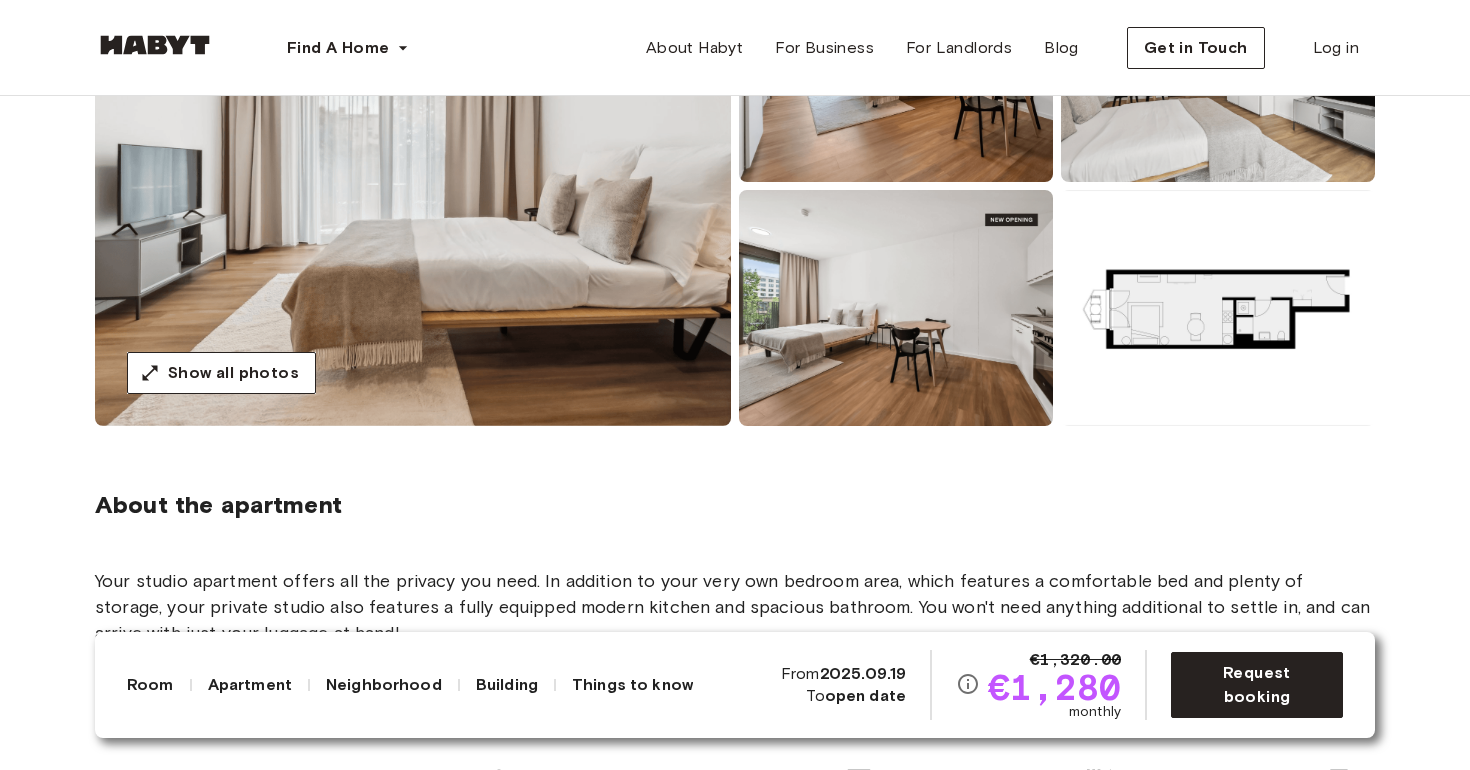 scroll, scrollTop: 219, scrollLeft: 0, axis: vertical 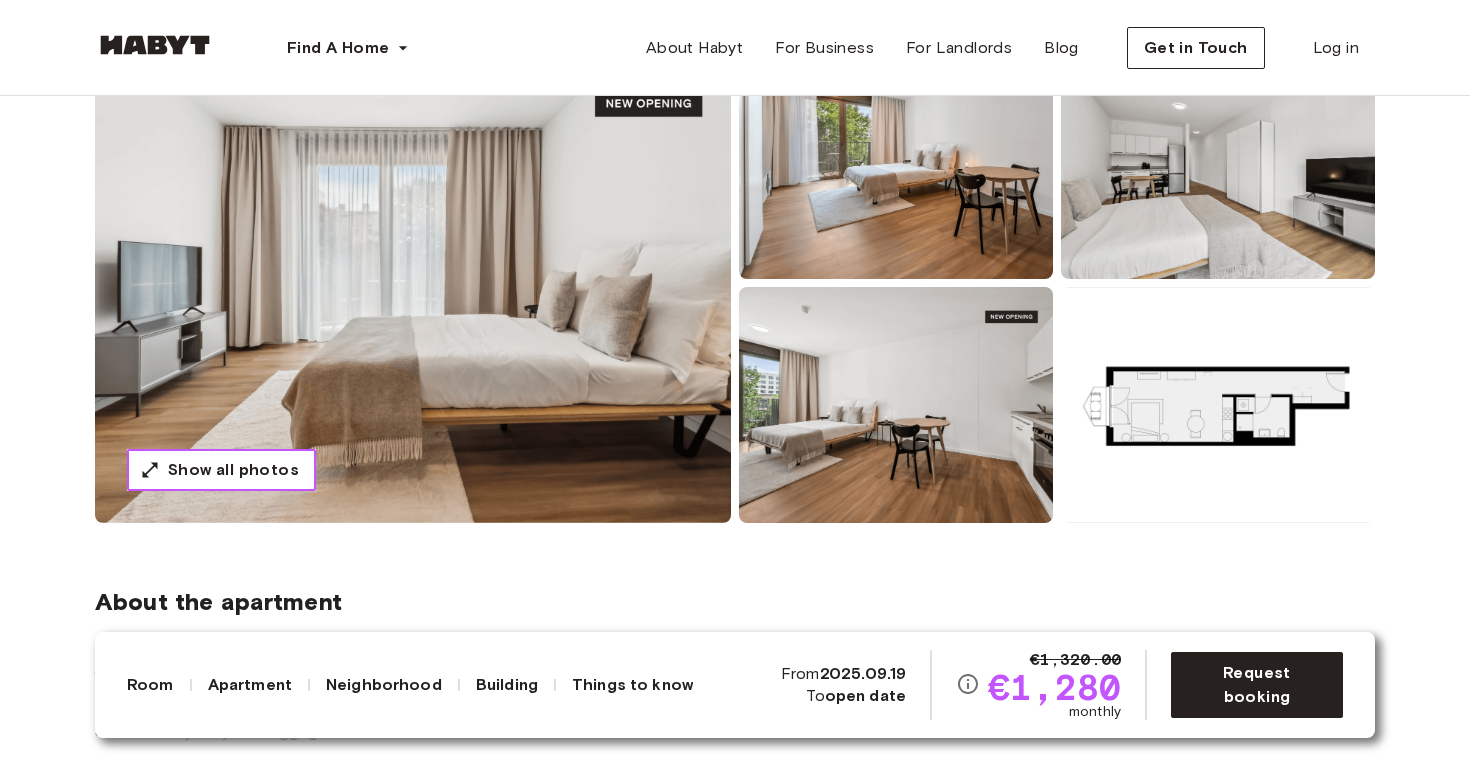 click on "Show all photos" at bounding box center (221, 470) 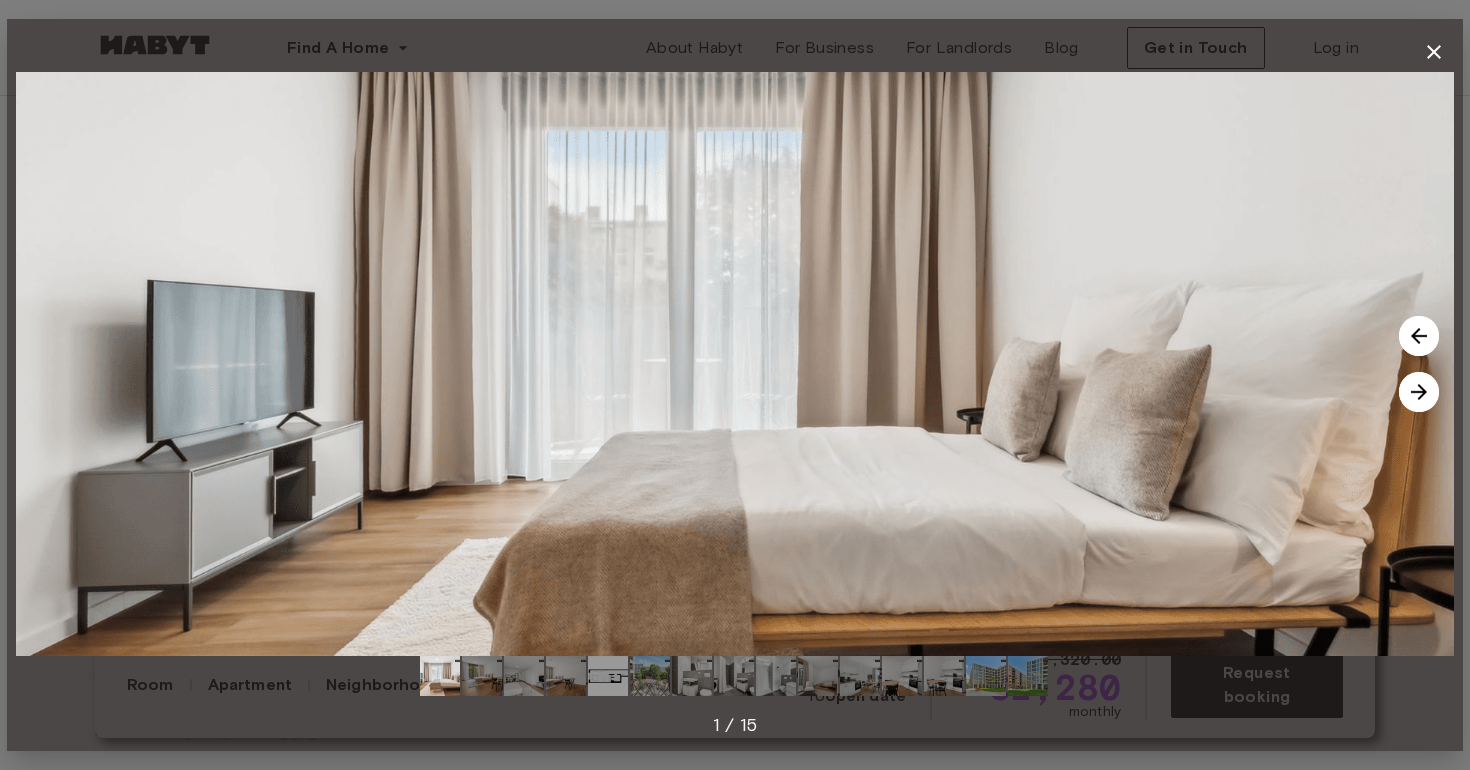 click at bounding box center (1419, 392) 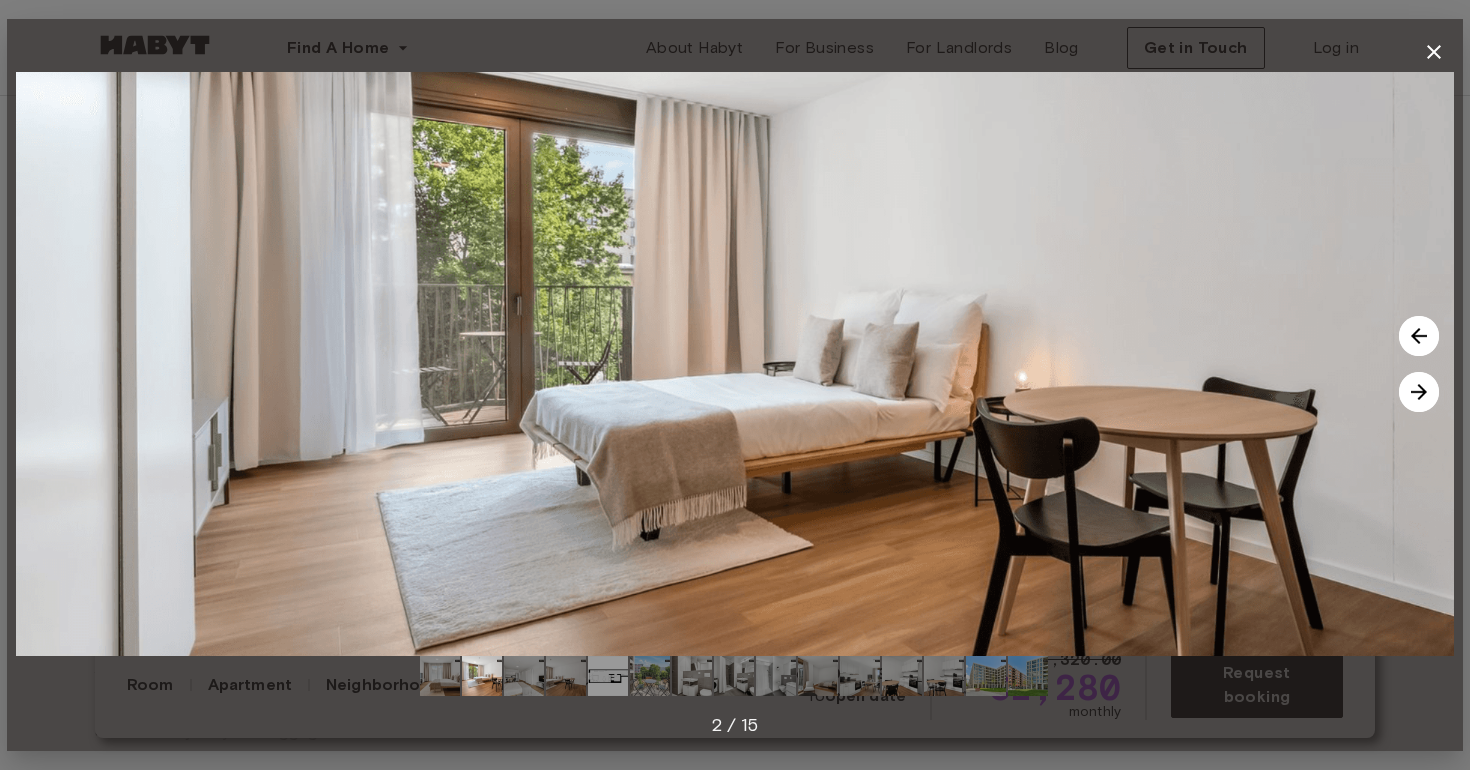 click at bounding box center (1419, 392) 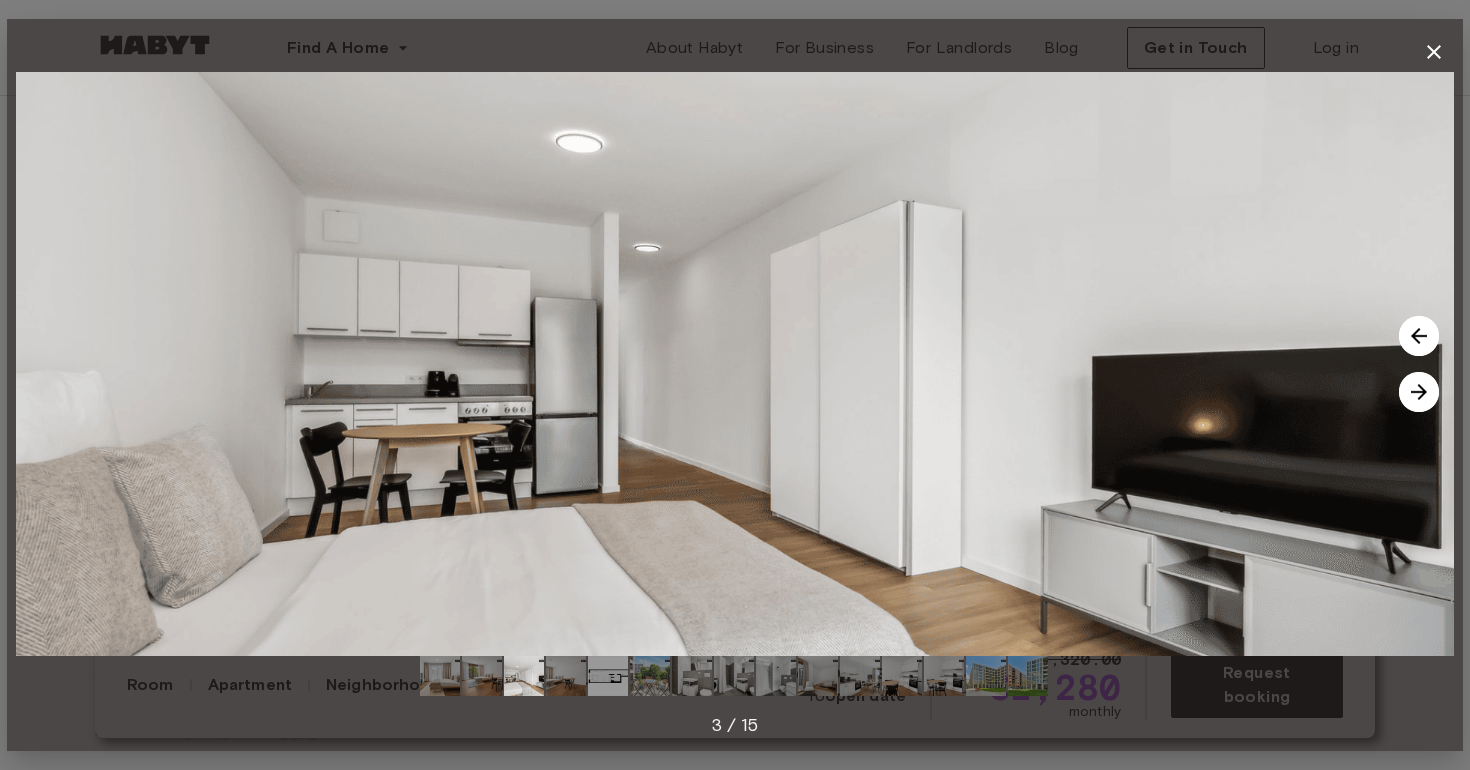 click at bounding box center [1419, 392] 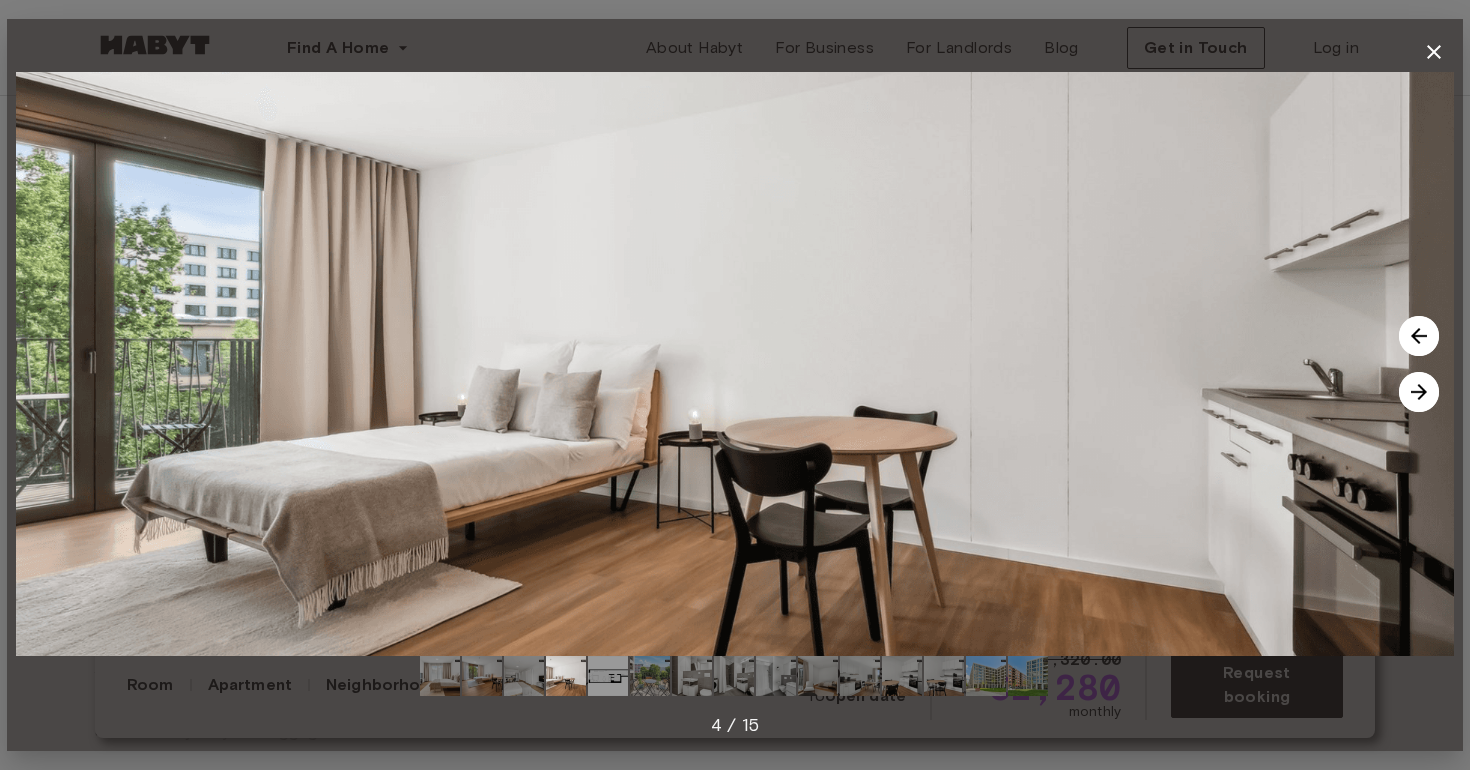 click at bounding box center [1419, 392] 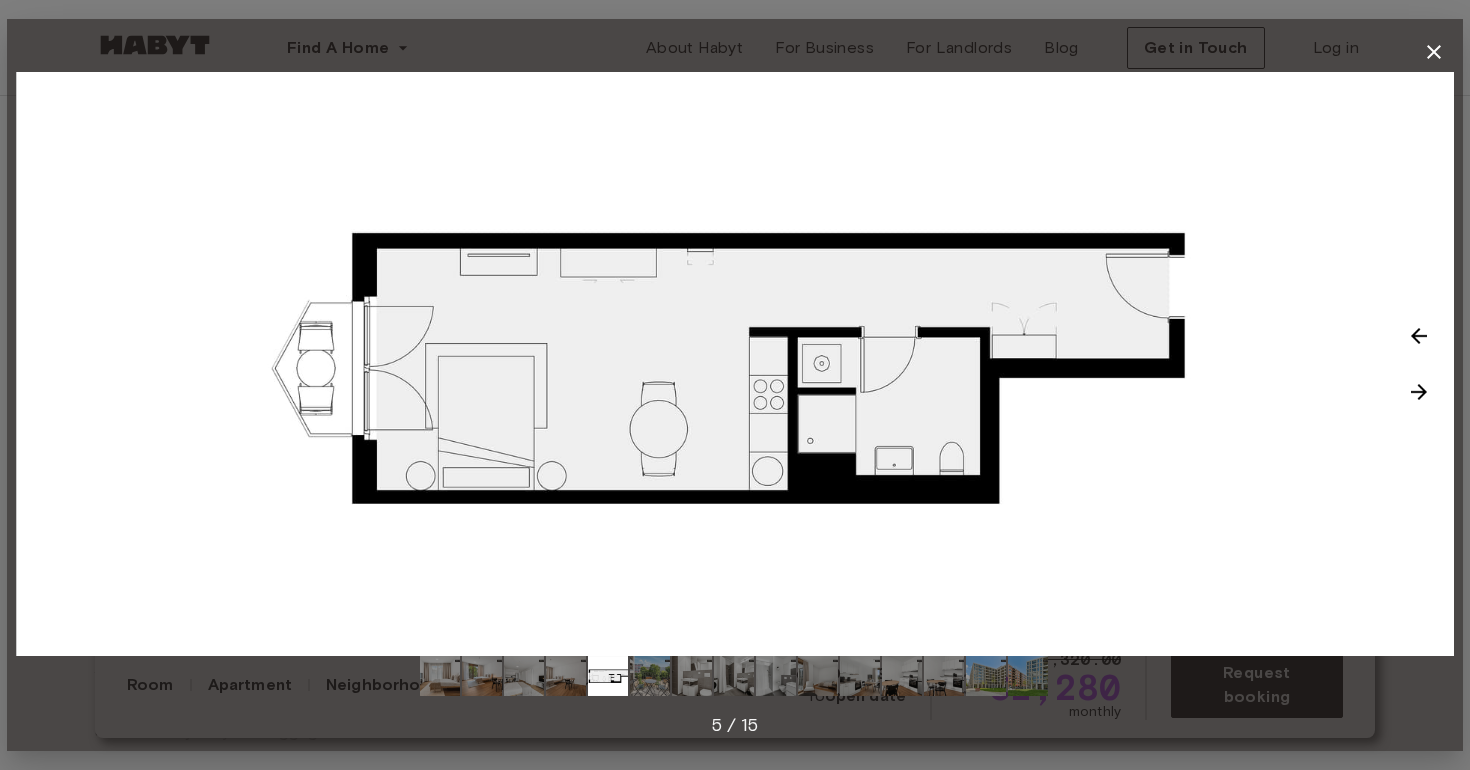 click at bounding box center [1419, 392] 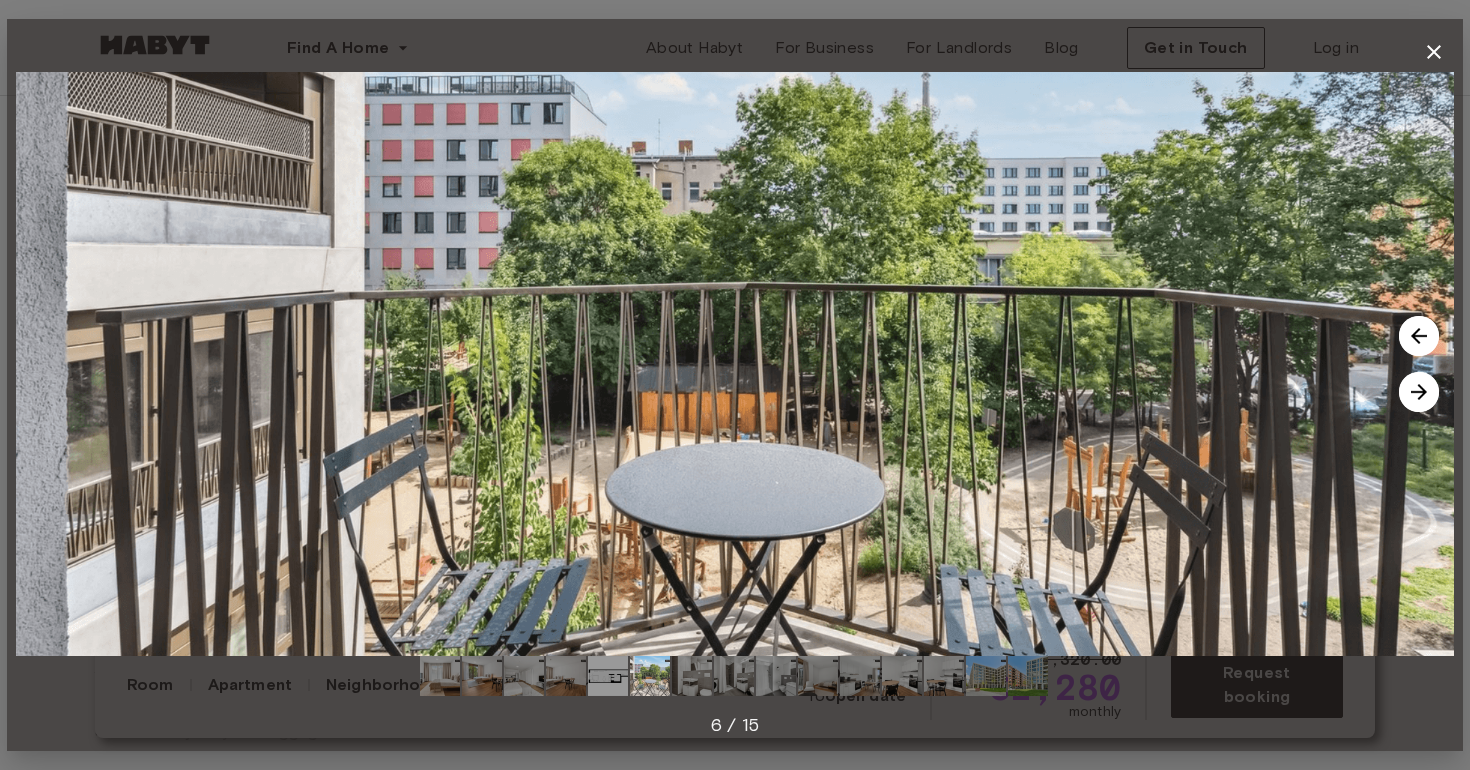 click 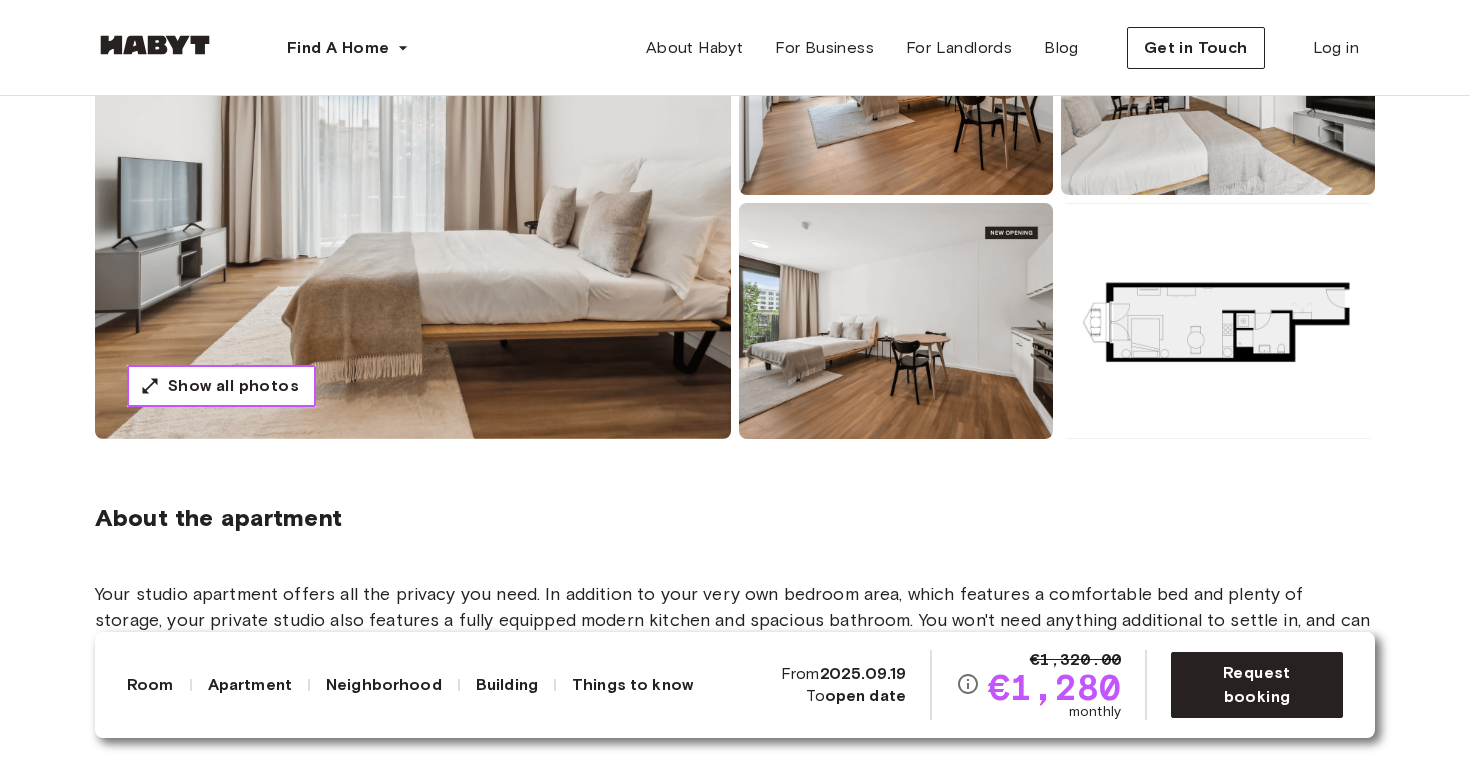 scroll, scrollTop: 766, scrollLeft: 0, axis: vertical 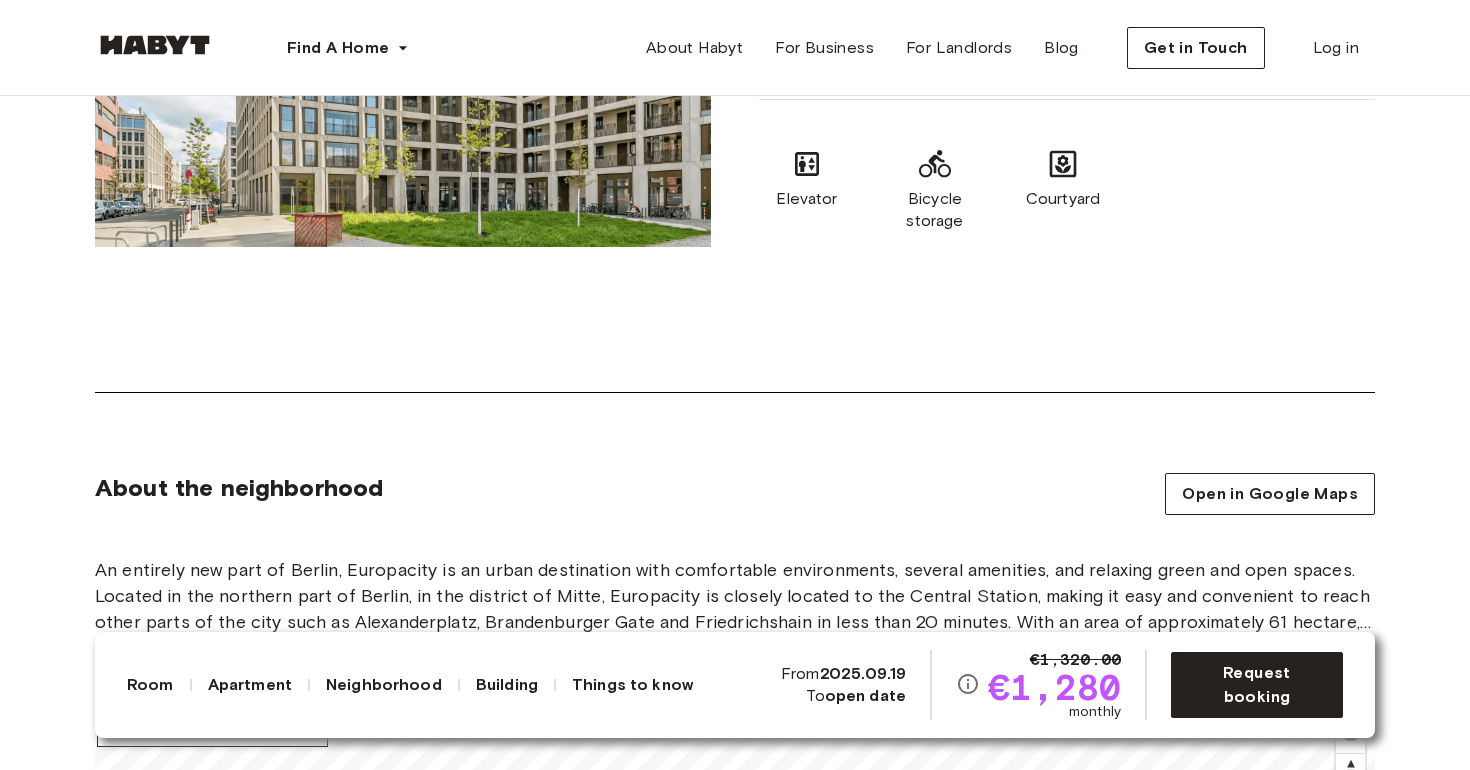 click on "About the building Located in the heart of the exciting Europacity, our modern building makes Berlin living even more special. You will have access to a beautiful courtyard, the perfect place to escape from busy city living and enjoy a moment of stillness.  Elevator Bicycle storage Courtyard" at bounding box center [735, 64] 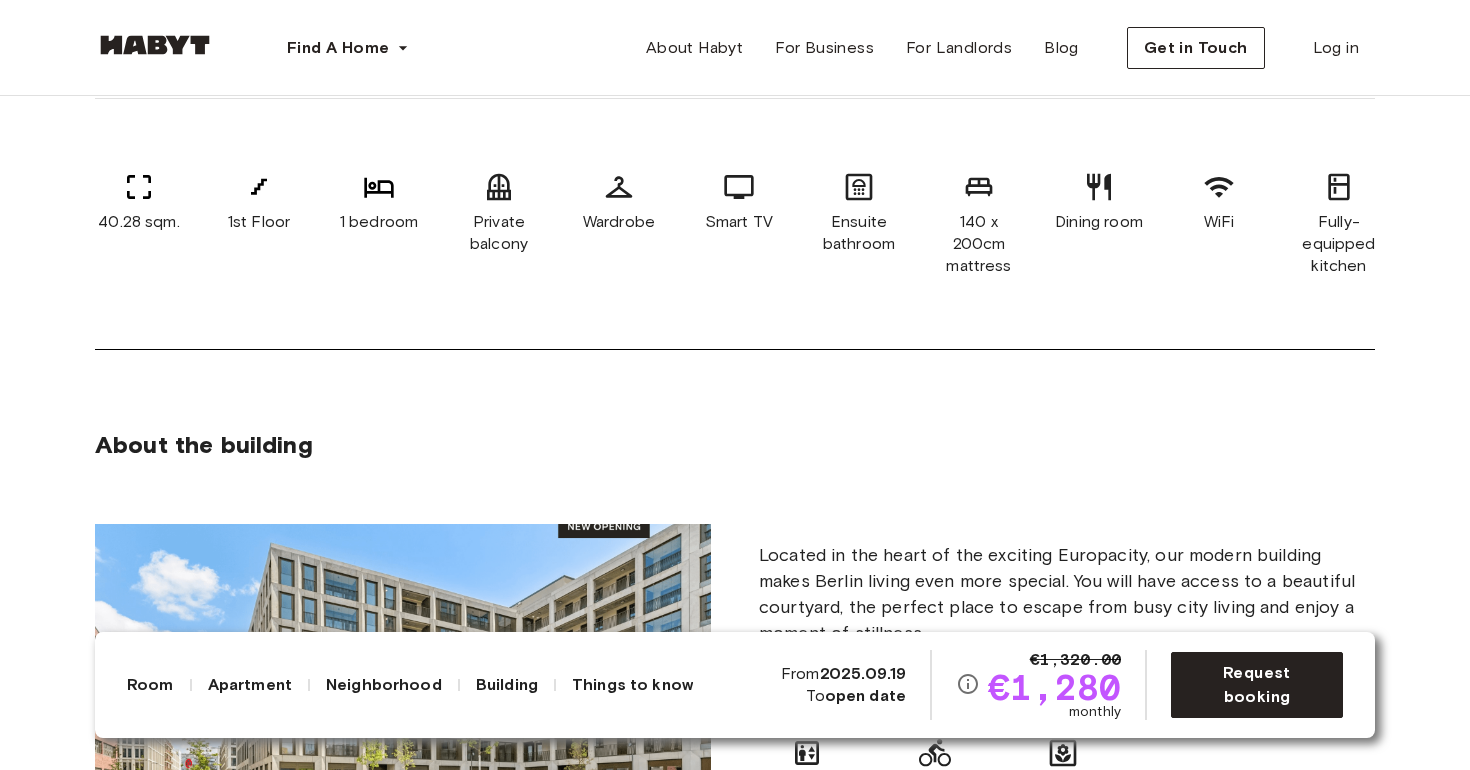 scroll, scrollTop: 0, scrollLeft: 0, axis: both 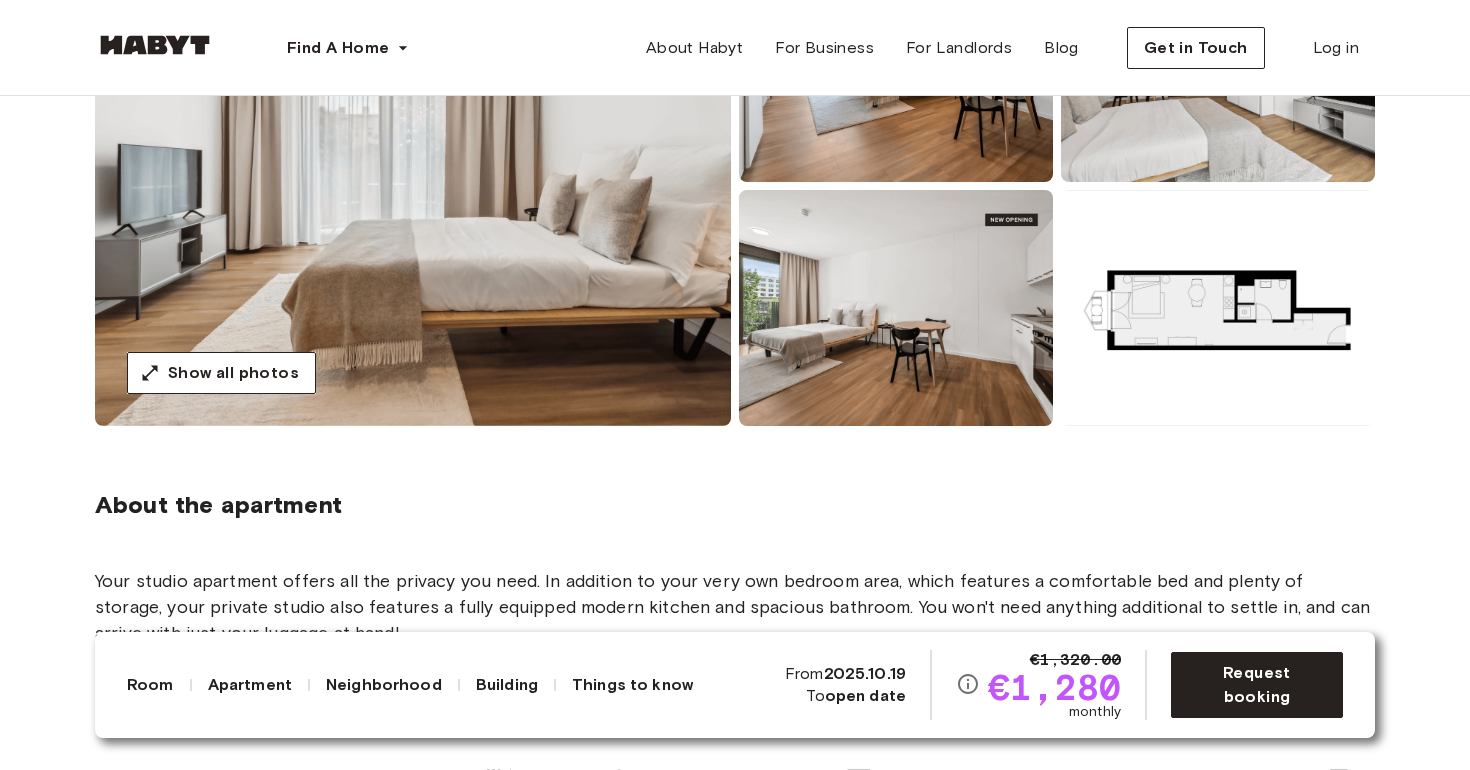 click at bounding box center [413, 186] 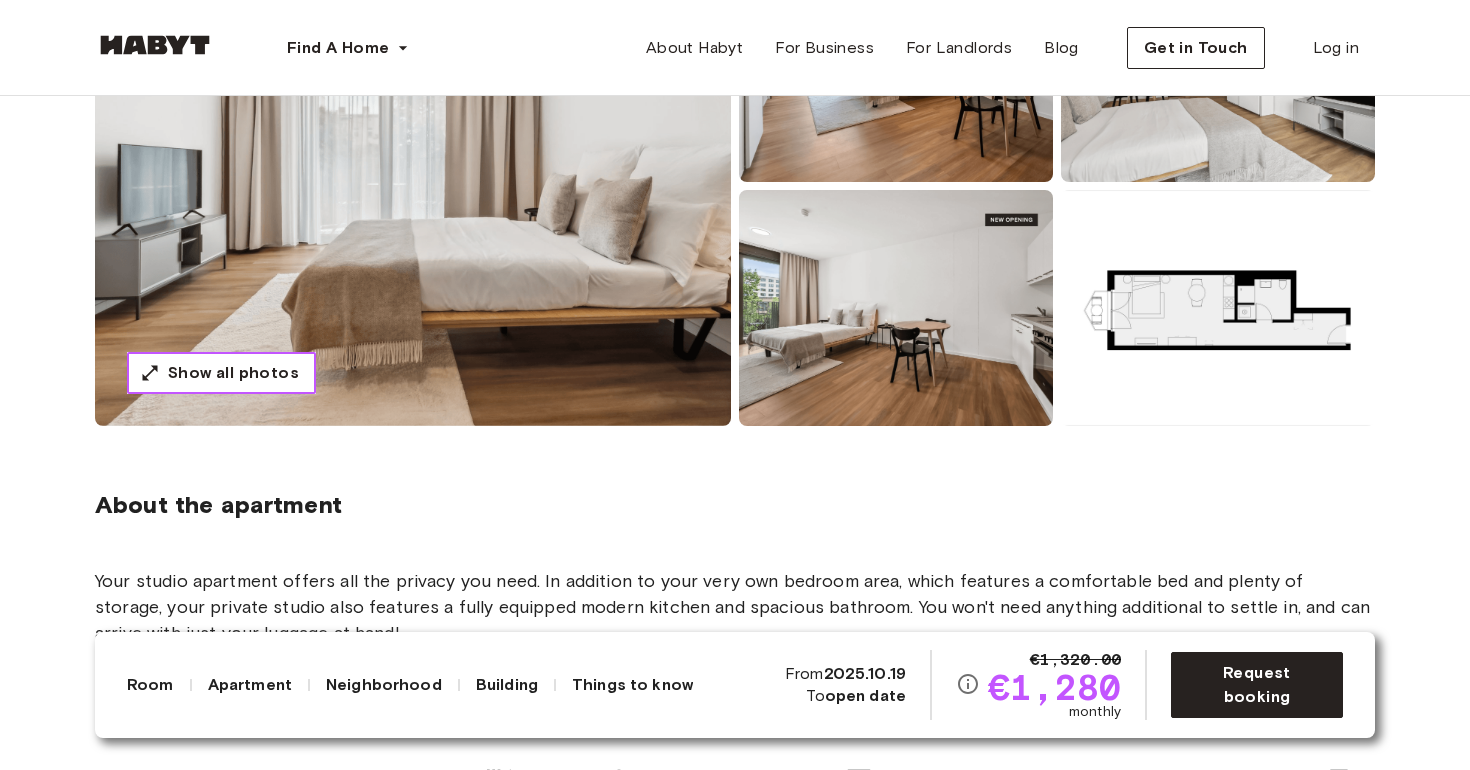 click on "Show all photos" at bounding box center [233, 373] 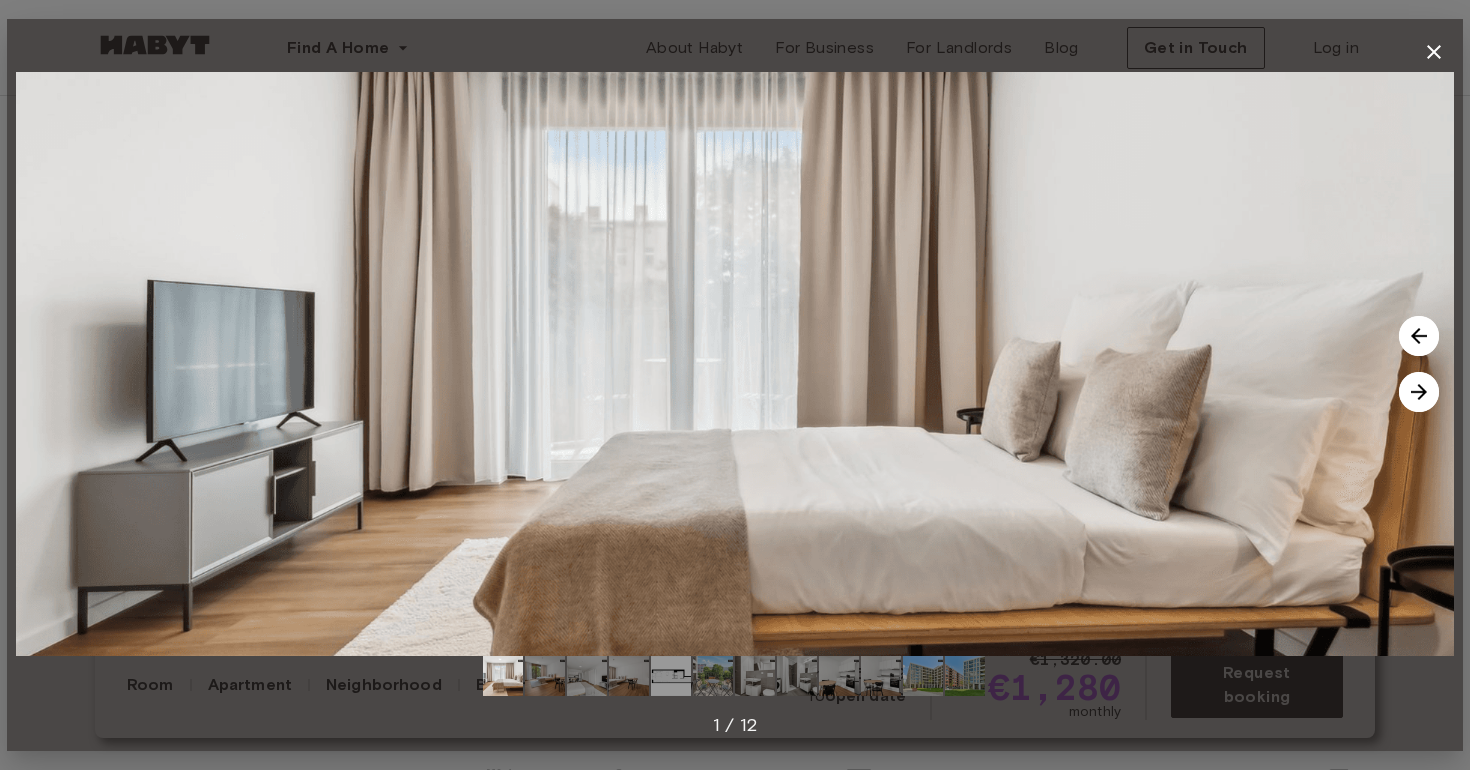 click at bounding box center (1419, 392) 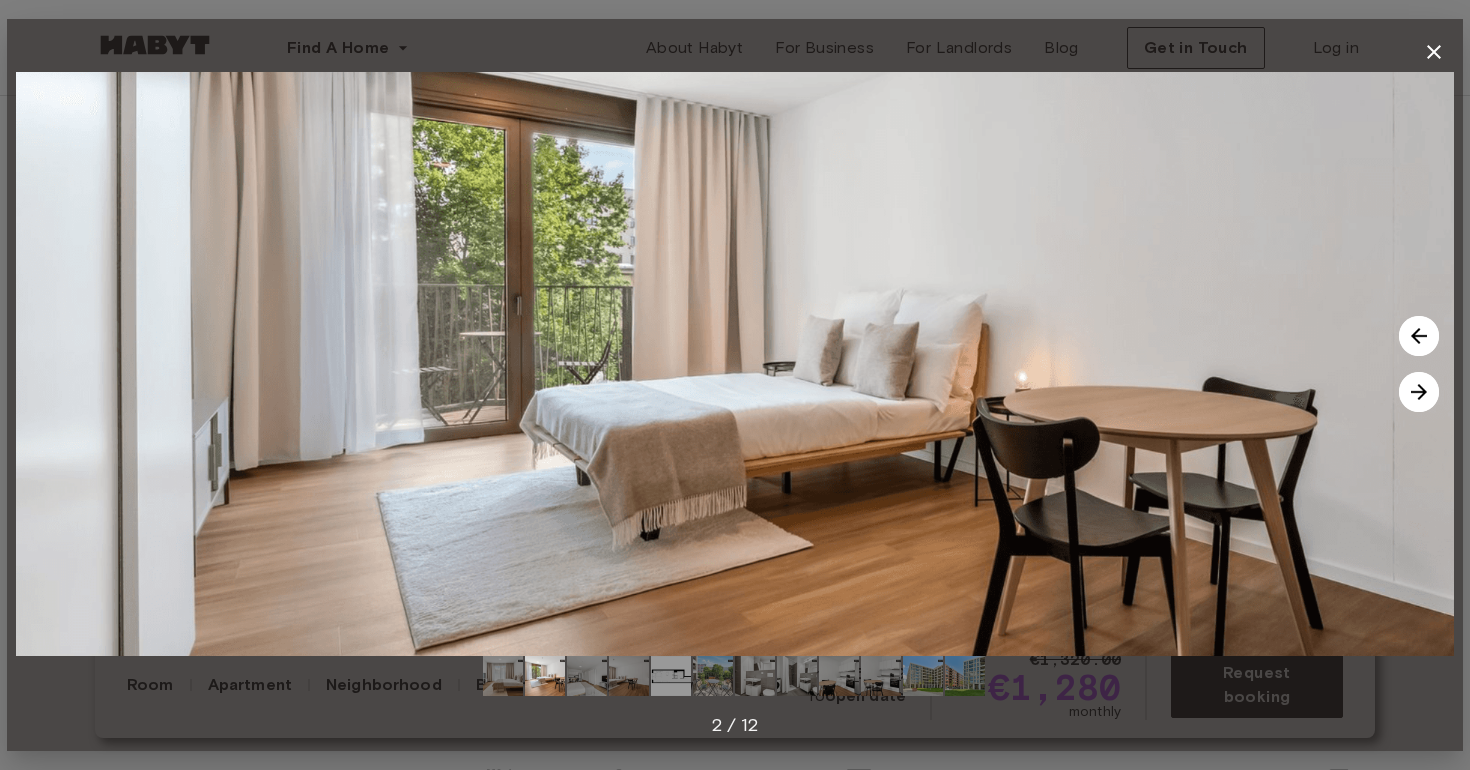 click at bounding box center [1419, 392] 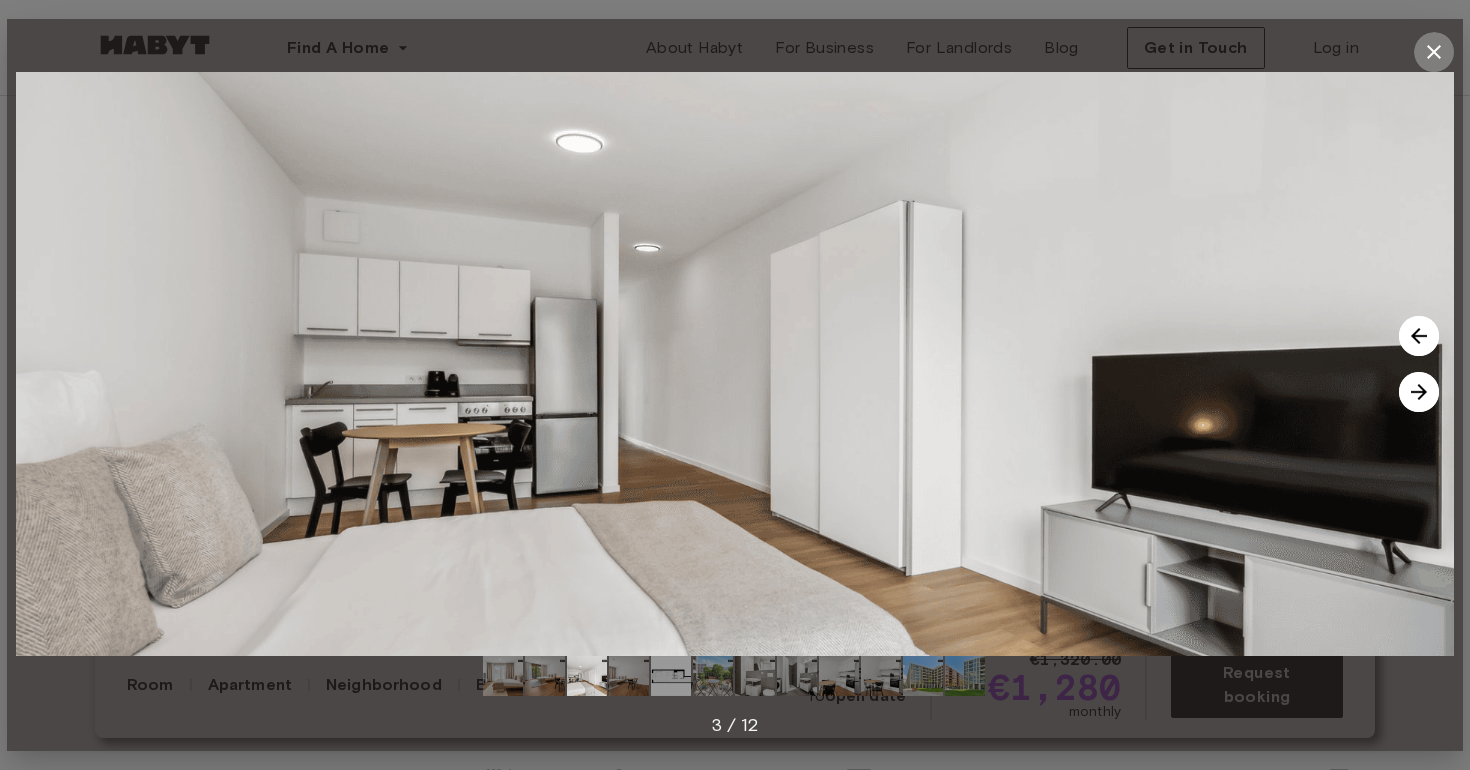 click 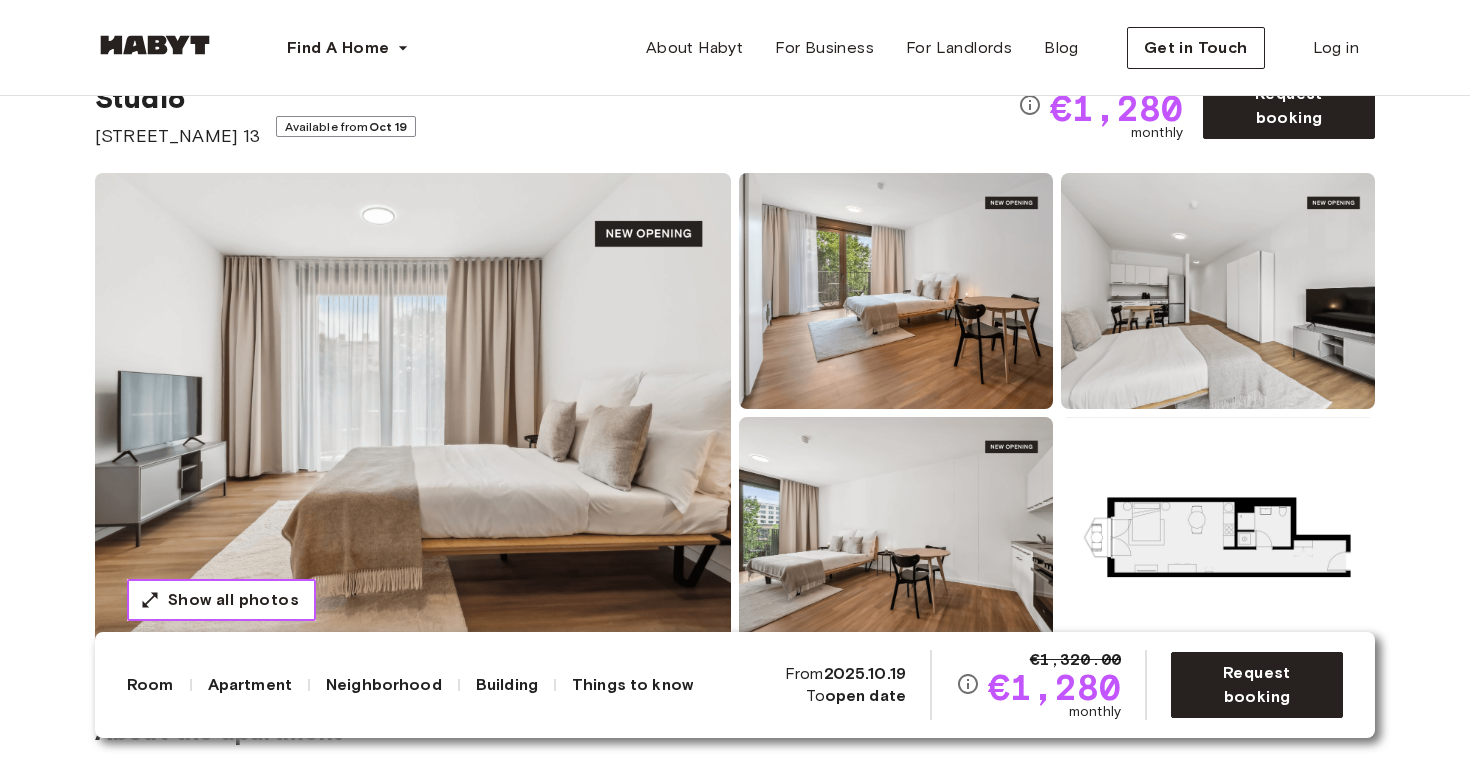 scroll, scrollTop: 107, scrollLeft: 0, axis: vertical 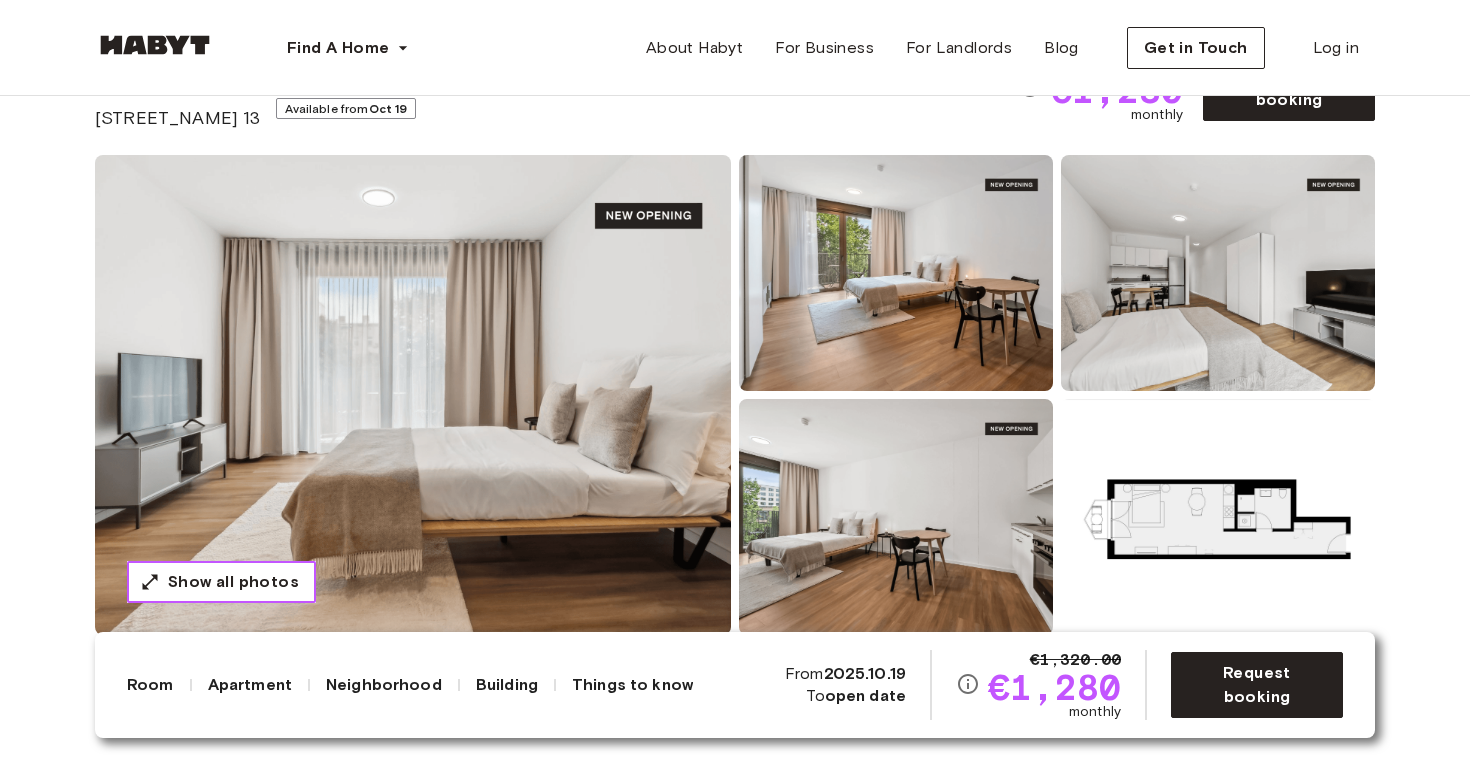 click on "Show all photos" at bounding box center [233, 582] 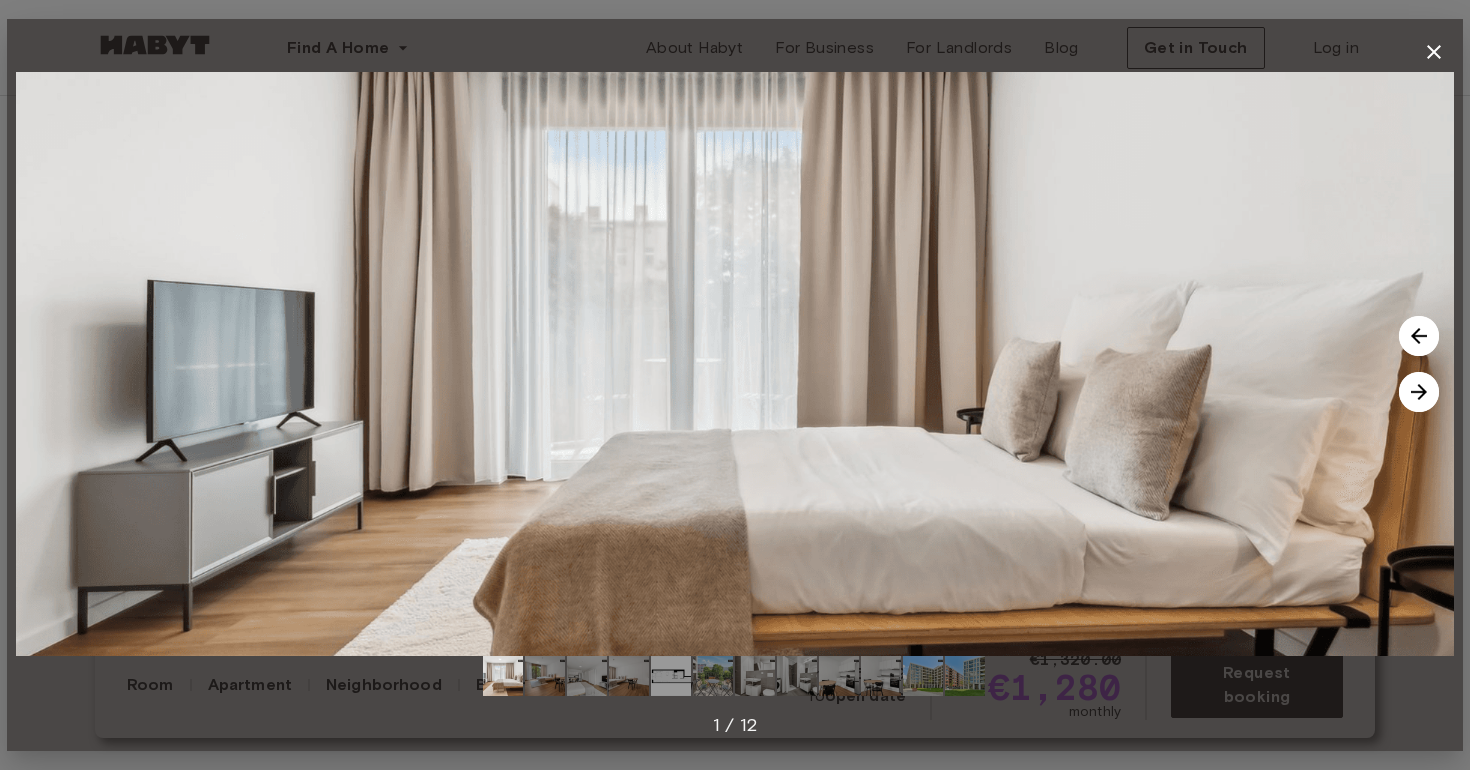 click at bounding box center [1419, 392] 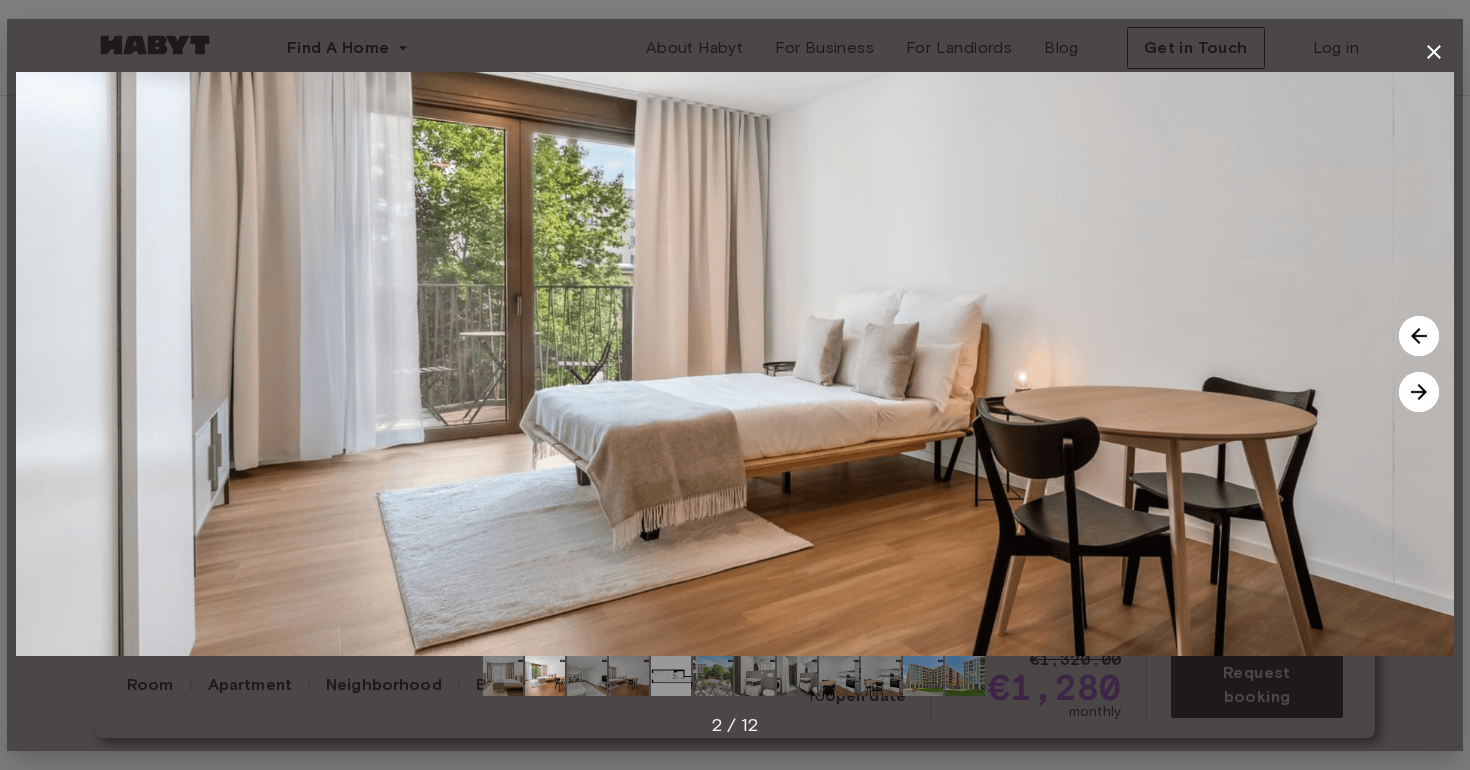 click at bounding box center (1419, 392) 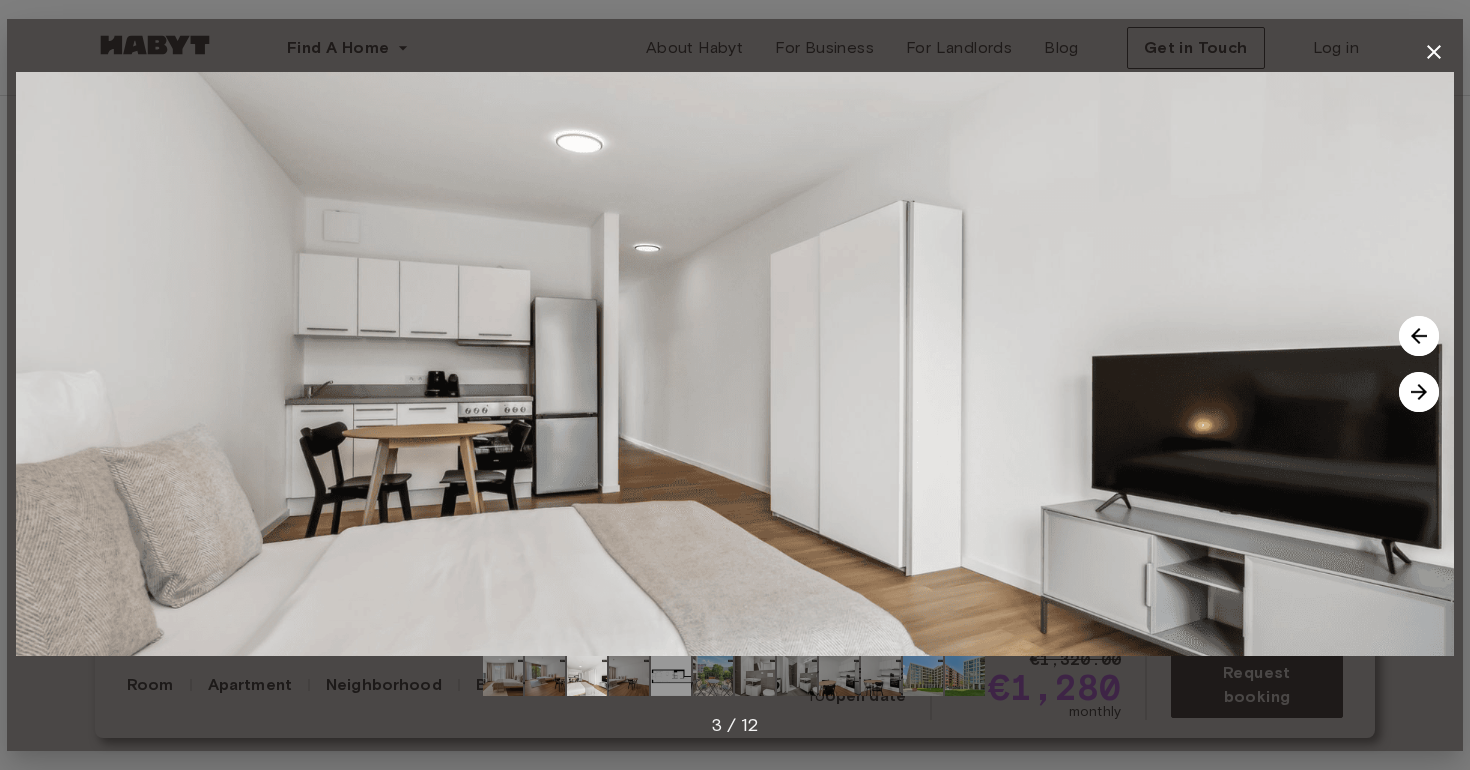 click at bounding box center [1419, 392] 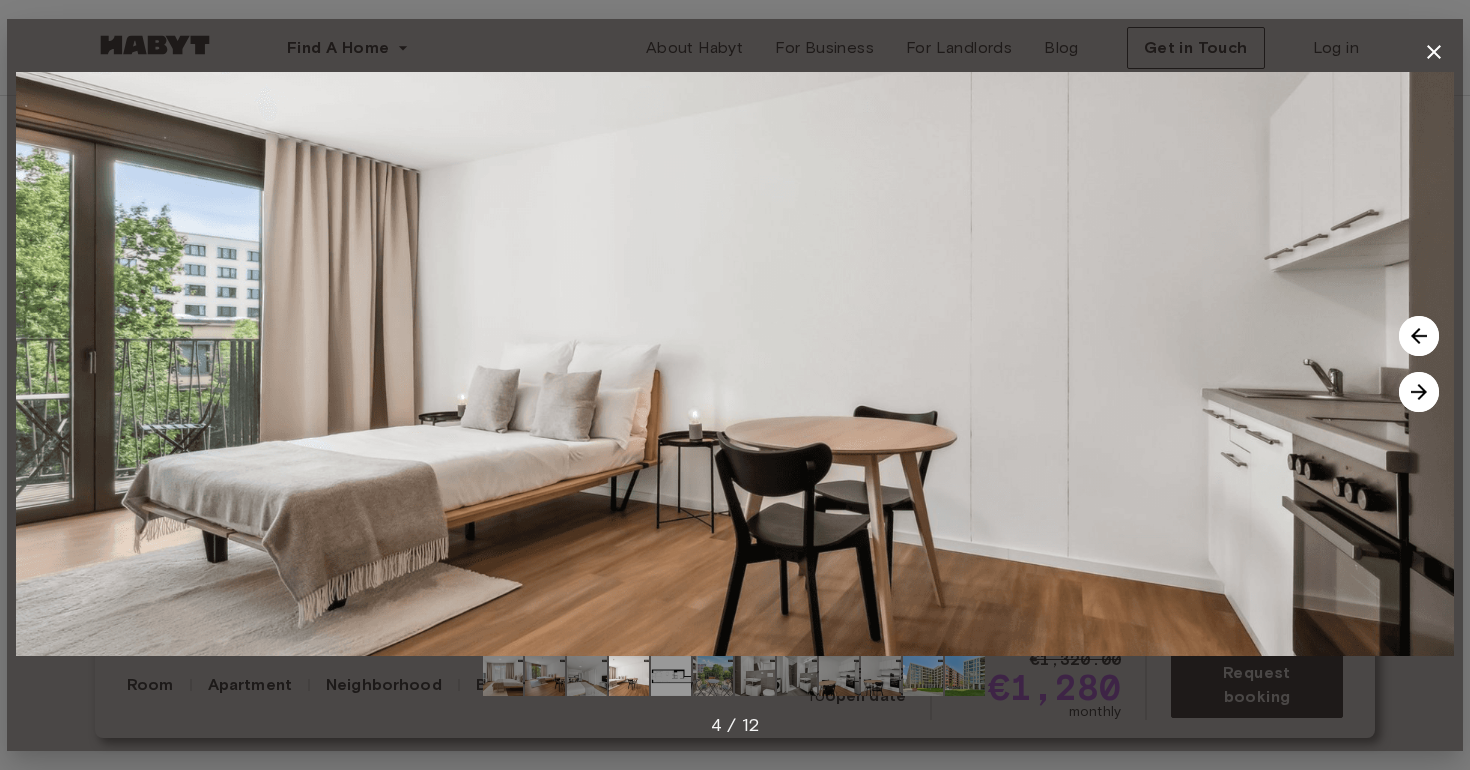 click at bounding box center (1419, 392) 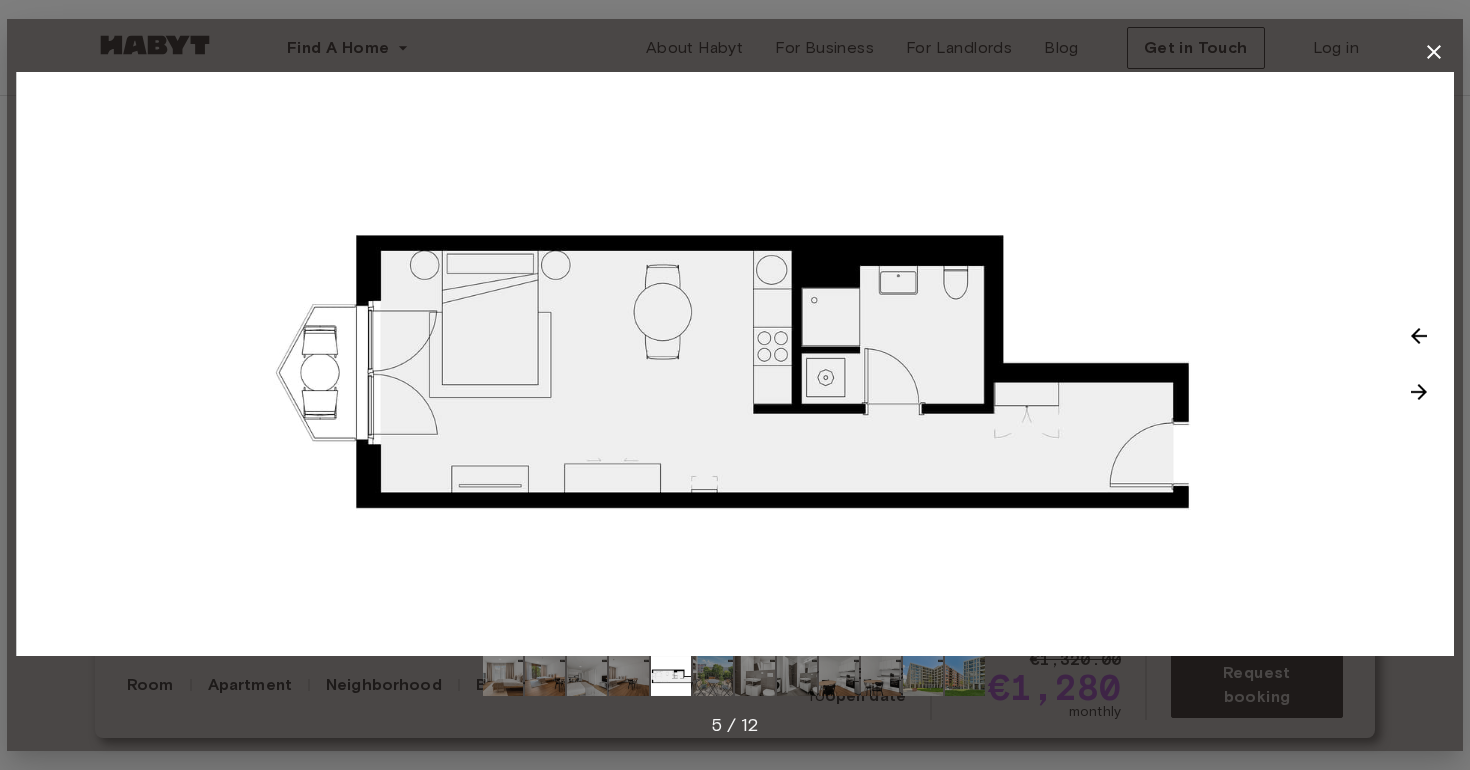 click at bounding box center (1419, 392) 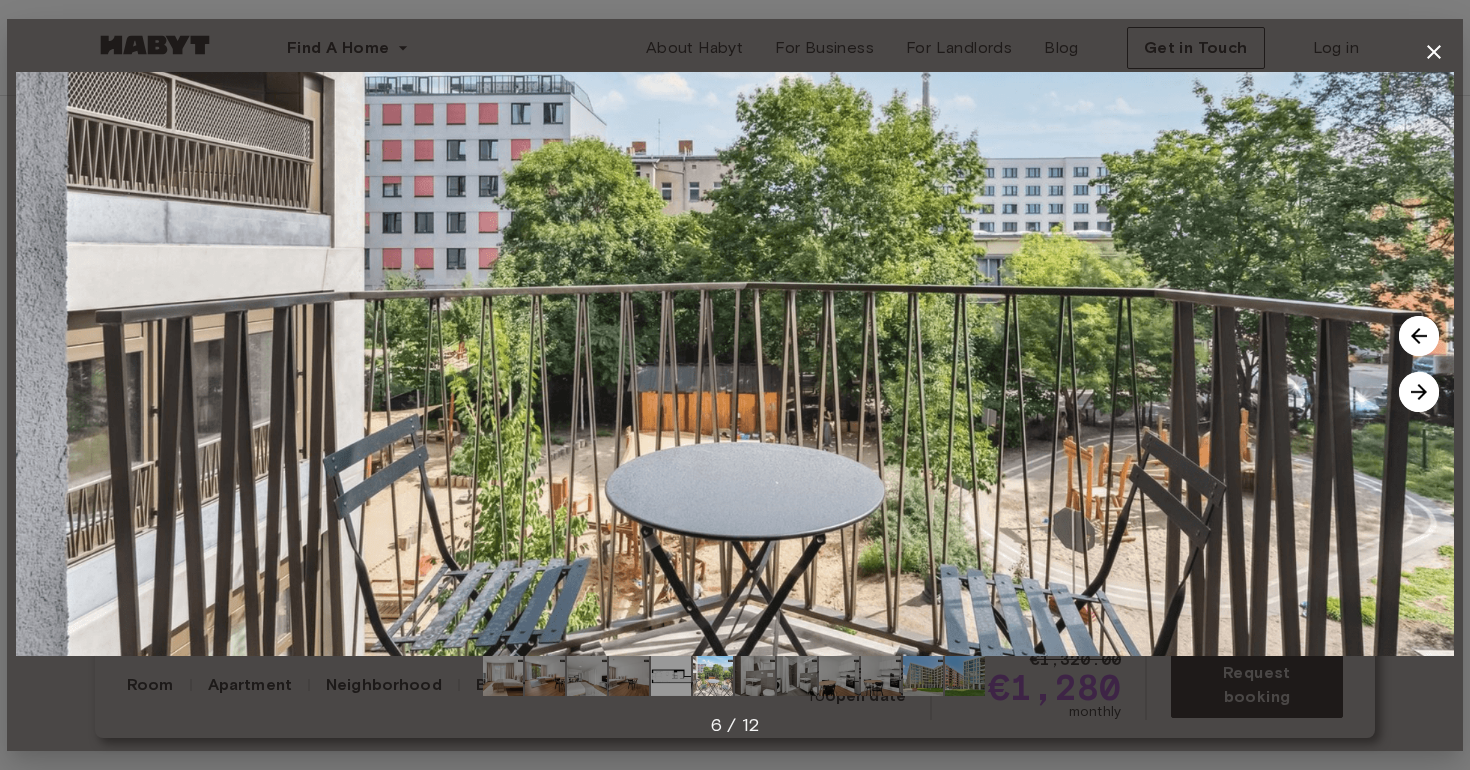 click at bounding box center [1419, 392] 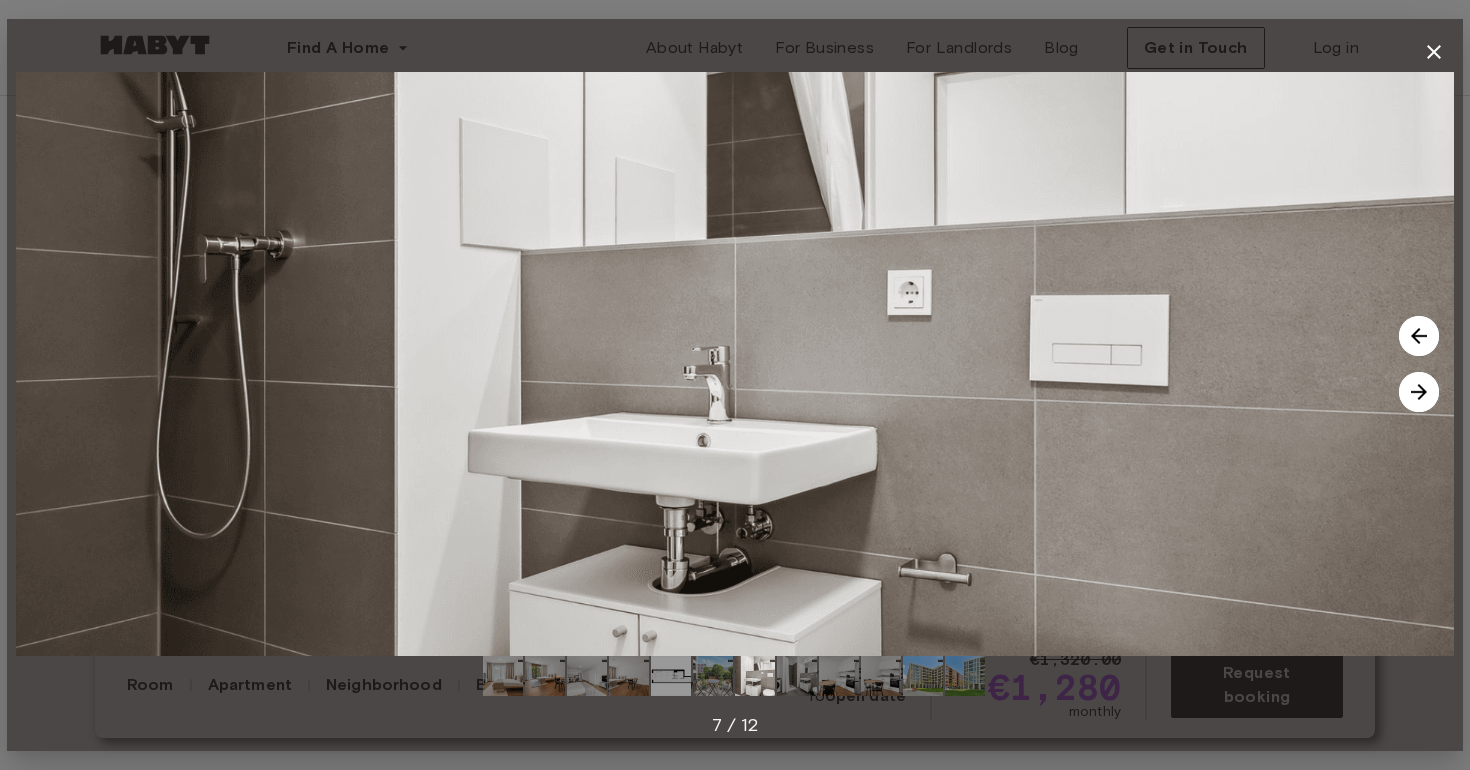 click at bounding box center (1419, 392) 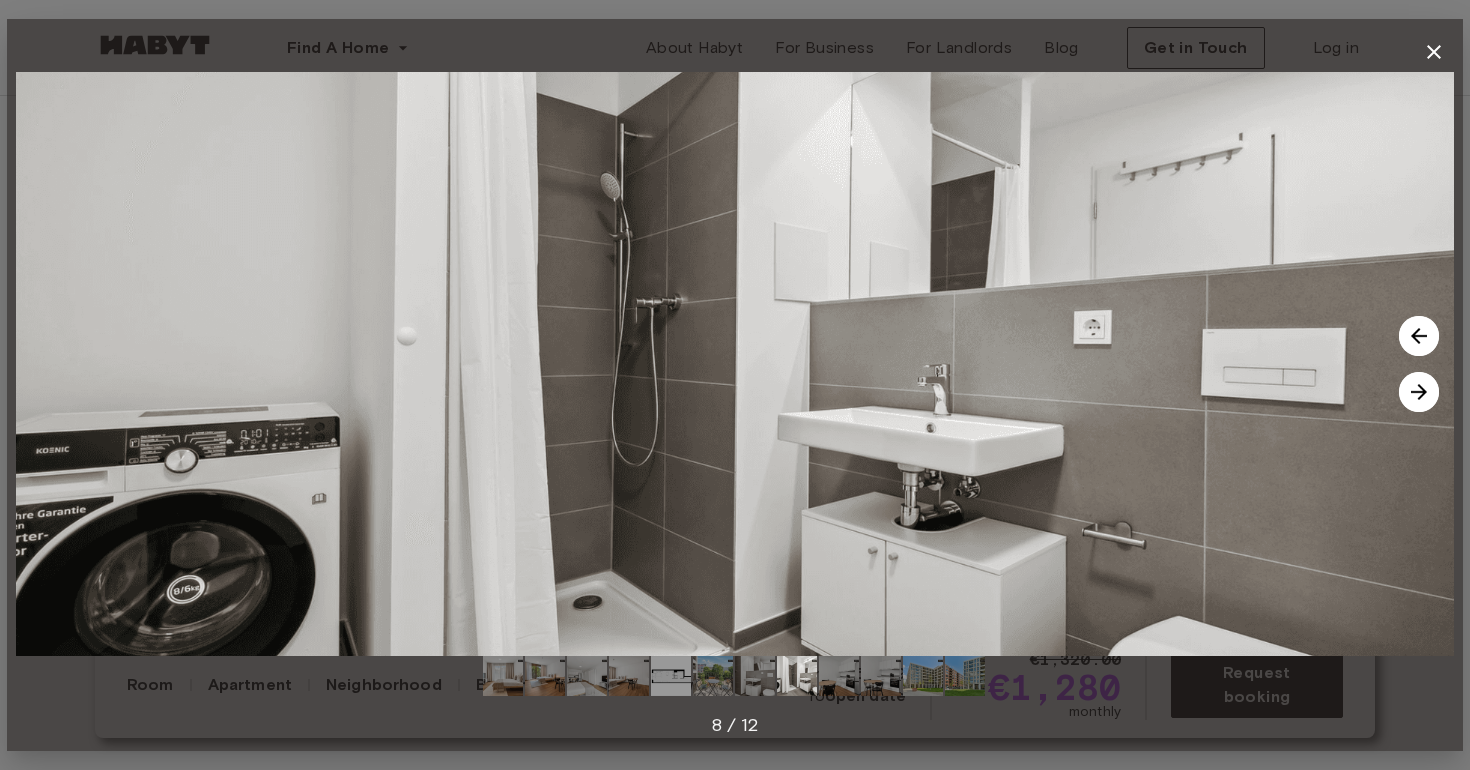 click 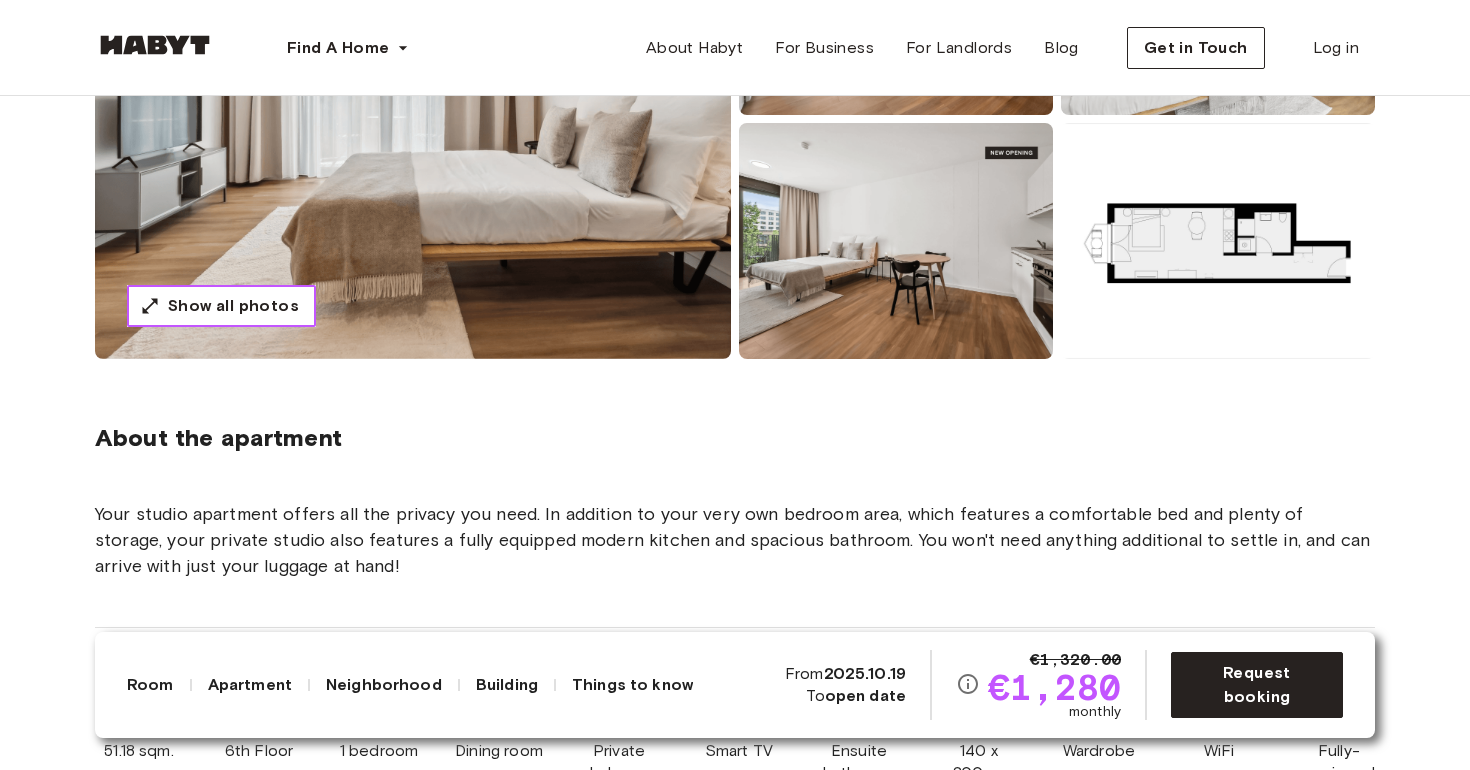 scroll, scrollTop: 0, scrollLeft: 0, axis: both 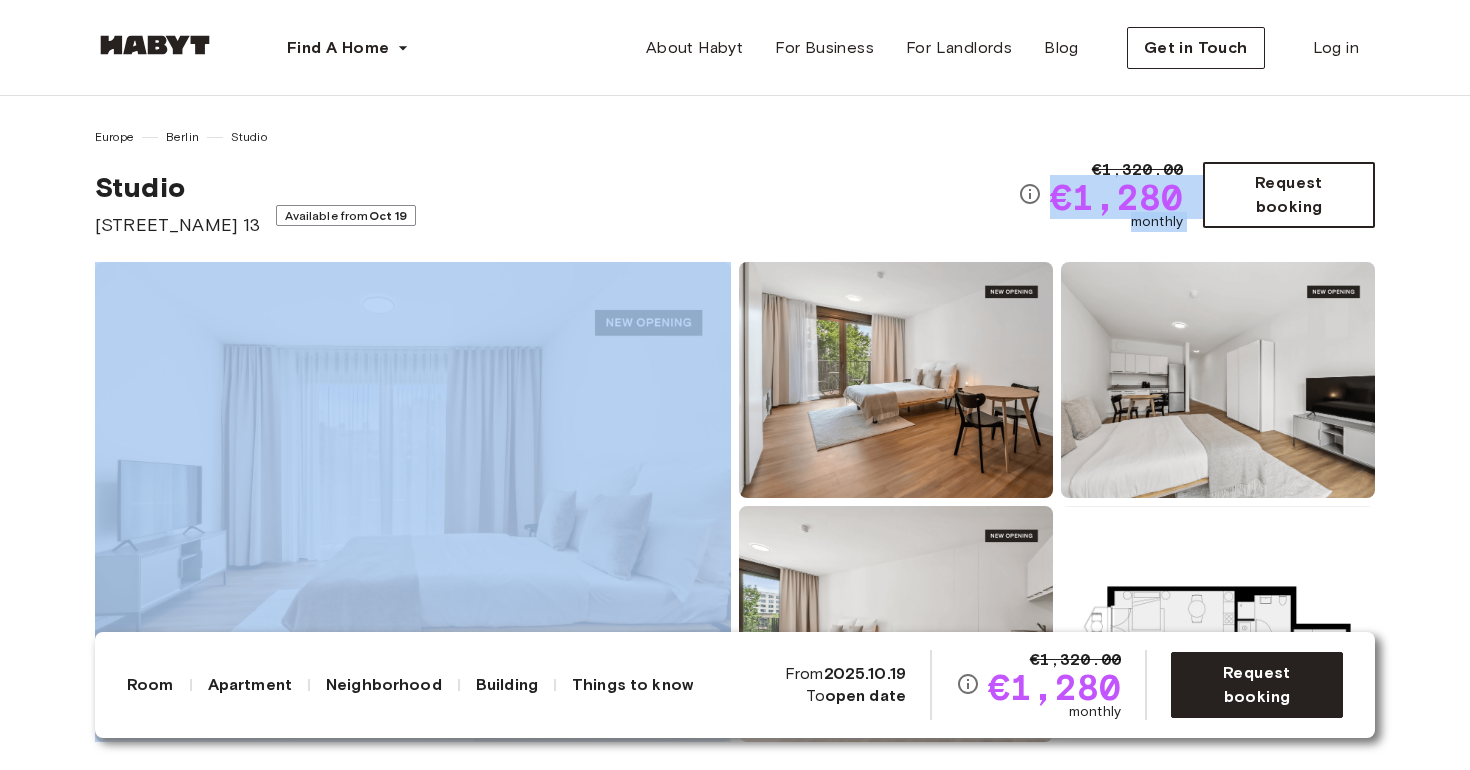 drag, startPoint x: 1048, startPoint y: 205, endPoint x: 1218, endPoint y: 207, distance: 170.01176 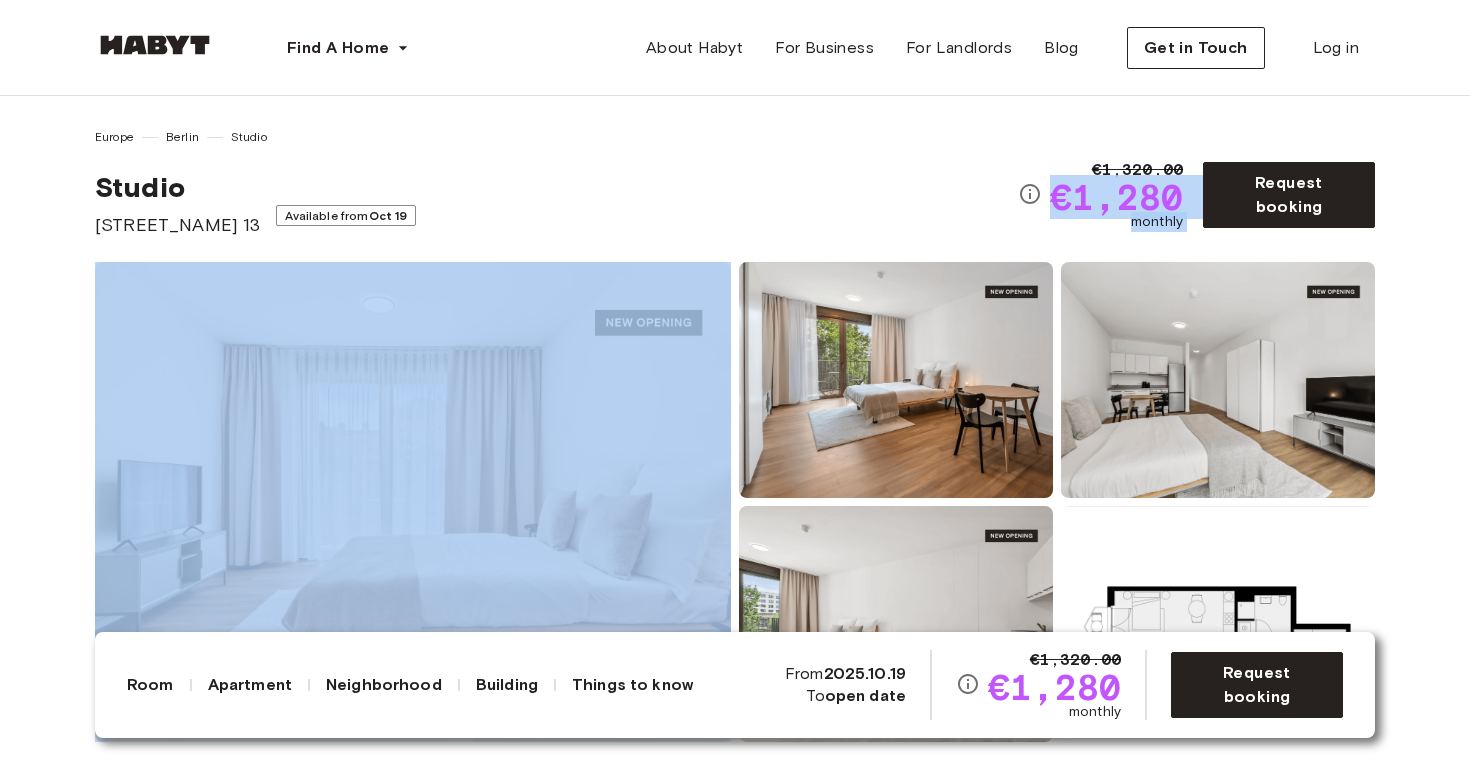 click on "€1,280" at bounding box center [1116, 197] 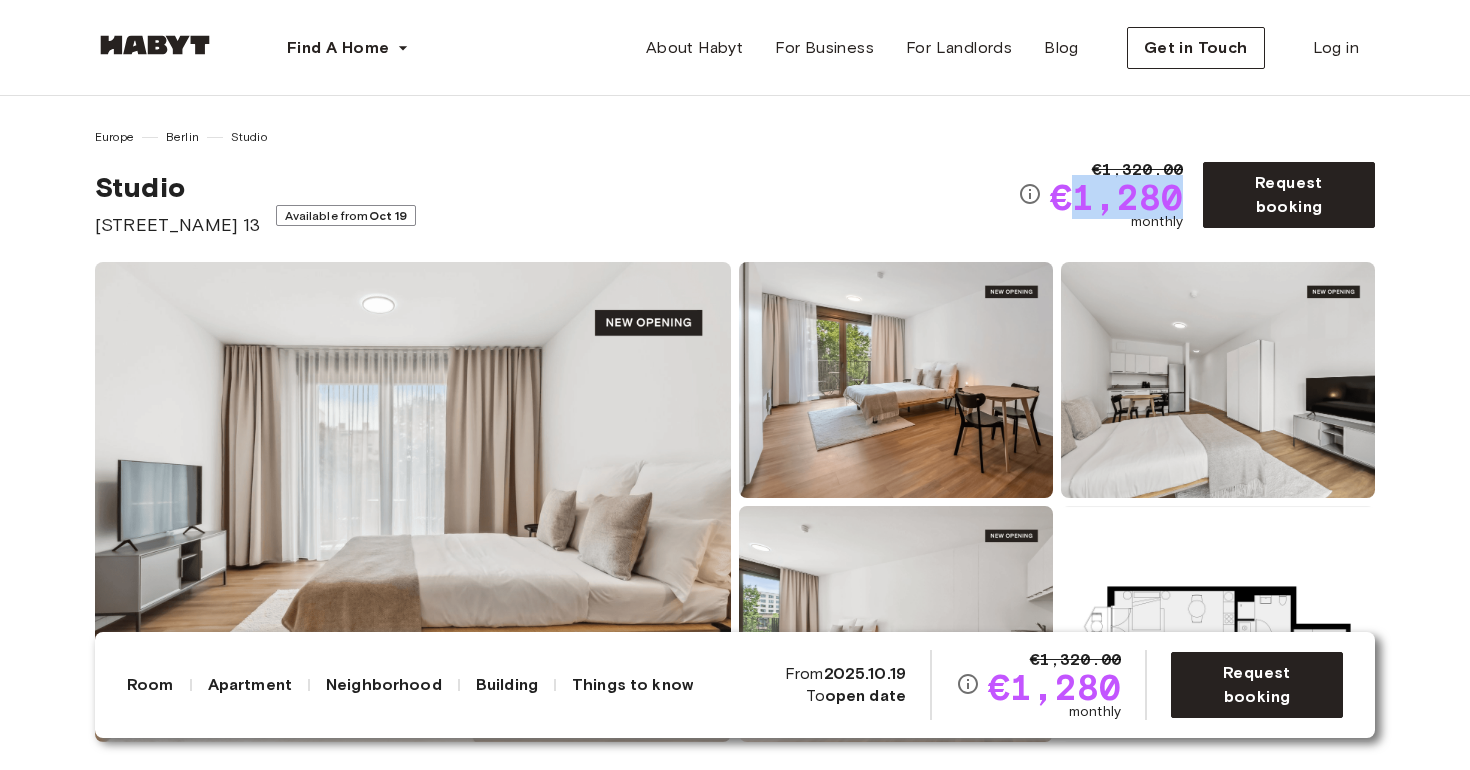 click on "€1,280" at bounding box center (1116, 197) 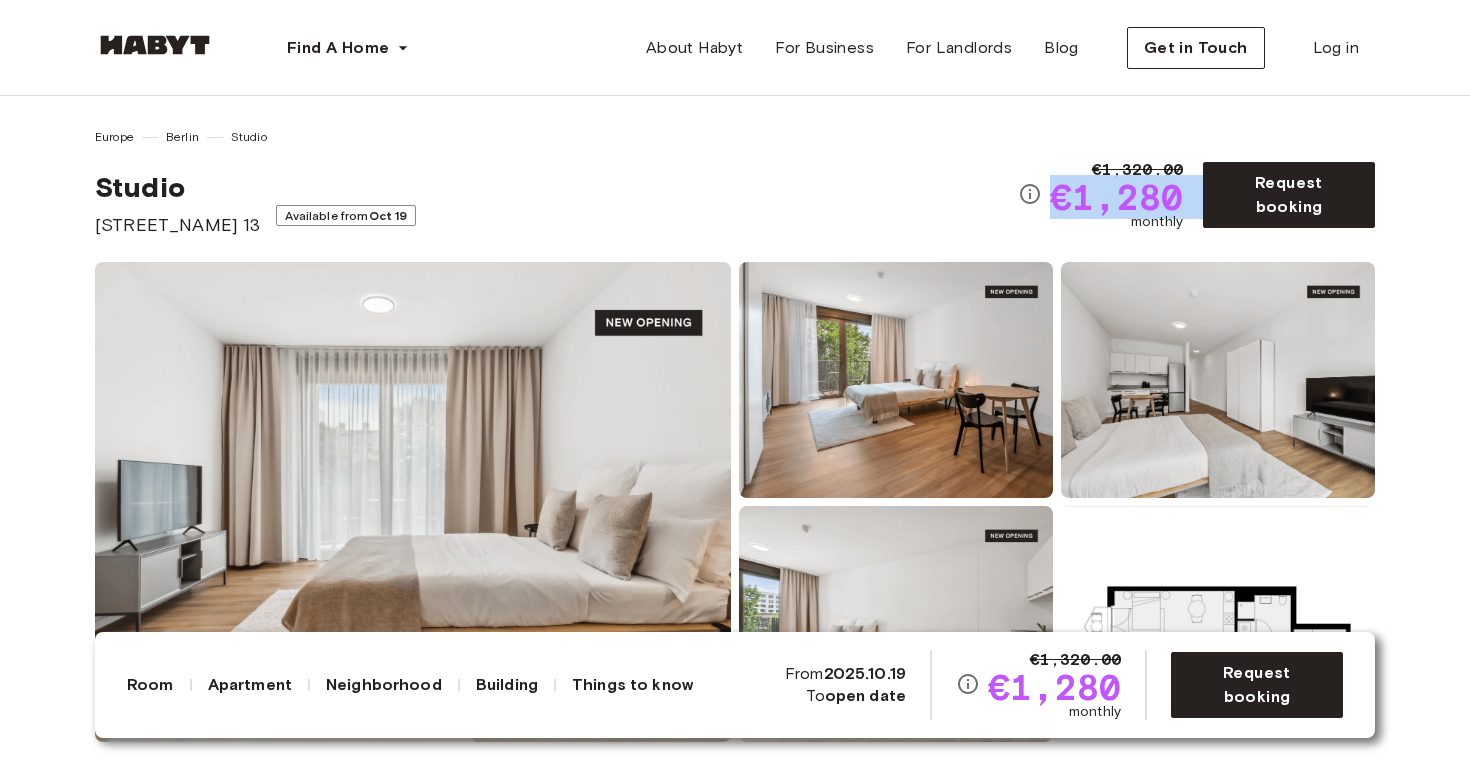 click on "€1,280" at bounding box center [1116, 197] 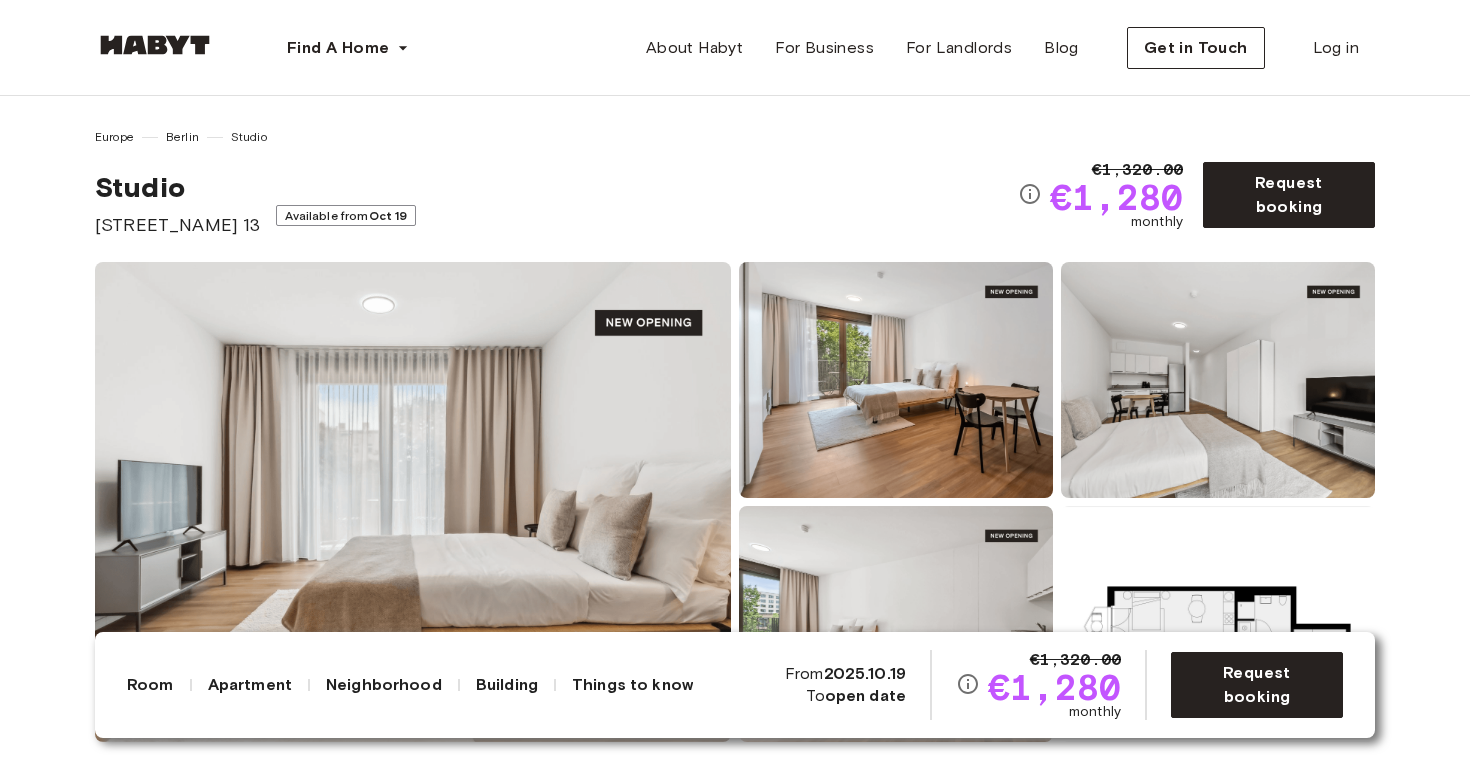 click on "€1,320.00" at bounding box center (1137, 170) 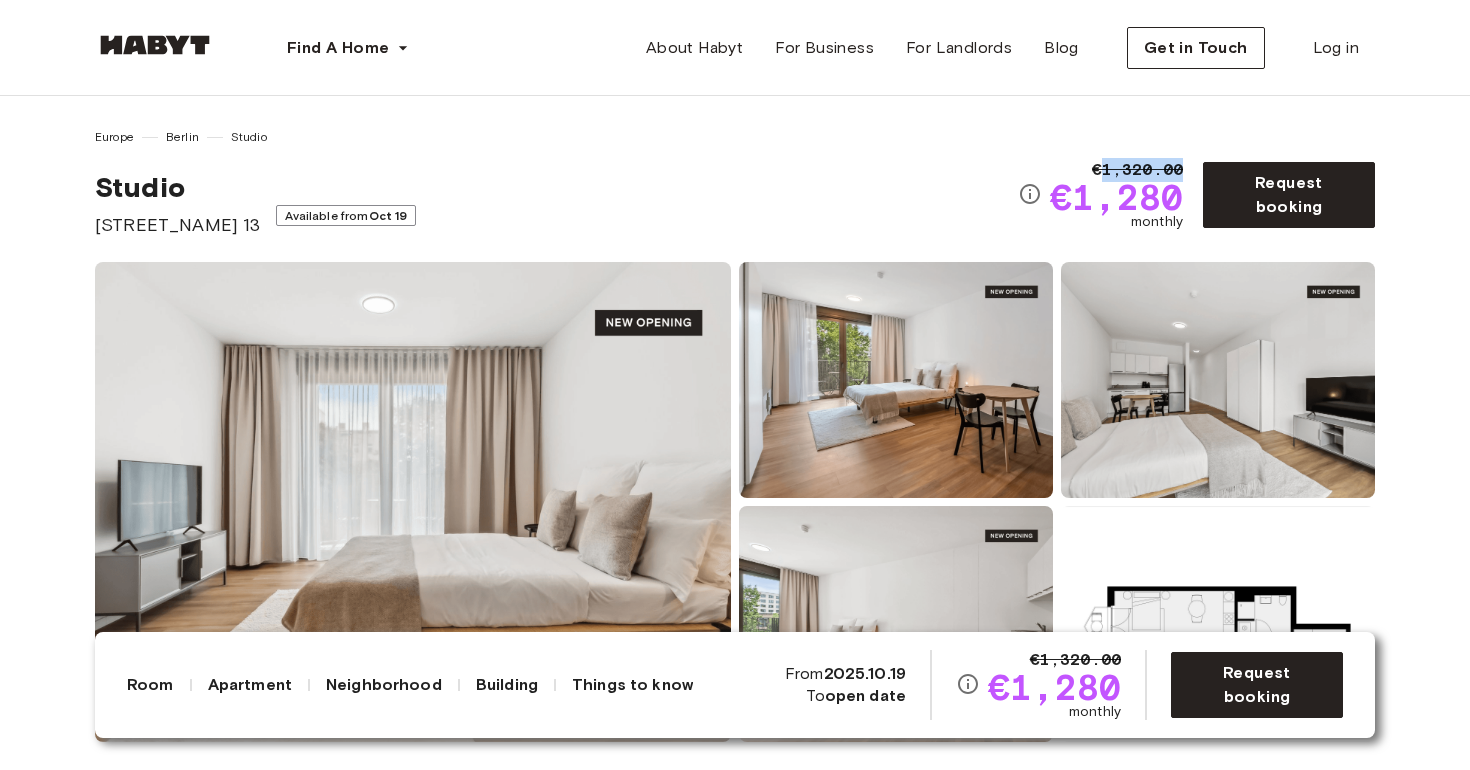 click on "€1,320.00" at bounding box center (1137, 170) 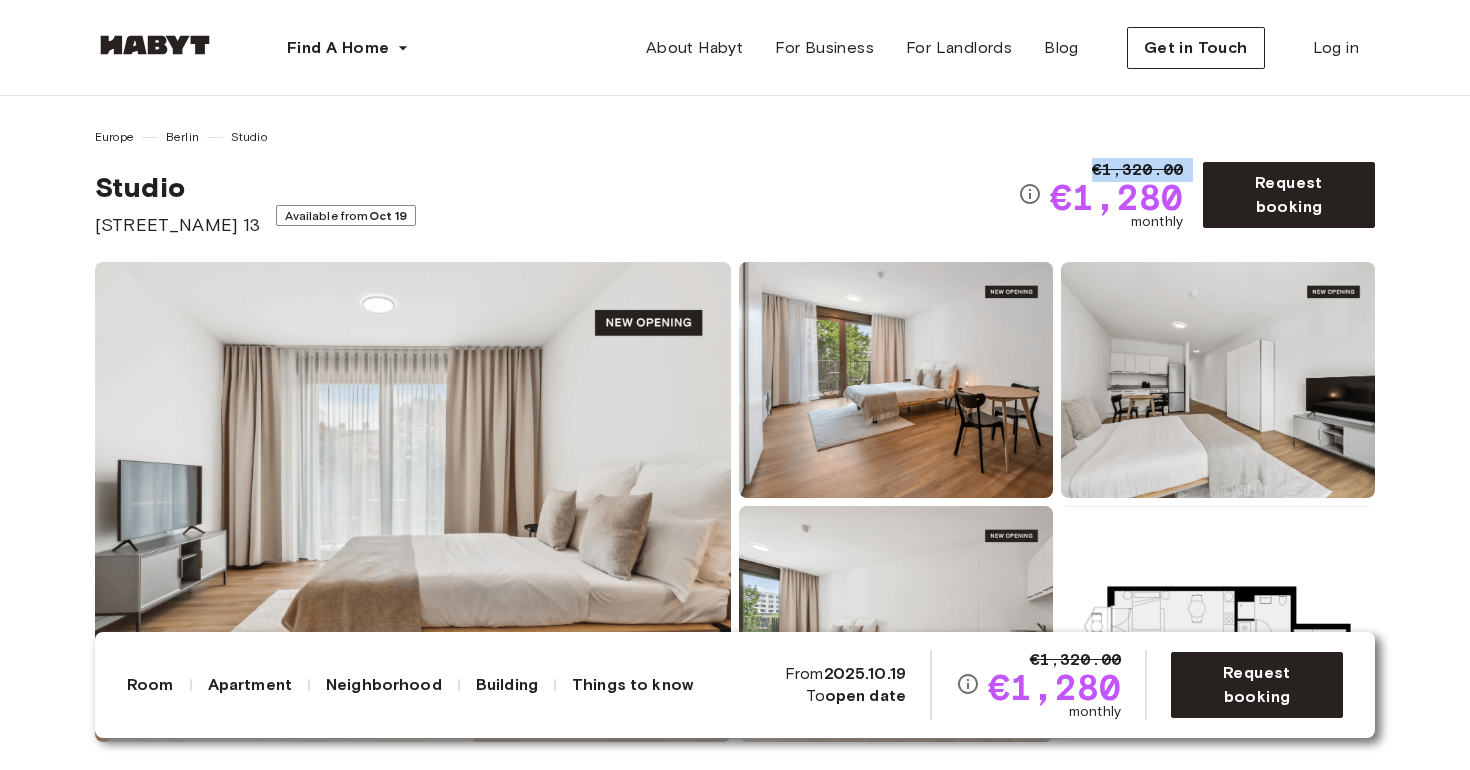 click on "€1,320.00" at bounding box center (1137, 170) 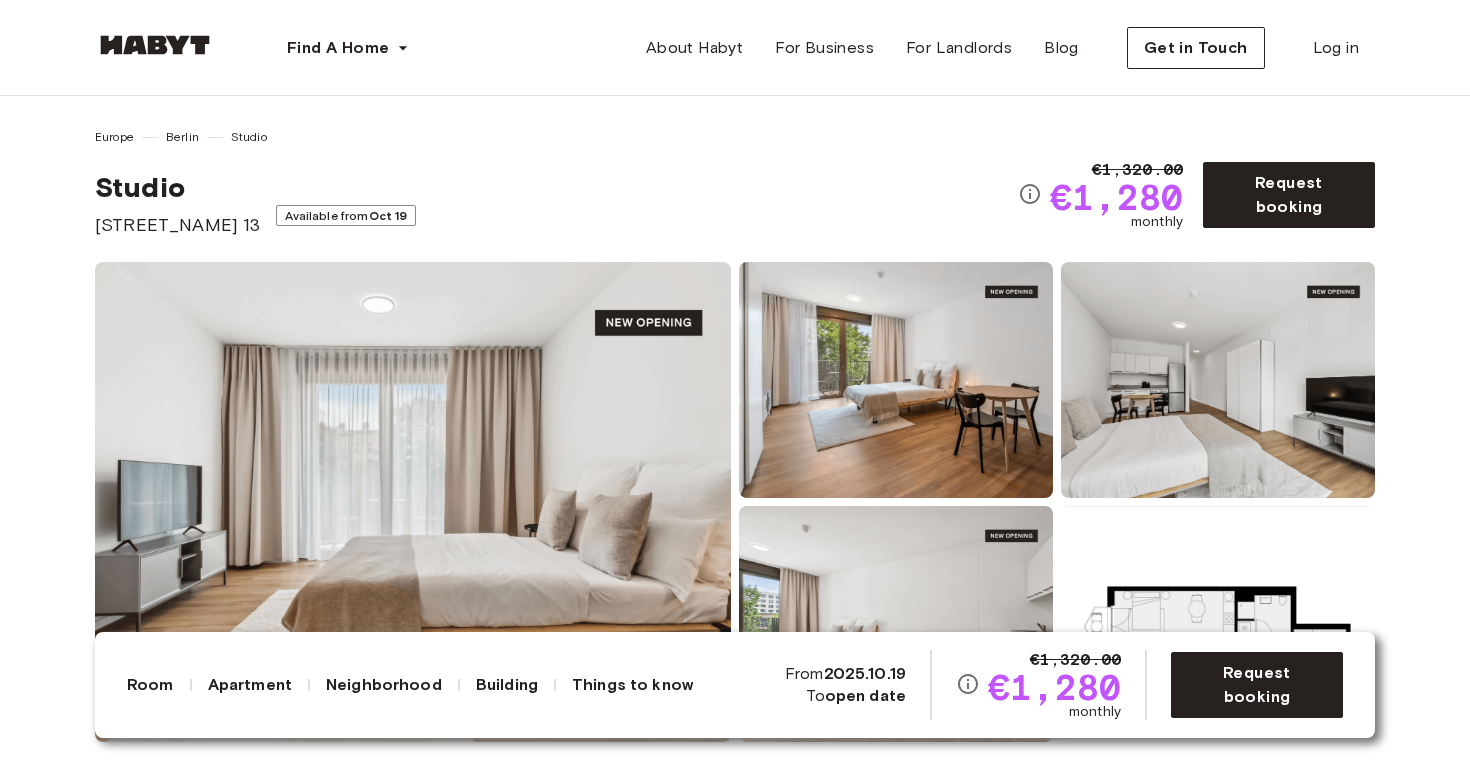 click on "Studio Lisa-Fittko-Straße 13 Available from  Oct 19" at bounding box center (556, 204) 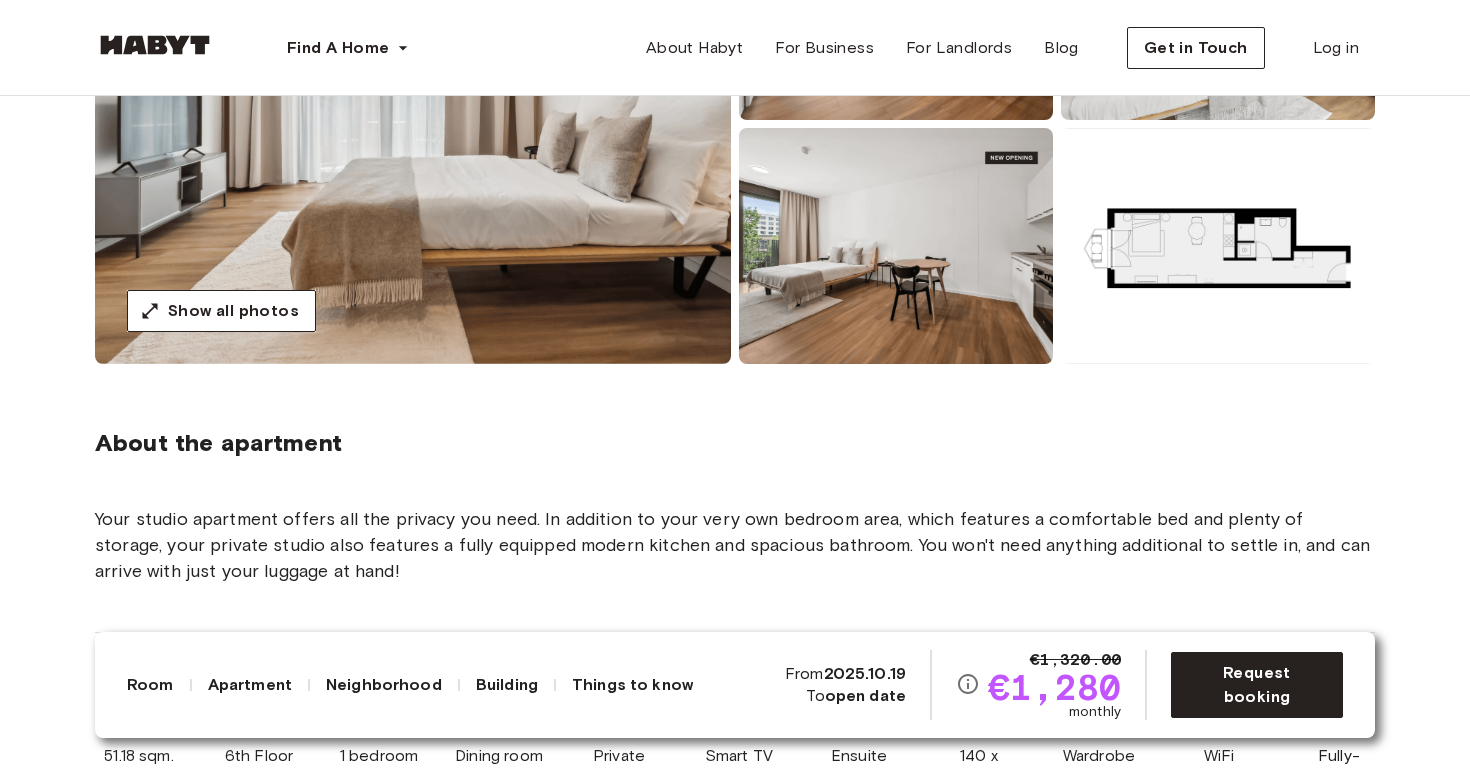 scroll, scrollTop: 0, scrollLeft: 0, axis: both 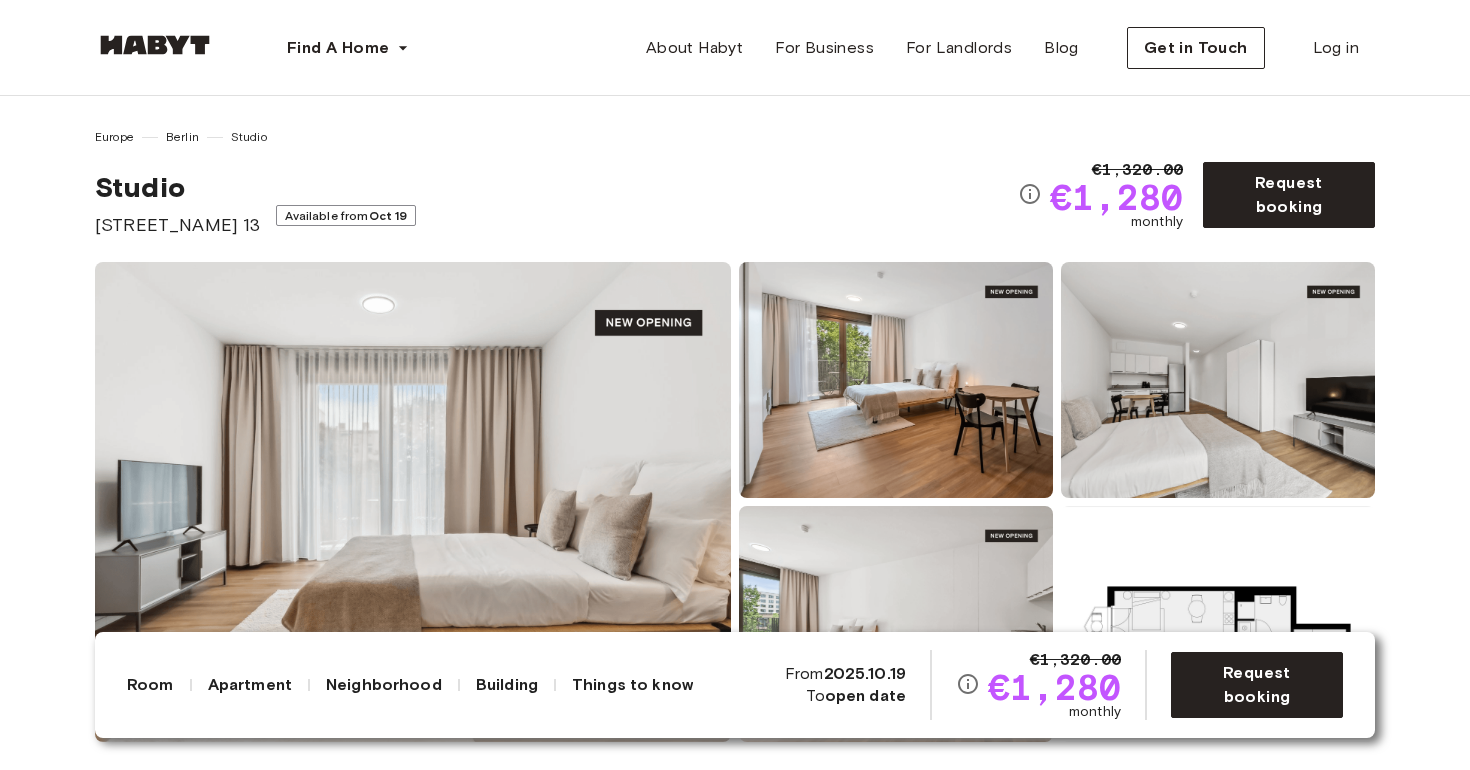 click at bounding box center [413, 502] 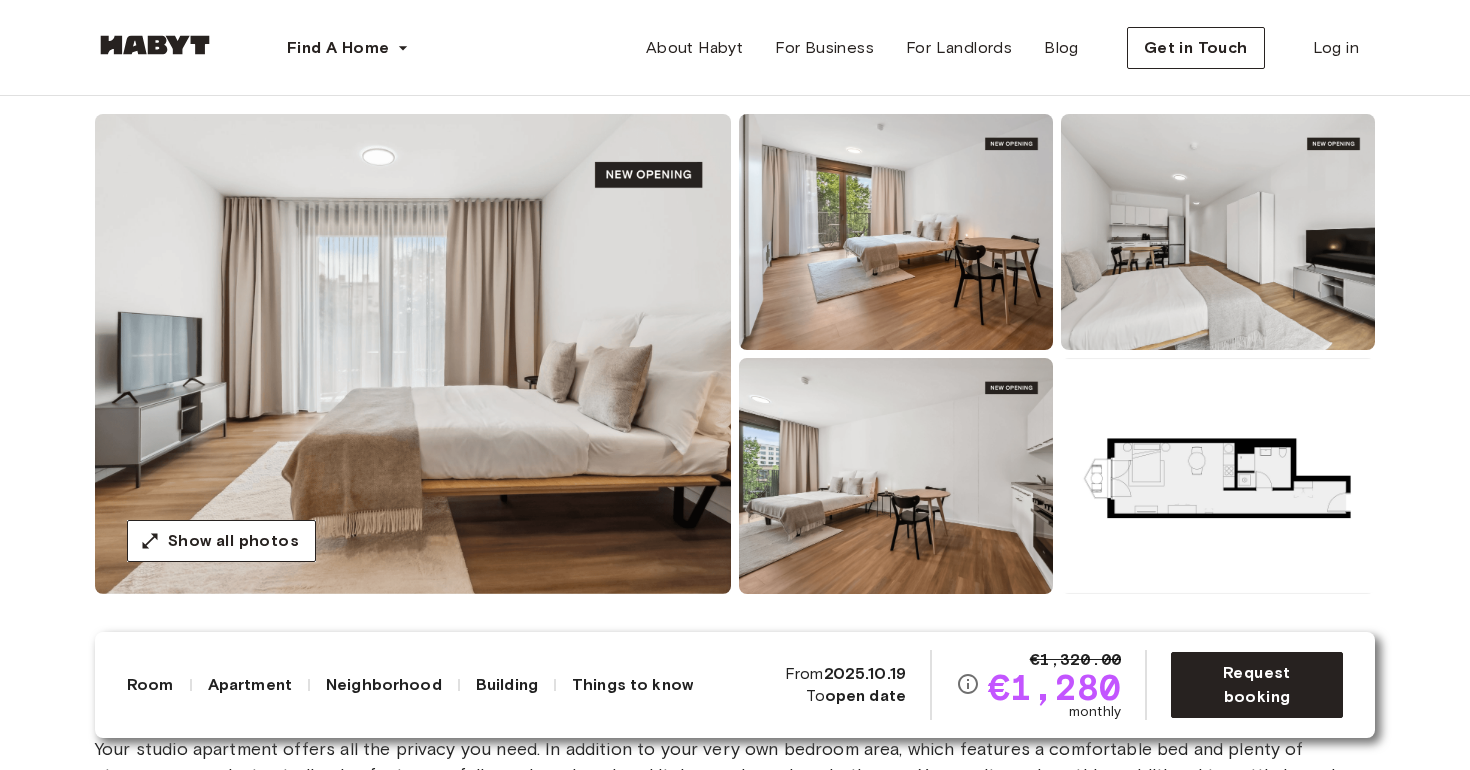 scroll, scrollTop: 217, scrollLeft: 0, axis: vertical 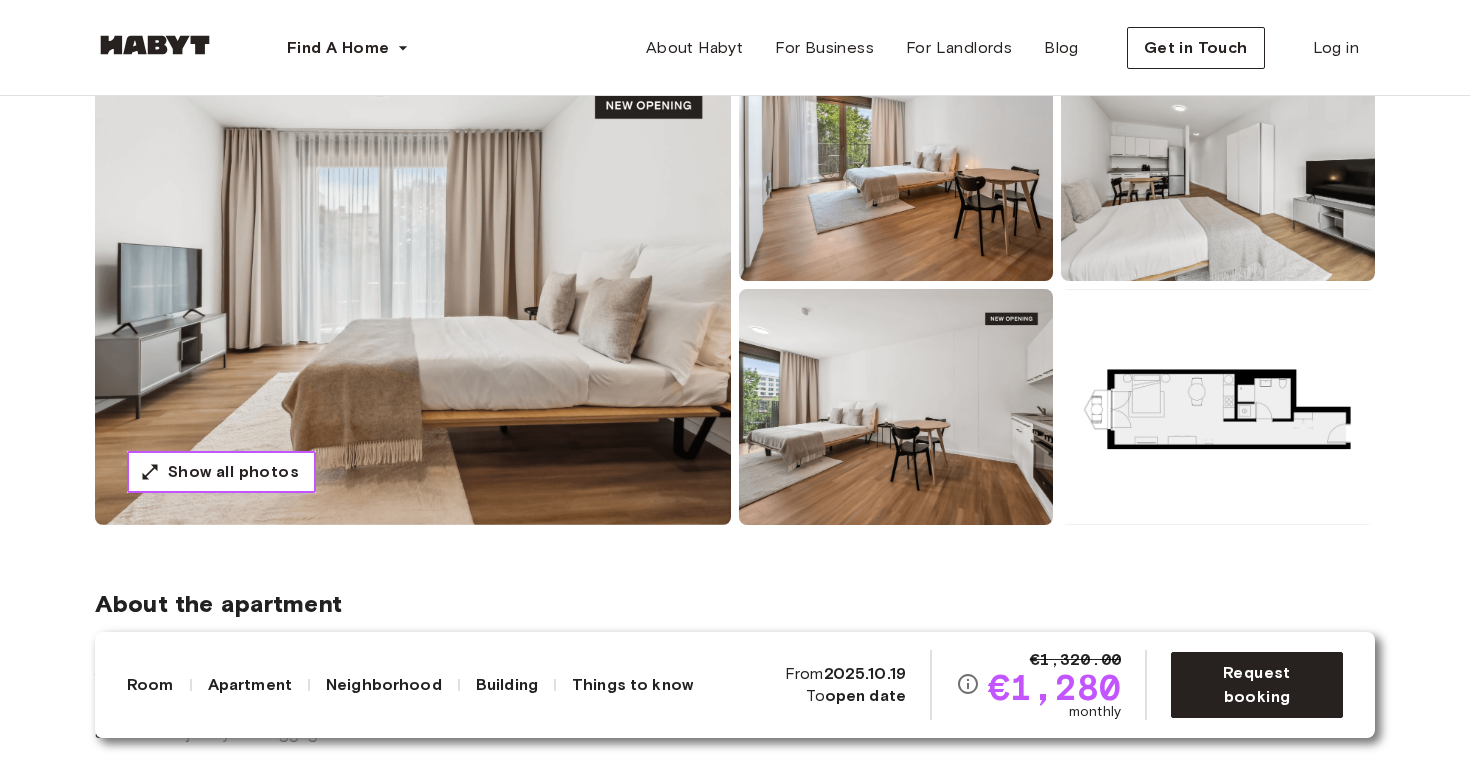 click on "Show all photos" at bounding box center [233, 472] 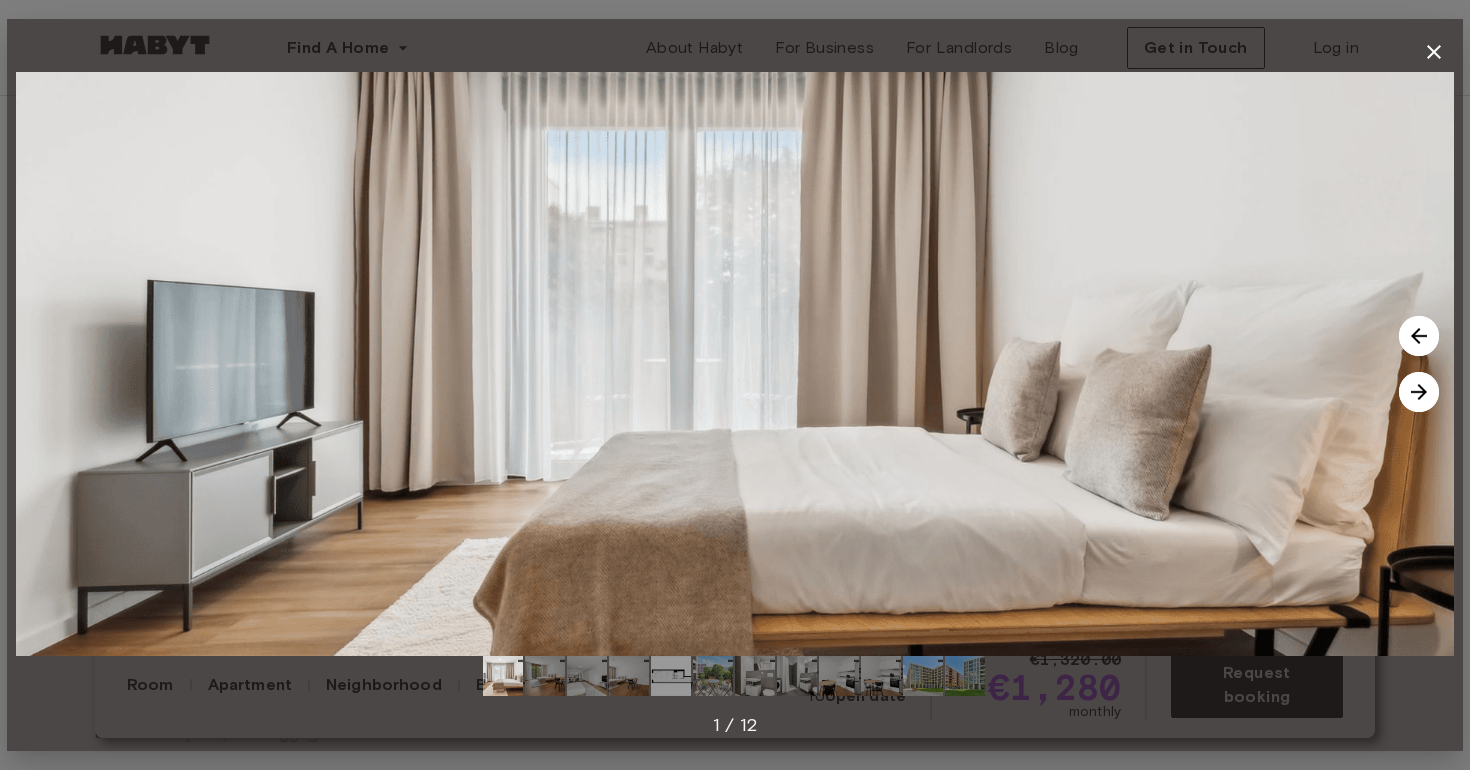 click at bounding box center [1419, 392] 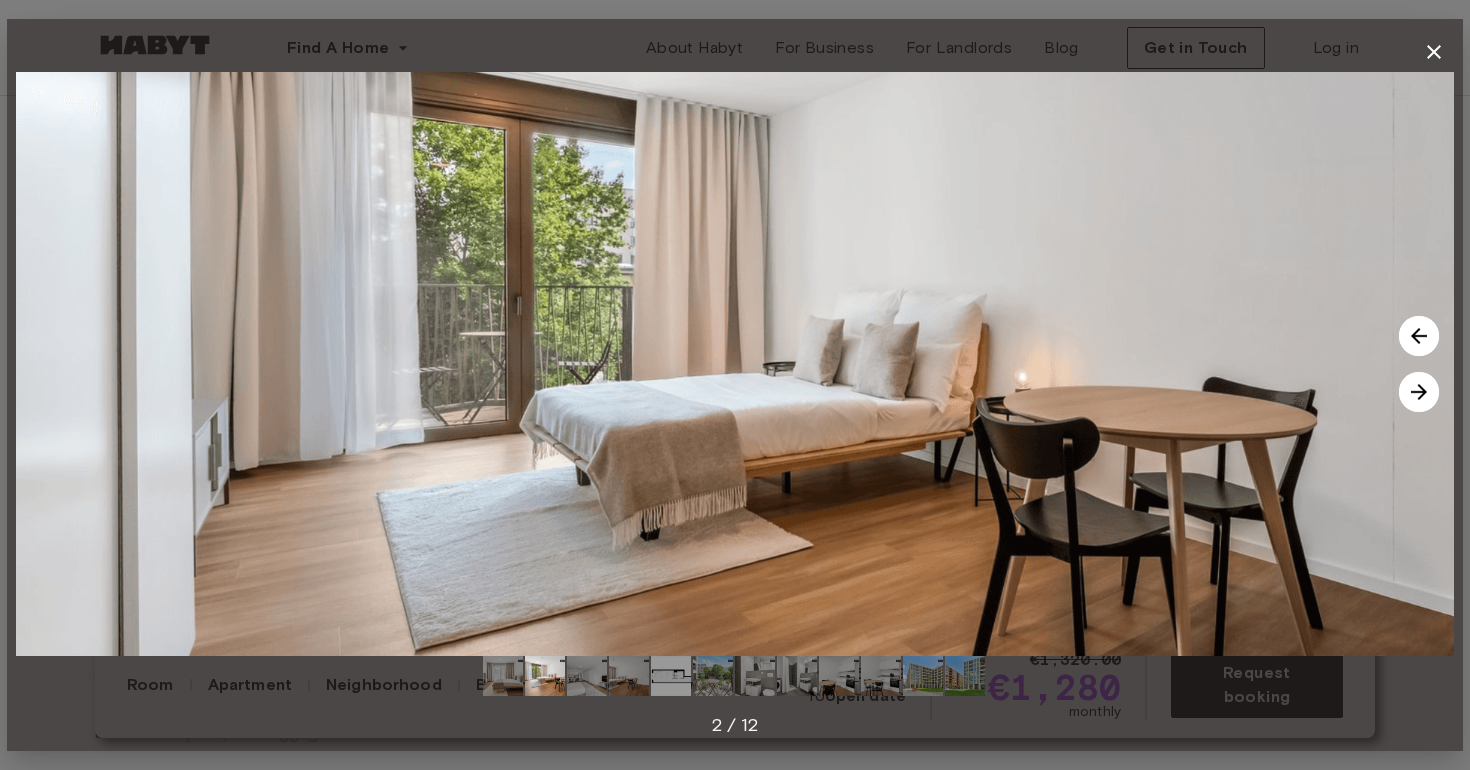 click at bounding box center (1419, 392) 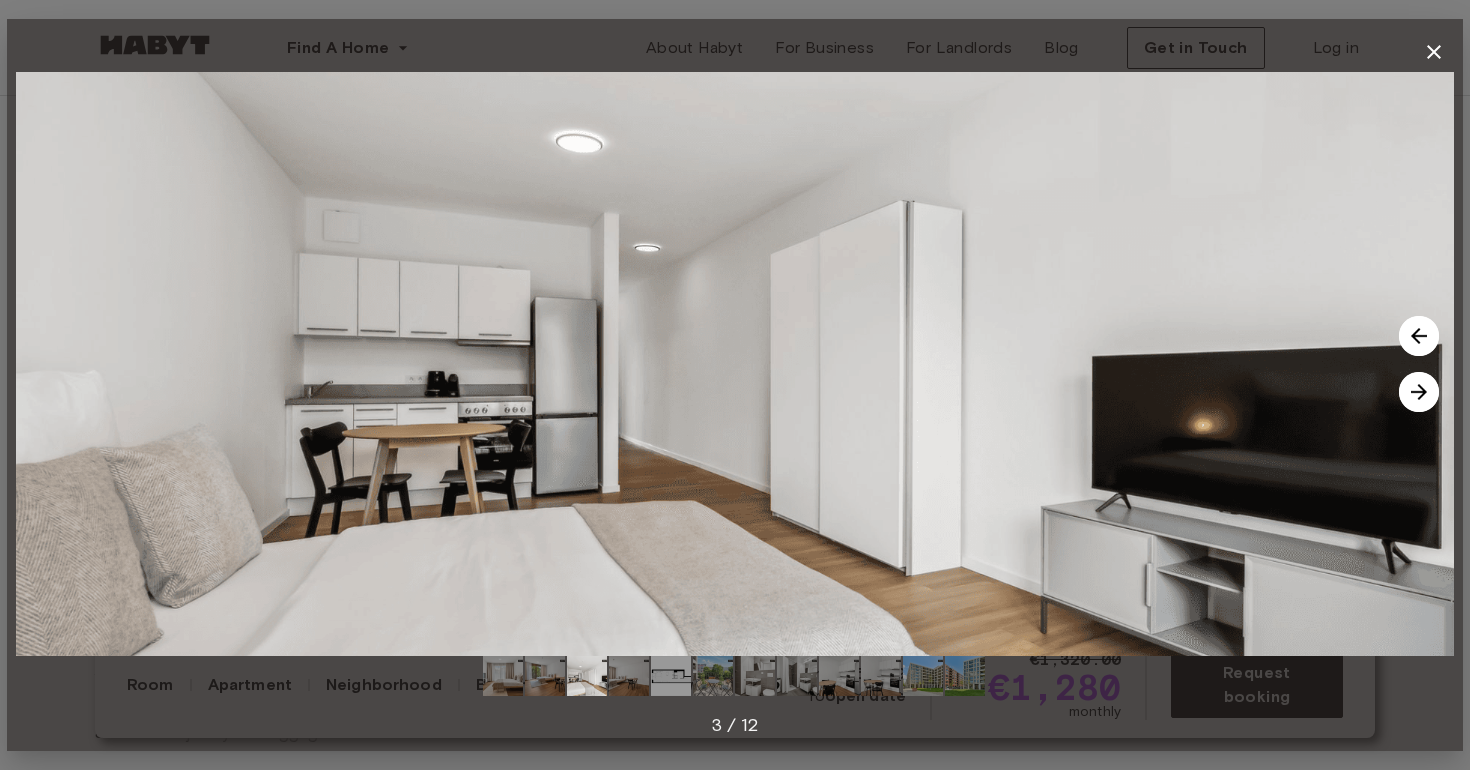 click 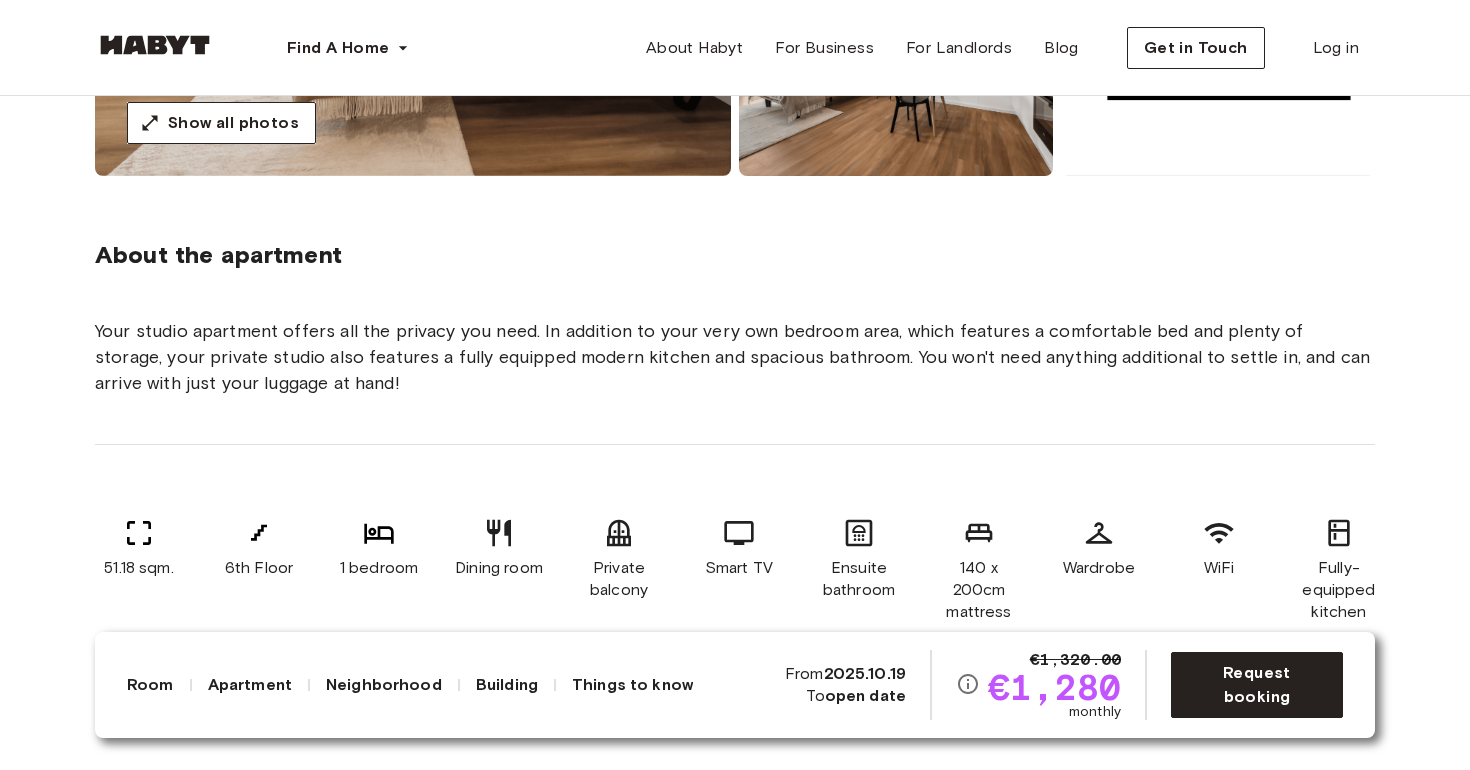 click on "About the apartment Your studio apartment offers all the privacy you need. In addition to your very own bedroom area, which features a comfortable bed and plenty of storage, your private studio also features a fully equipped modern kitchen and spacious bathroom. You won't need anything additional to settle in, and can arrive with just your luggage at hand! 51.18 sqm. 6th Floor 1 bedroom Dining room Private balcony Smart TV Ensuite bathroom 140 x 200cm mattress Wardrobe WiFi Fully-equipped kitchen Kitchen utensils Washing Machine" at bounding box center (735, 455) 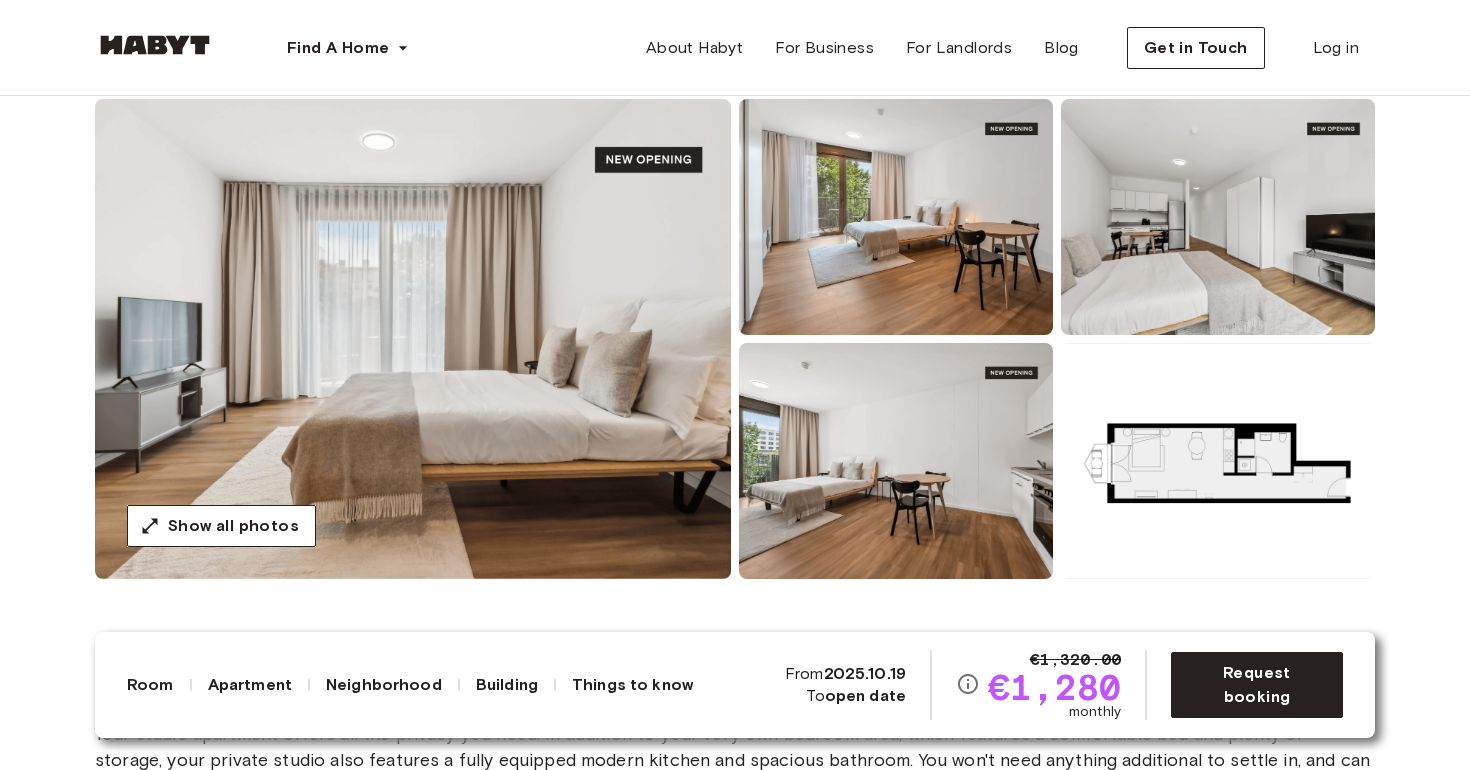 scroll, scrollTop: 166, scrollLeft: 0, axis: vertical 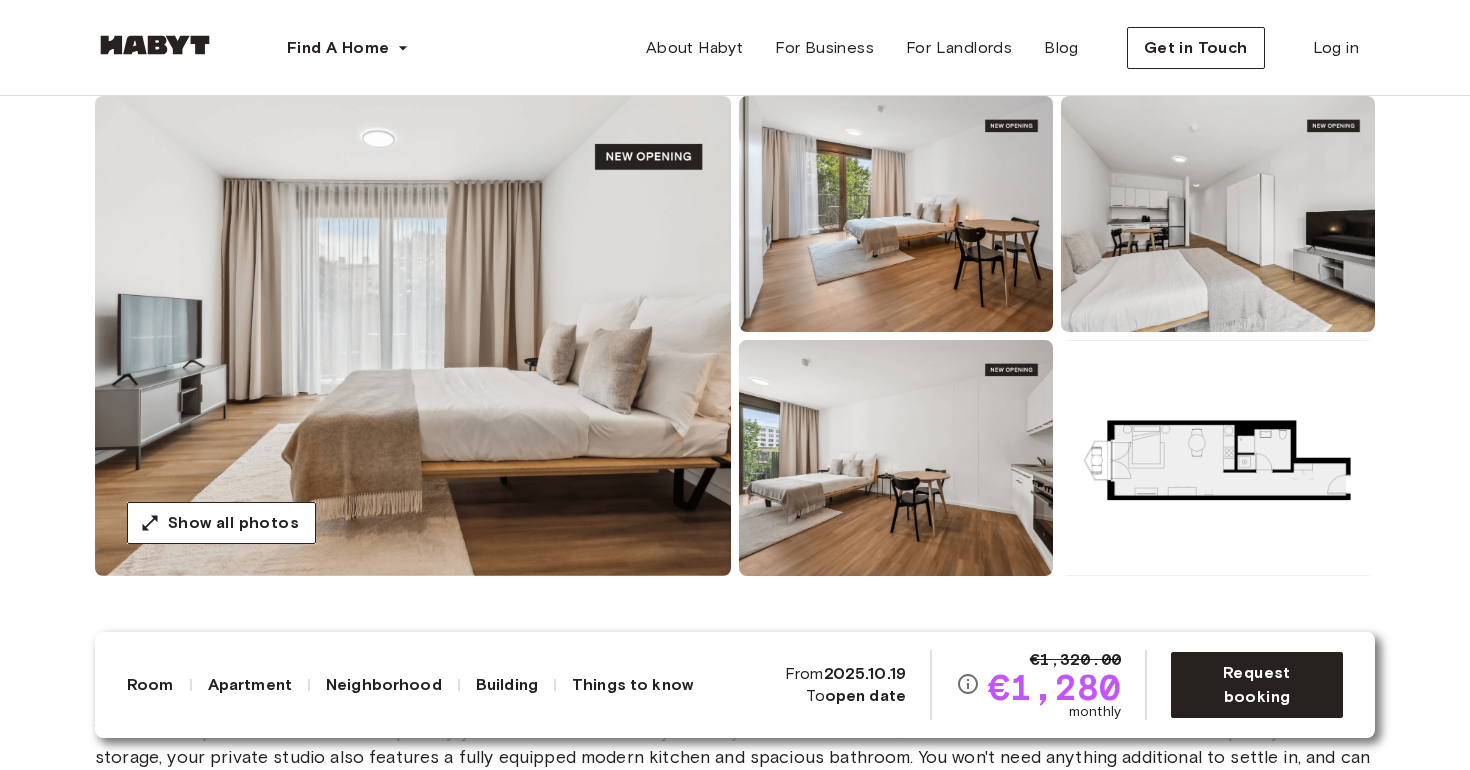 click at bounding box center (413, 336) 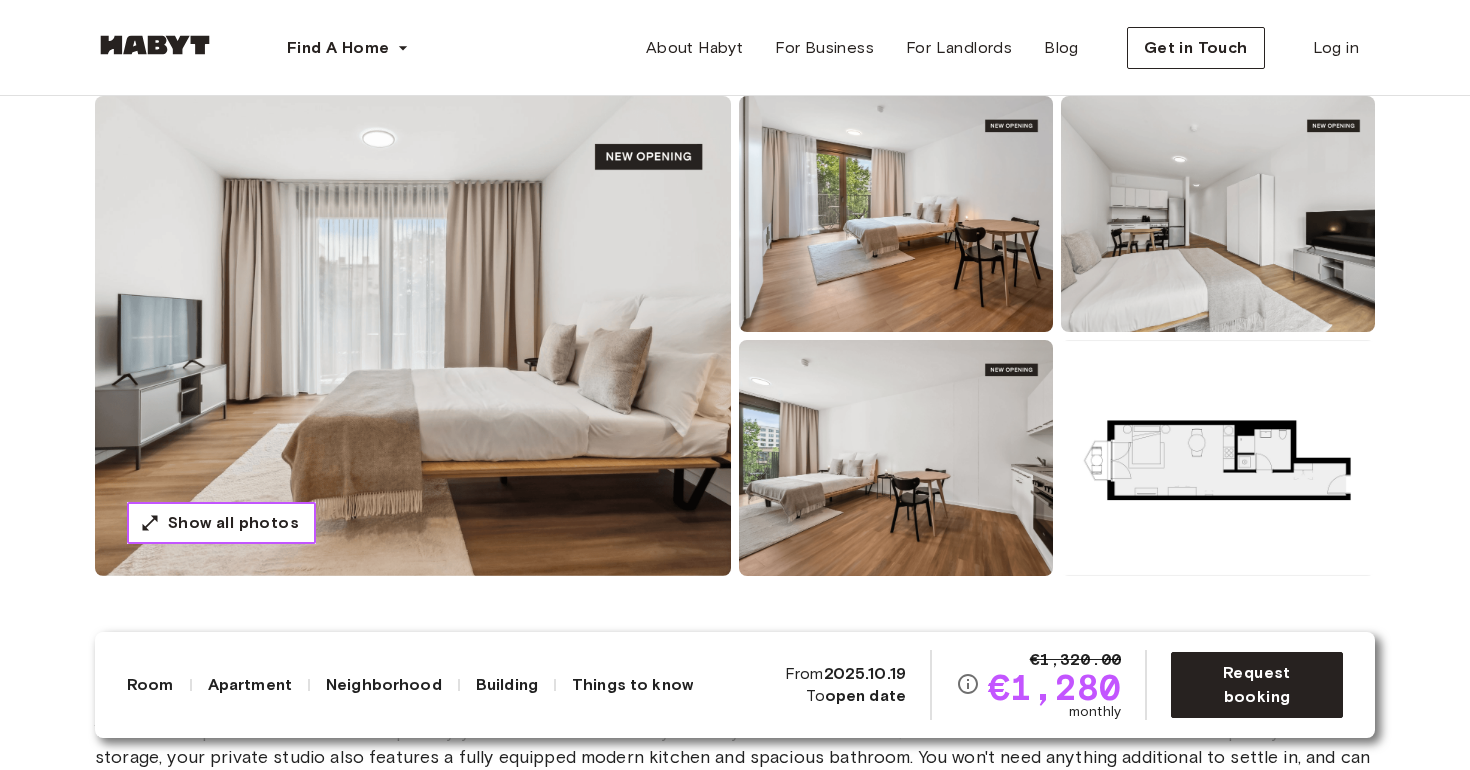 click on "Show all photos" at bounding box center [233, 523] 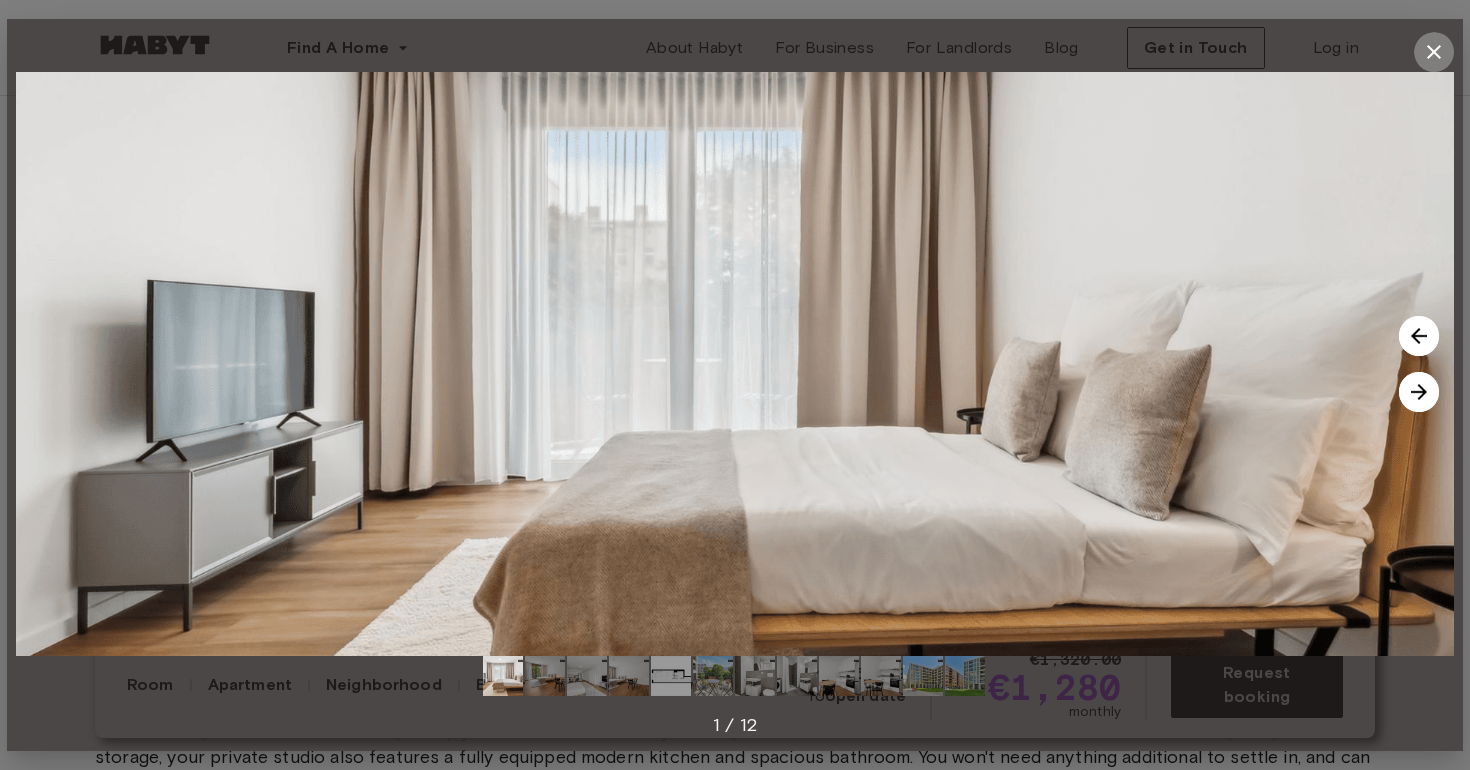 click 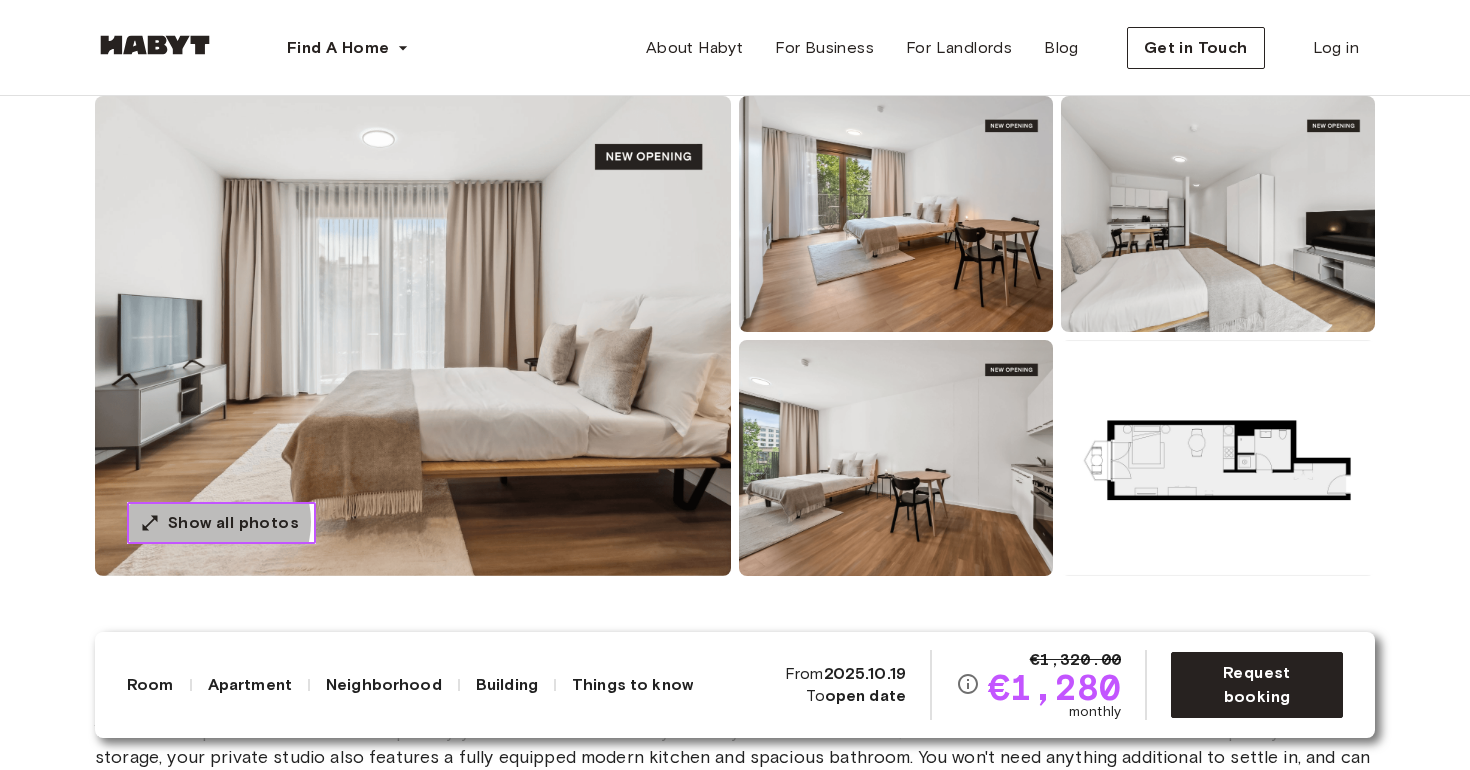 click on "Show all photos" at bounding box center (233, 523) 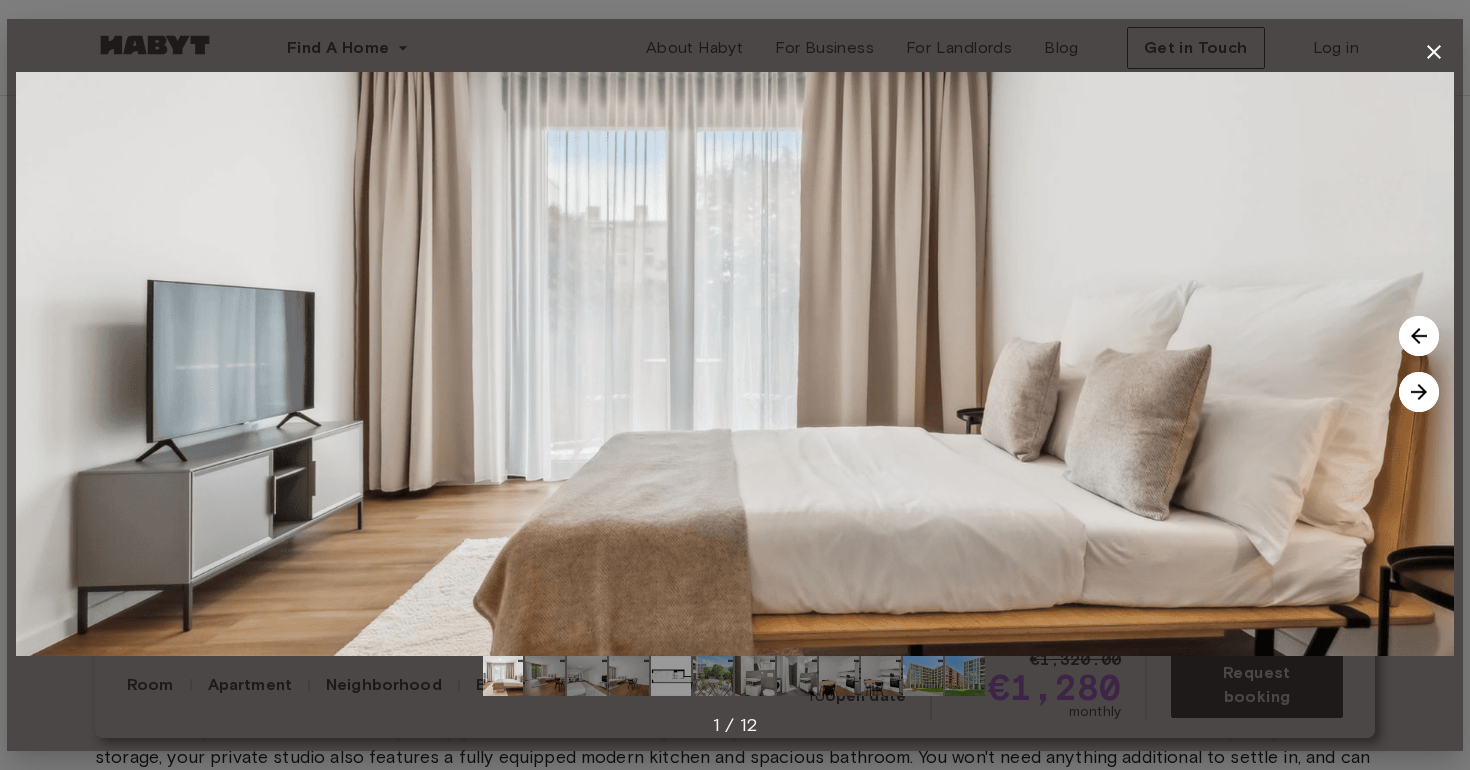 click at bounding box center (1419, 392) 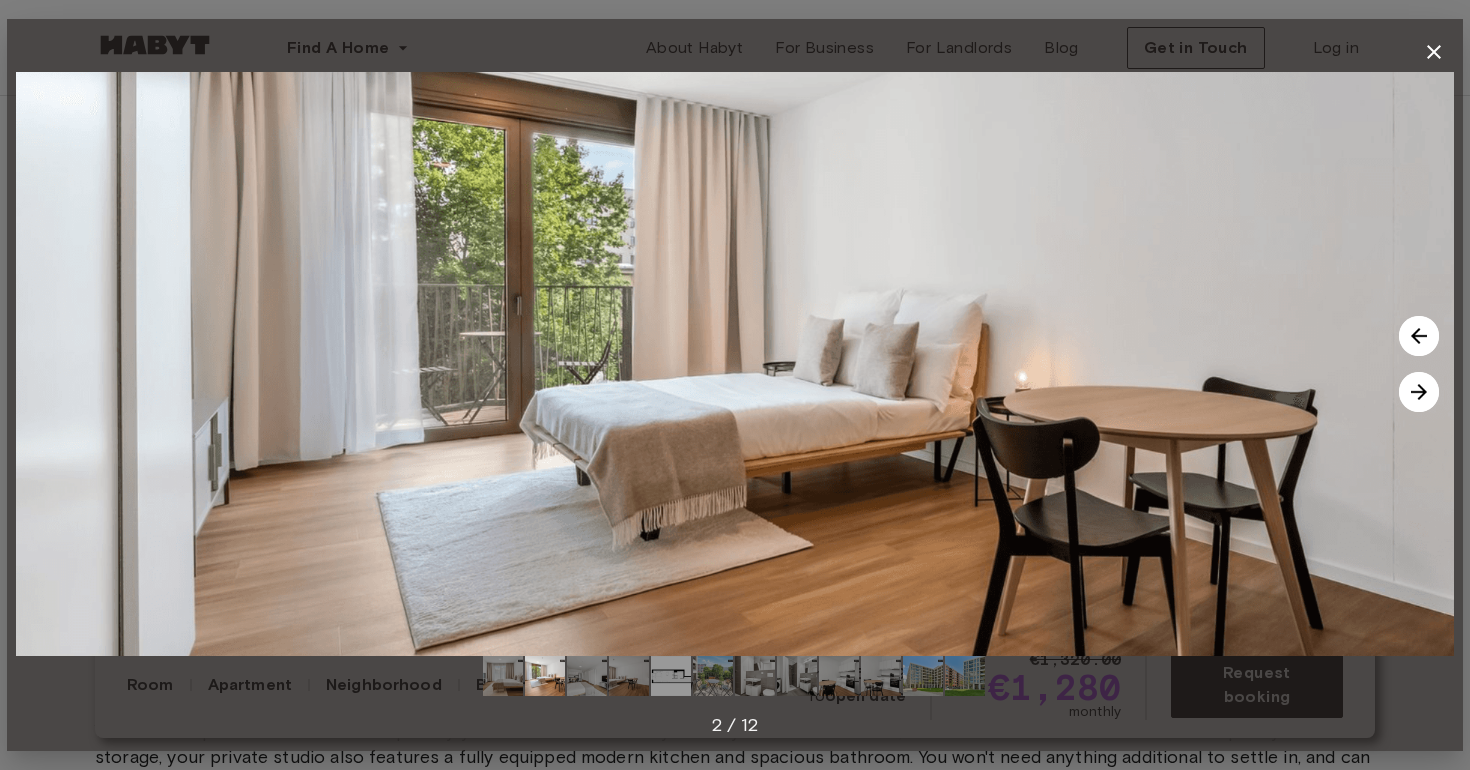 click at bounding box center (1419, 392) 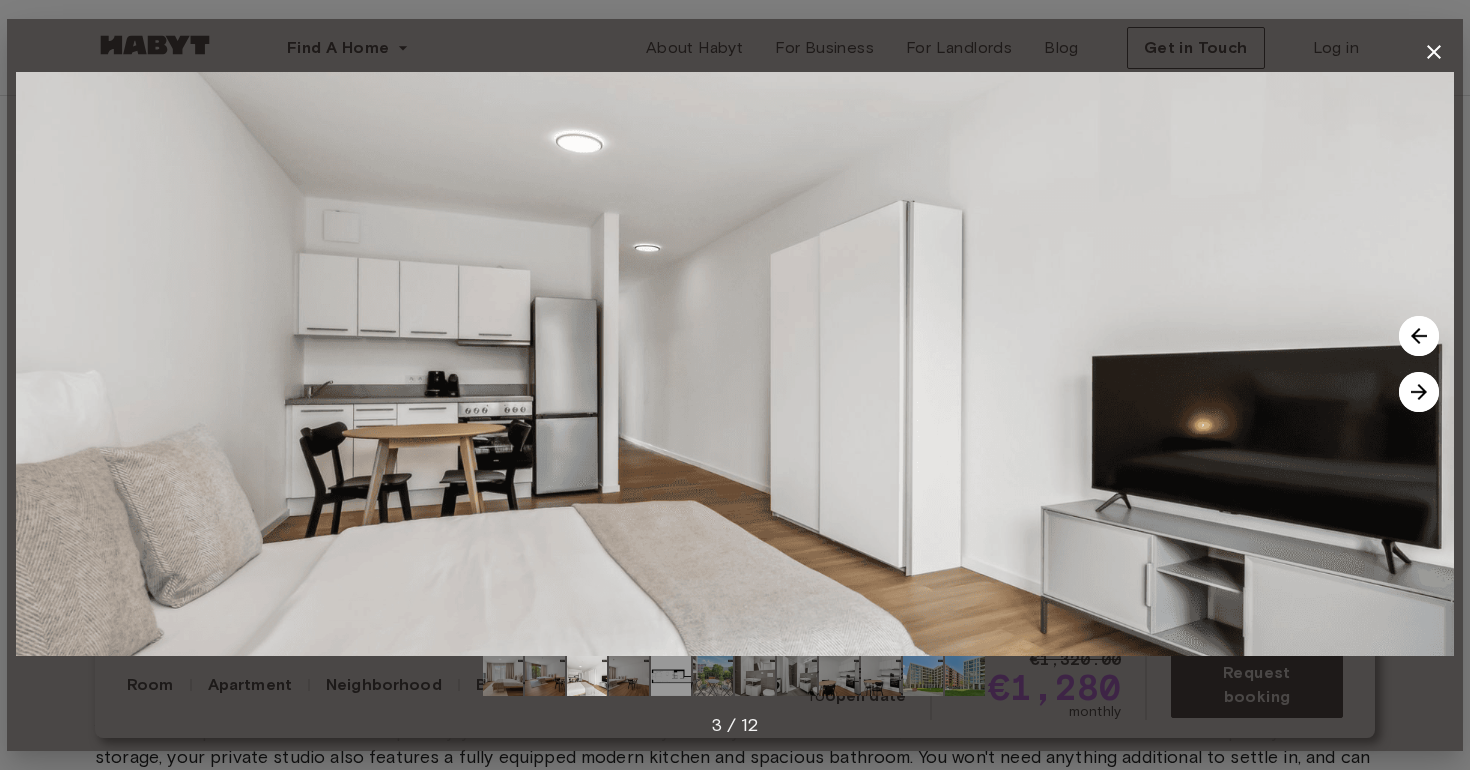 click at bounding box center (1419, 392) 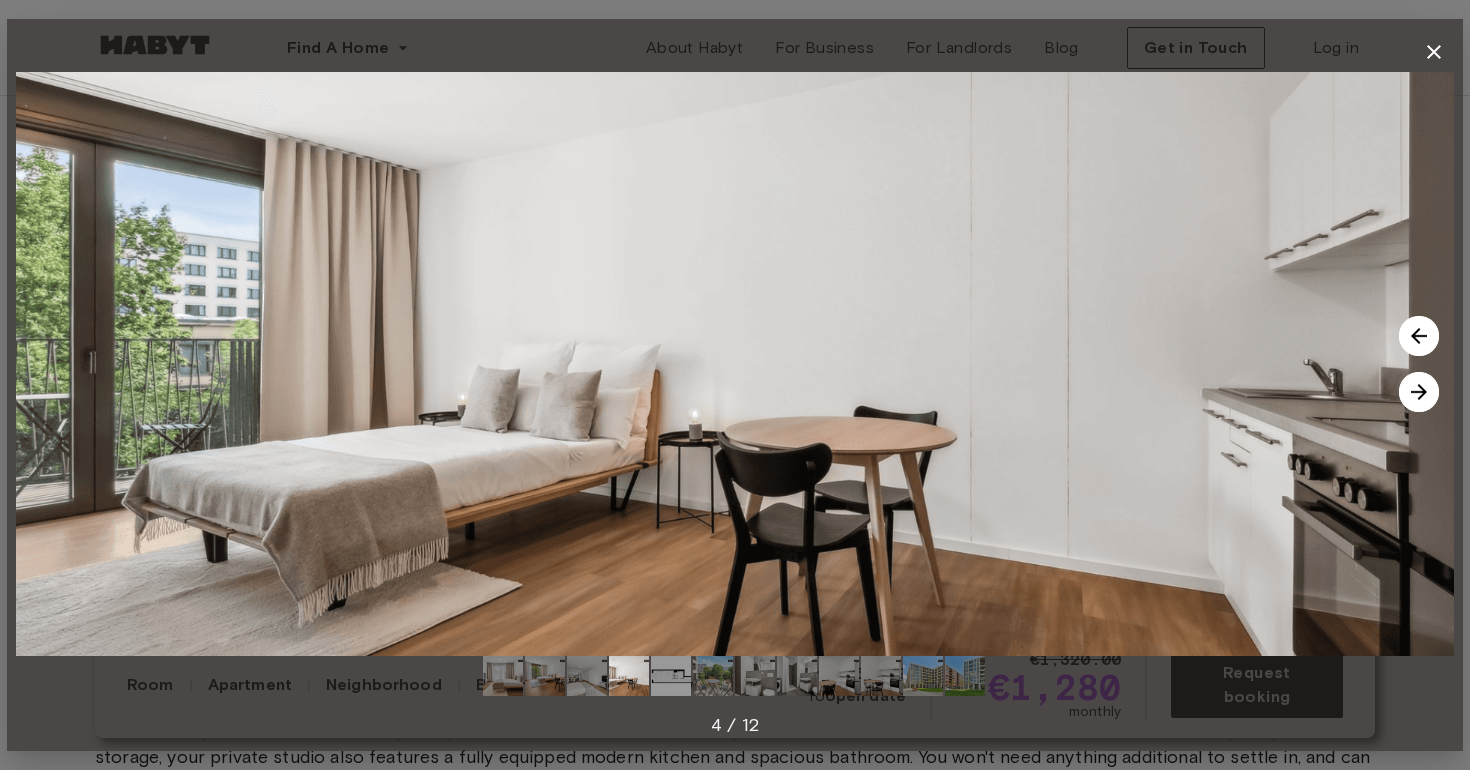 click at bounding box center [1419, 392] 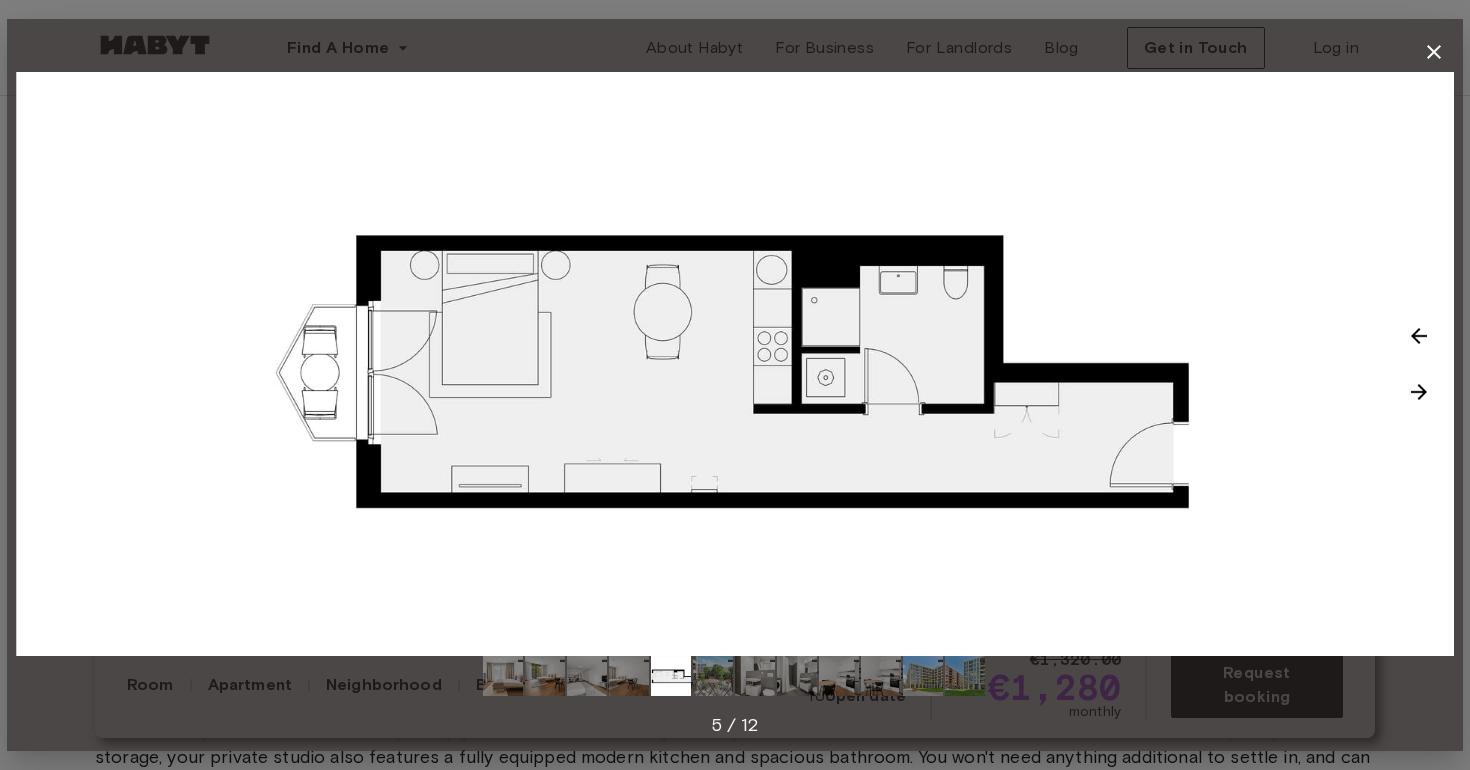 click at bounding box center [1419, 392] 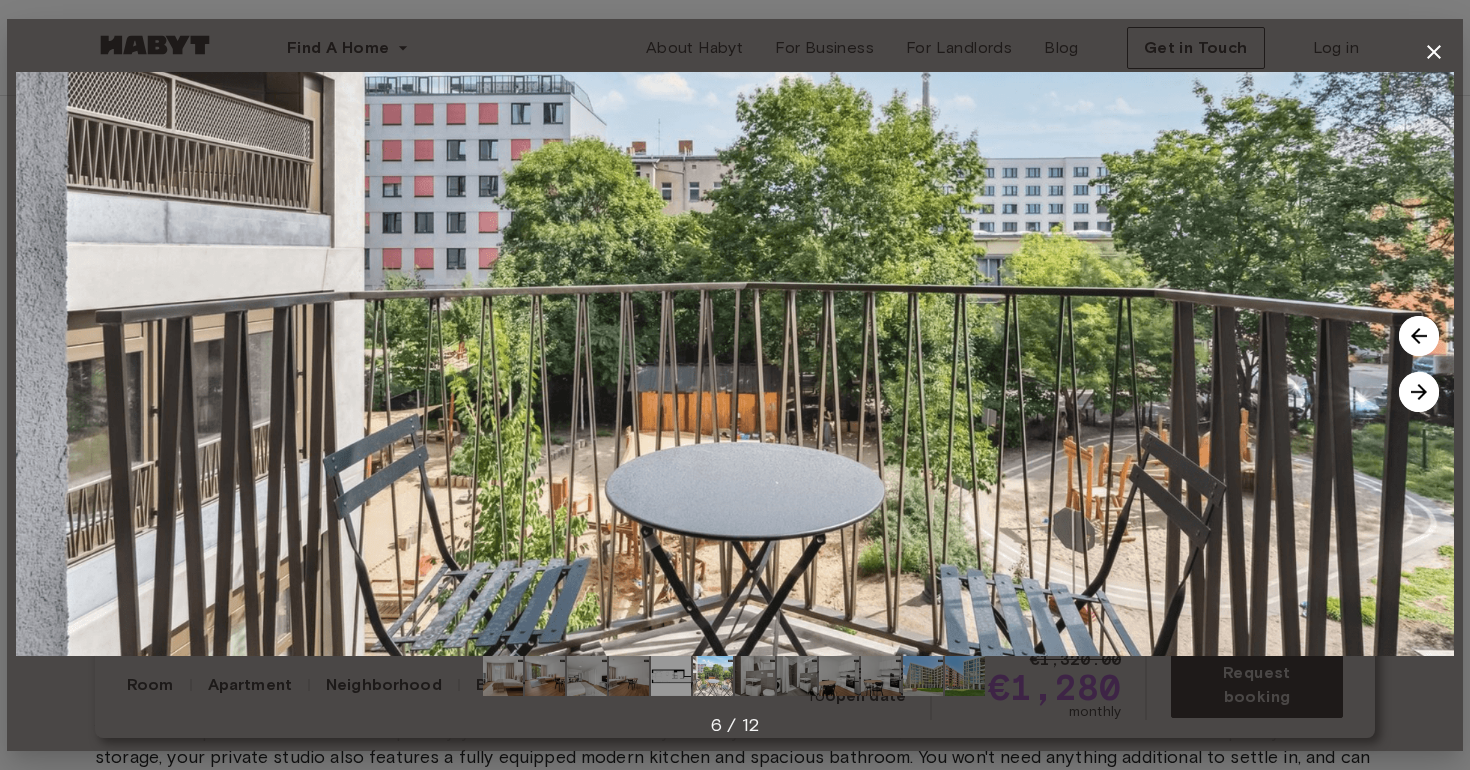 click at bounding box center [1419, 392] 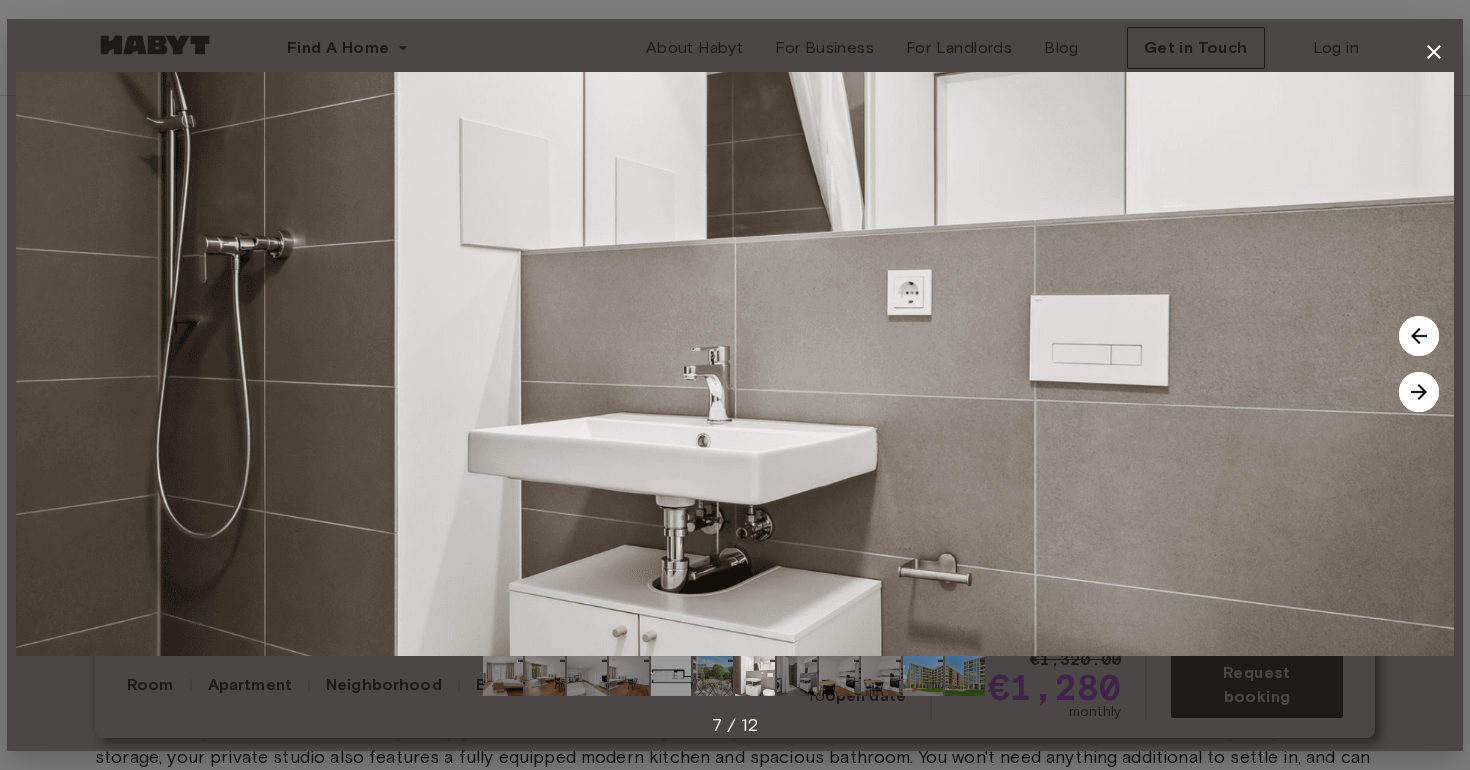 click at bounding box center (1419, 392) 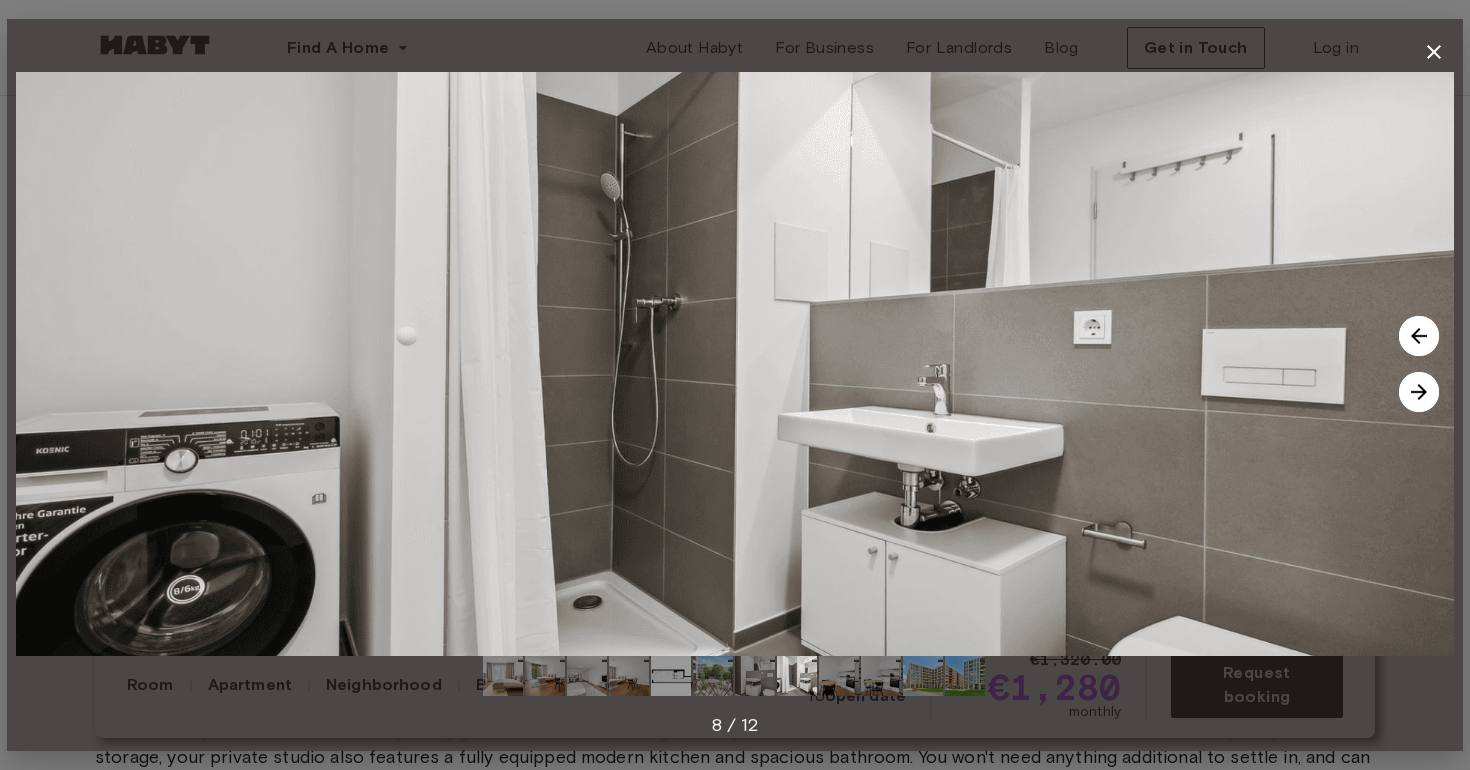 click at bounding box center (1419, 392) 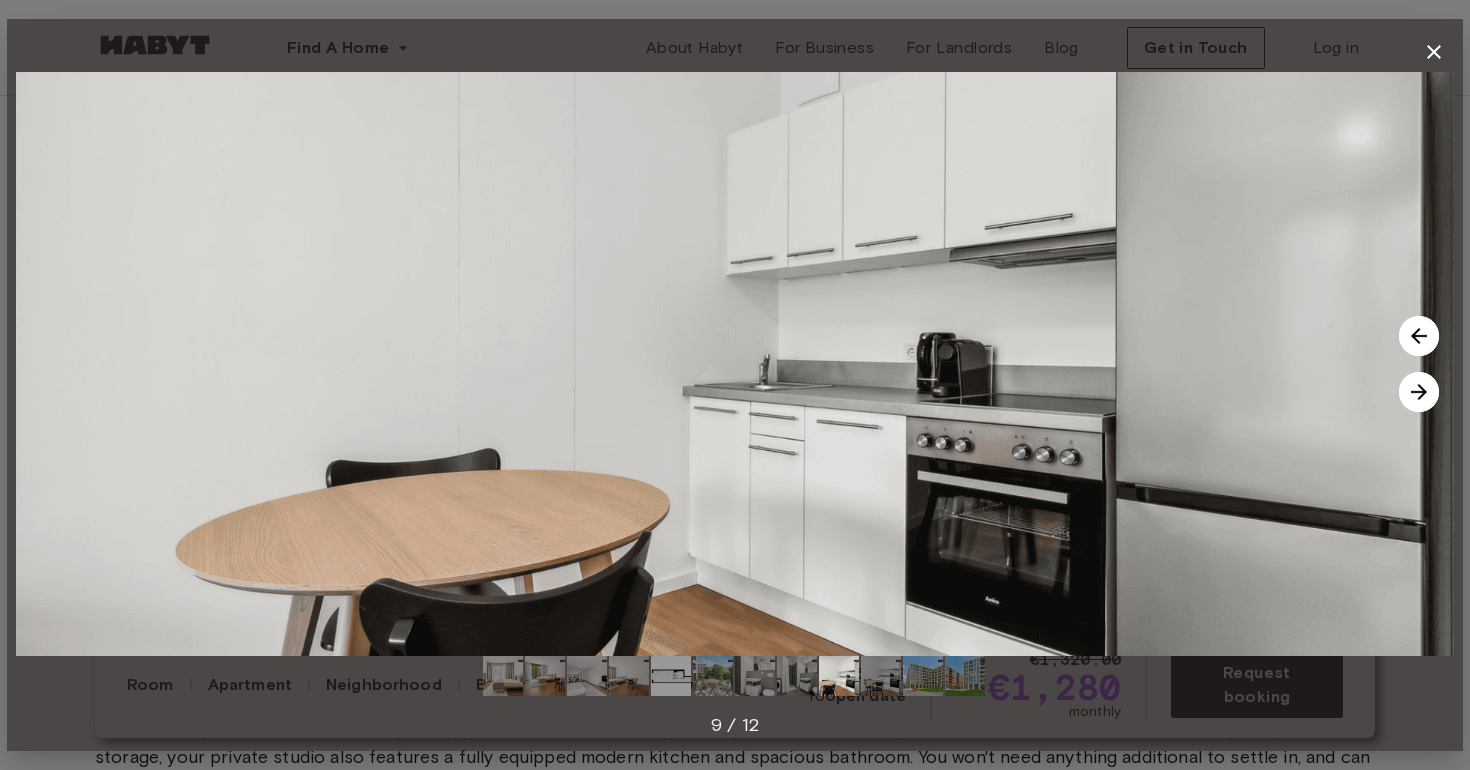 click at bounding box center [1419, 392] 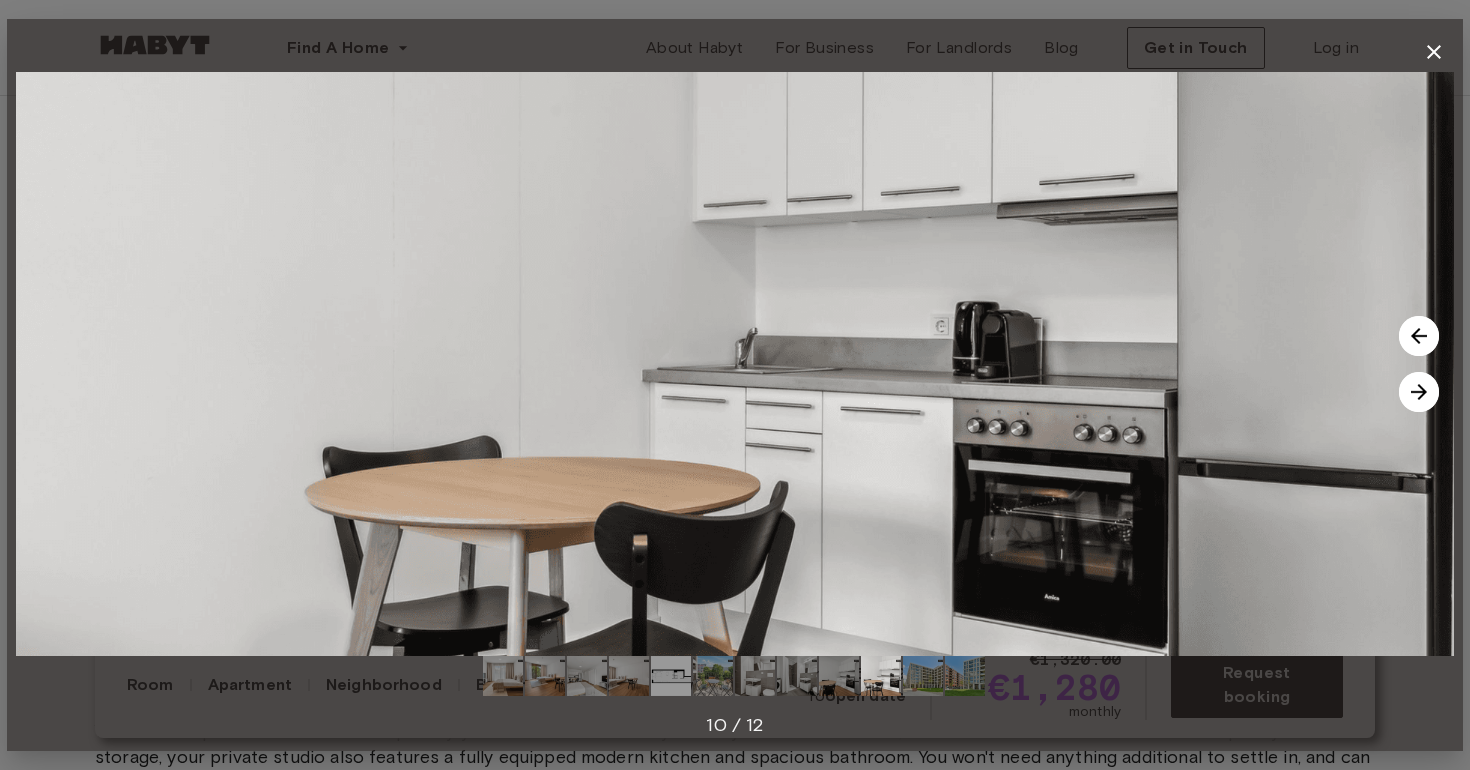 click at bounding box center (1419, 392) 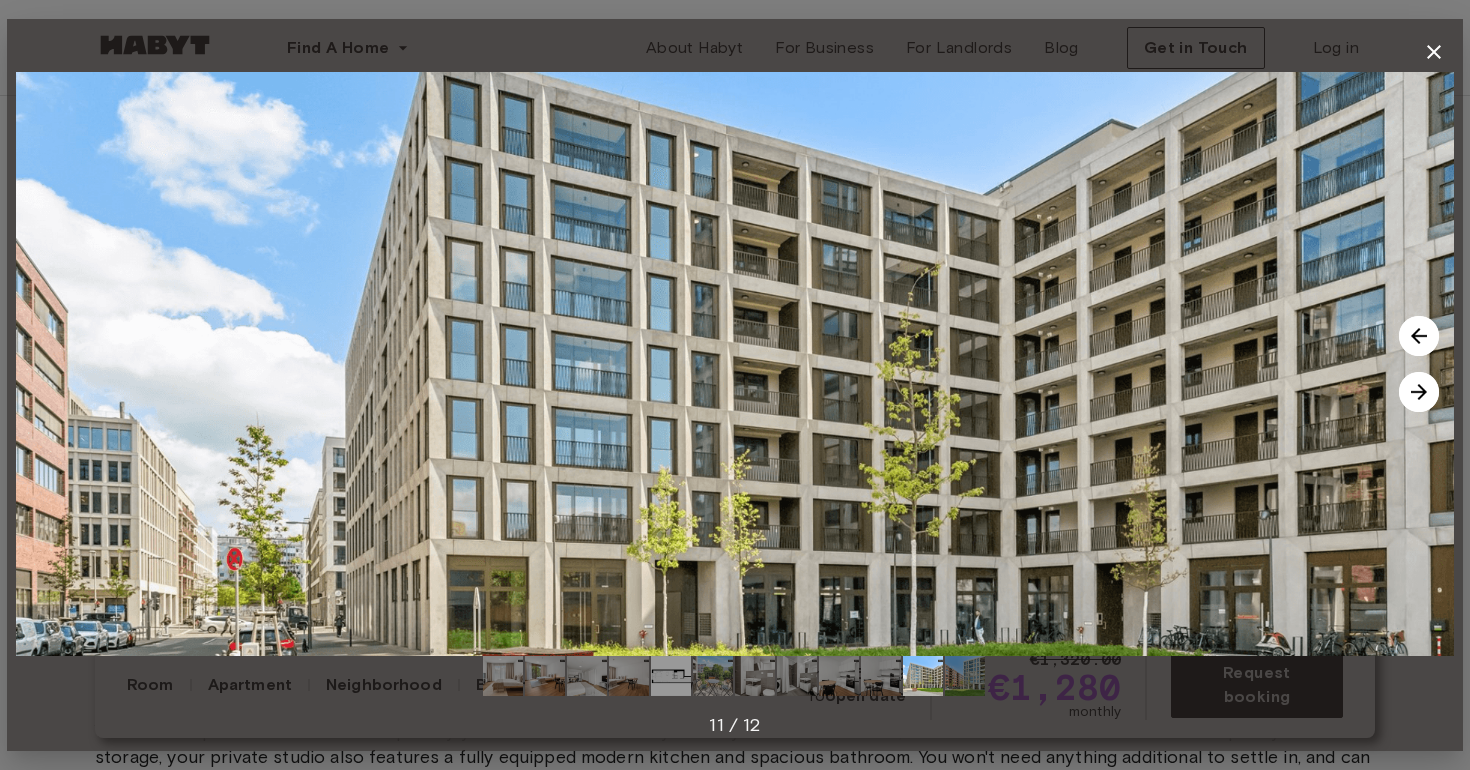 click at bounding box center (1419, 392) 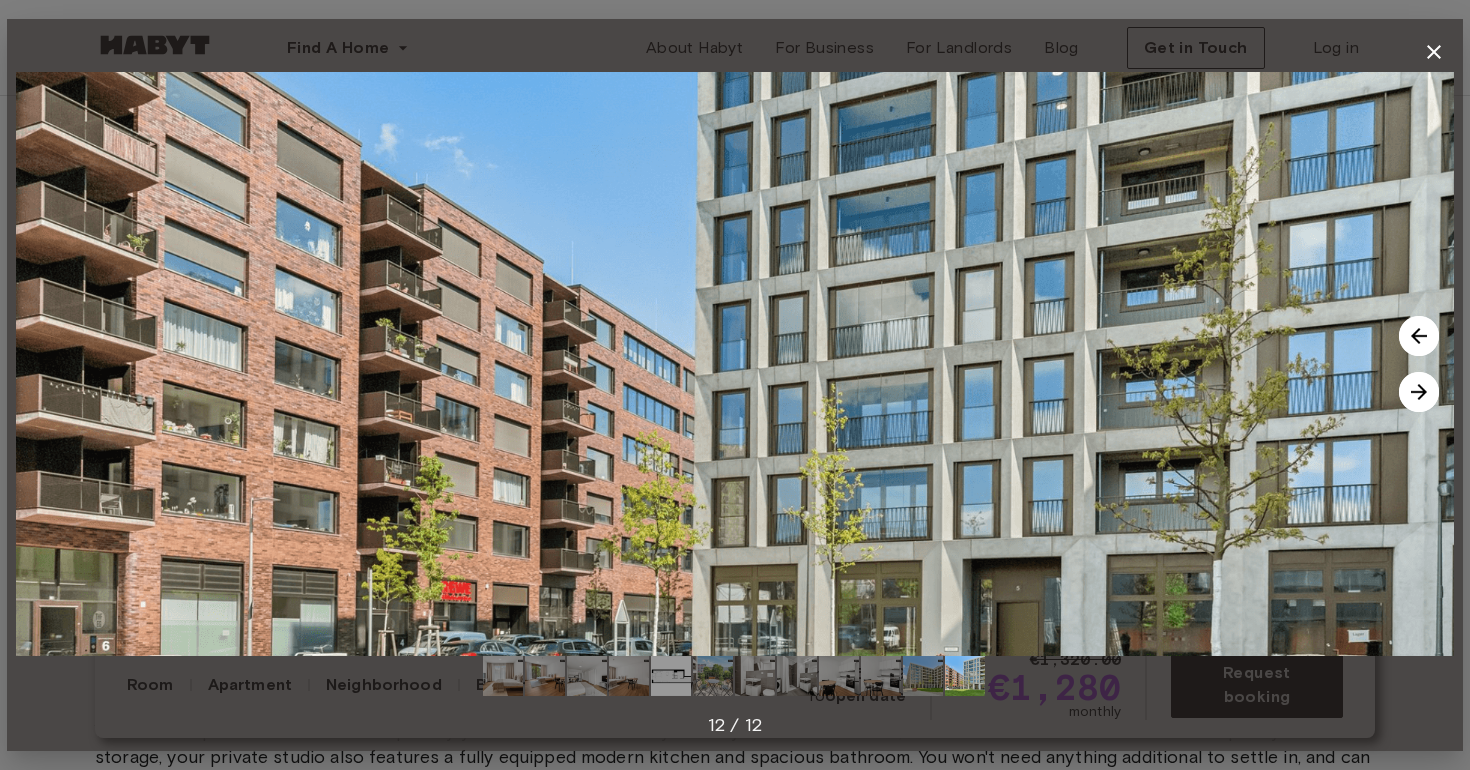 click at bounding box center (1419, 392) 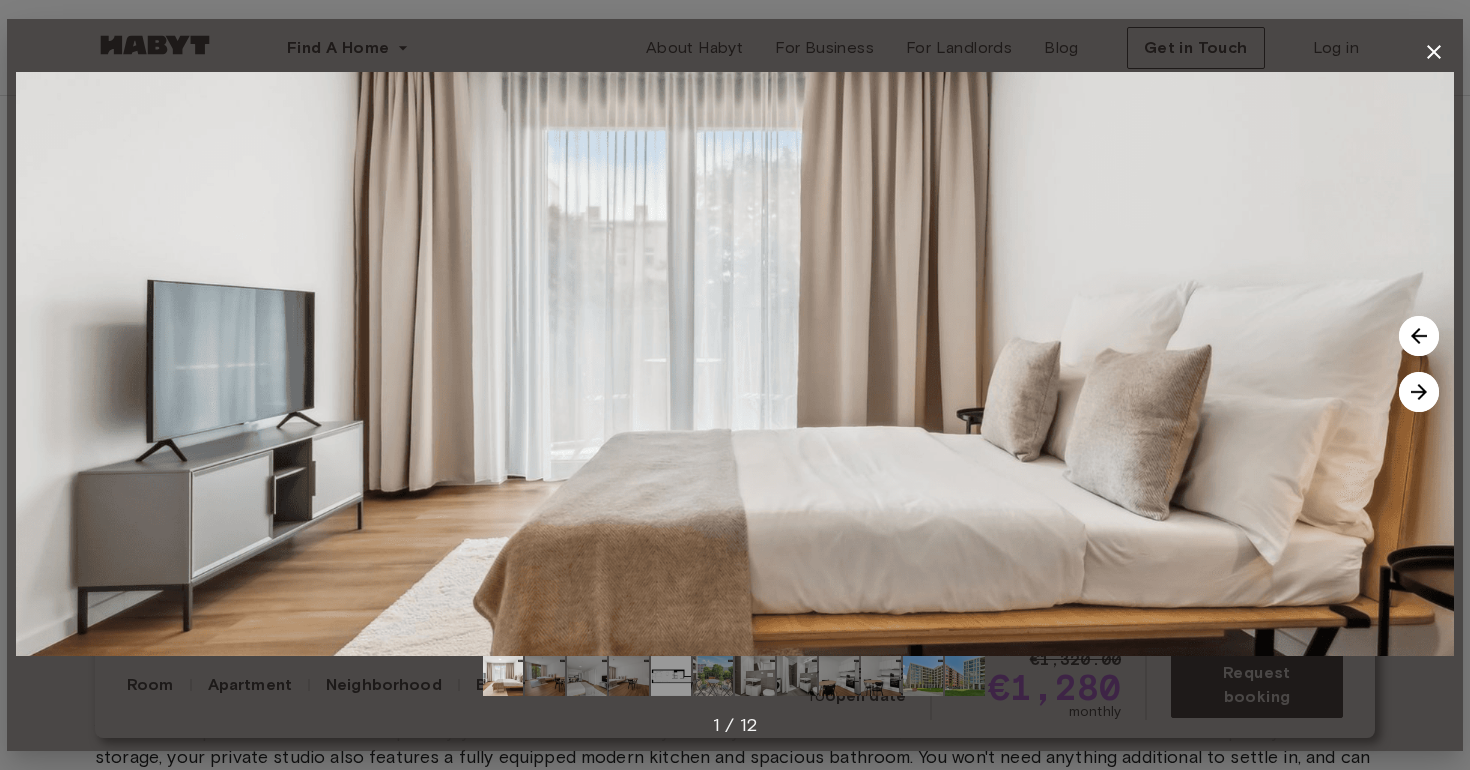 click at bounding box center (1419, 392) 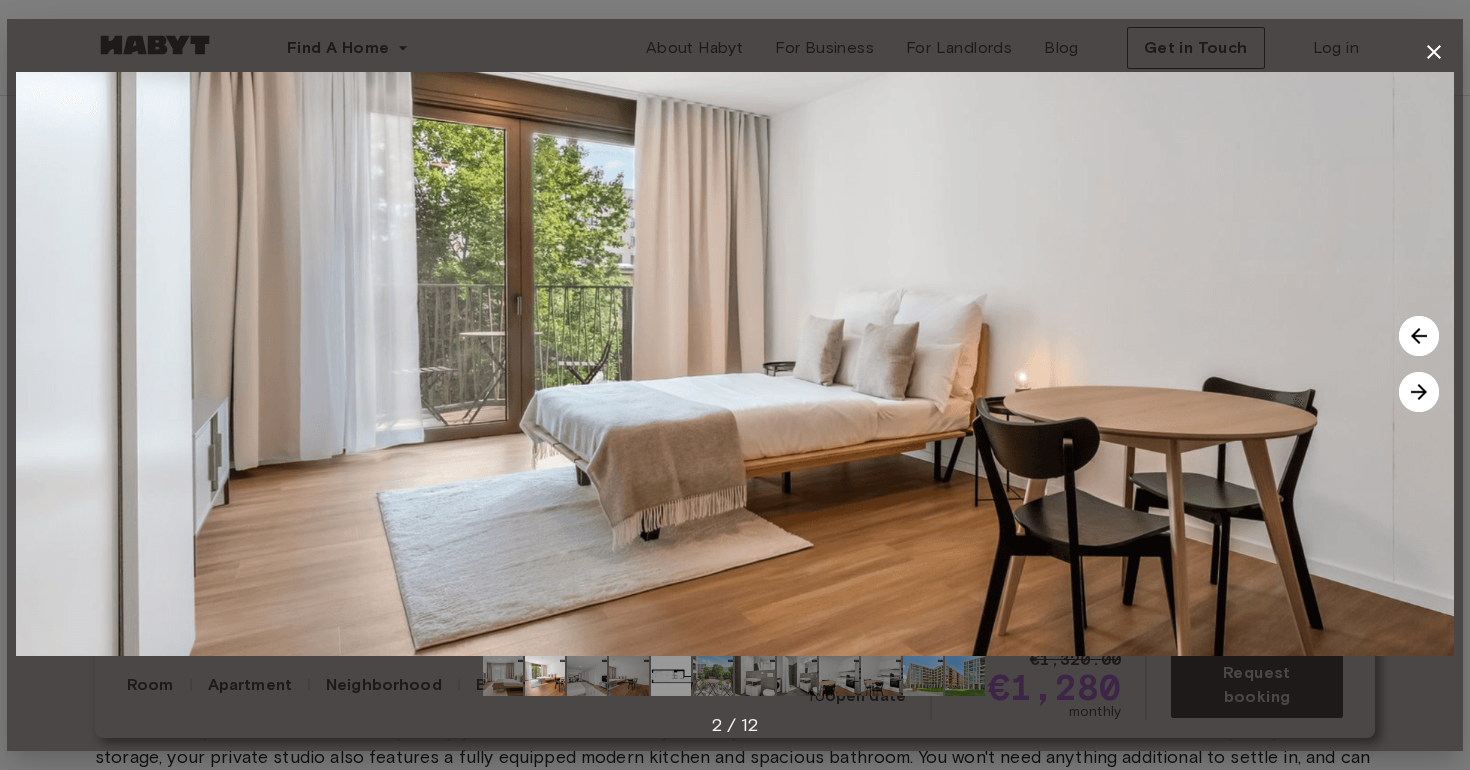click at bounding box center [1419, 392] 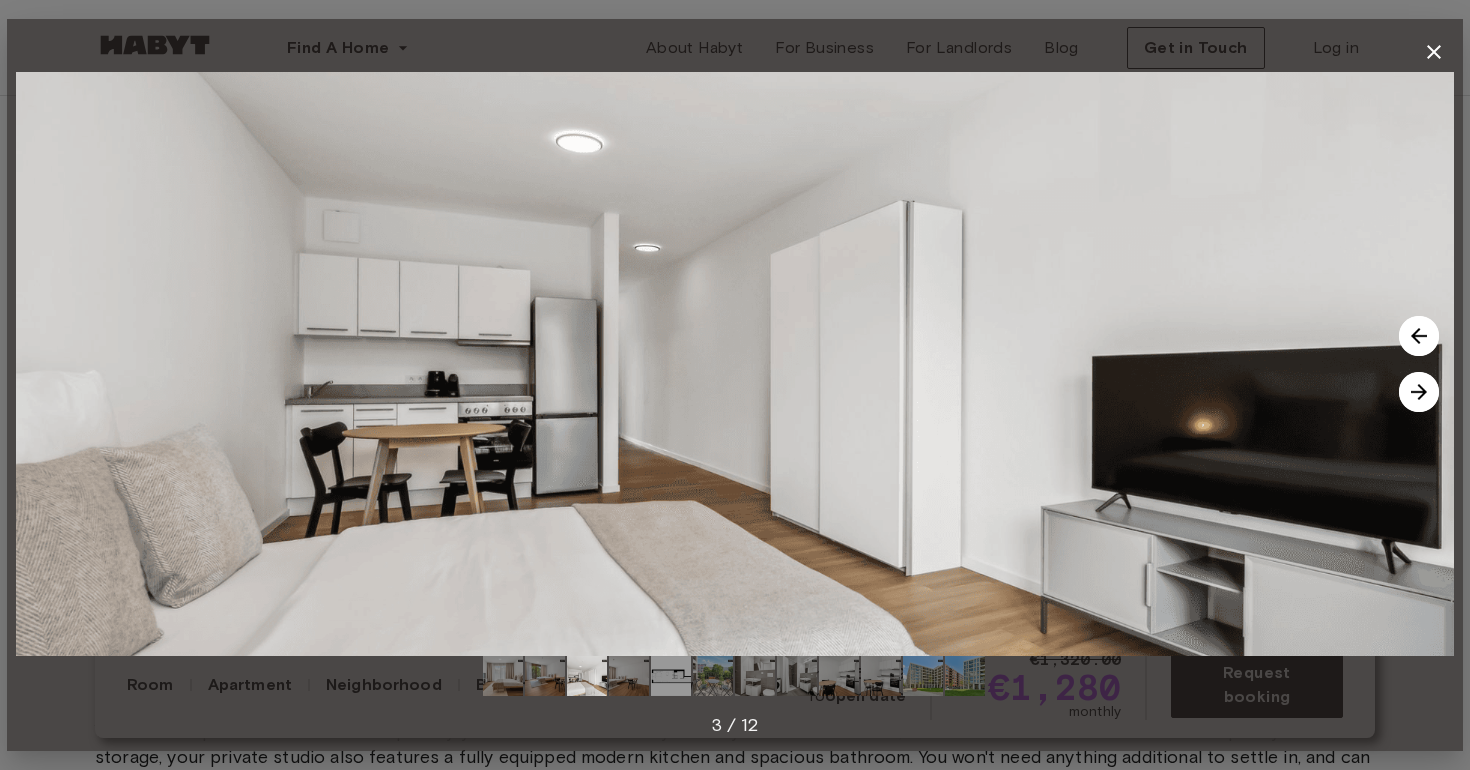 click at bounding box center [1419, 392] 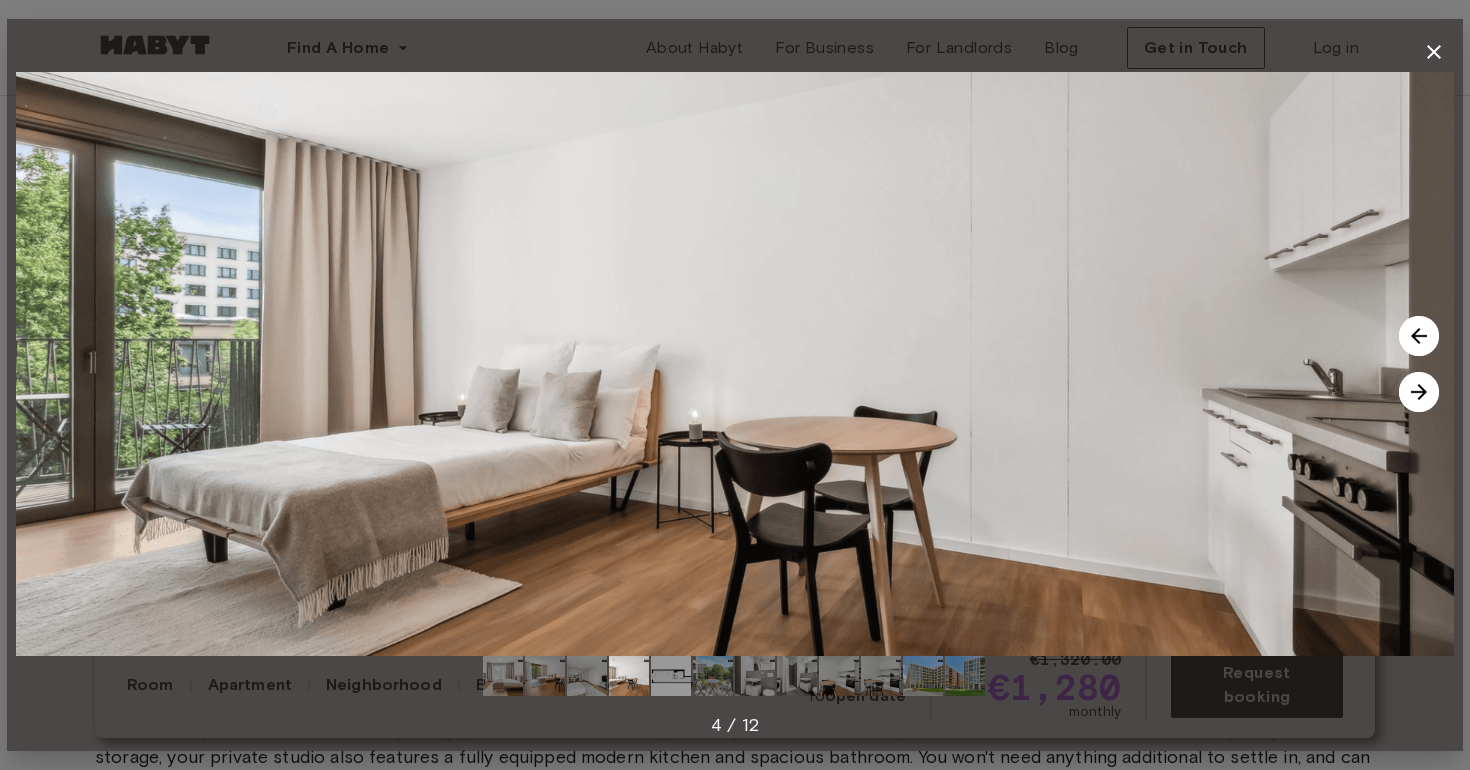 click at bounding box center [1419, 392] 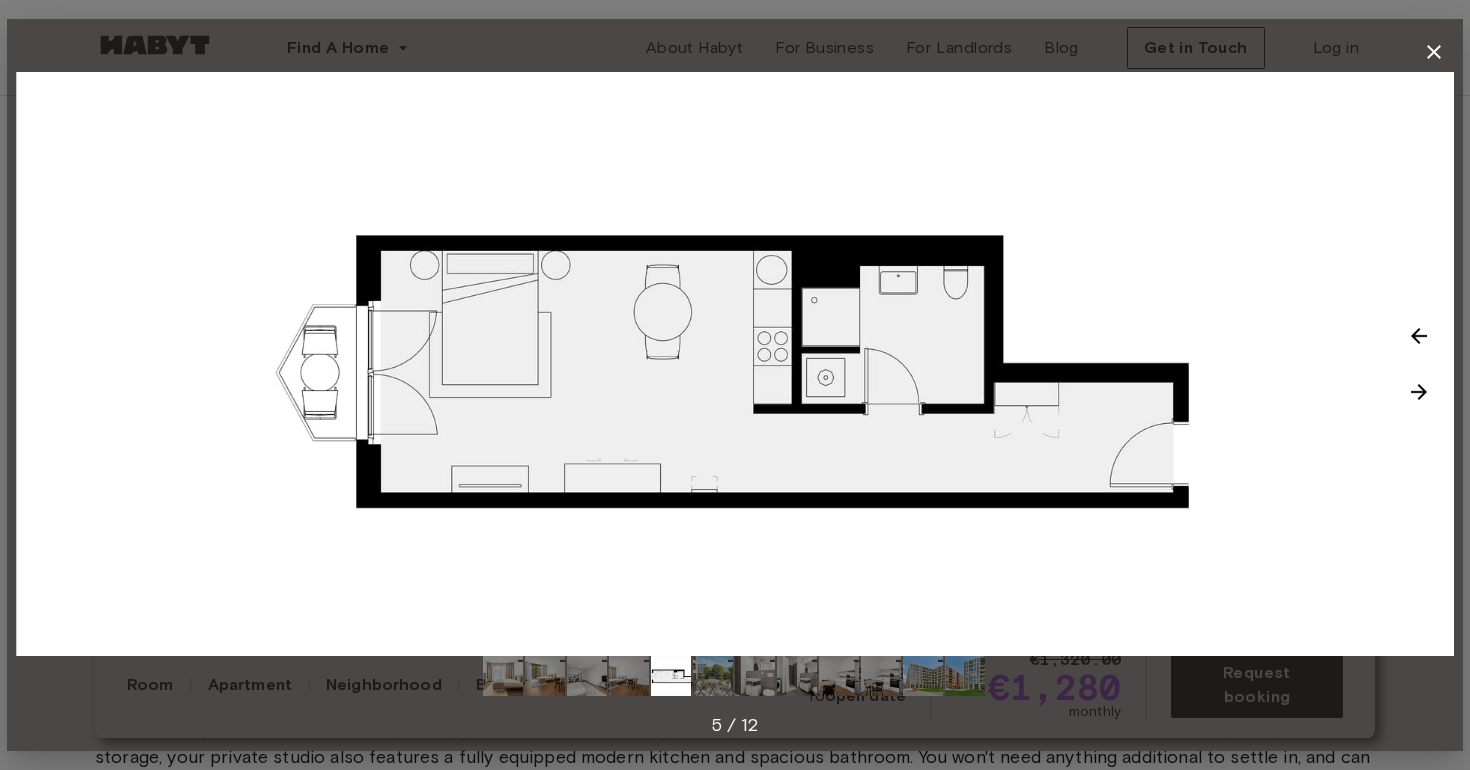 click at bounding box center (1419, 392) 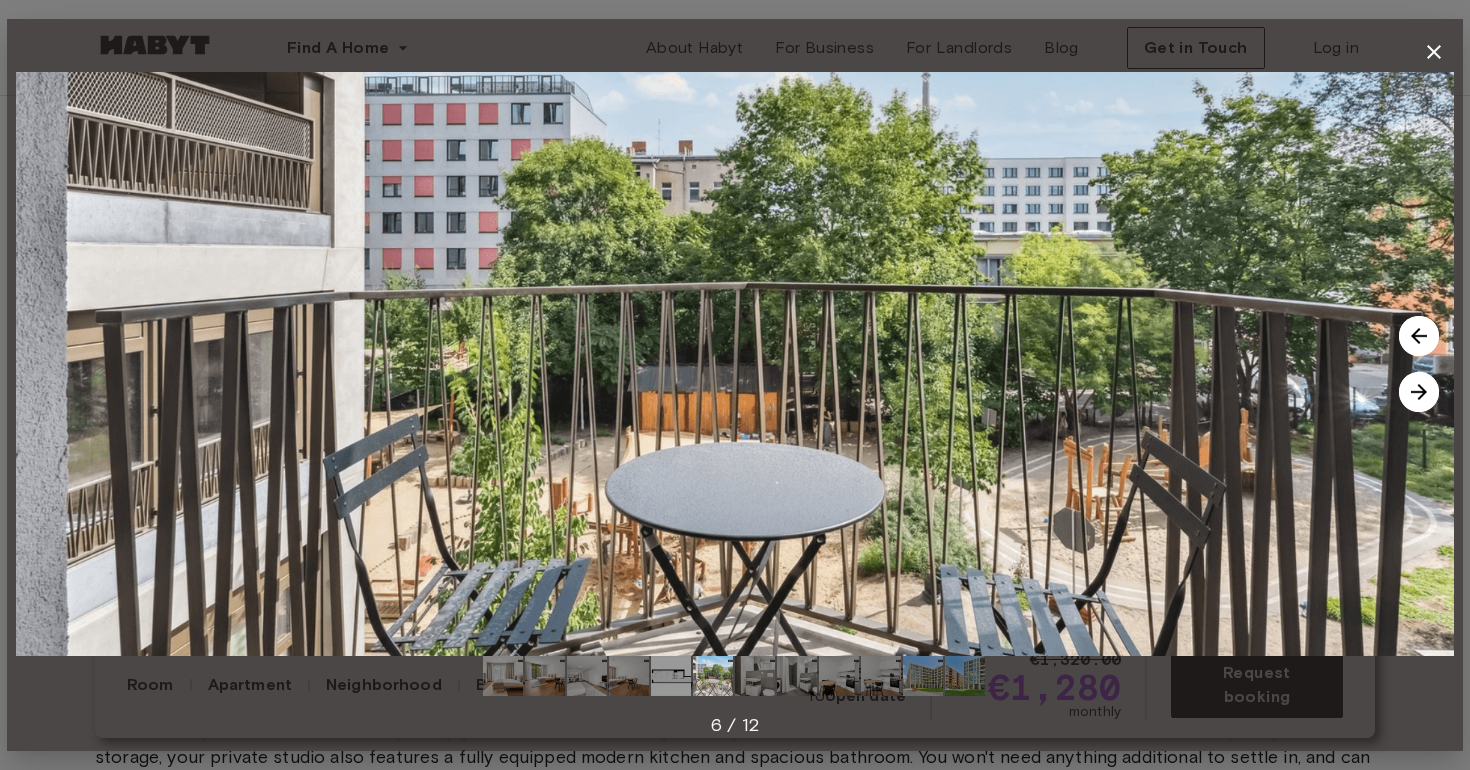 click at bounding box center [1419, 392] 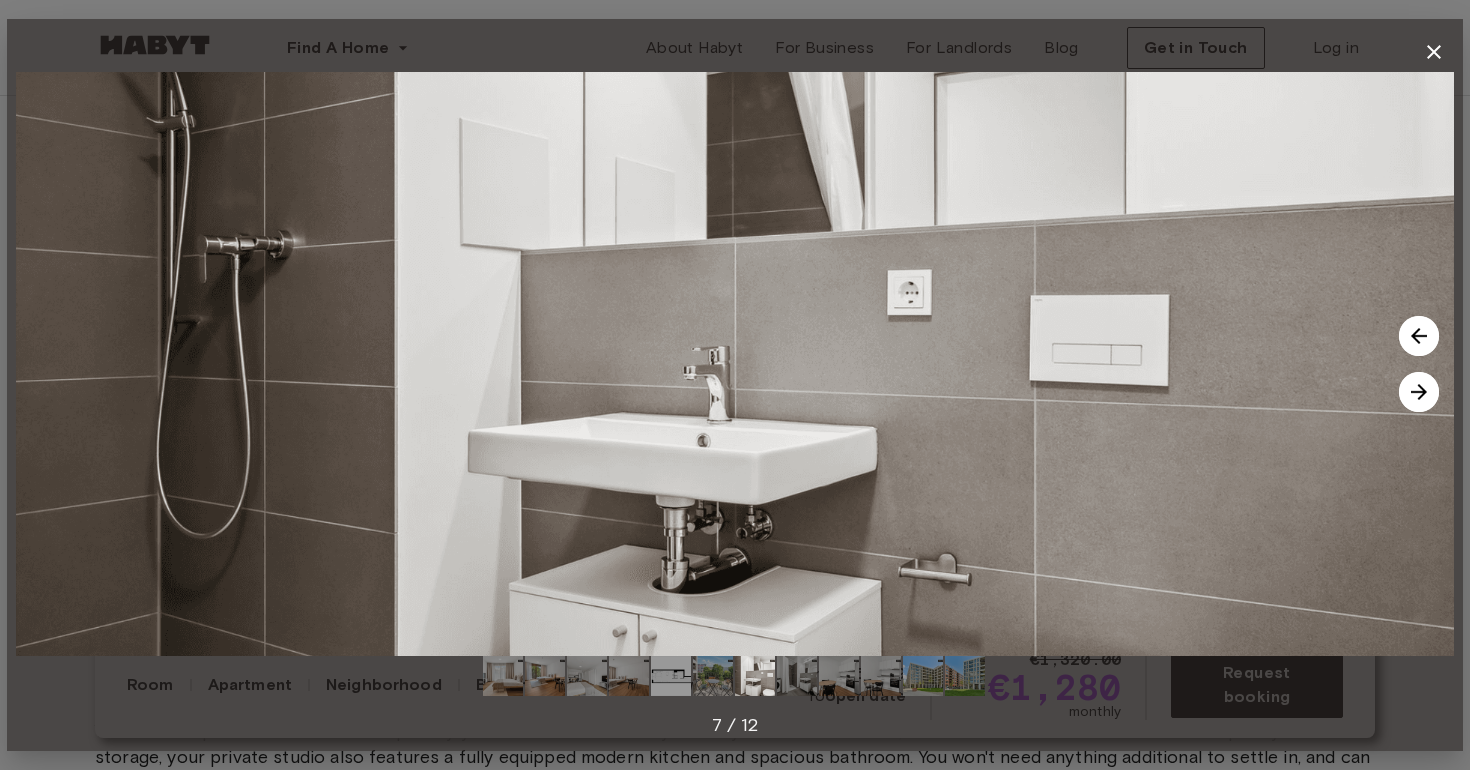 click at bounding box center (1419, 392) 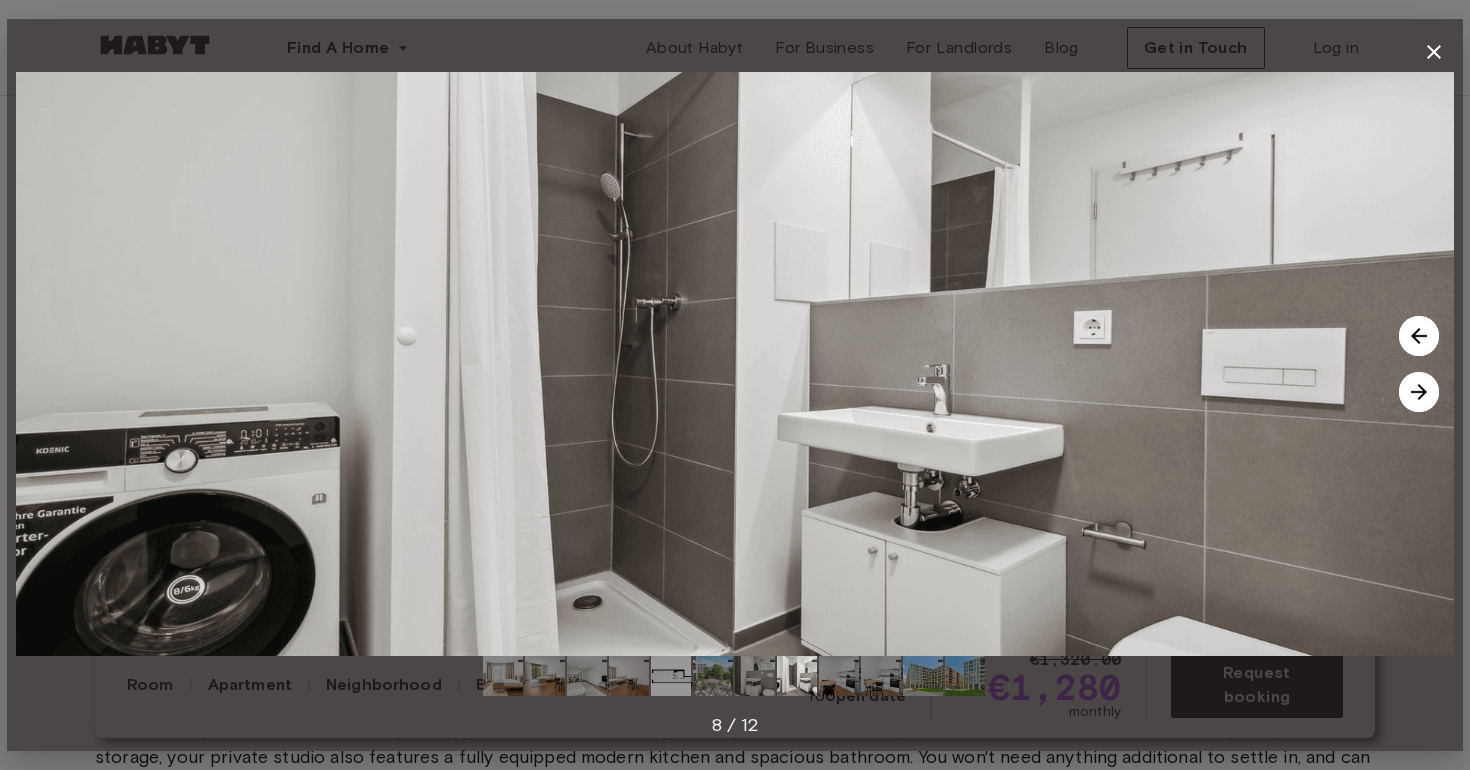 click at bounding box center (1419, 392) 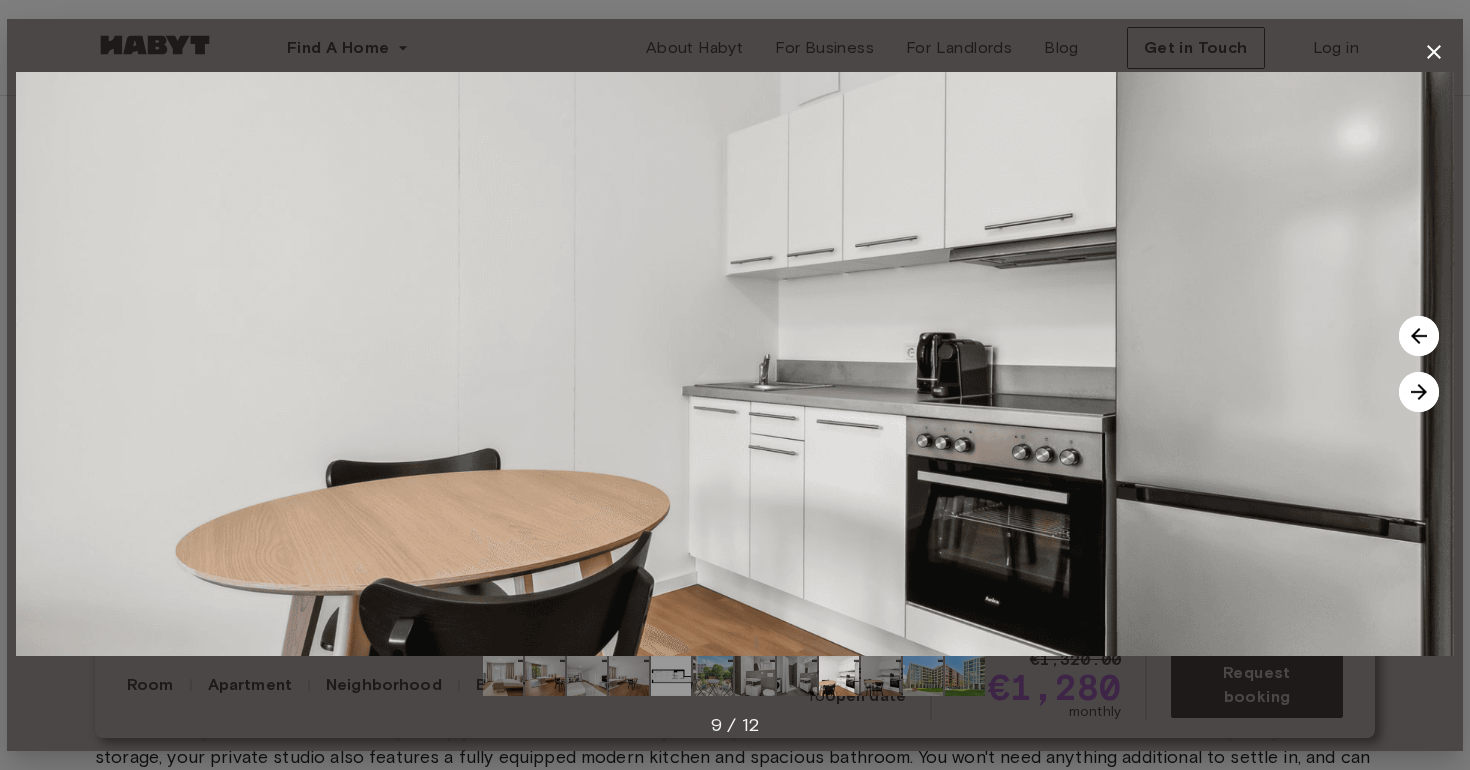 click at bounding box center (1419, 392) 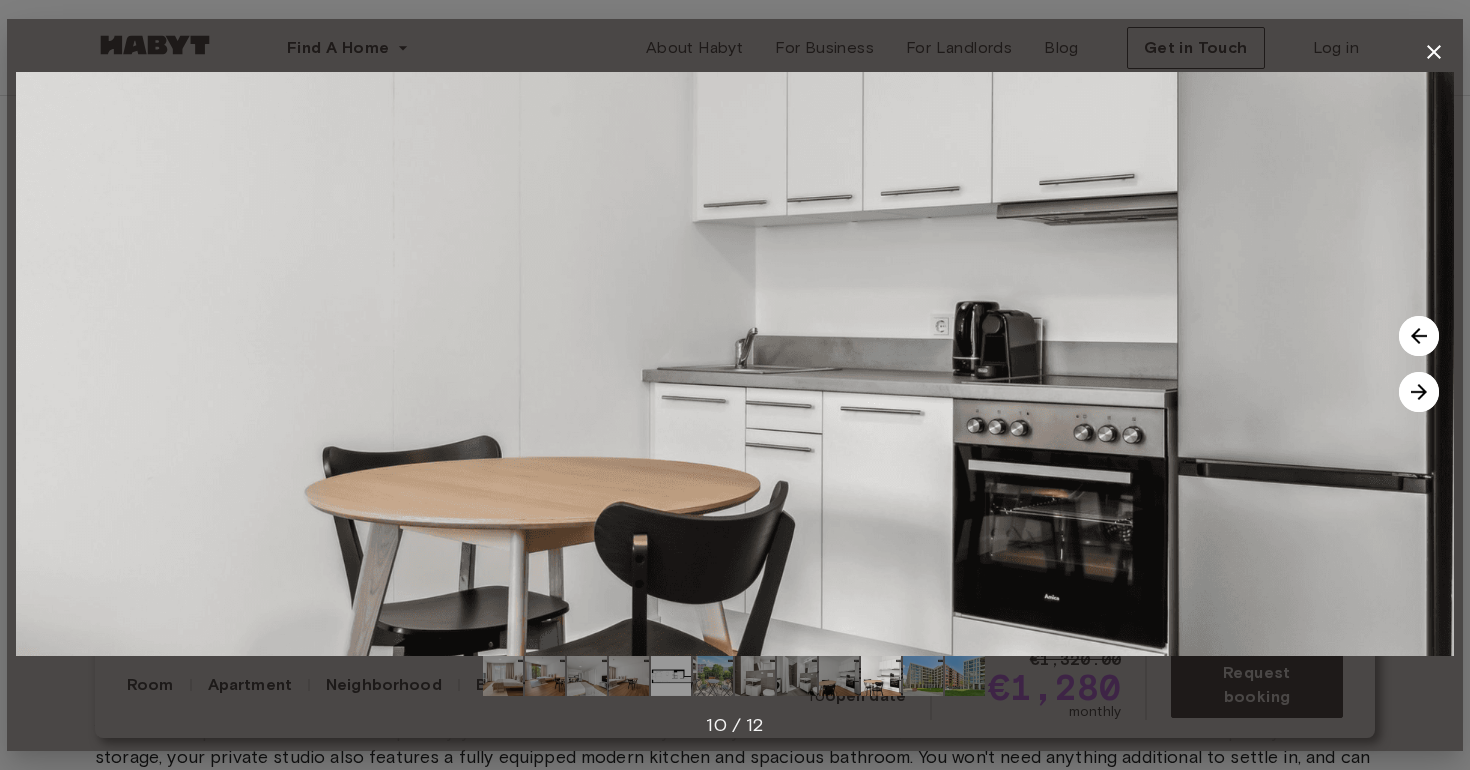 click at bounding box center (1419, 392) 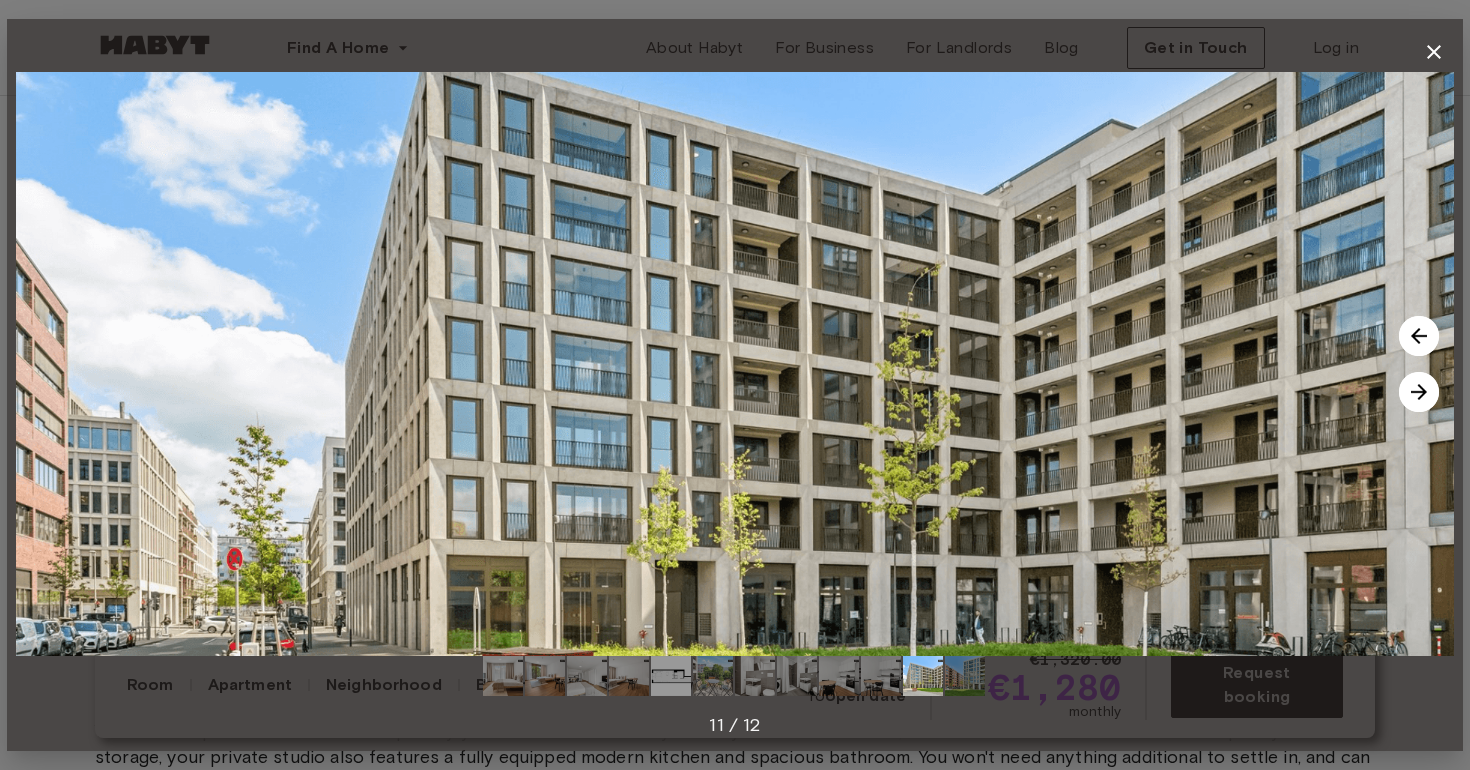 click at bounding box center (1419, 392) 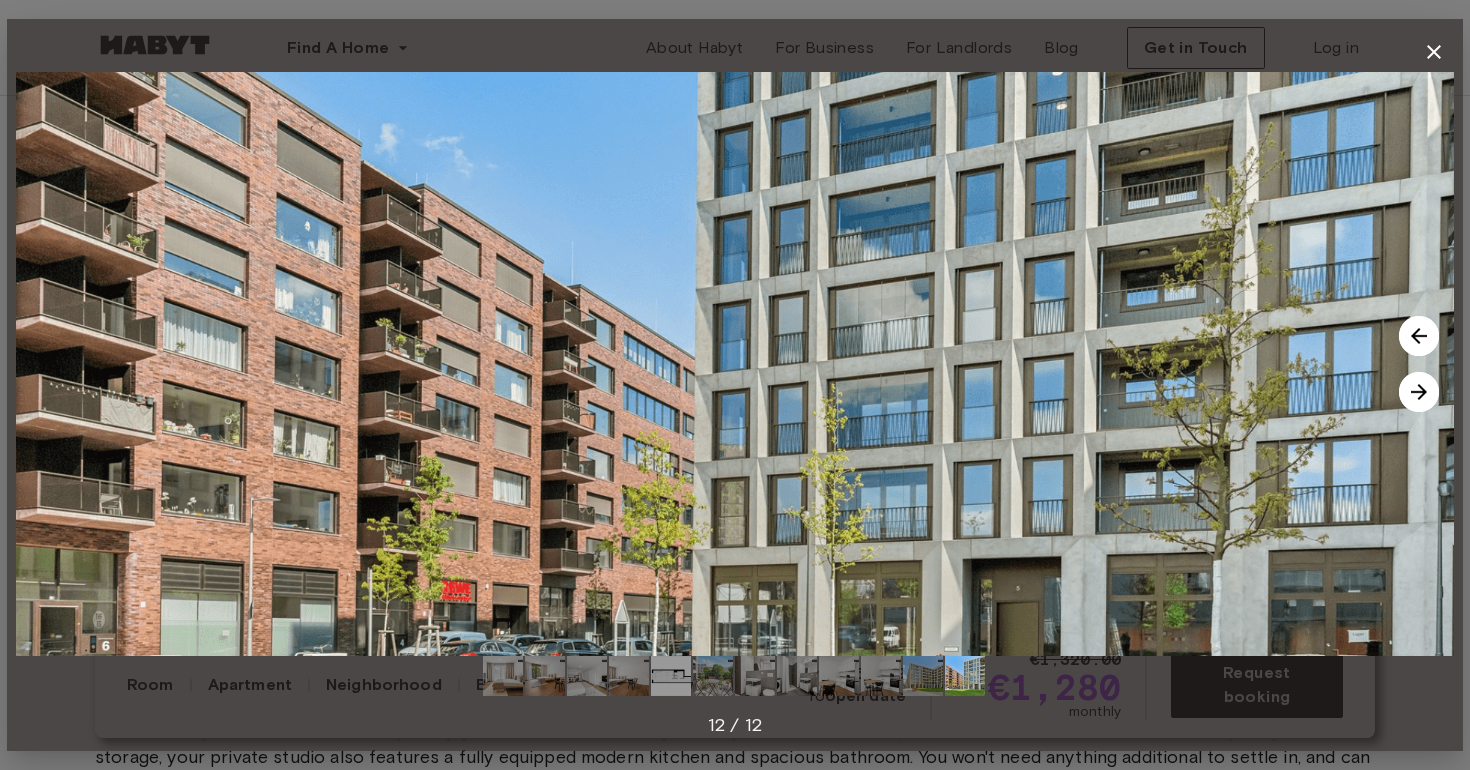 click at bounding box center [1419, 392] 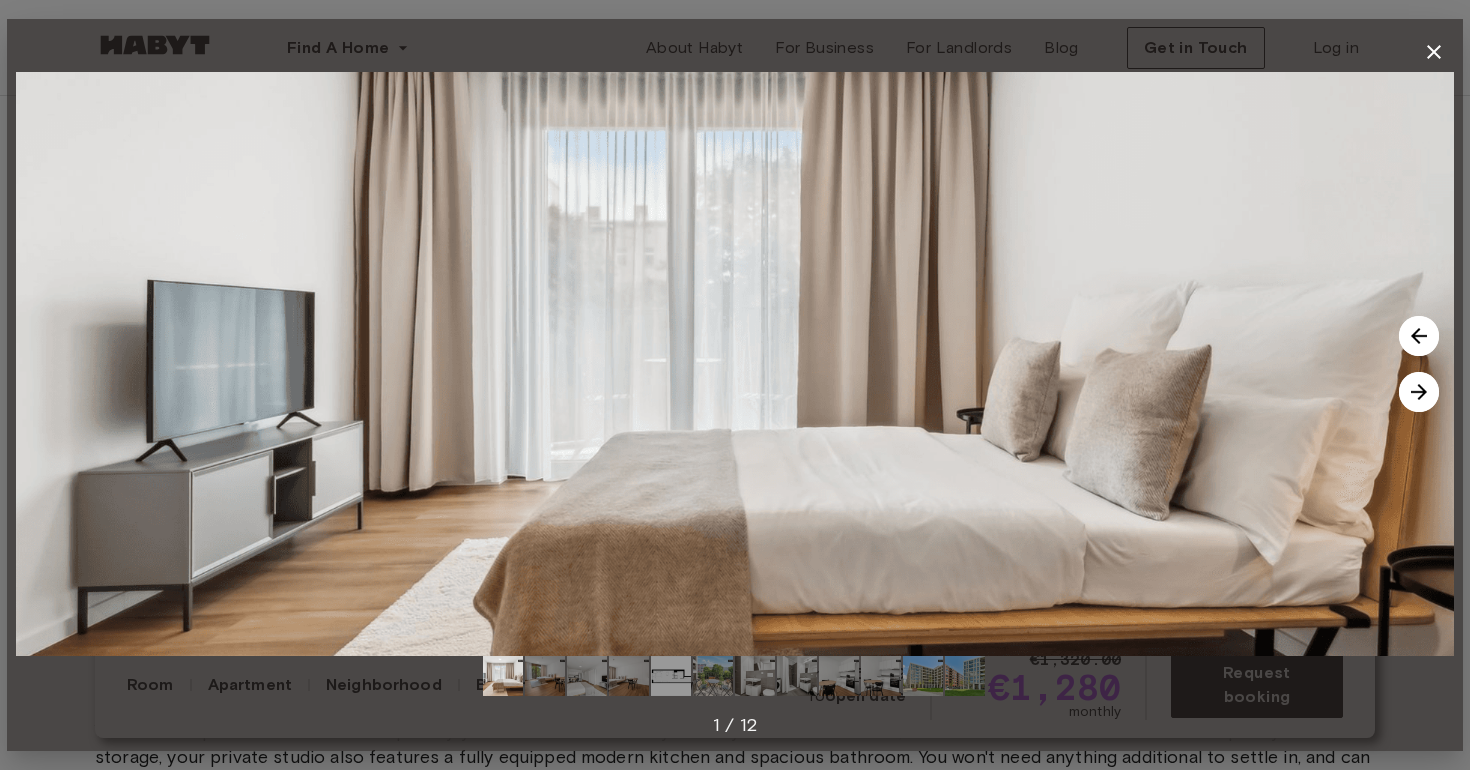 click at bounding box center [1419, 392] 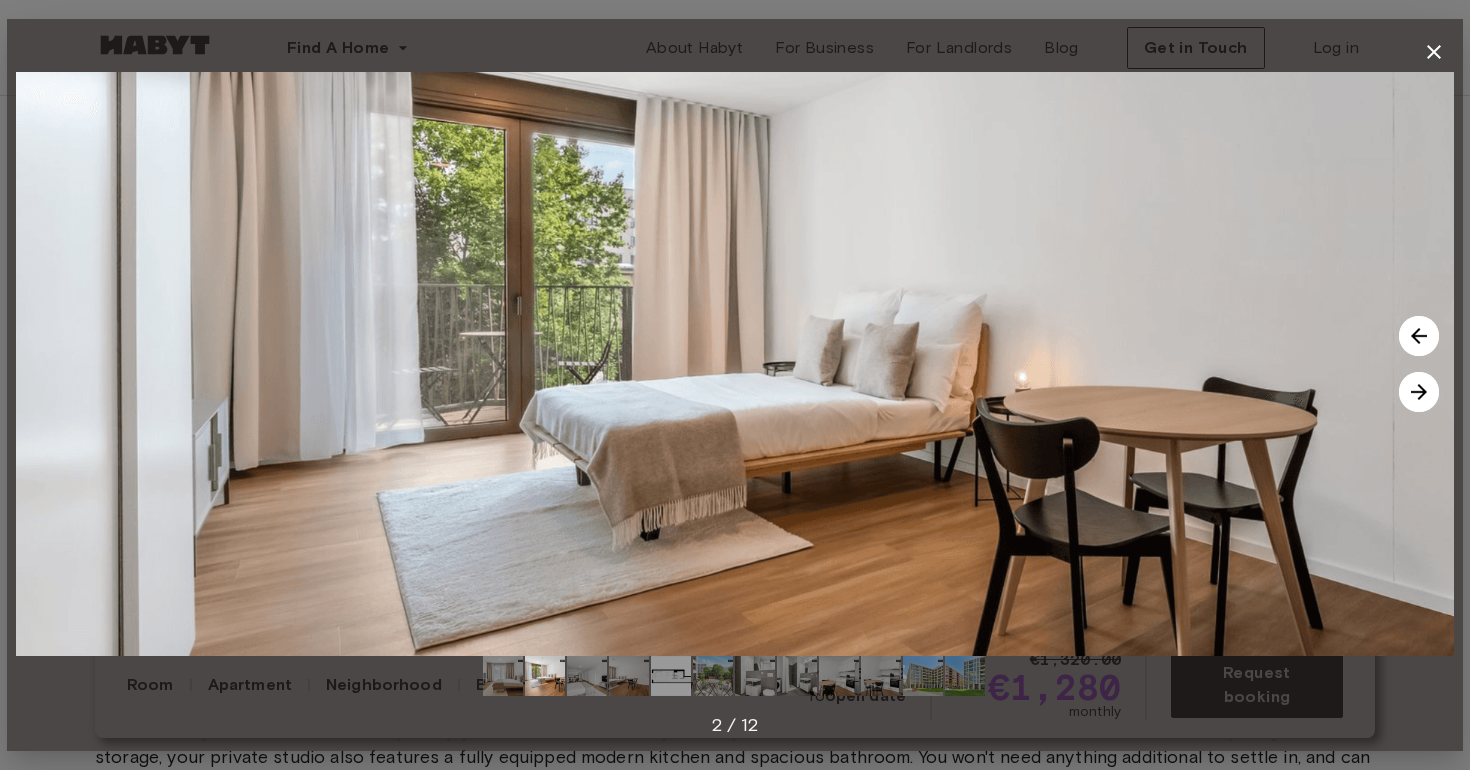 click at bounding box center (1419, 392) 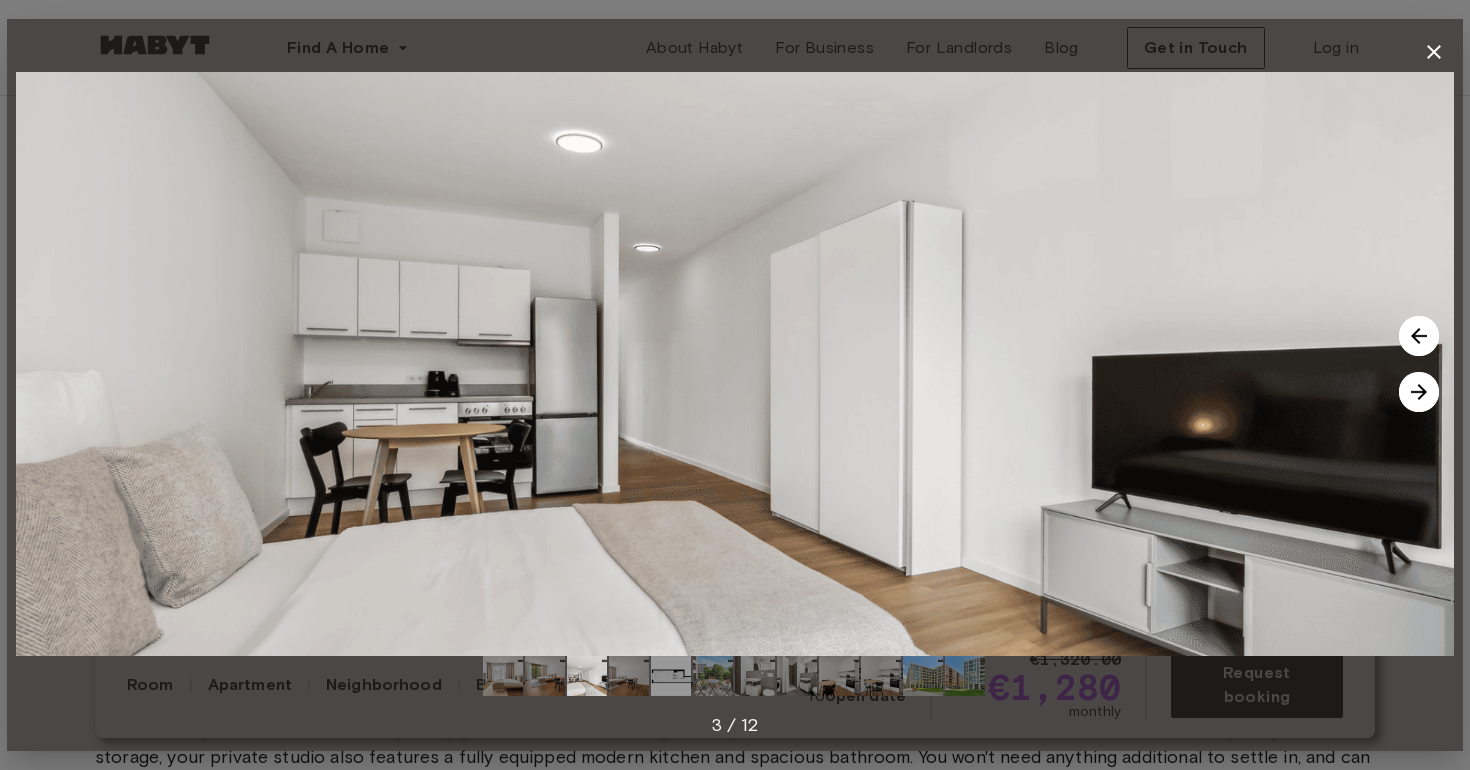 click at bounding box center (1419, 392) 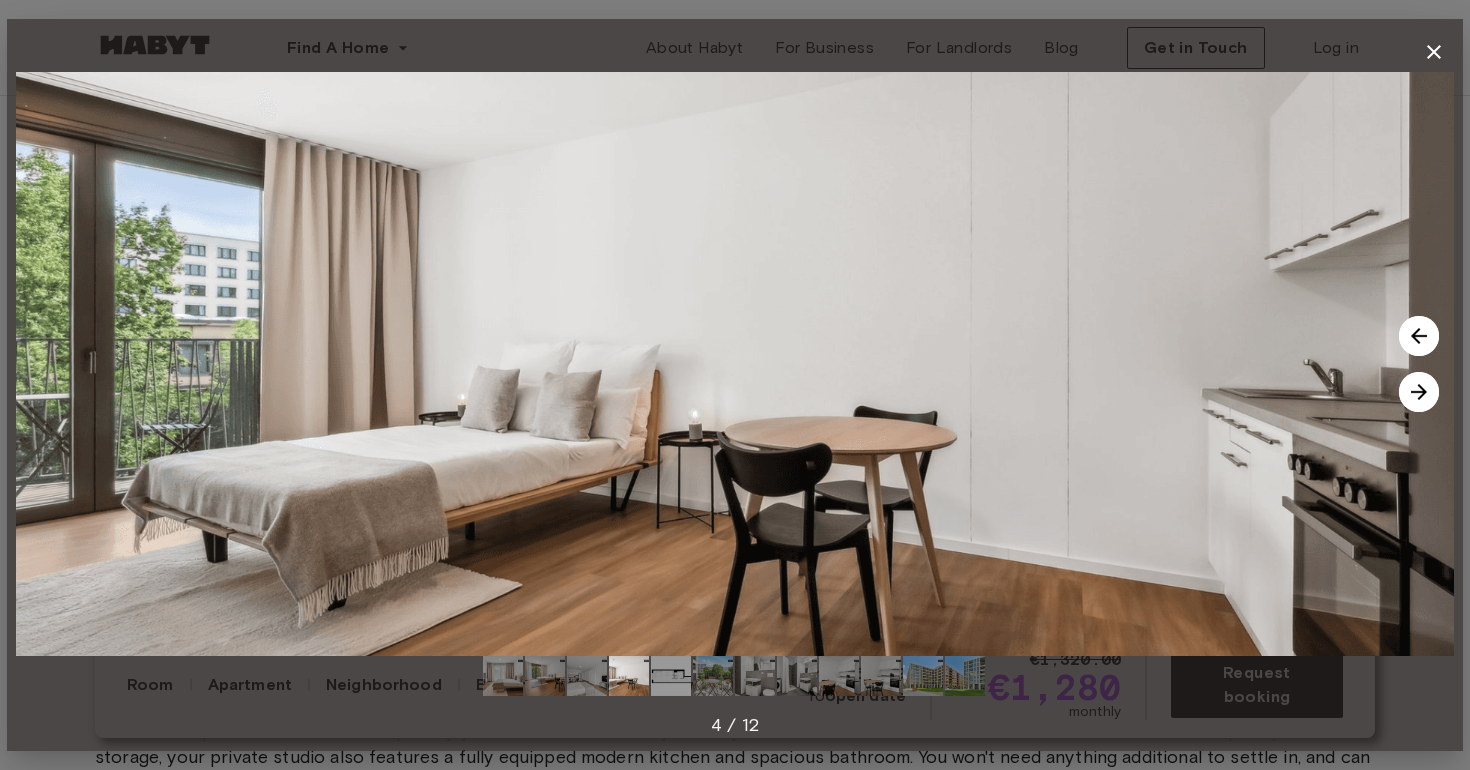 click at bounding box center (1419, 392) 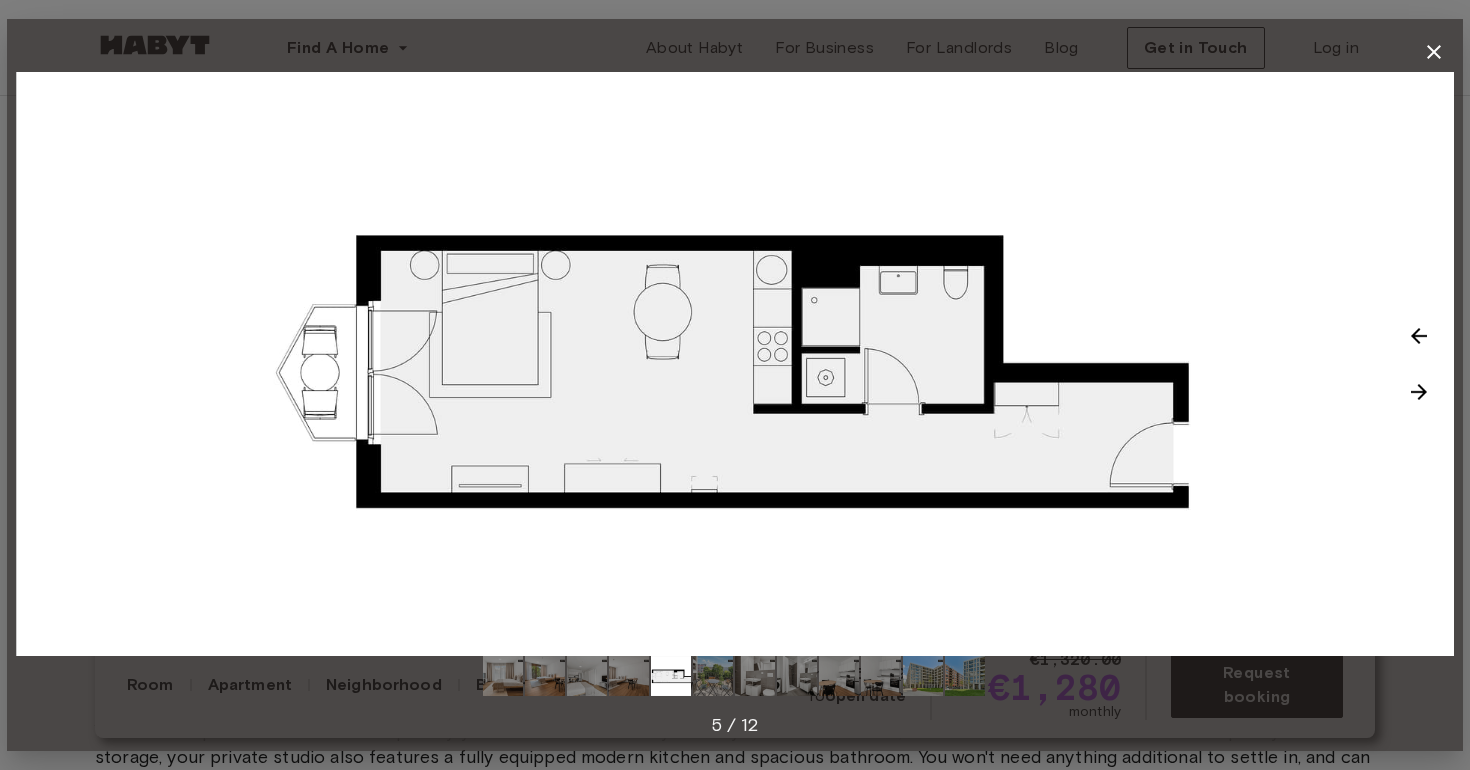 click at bounding box center (1419, 392) 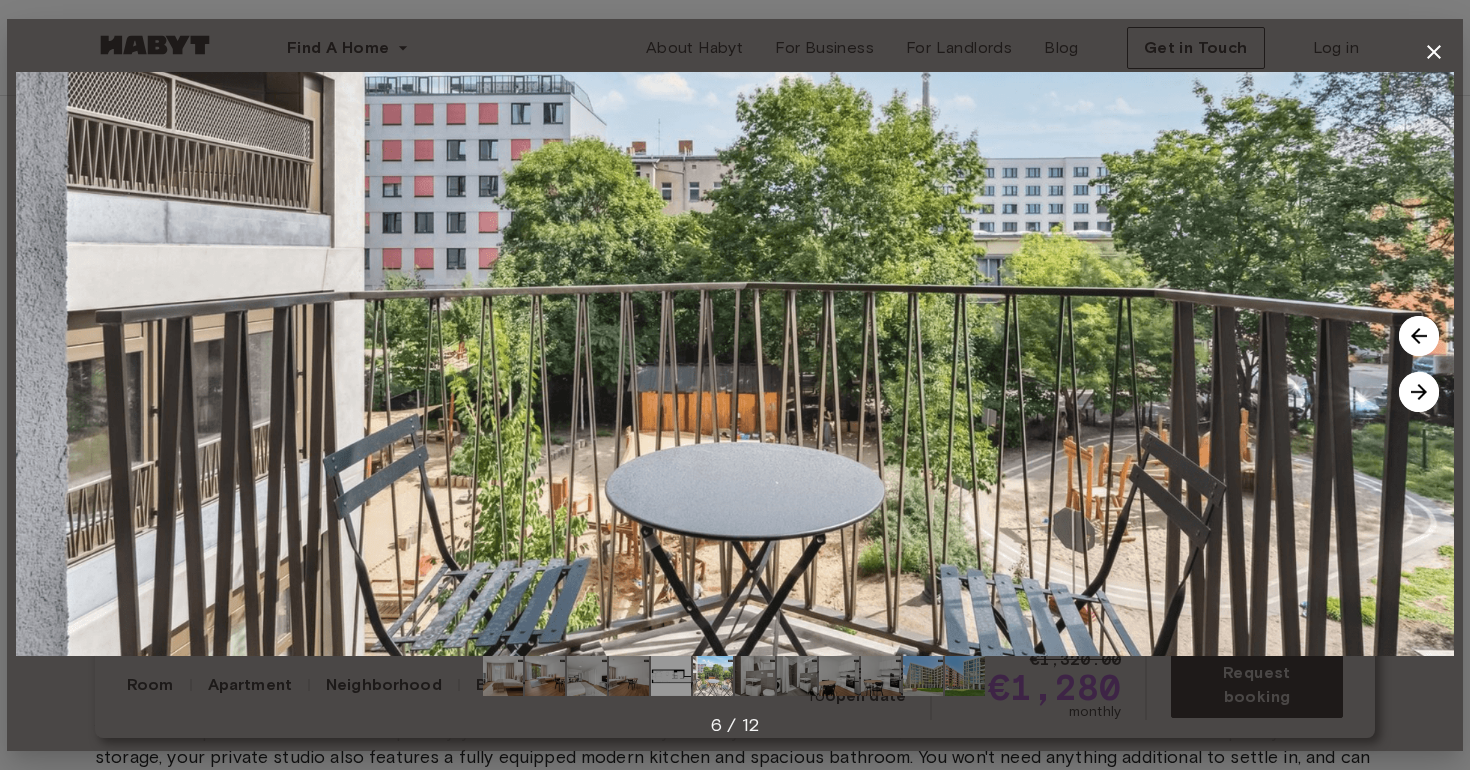 click at bounding box center [1419, 392] 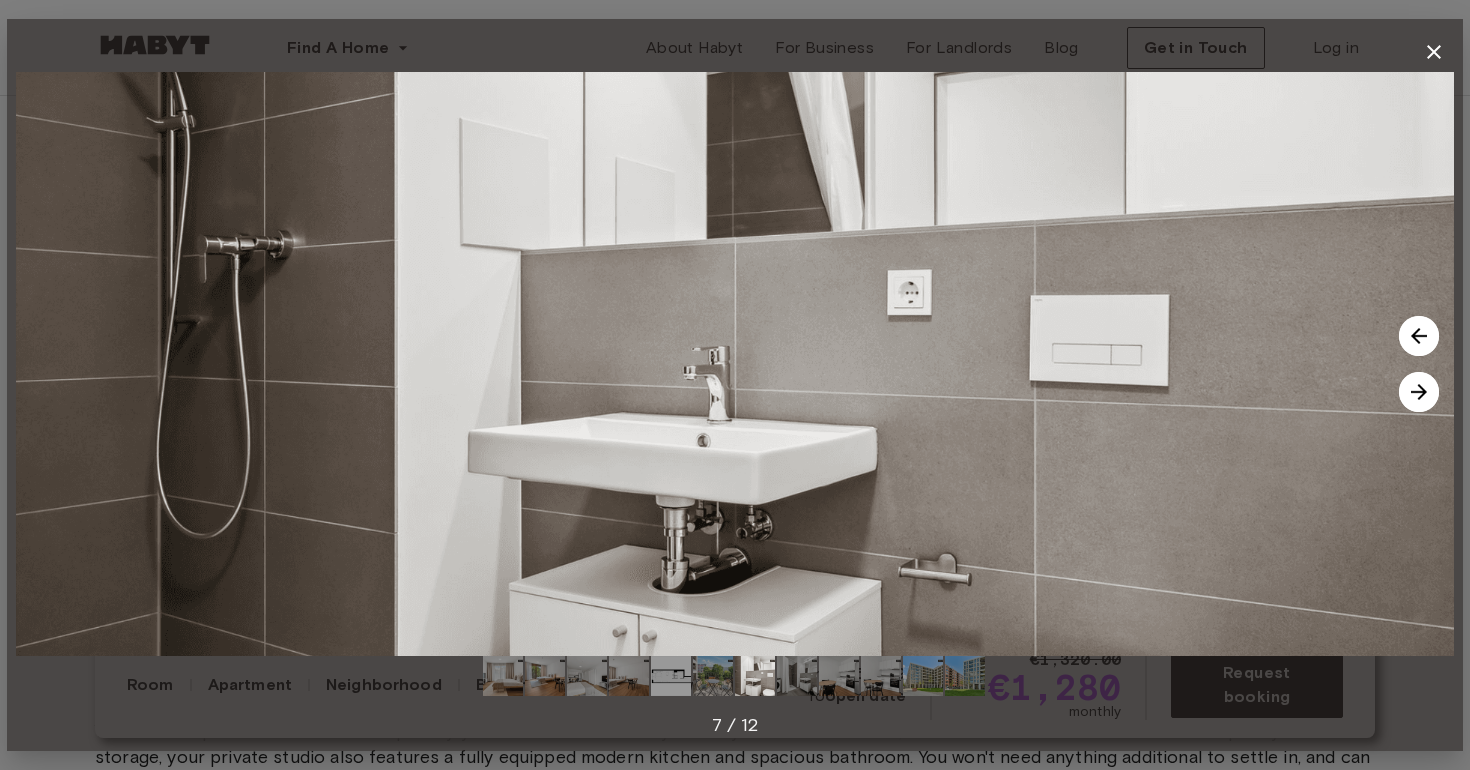 click at bounding box center (1419, 392) 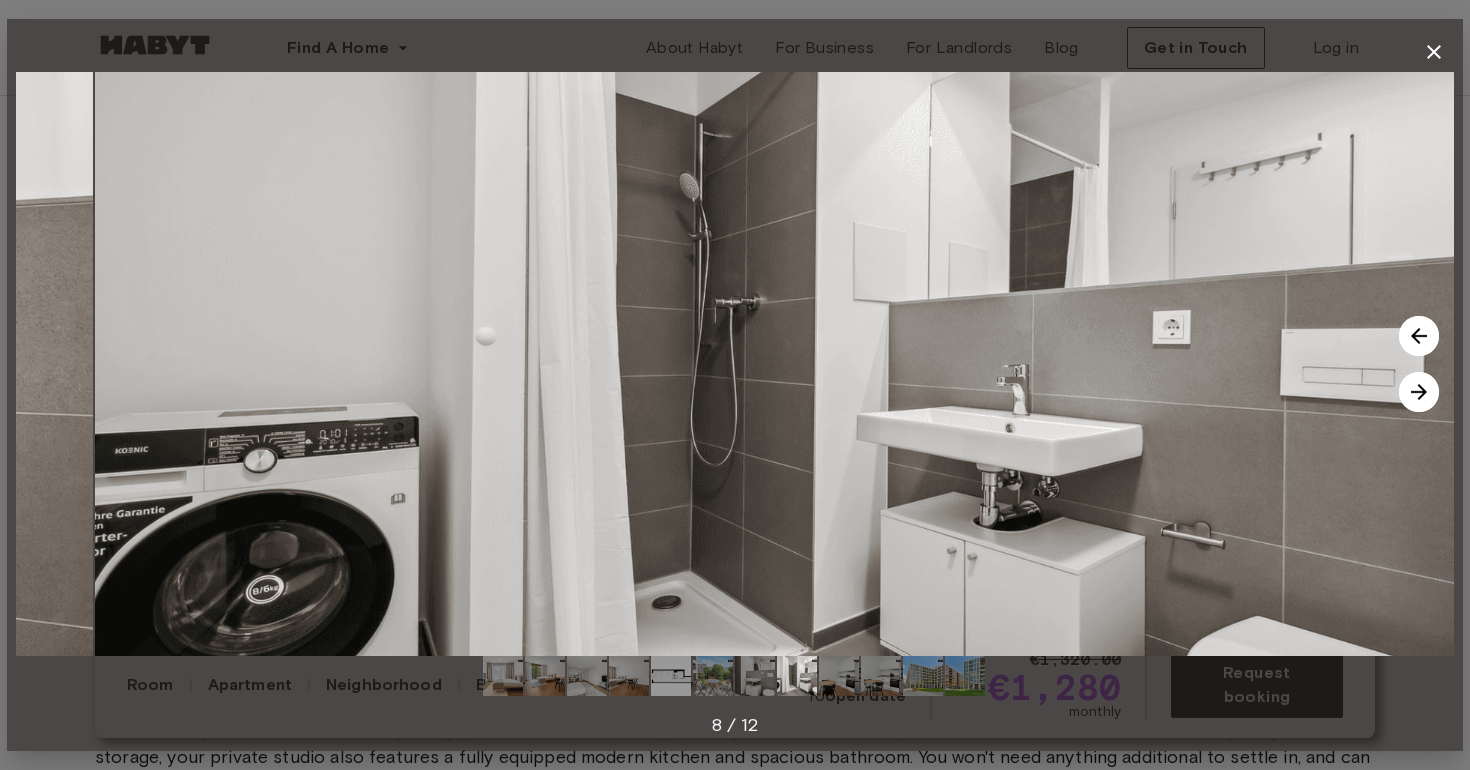drag, startPoint x: 153, startPoint y: 520, endPoint x: 231, endPoint y: 437, distance: 113.89908 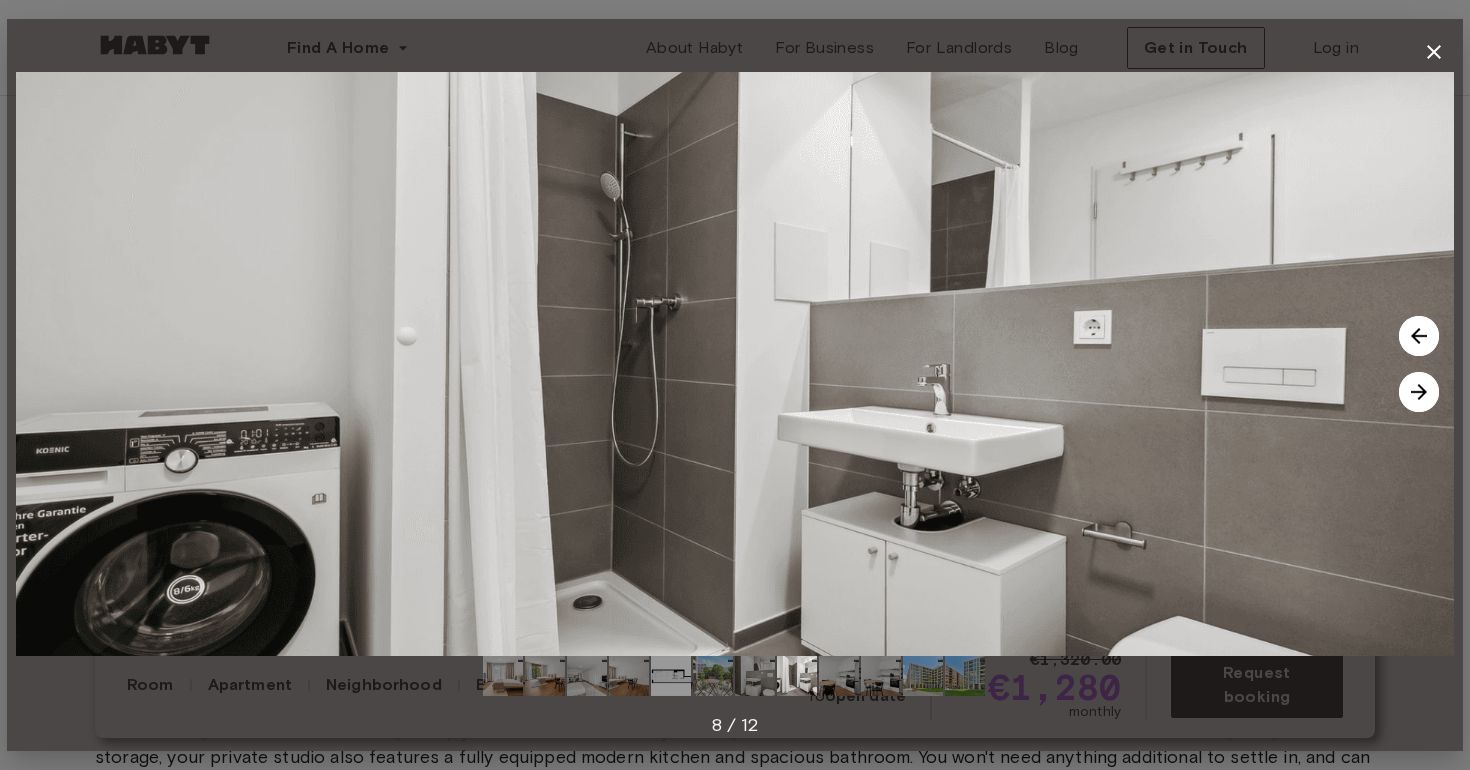 click at bounding box center [1419, 392] 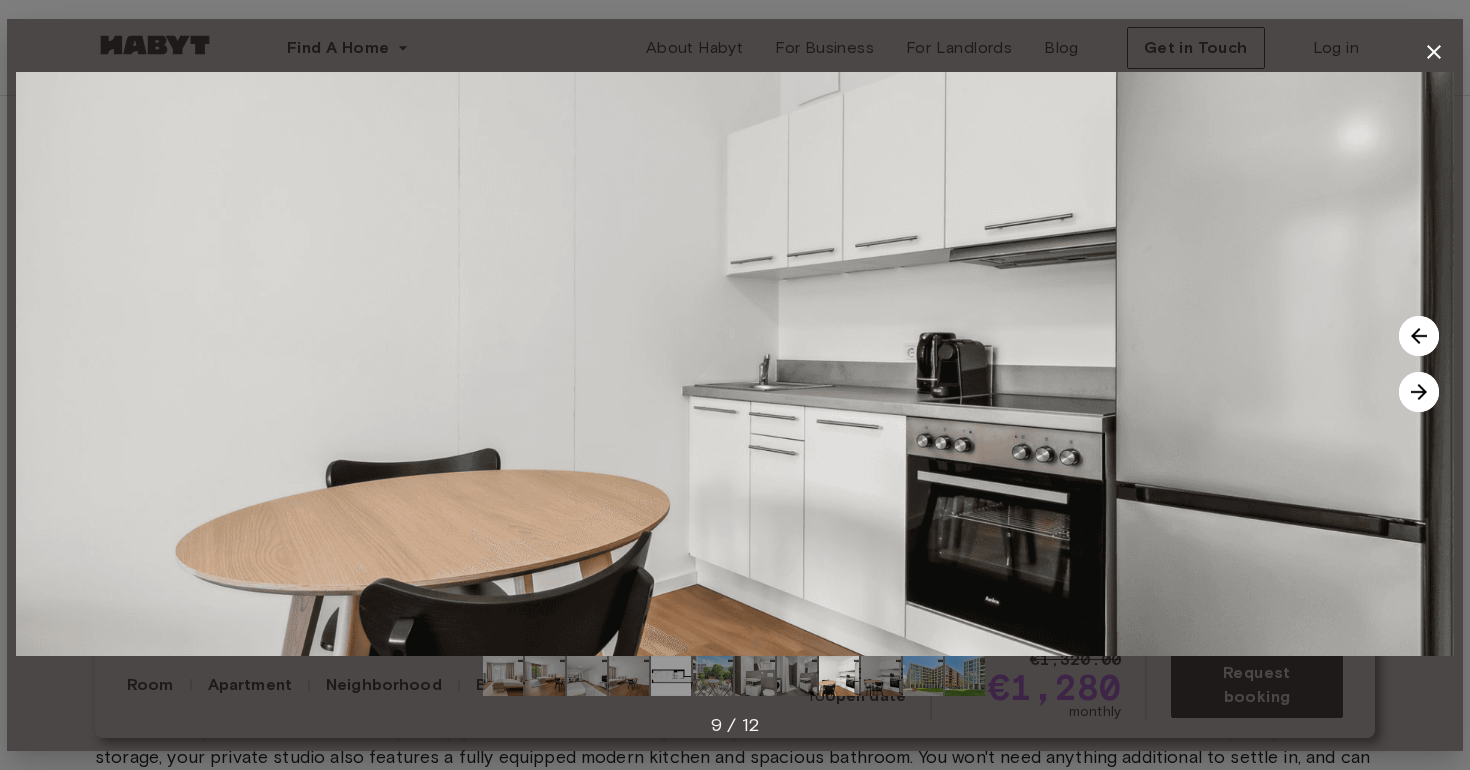 click at bounding box center (1419, 392) 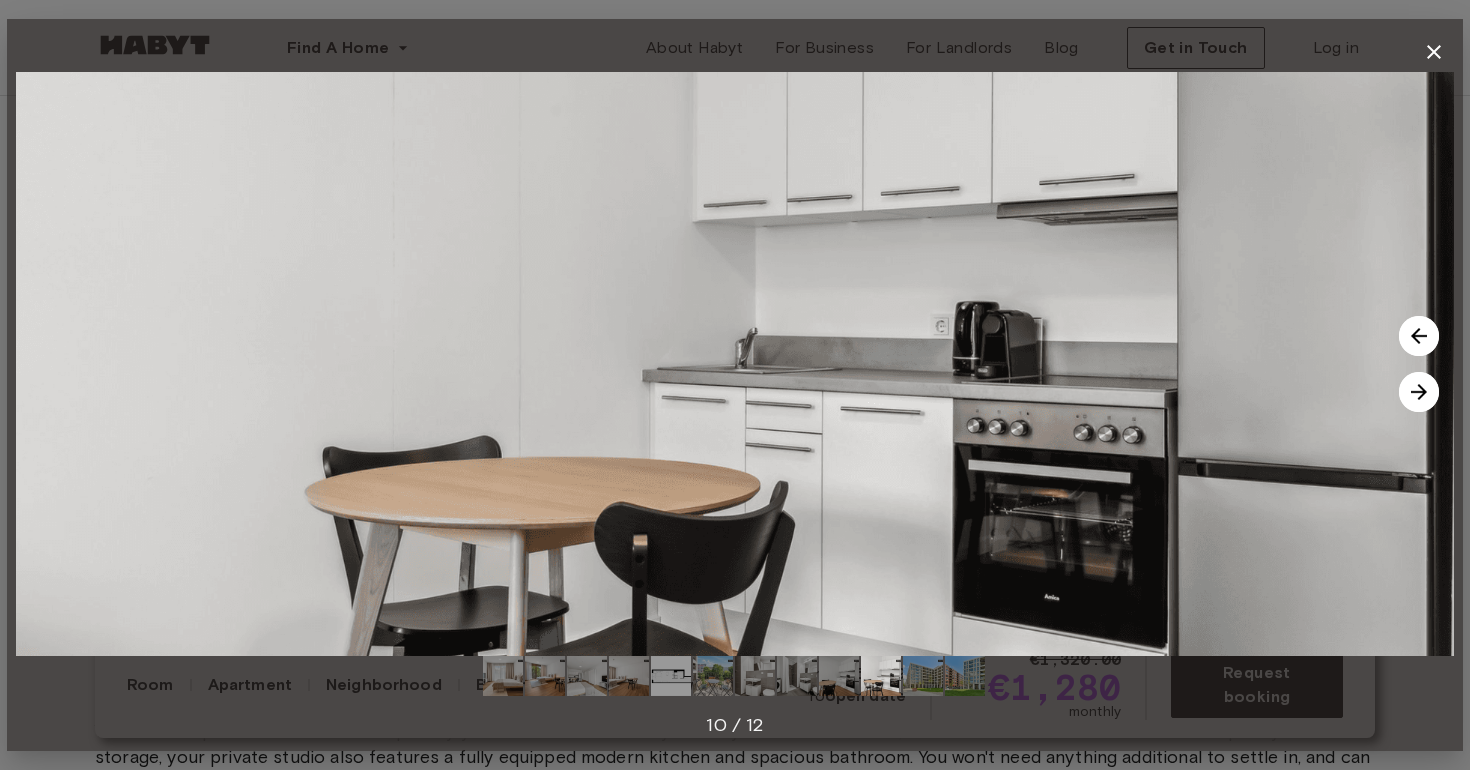click at bounding box center [1419, 392] 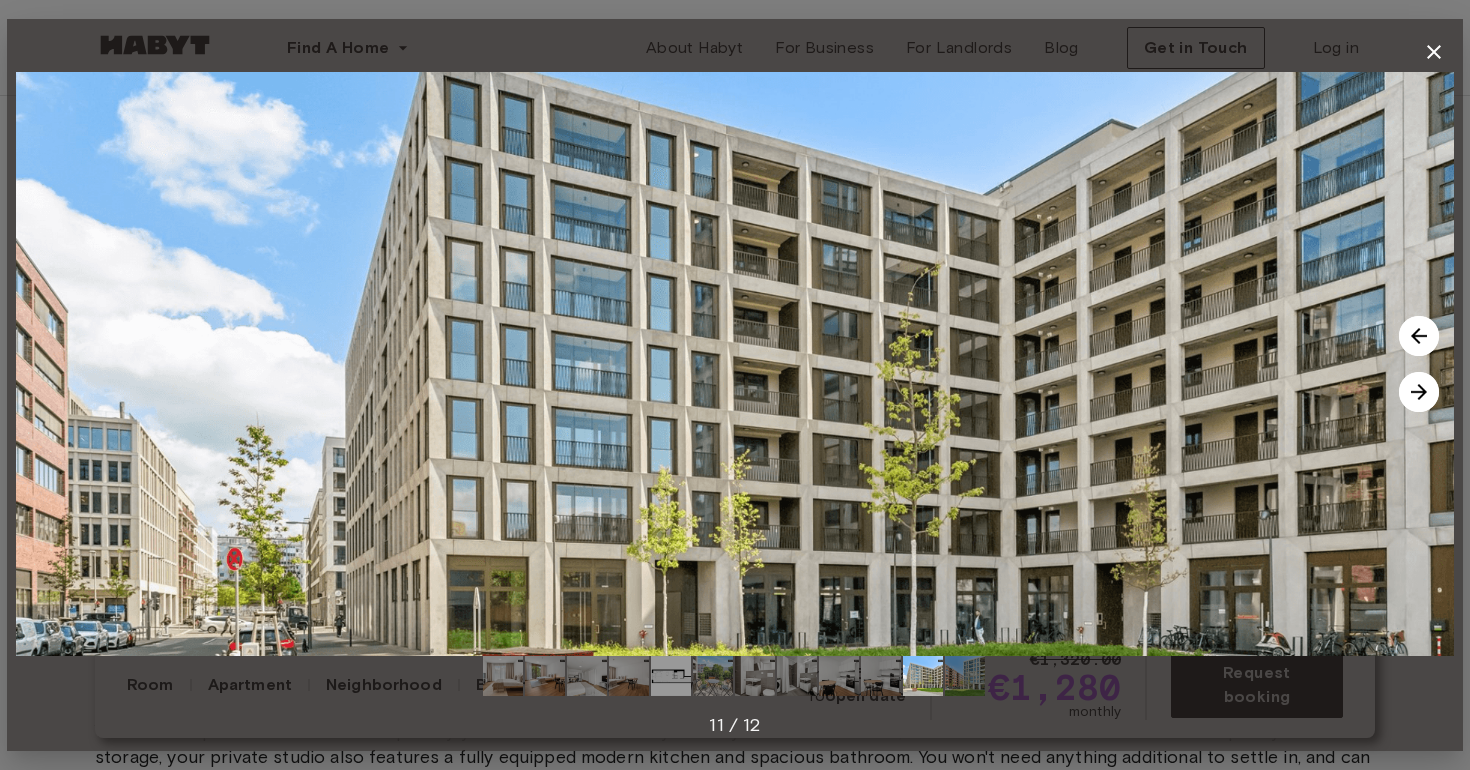 click at bounding box center [1419, 392] 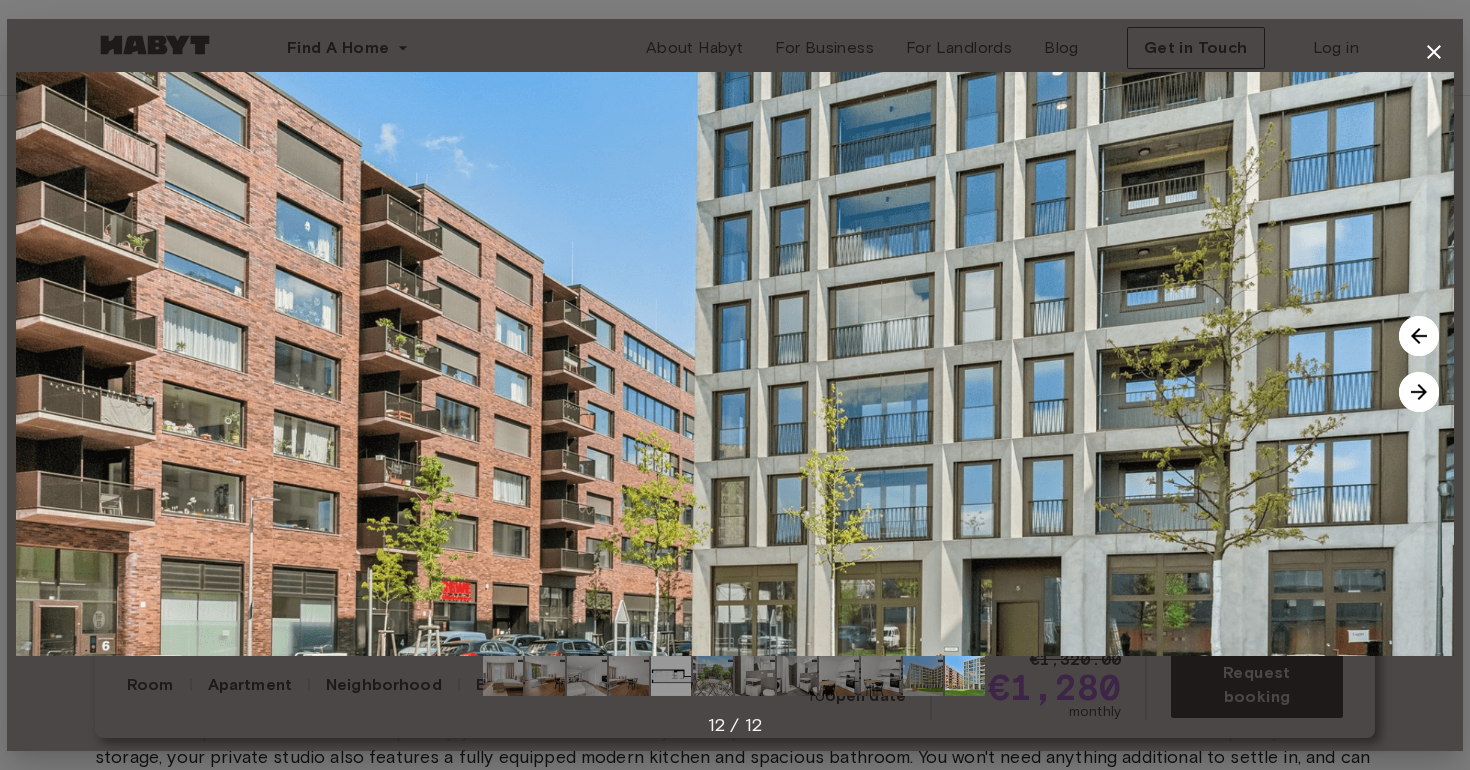click at bounding box center (1419, 392) 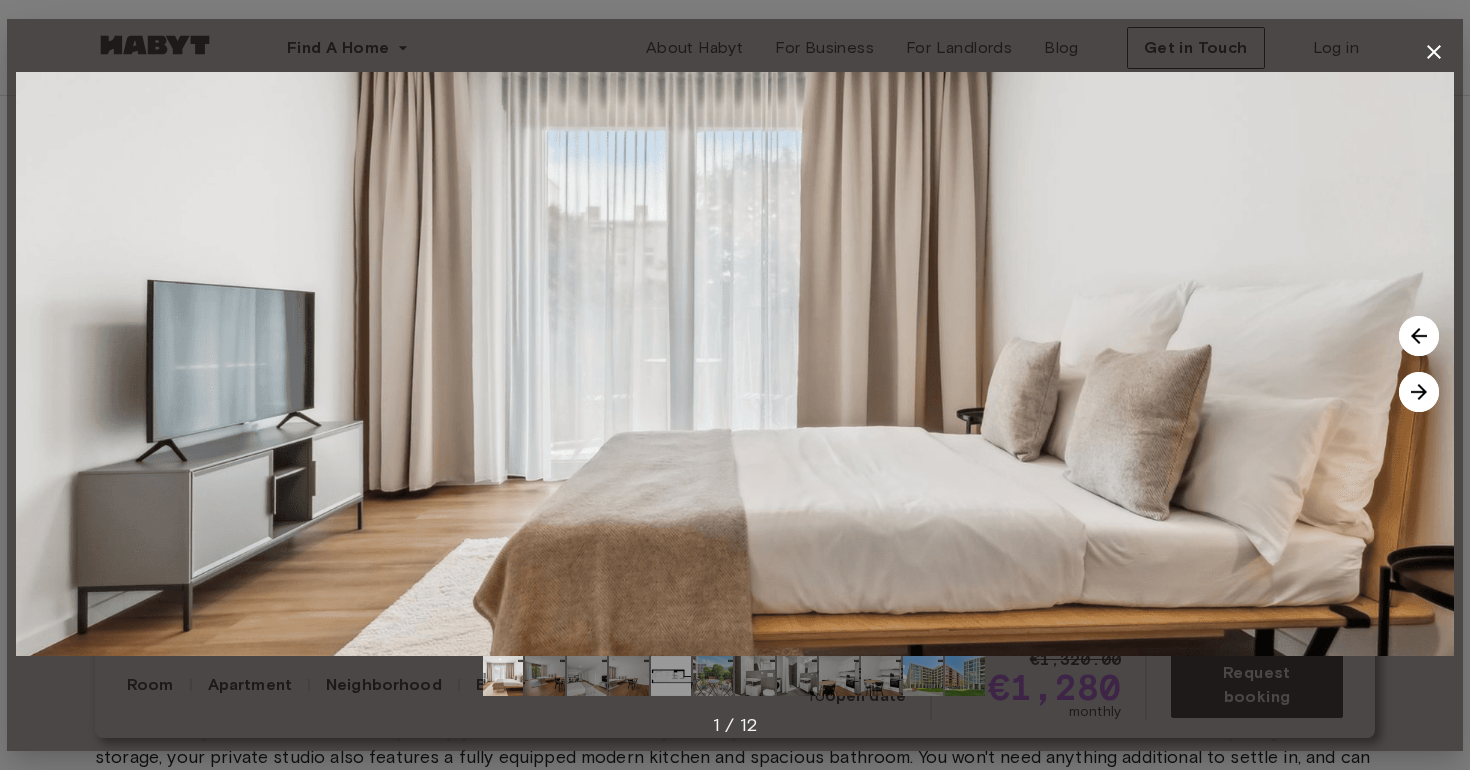 click at bounding box center [1419, 392] 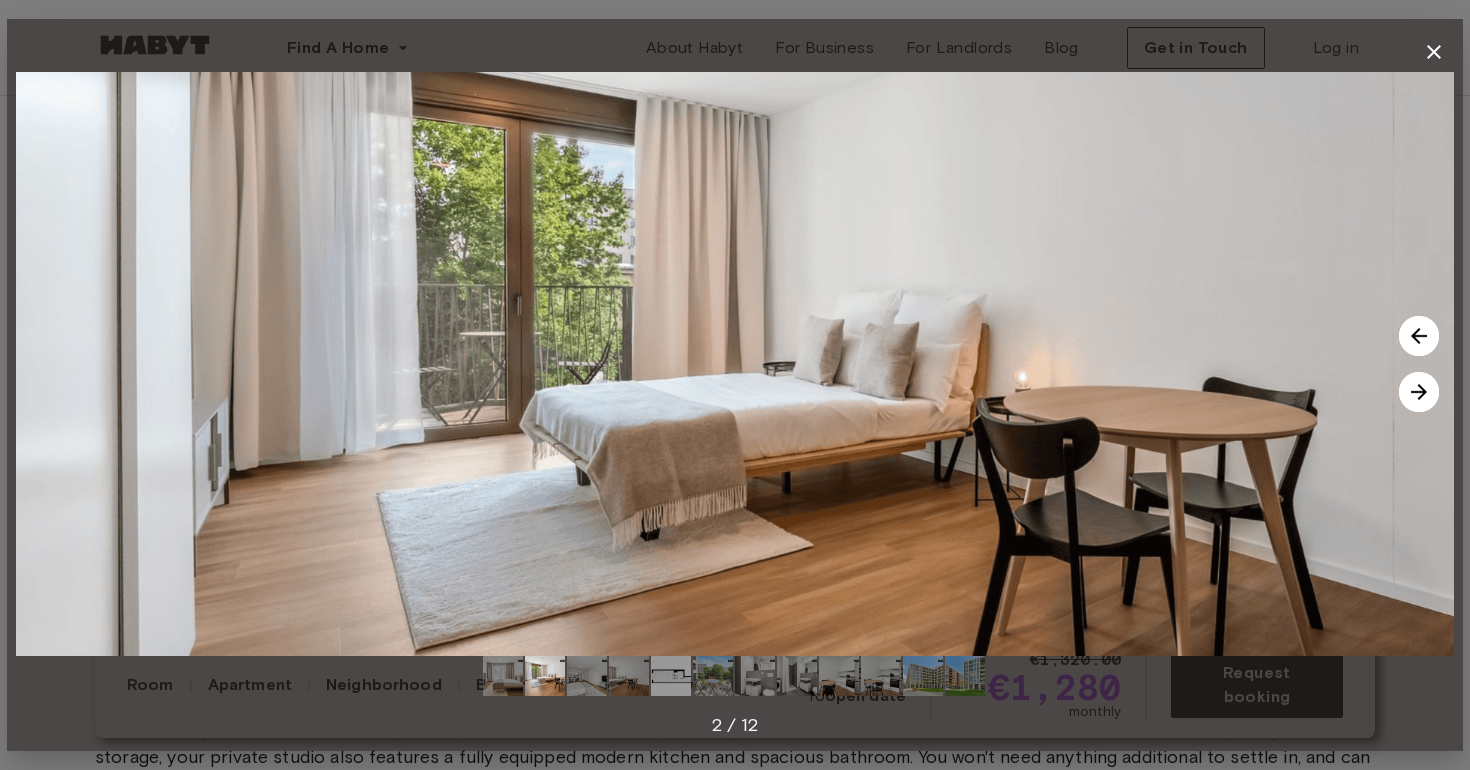 click at bounding box center [1419, 392] 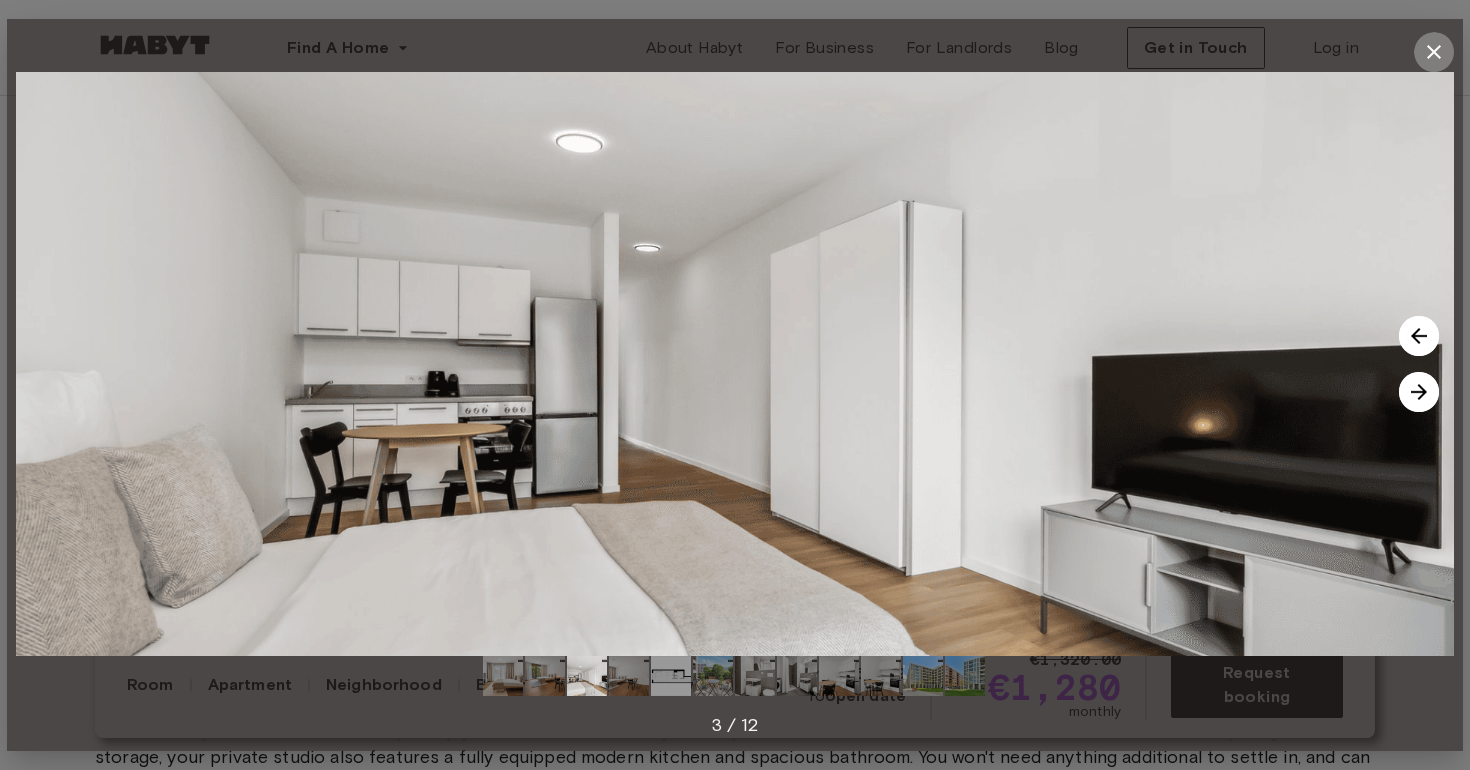 click 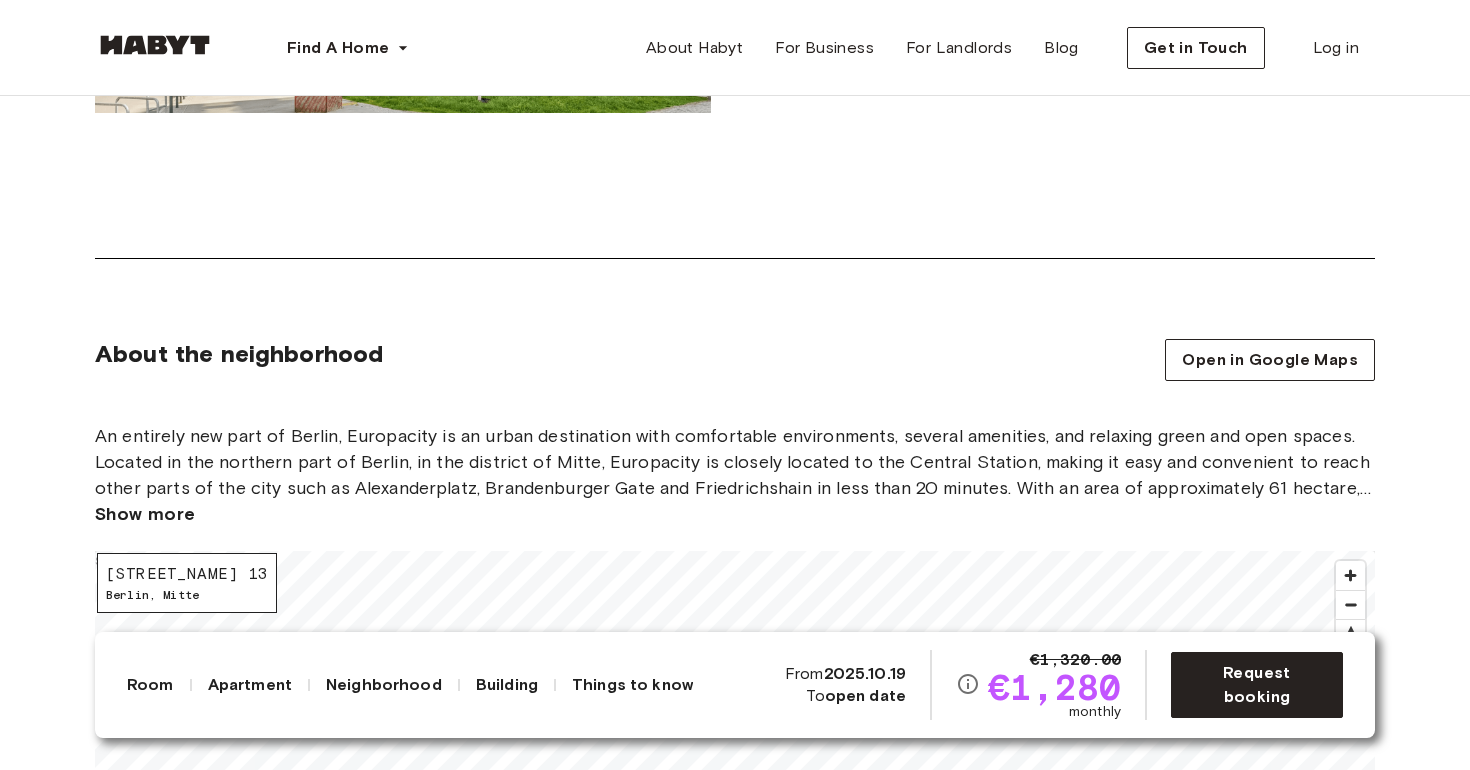 scroll, scrollTop: 1722, scrollLeft: 0, axis: vertical 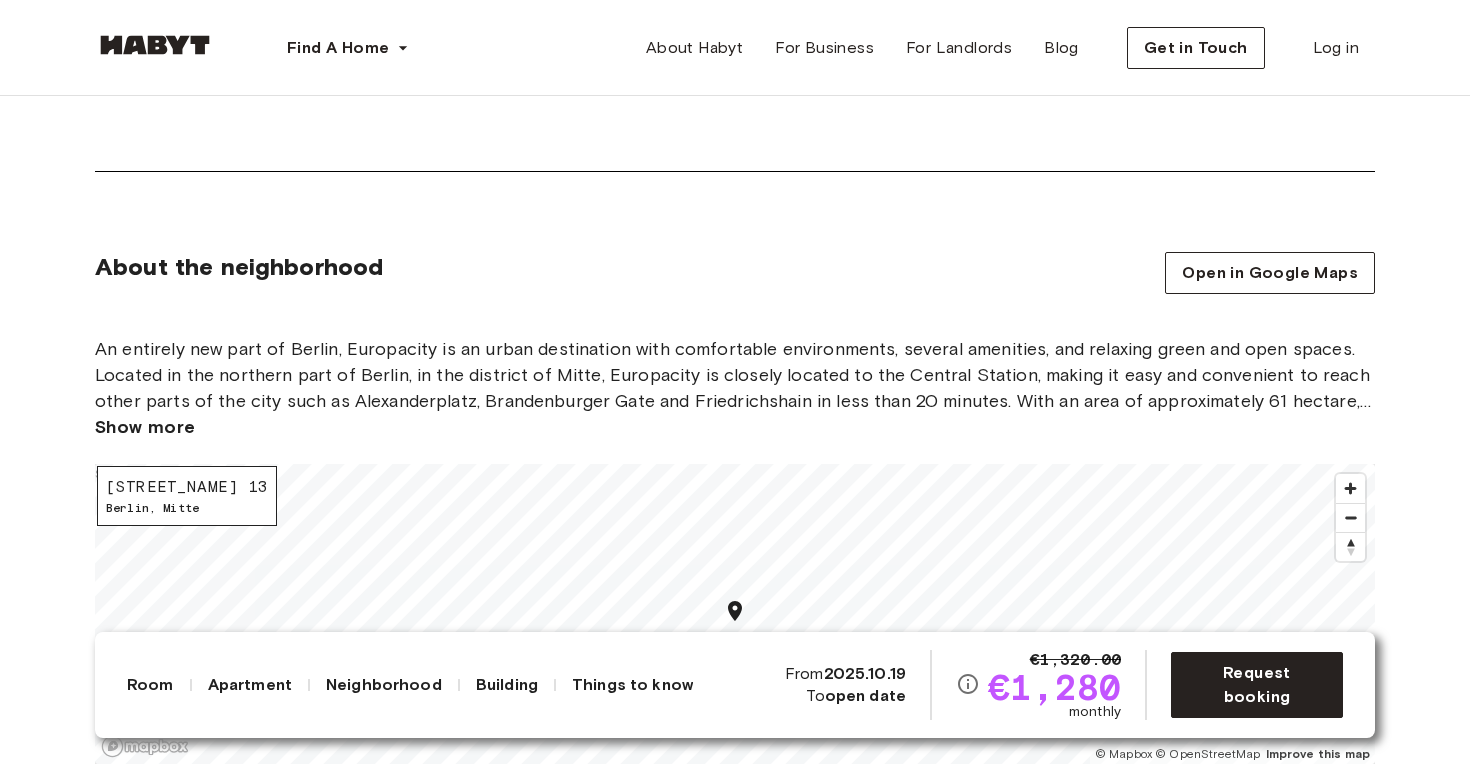 click on "An entirely new part of Berlin, Europacity is an urban destination with comfortable environments, several amenities, and relaxing green and open spaces. Located in the northern part of Berlin, in the district of Mitte, Europacity is closely located to the Central Station, making it easy and convenient to reach other parts of the city such as Alexanderplatz, Brandenburger Gate and Friedrichshain in less than 20 minutes. With an area of approximately 61 hectare, Europacity offers all the amenities you’d expect from the city center, in addition to relaxing green and open spaces." at bounding box center [735, 375] 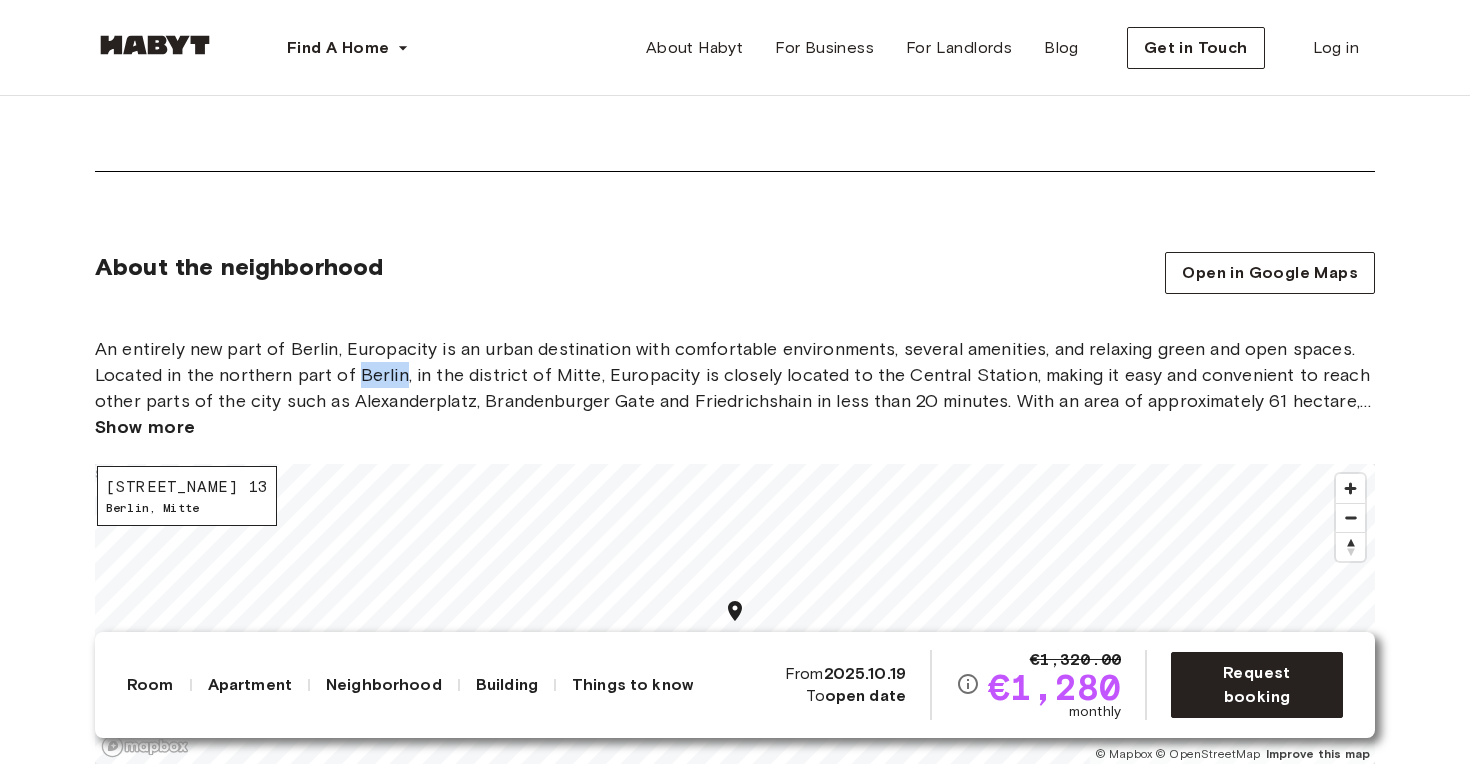 click on "An entirely new part of Berlin, Europacity is an urban destination with comfortable environments, several amenities, and relaxing green and open spaces. Located in the northern part of Berlin, in the district of Mitte, Europacity is closely located to the Central Station, making it easy and convenient to reach other parts of the city such as Alexanderplatz, Brandenburger Gate and Friedrichshain in less than 20 minutes. With an area of approximately 61 hectare, Europacity offers all the amenities you’d expect from the city center, in addition to relaxing green and open spaces." at bounding box center (735, 375) 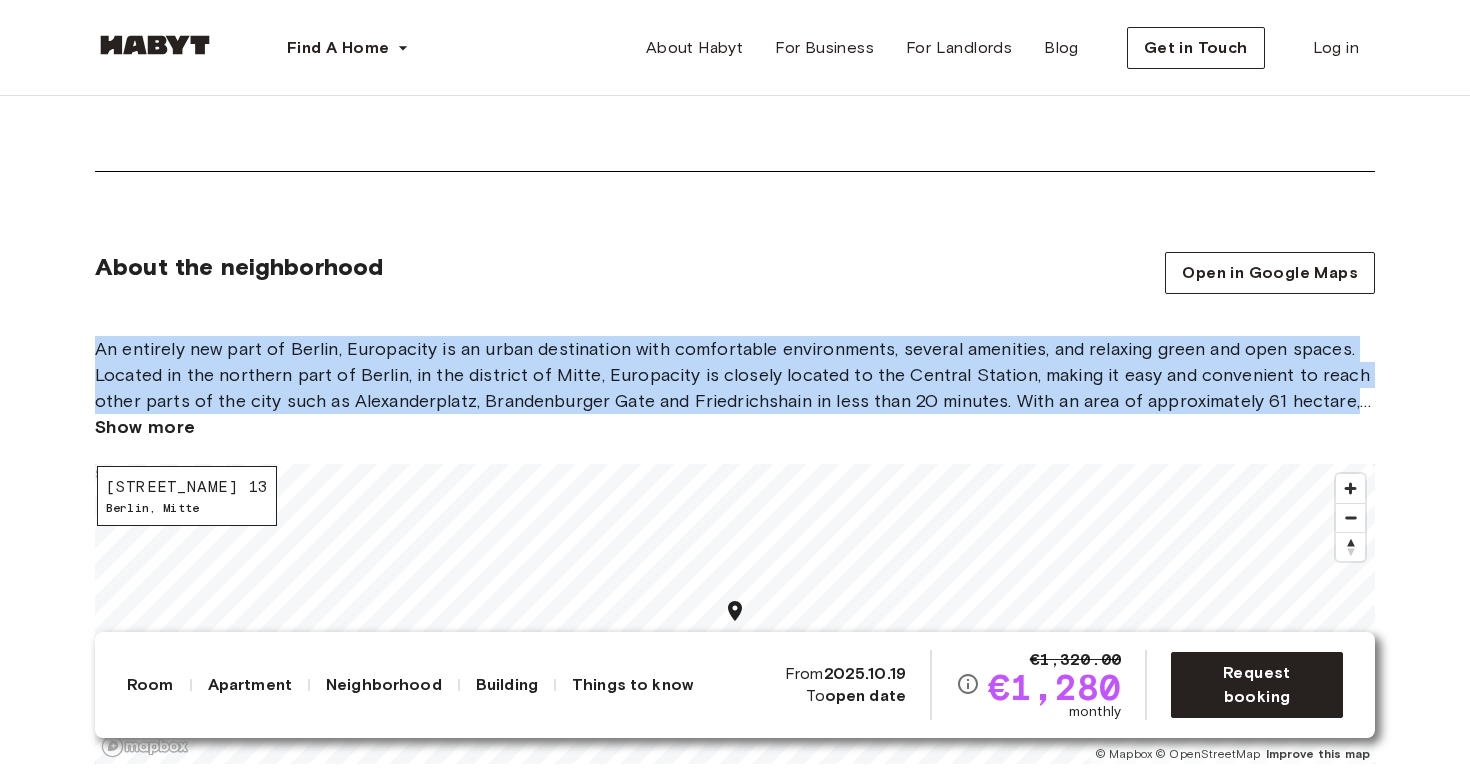 click on "An entirely new part of Berlin, Europacity is an urban destination with comfortable environments, several amenities, and relaxing green and open spaces. Located in the northern part of Berlin, in the district of Mitte, Europacity is closely located to the Central Station, making it easy and convenient to reach other parts of the city such as Alexanderplatz, Brandenburger Gate and Friedrichshain in less than 20 minutes. With an area of approximately 61 hectare, Europacity offers all the amenities you’d expect from the city center, in addition to relaxing green and open spaces." at bounding box center (735, 375) 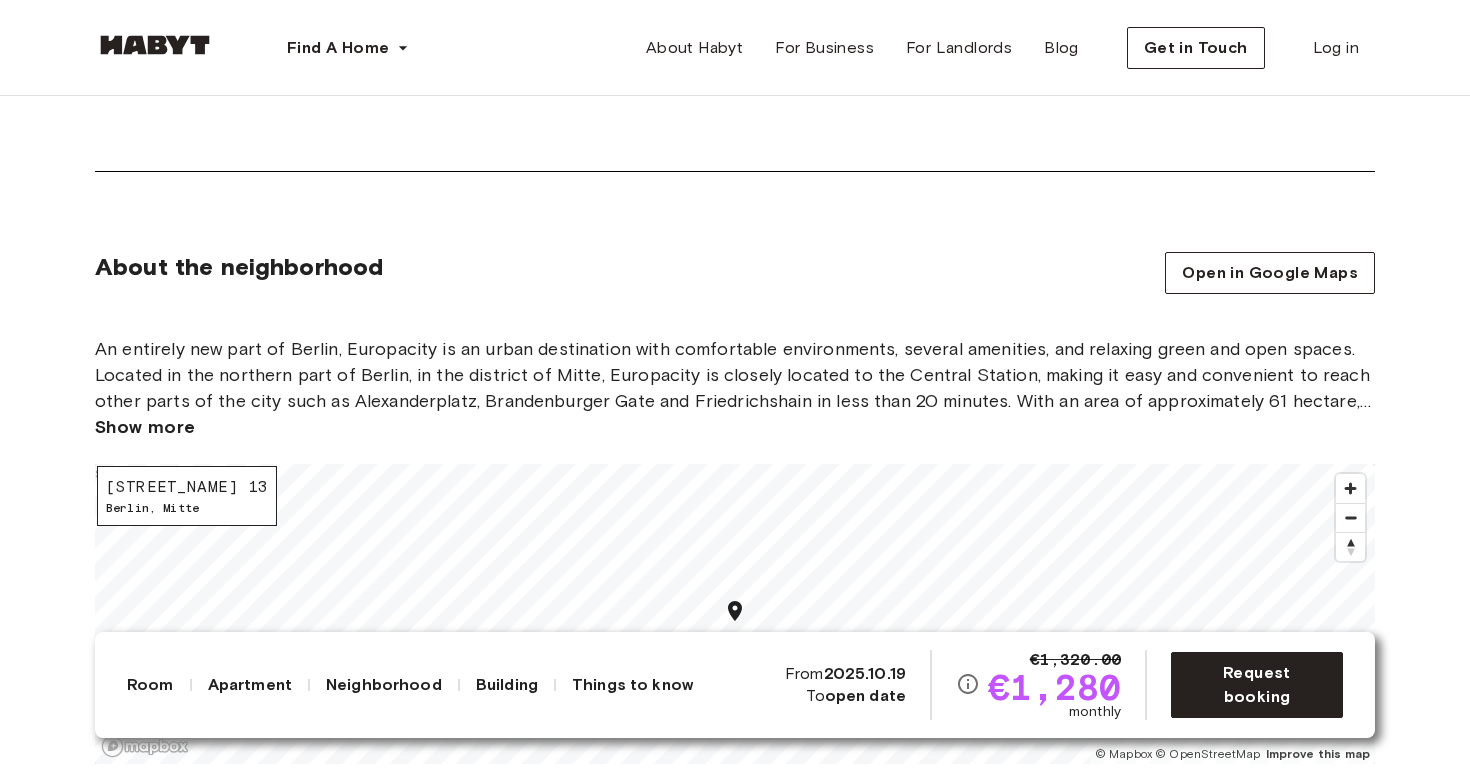click on "An entirely new part of Berlin, Europacity is an urban destination with comfortable environments, several amenities, and relaxing green and open spaces. Located in the northern part of Berlin, in the district of Mitte, Europacity is closely located to the Central Station, making it easy and convenient to reach other parts of the city such as Alexanderplatz, Brandenburger Gate and Friedrichshain in less than 20 minutes. With an area of approximately 61 hectare, Europacity offers all the amenities you’d expect from the city center, in addition to relaxing green and open spaces." at bounding box center (735, 375) 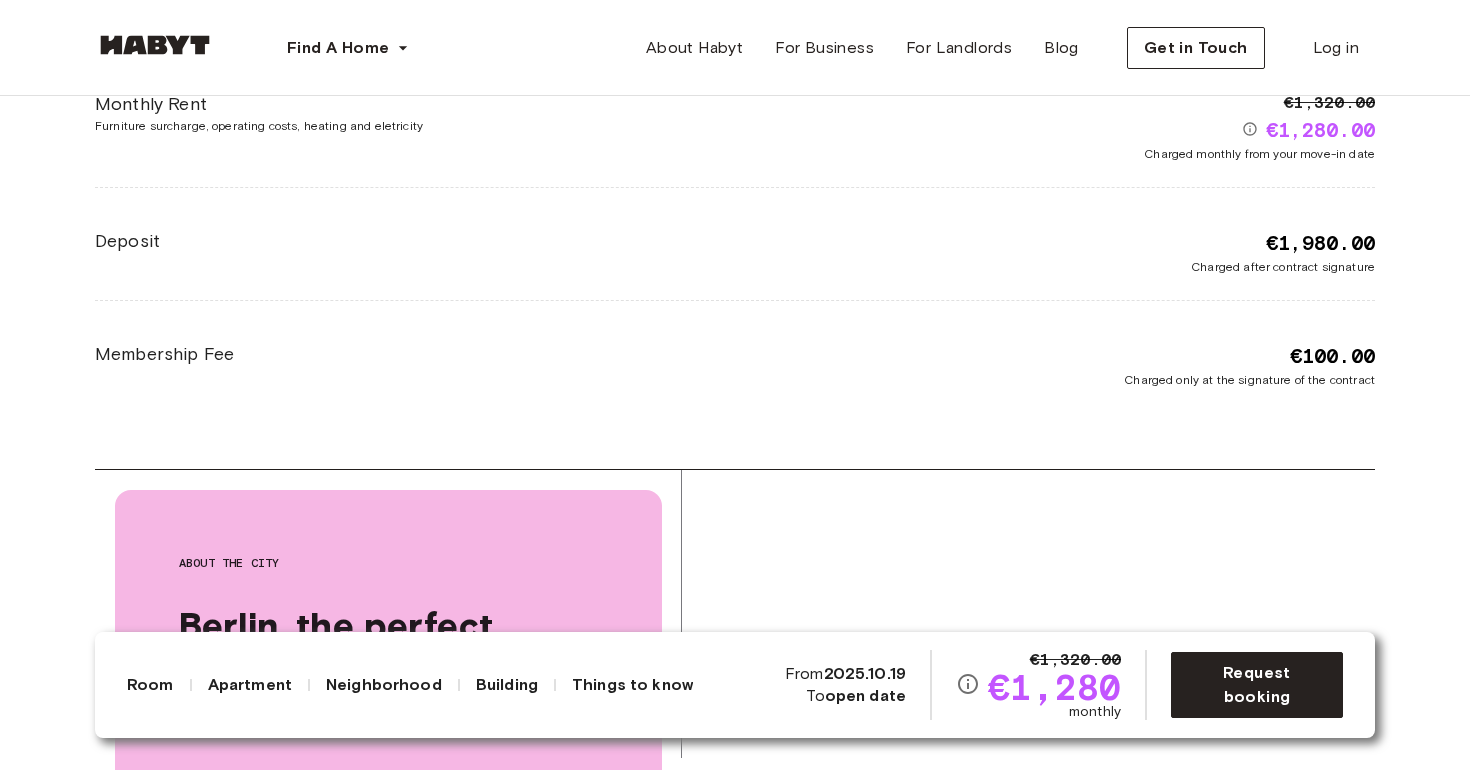 scroll, scrollTop: 2952, scrollLeft: 0, axis: vertical 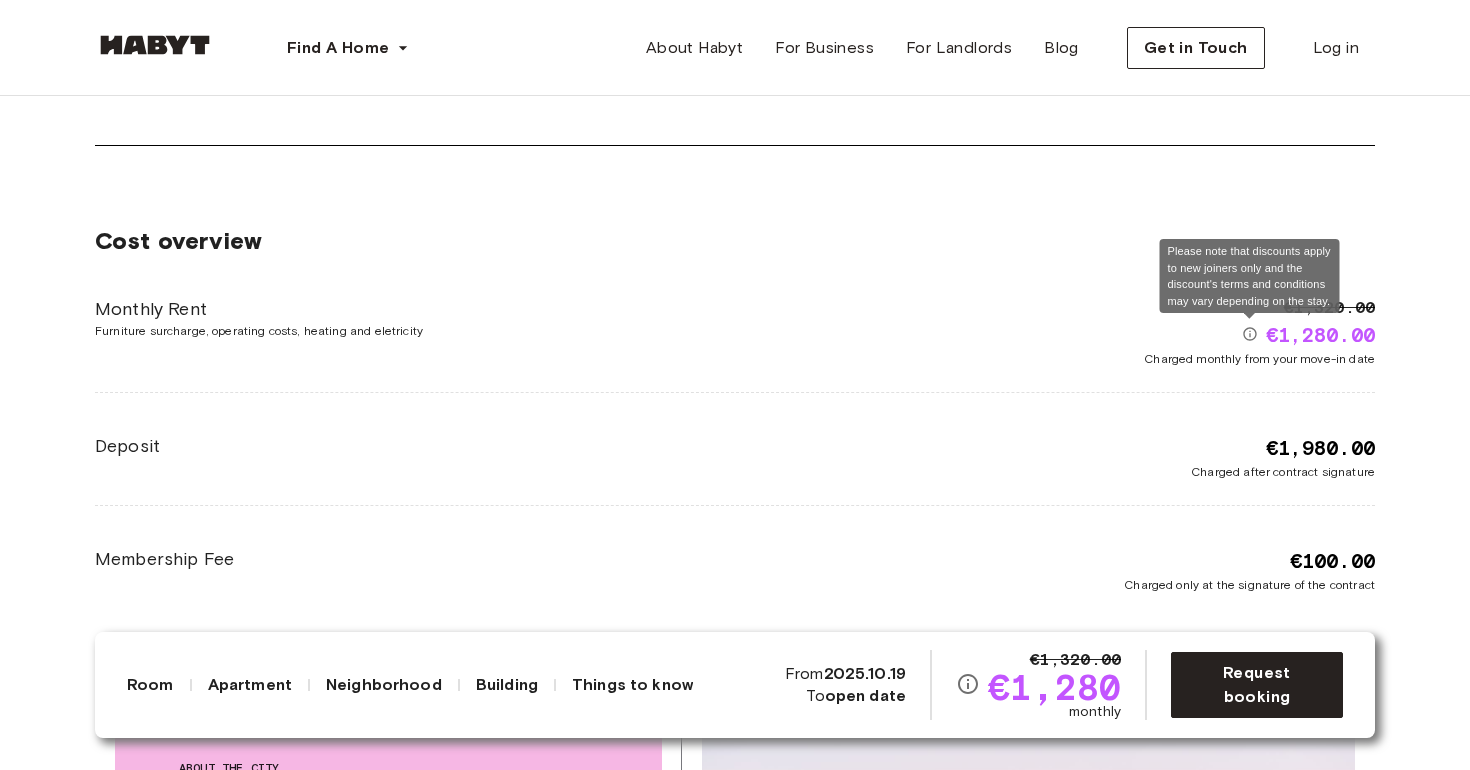 click 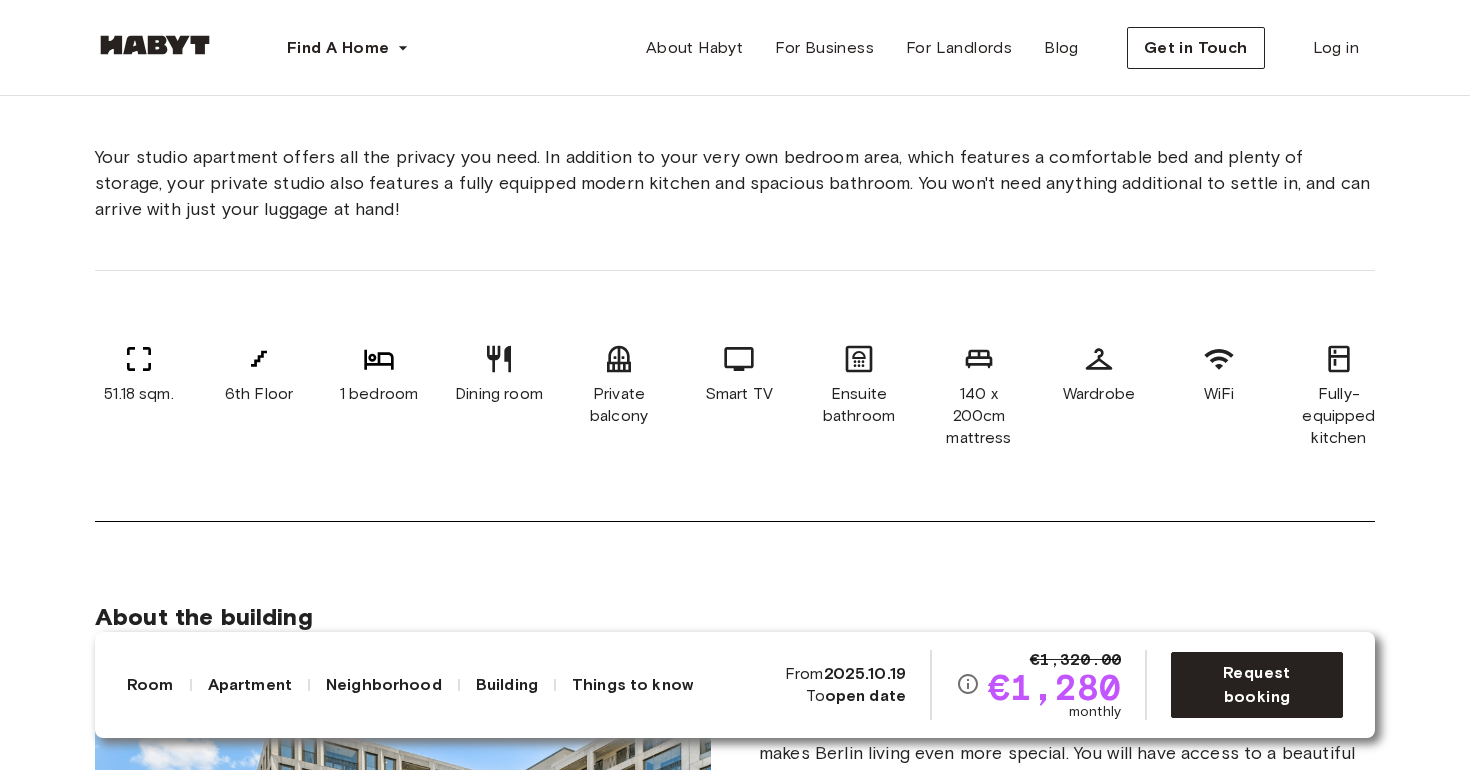 scroll, scrollTop: 703, scrollLeft: 0, axis: vertical 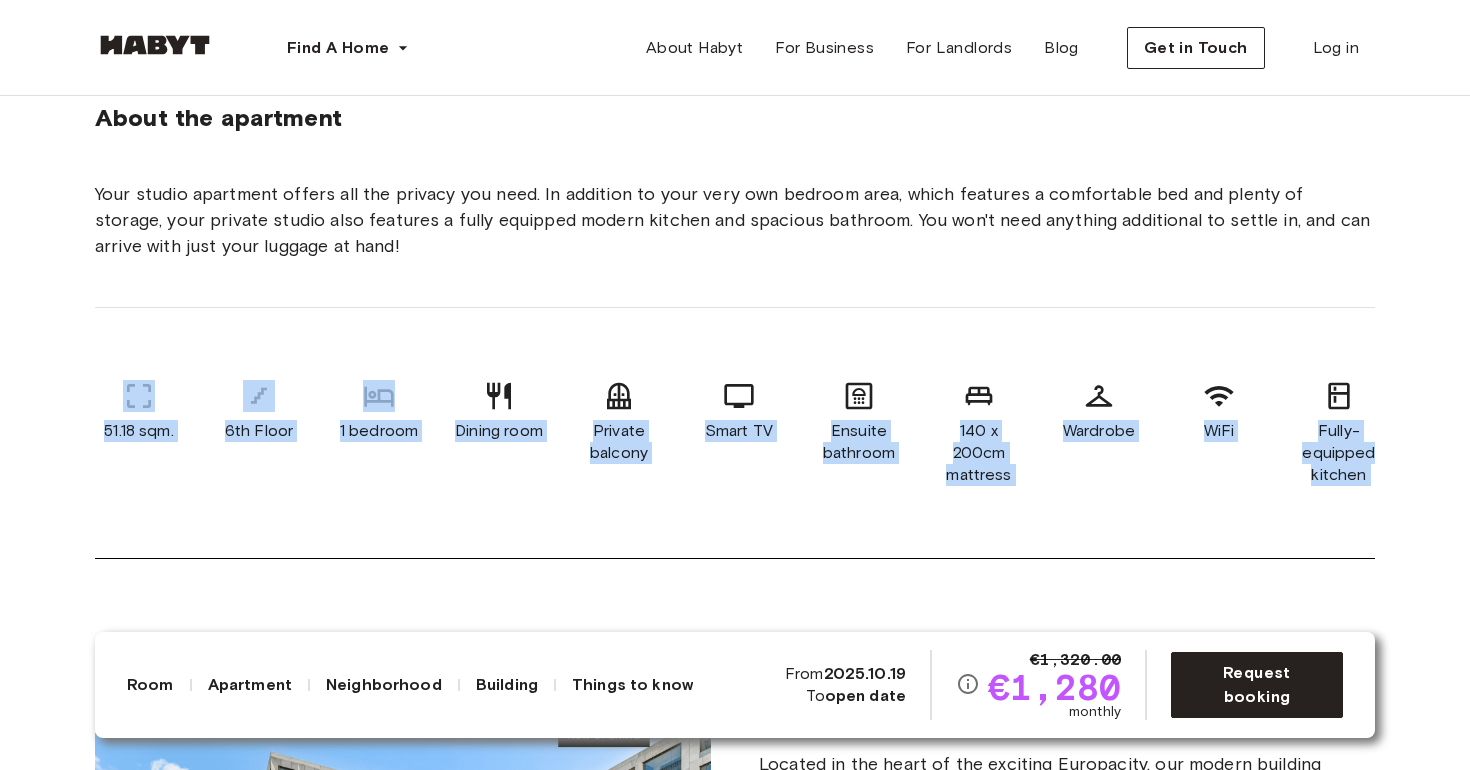 drag, startPoint x: 1446, startPoint y: 490, endPoint x: 364, endPoint y: 238, distance: 1110.9581 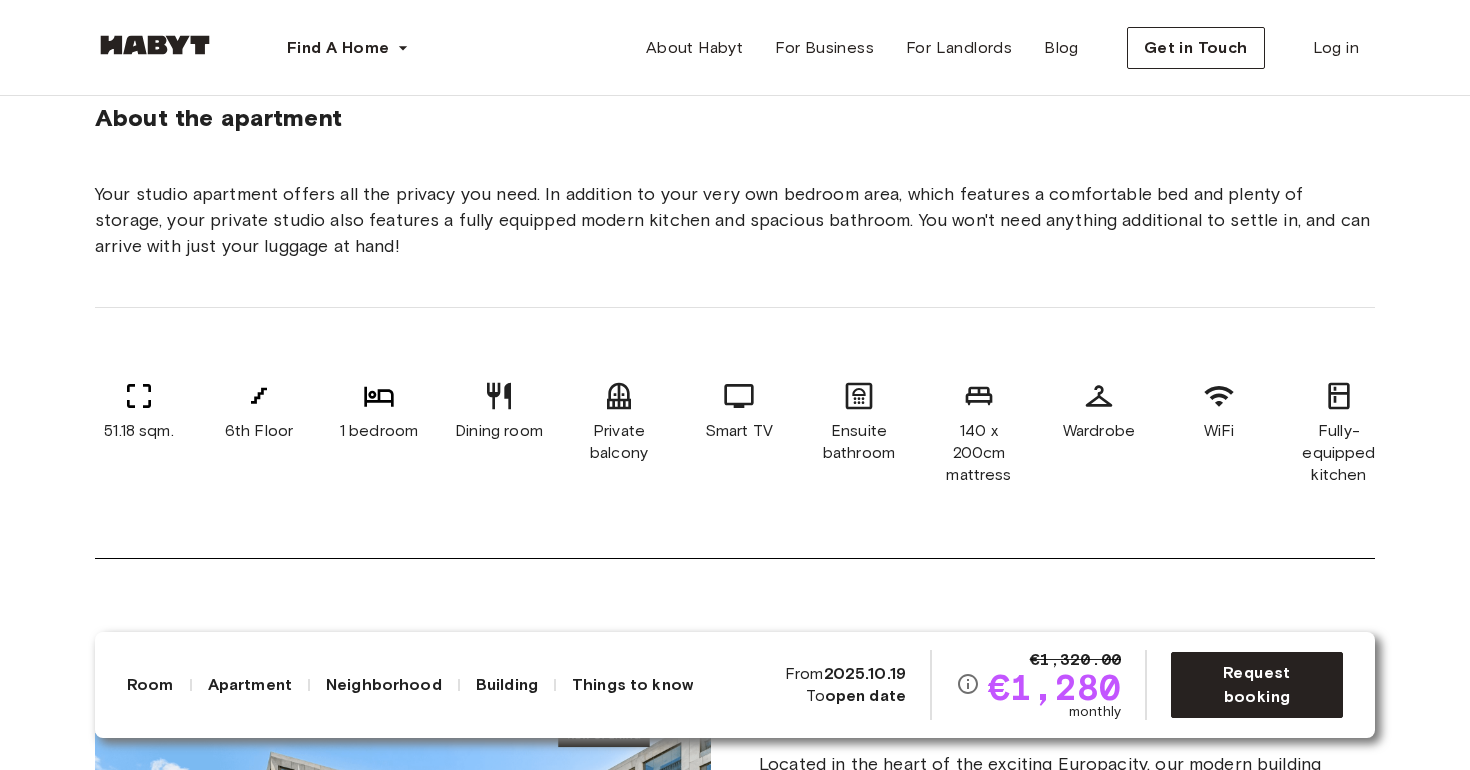 click on "Your studio apartment offers all the privacy you need. In addition to your very own bedroom area, which features a comfortable bed and plenty of storage, your private studio also features a fully equipped modern kitchen and spacious bathroom. You won't need anything additional to settle in, and can arrive with just your luggage at hand!" at bounding box center [735, 220] 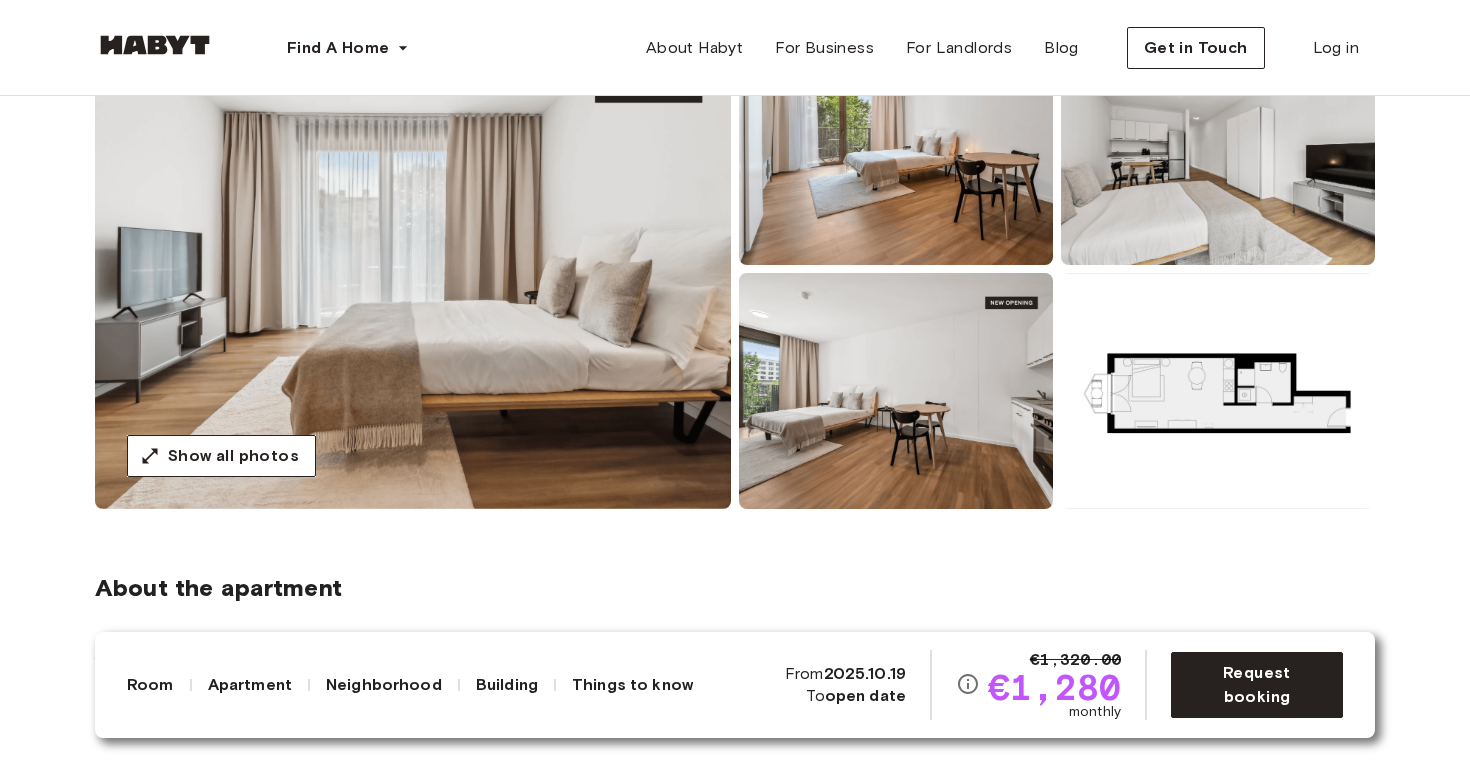 scroll, scrollTop: 235, scrollLeft: 0, axis: vertical 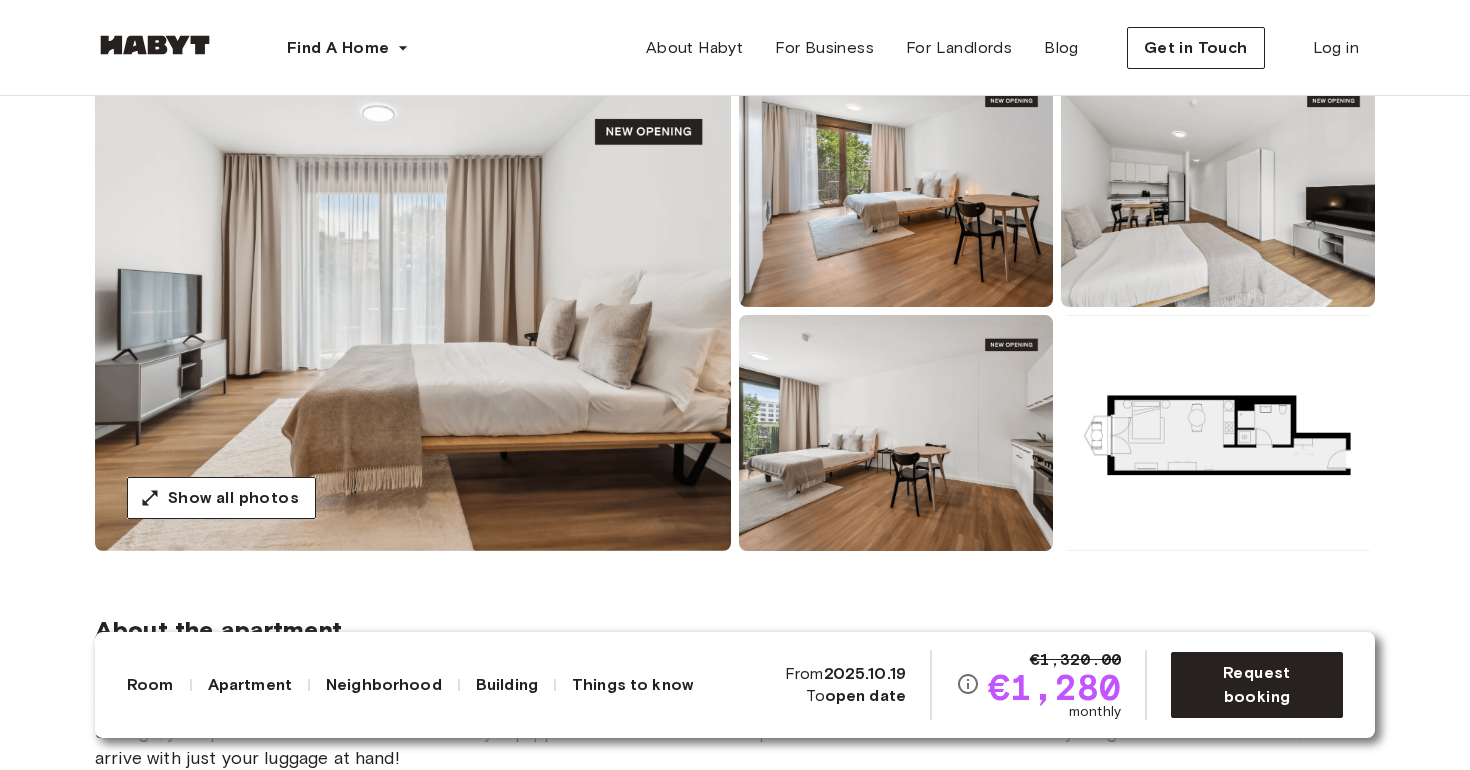 click at bounding box center (413, 311) 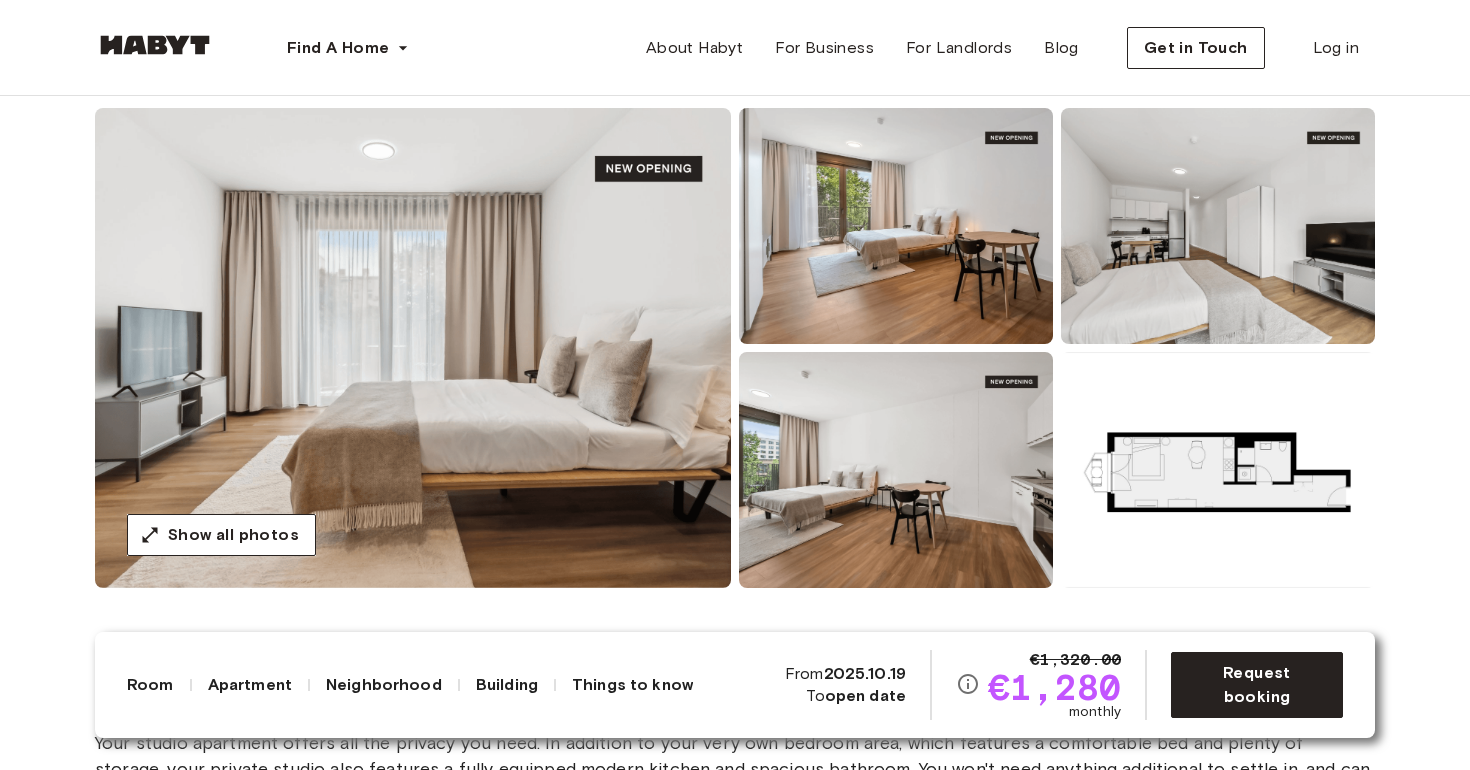scroll, scrollTop: 129, scrollLeft: 0, axis: vertical 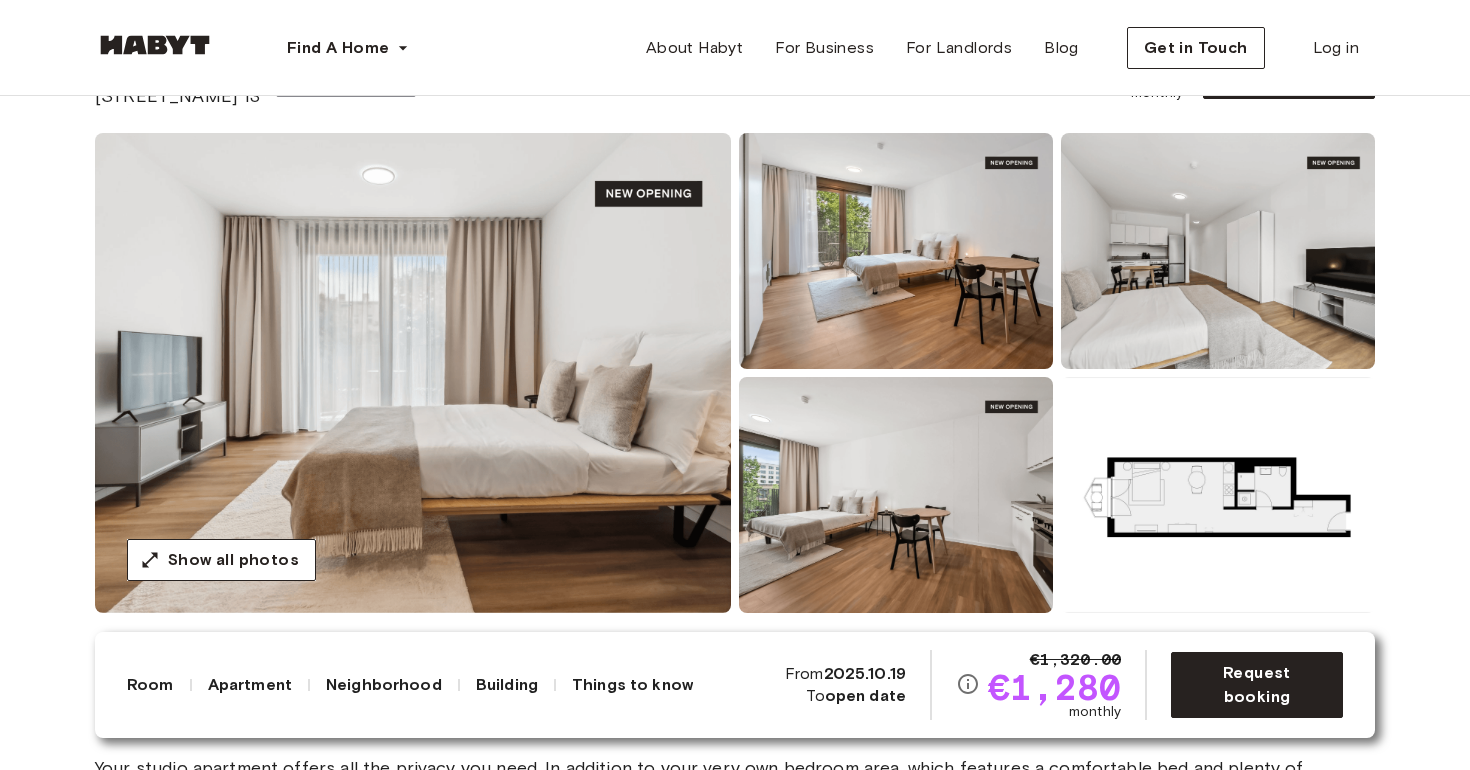 drag, startPoint x: 737, startPoint y: 373, endPoint x: 773, endPoint y: 373, distance: 36 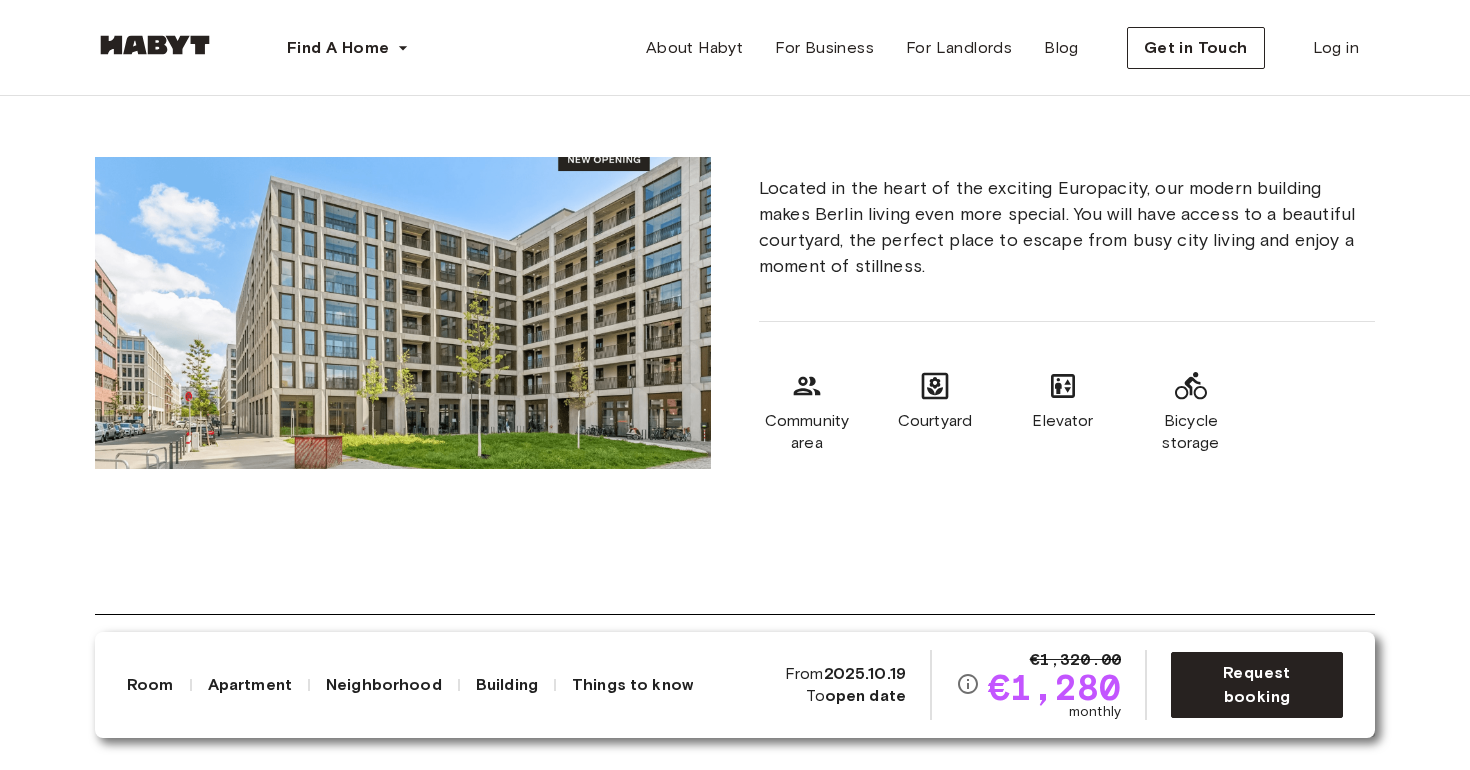 scroll, scrollTop: 1270, scrollLeft: 0, axis: vertical 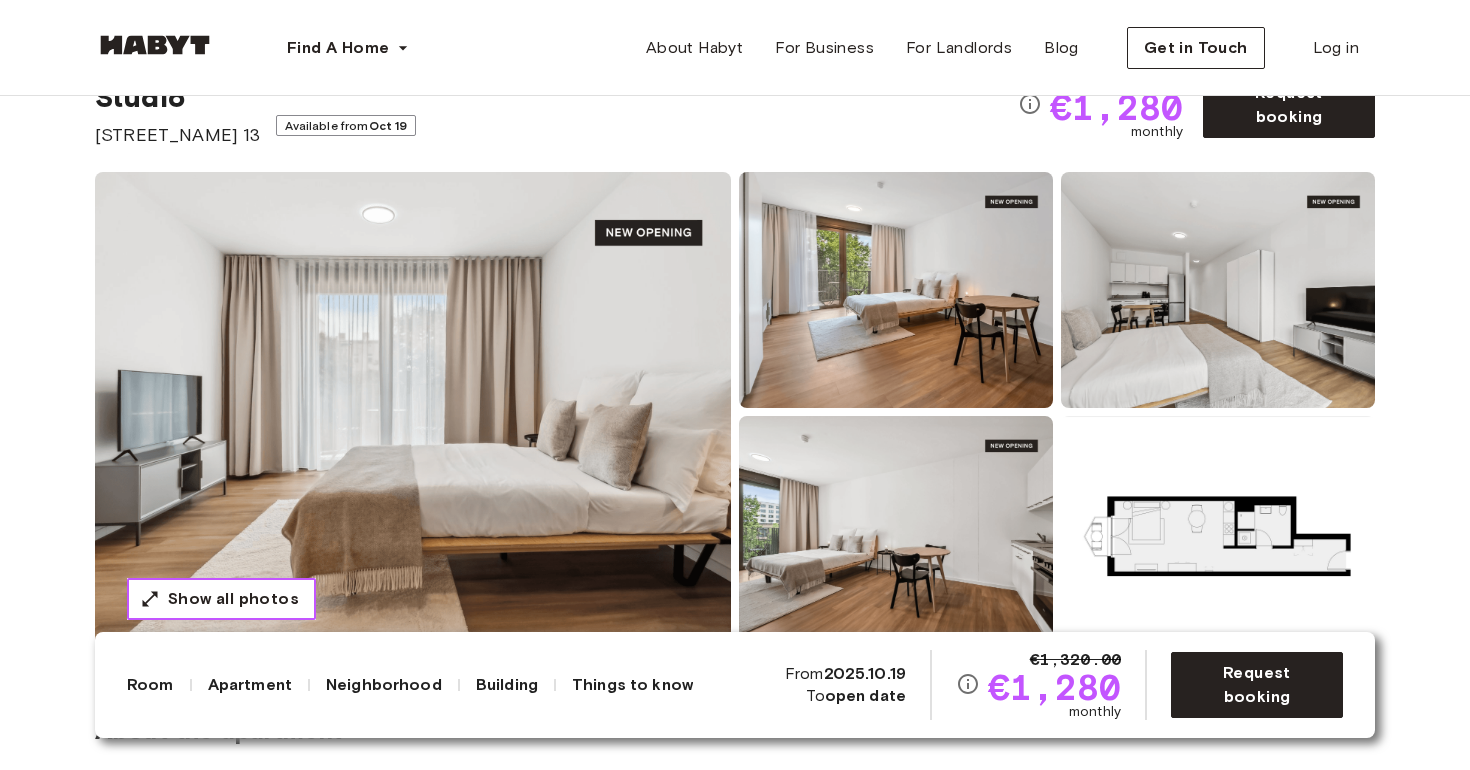 click on "Show all photos" at bounding box center (233, 599) 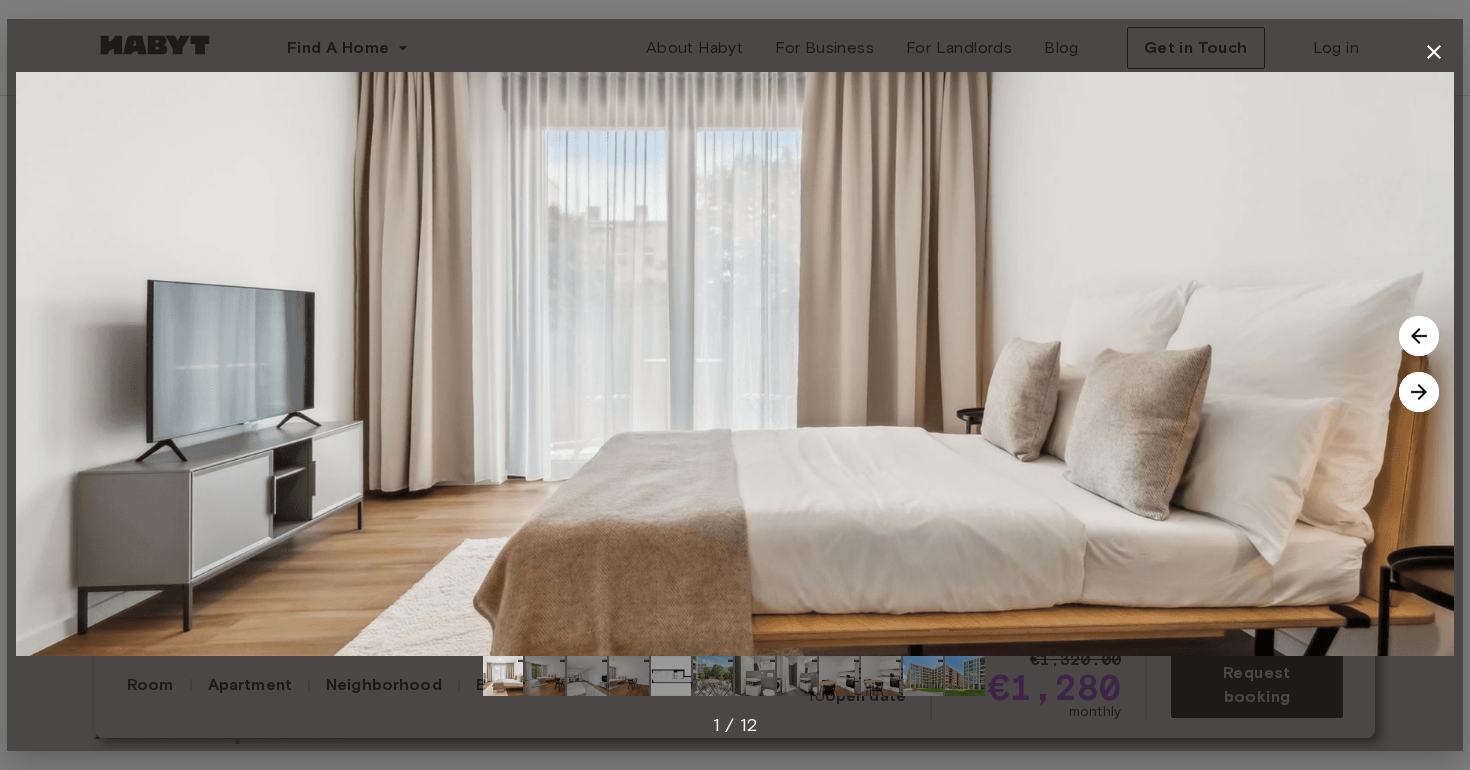 click at bounding box center (1419, 392) 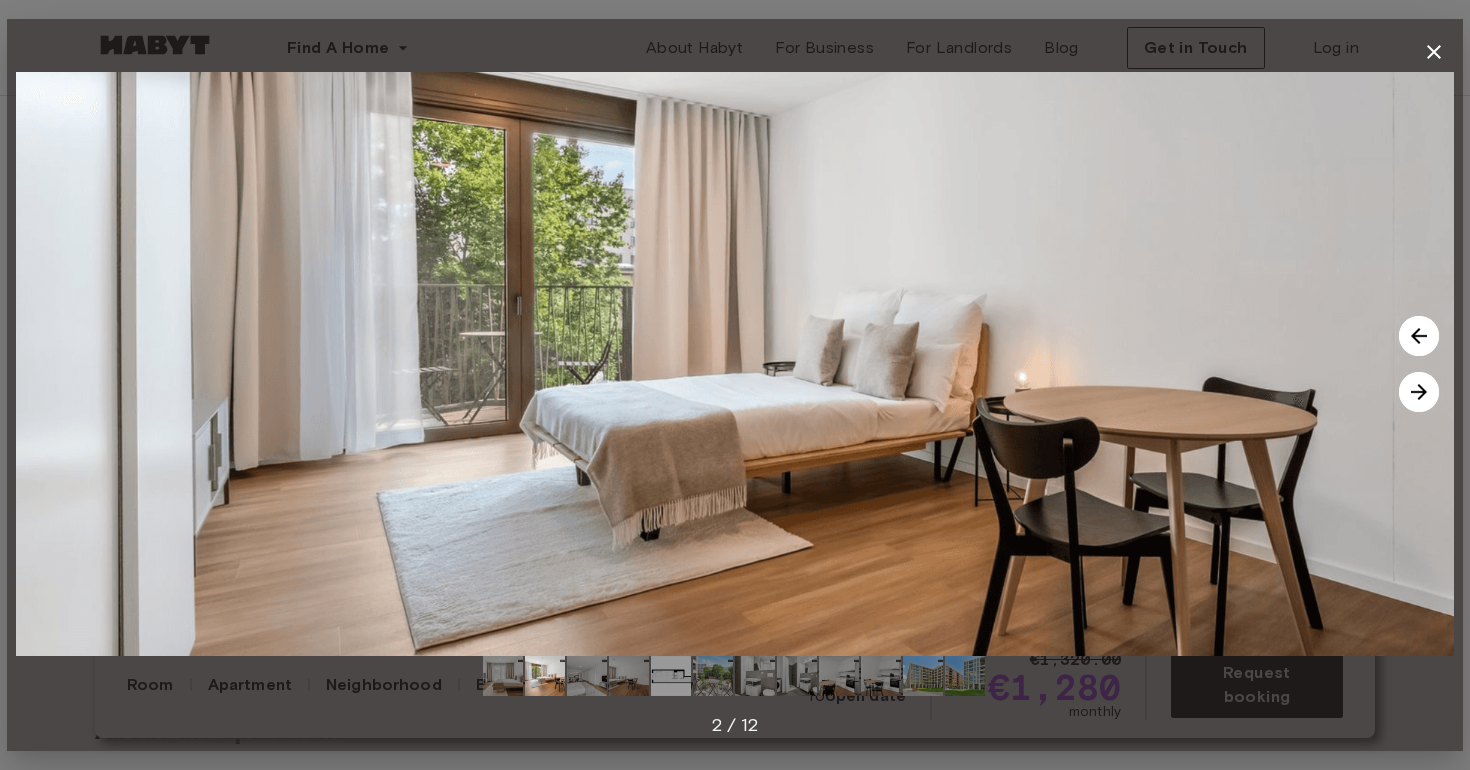 click at bounding box center [1419, 392] 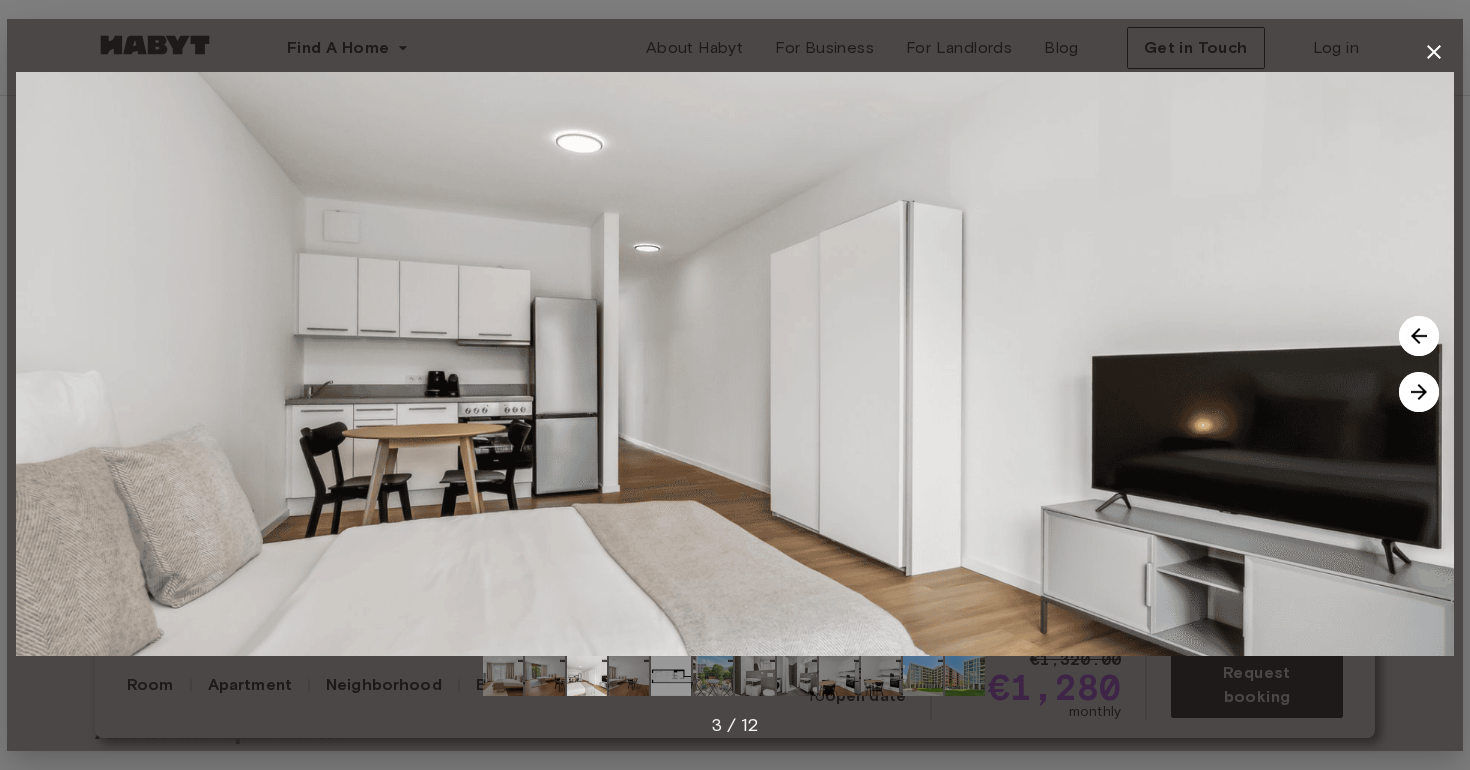 click at bounding box center [1419, 392] 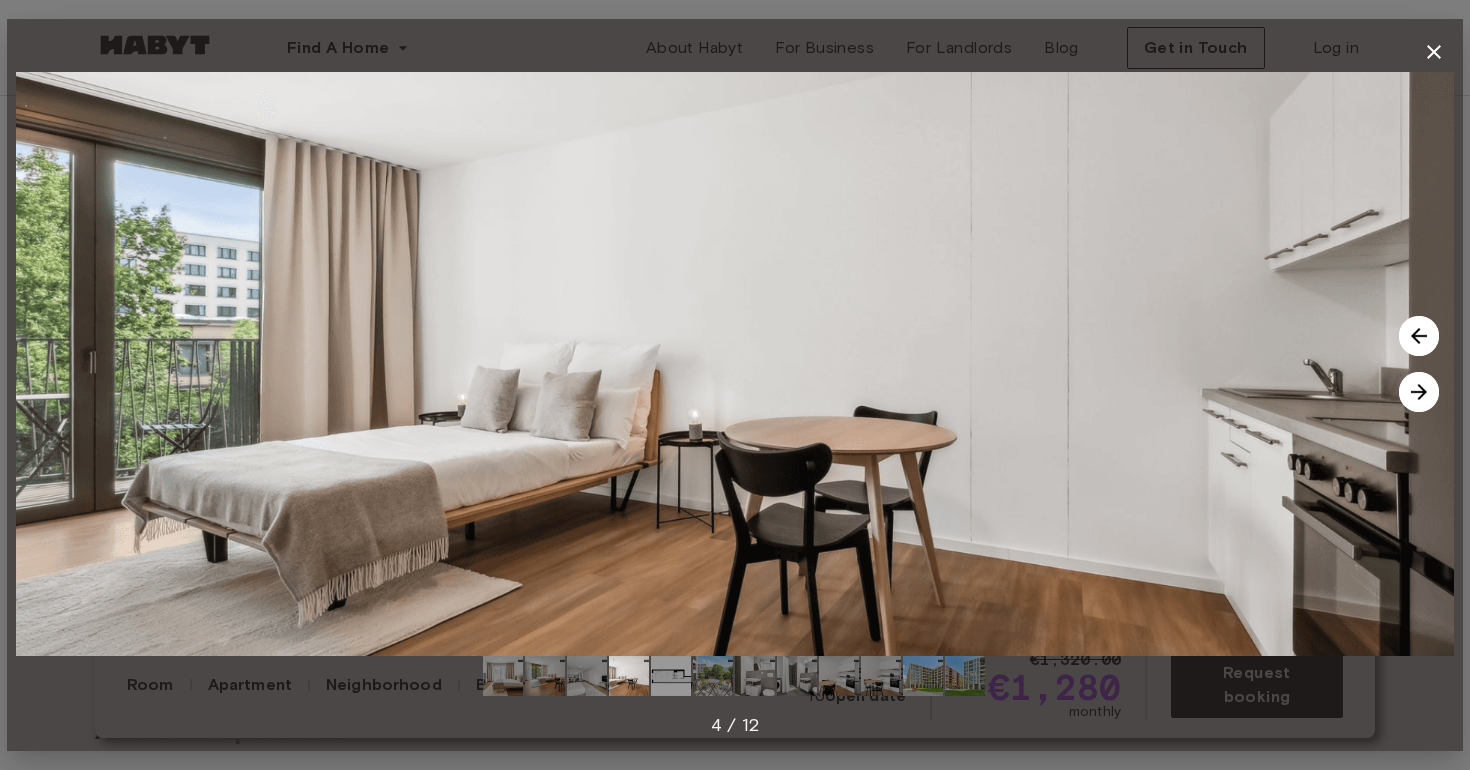 click at bounding box center [1419, 392] 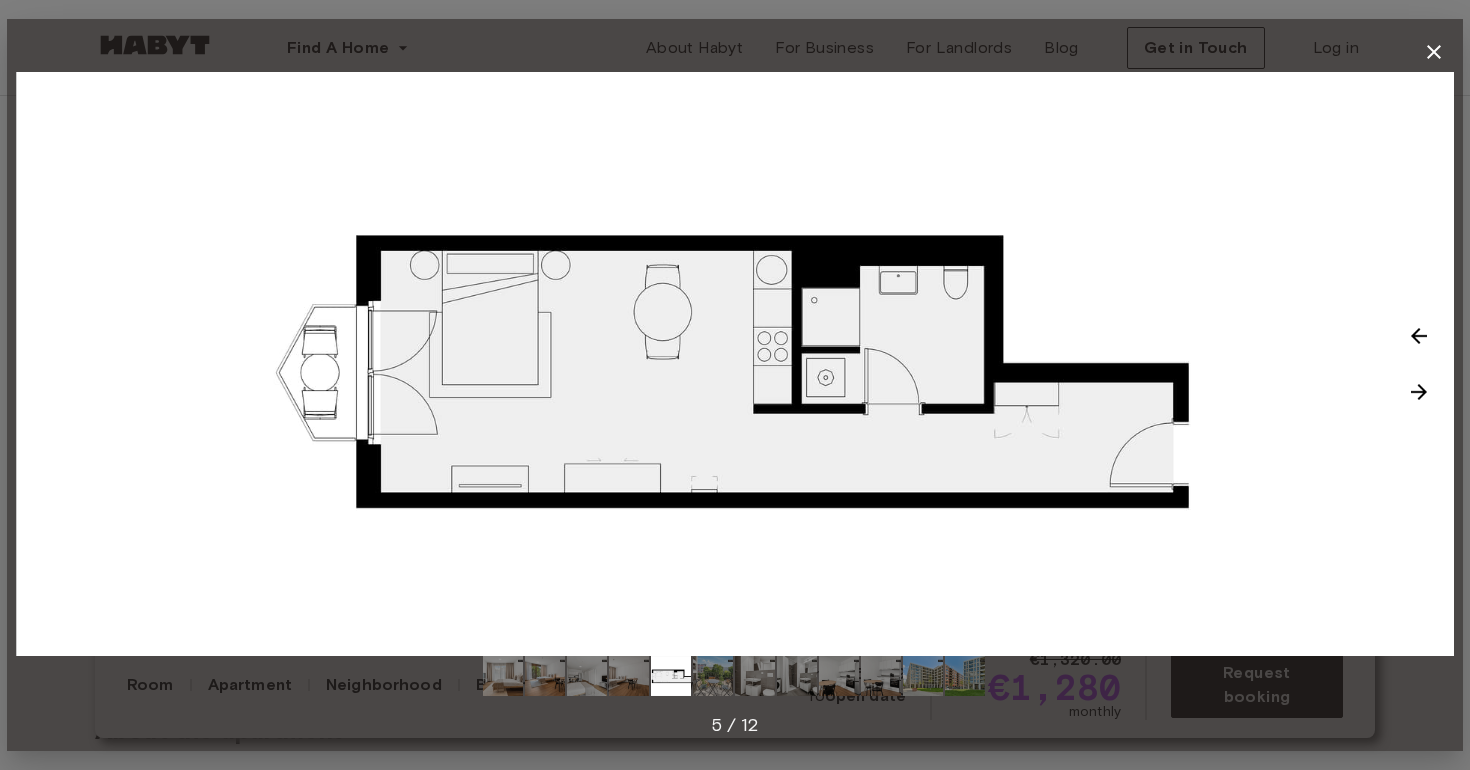 click at bounding box center (1419, 392) 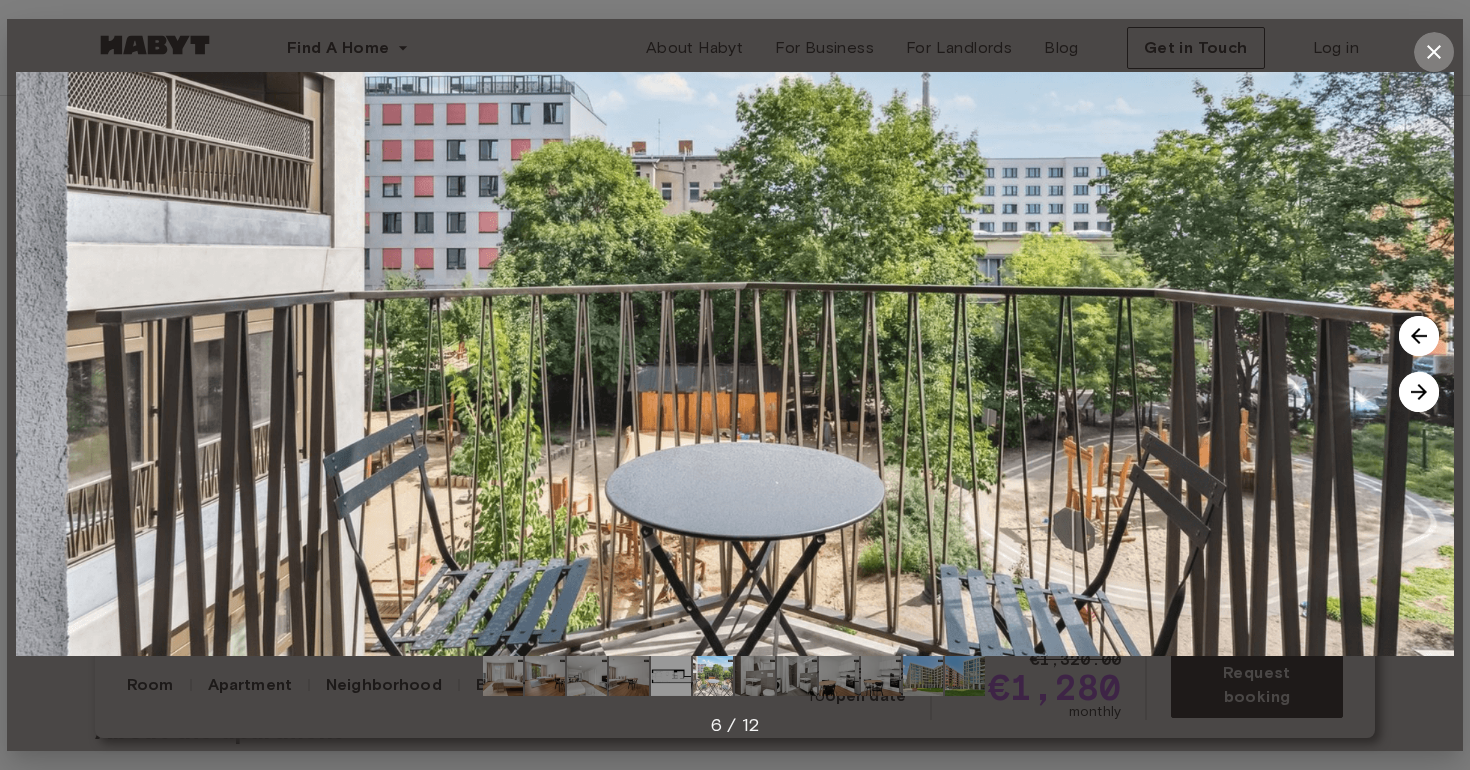 click 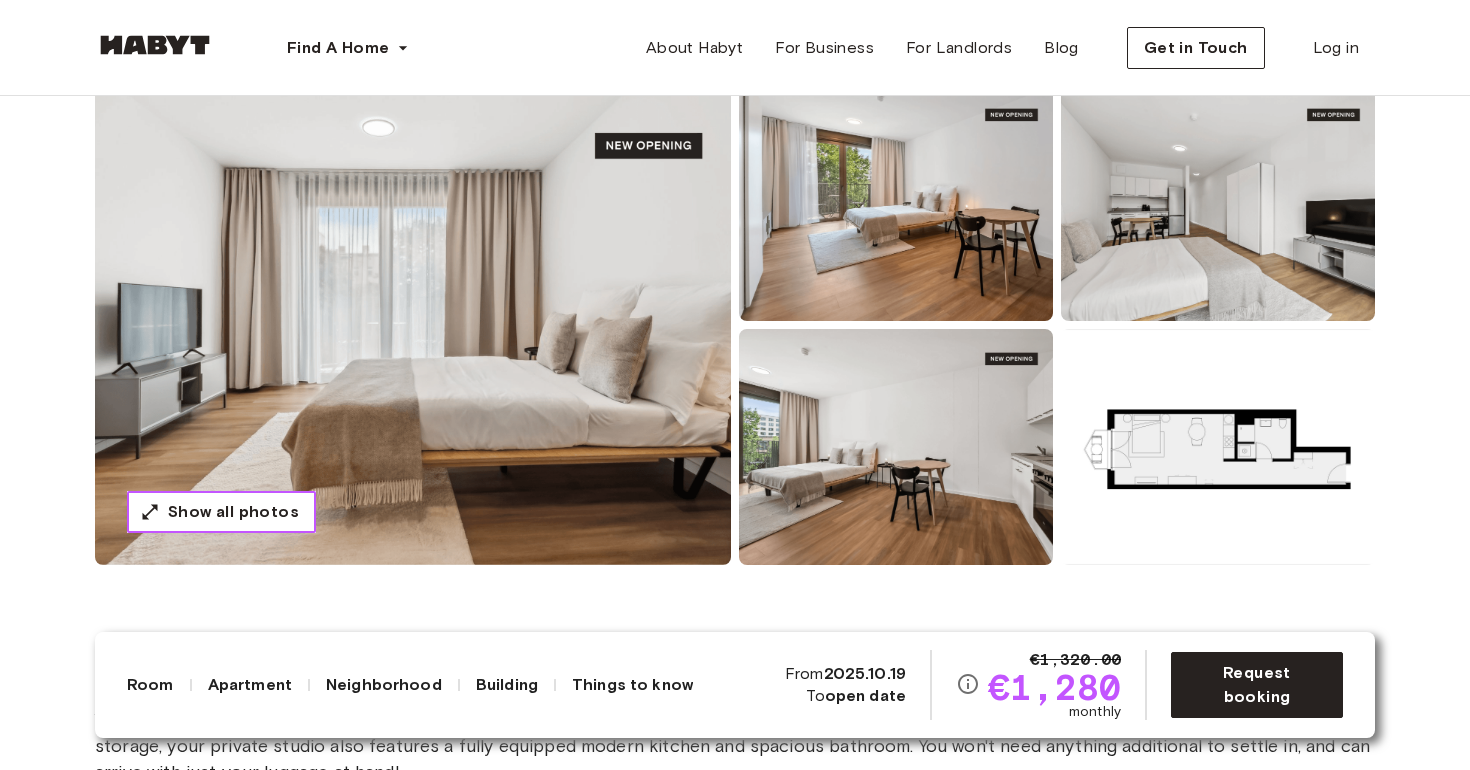 scroll, scrollTop: 0, scrollLeft: 0, axis: both 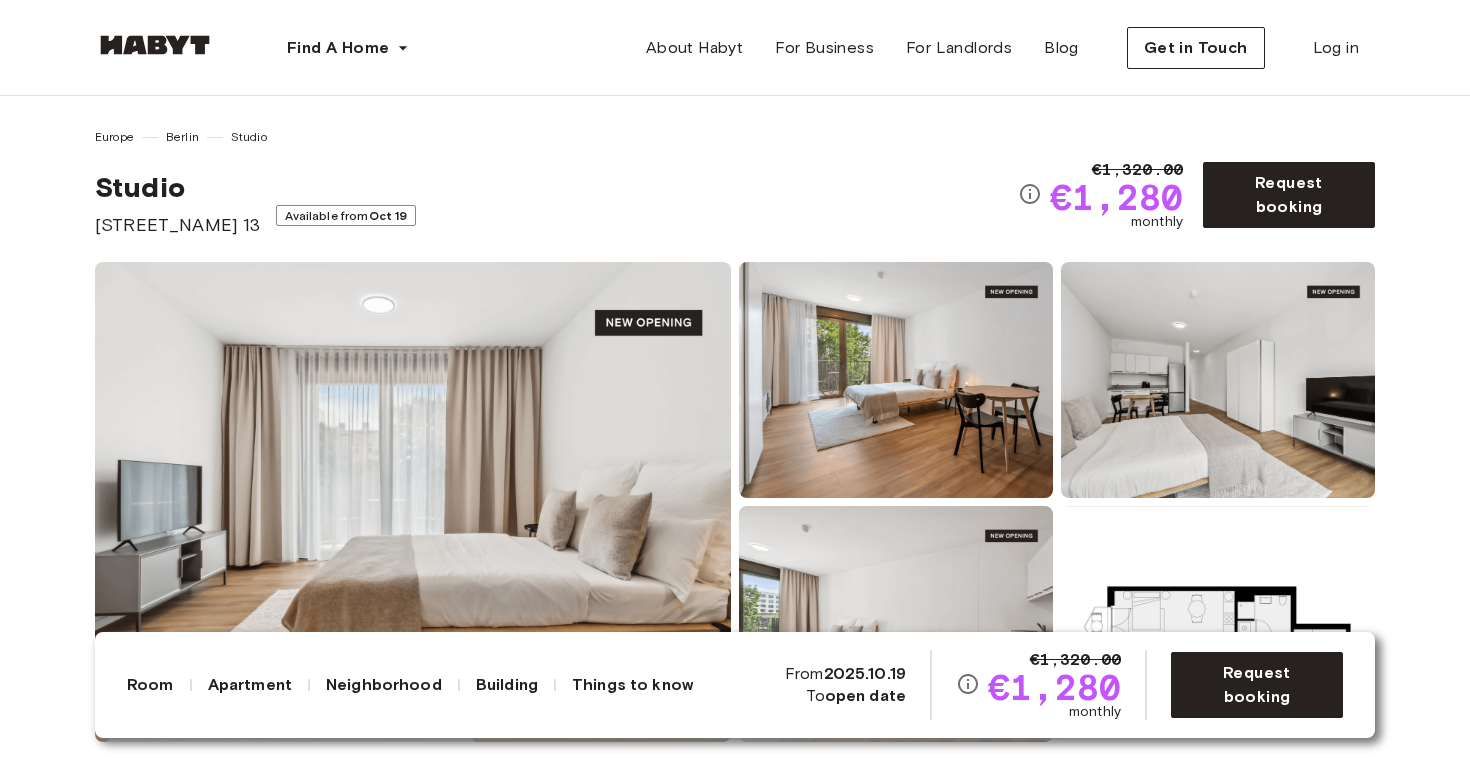 click at bounding box center (413, 502) 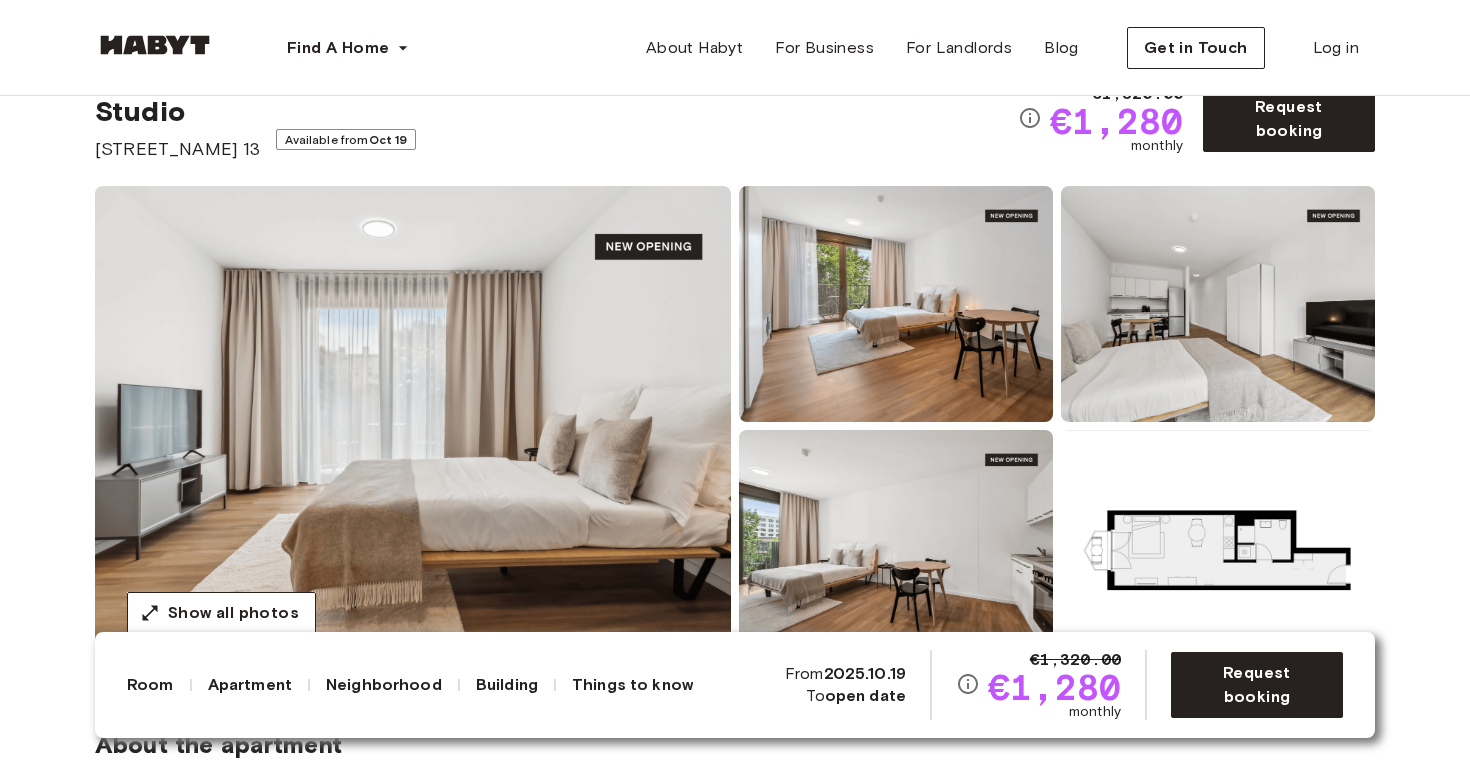 scroll, scrollTop: 104, scrollLeft: 0, axis: vertical 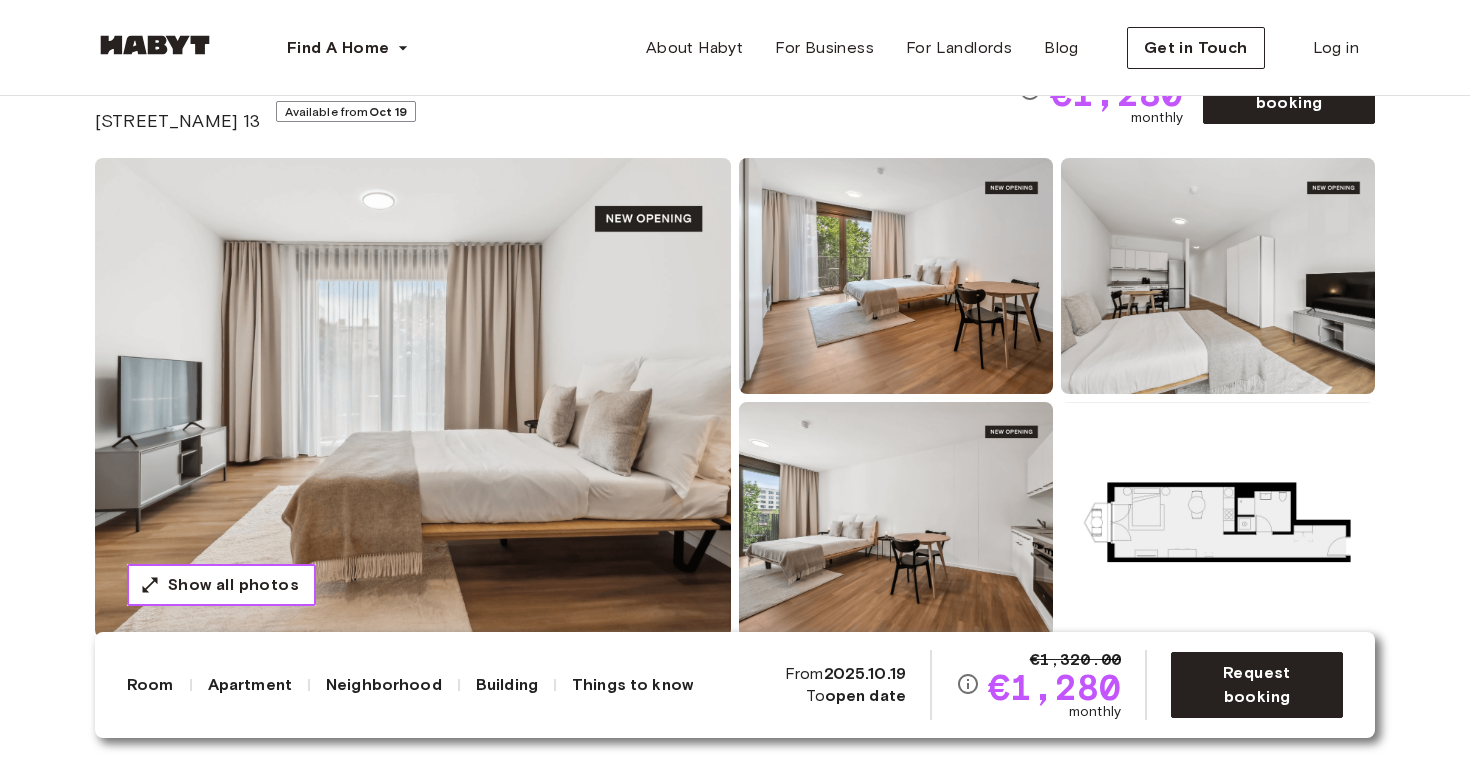click on "Show all photos" at bounding box center [221, 585] 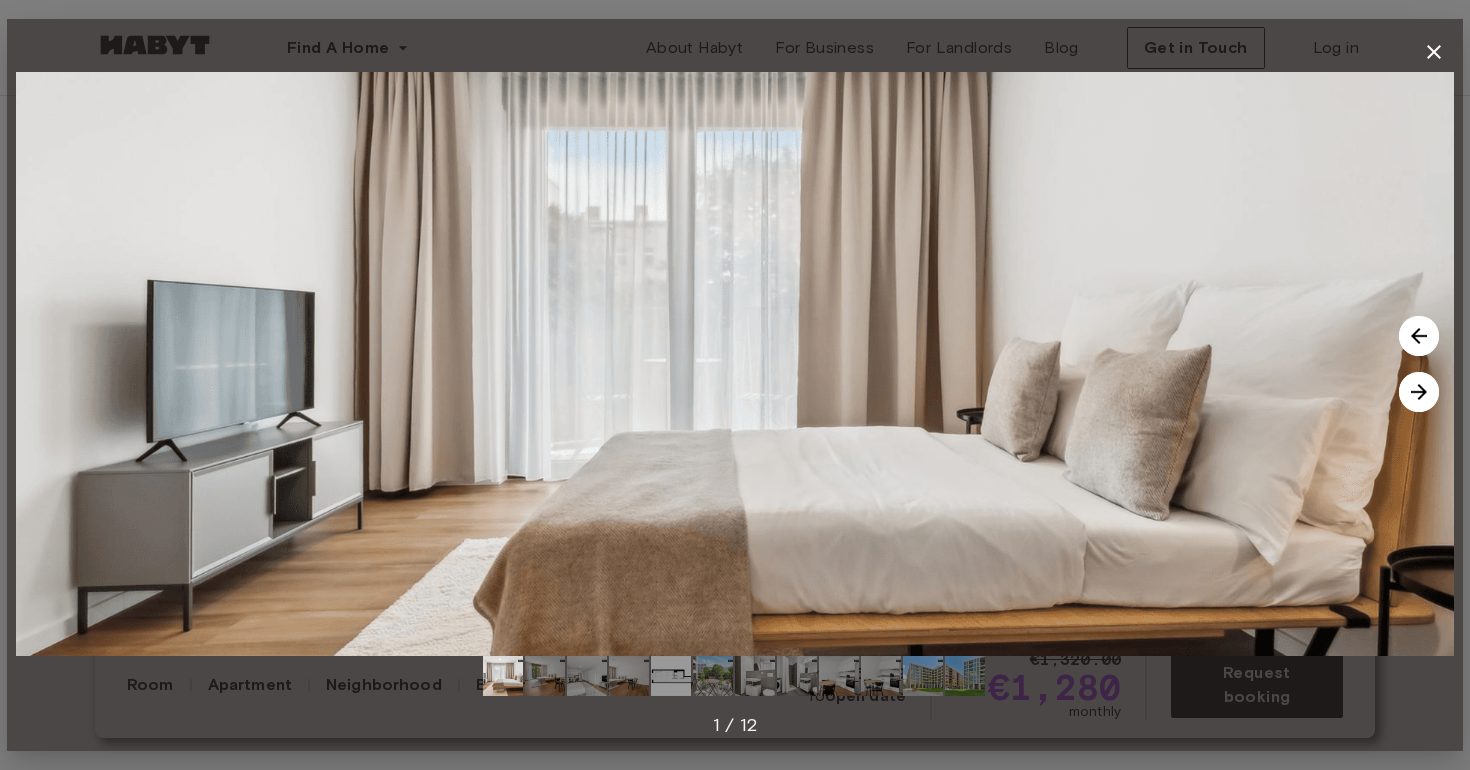 click at bounding box center [1419, 392] 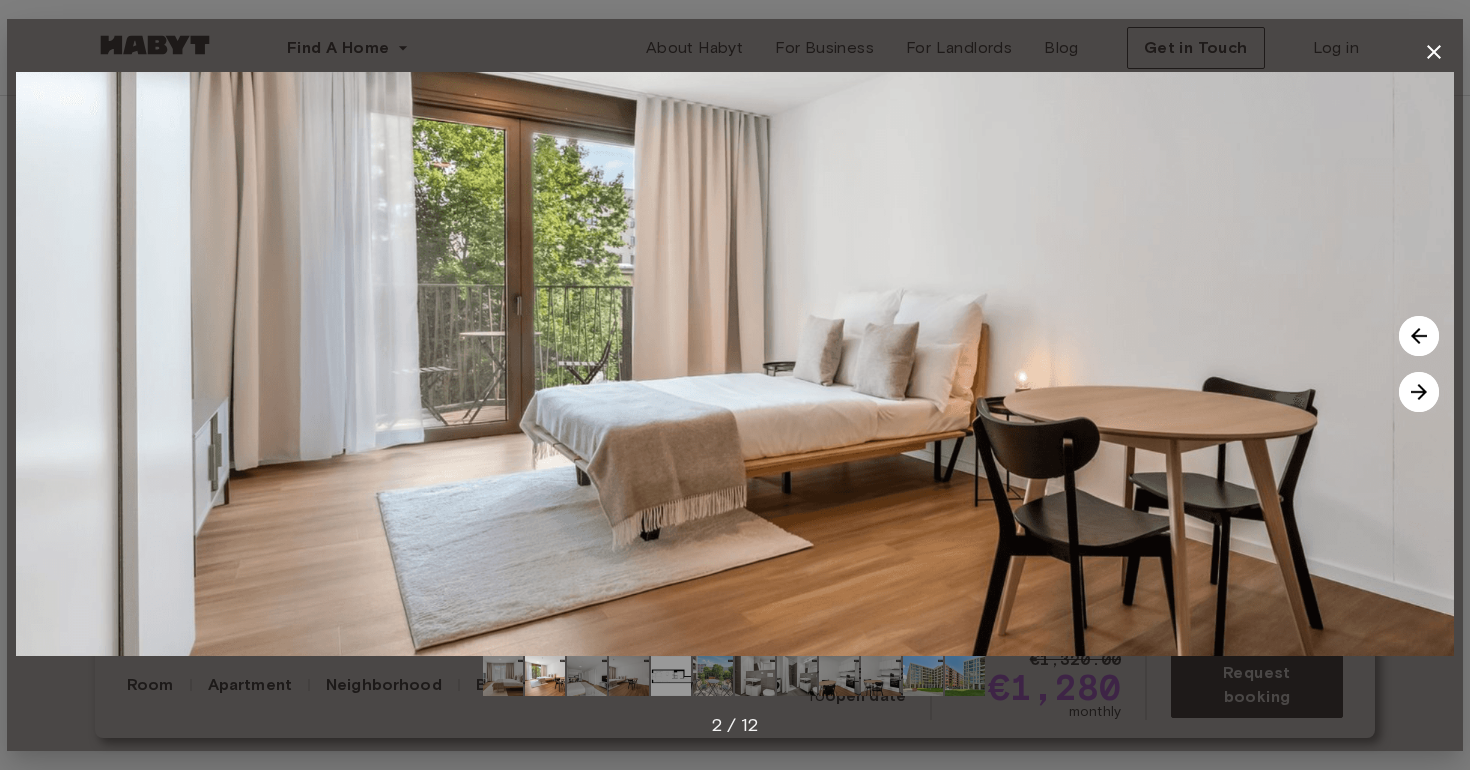 click at bounding box center [1419, 336] 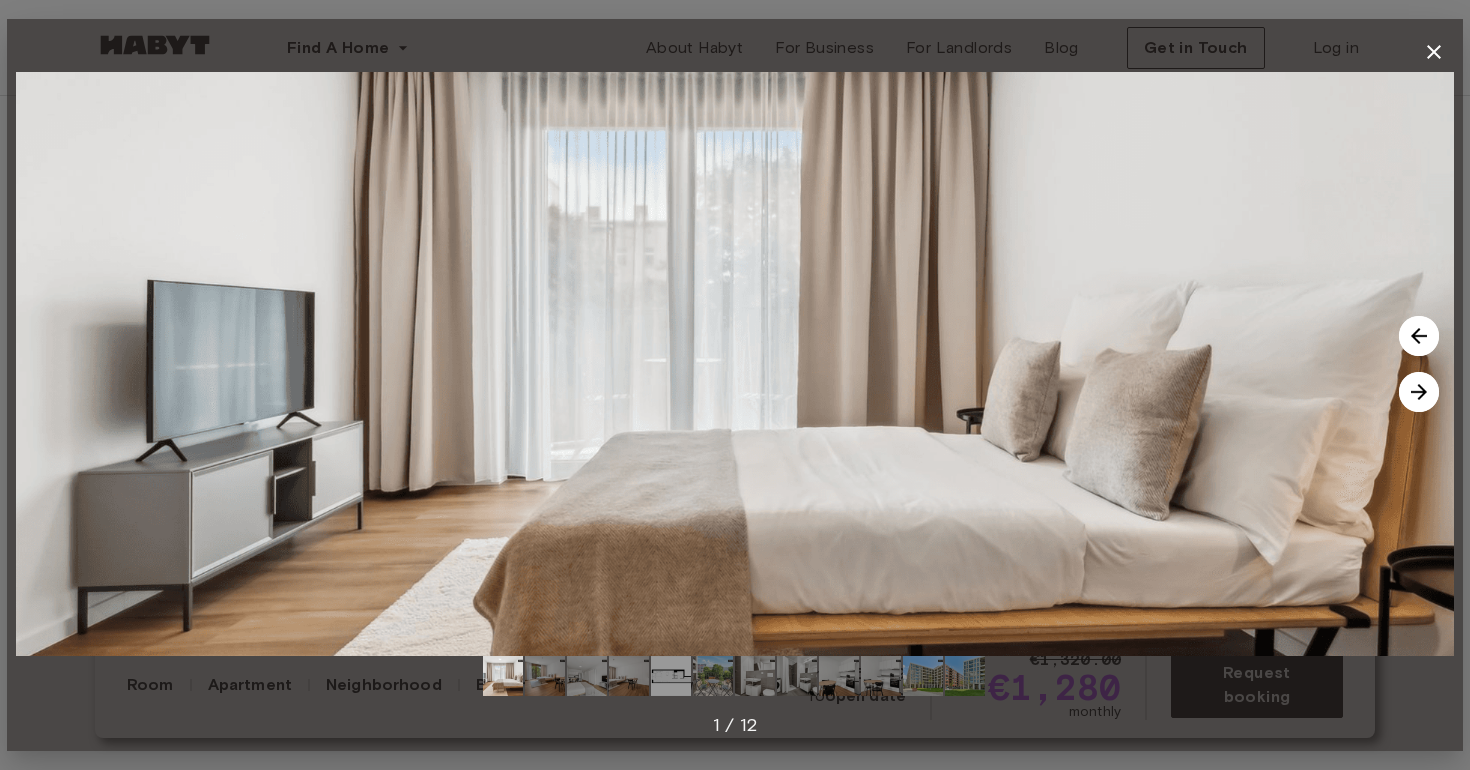 click at bounding box center [1419, 336] 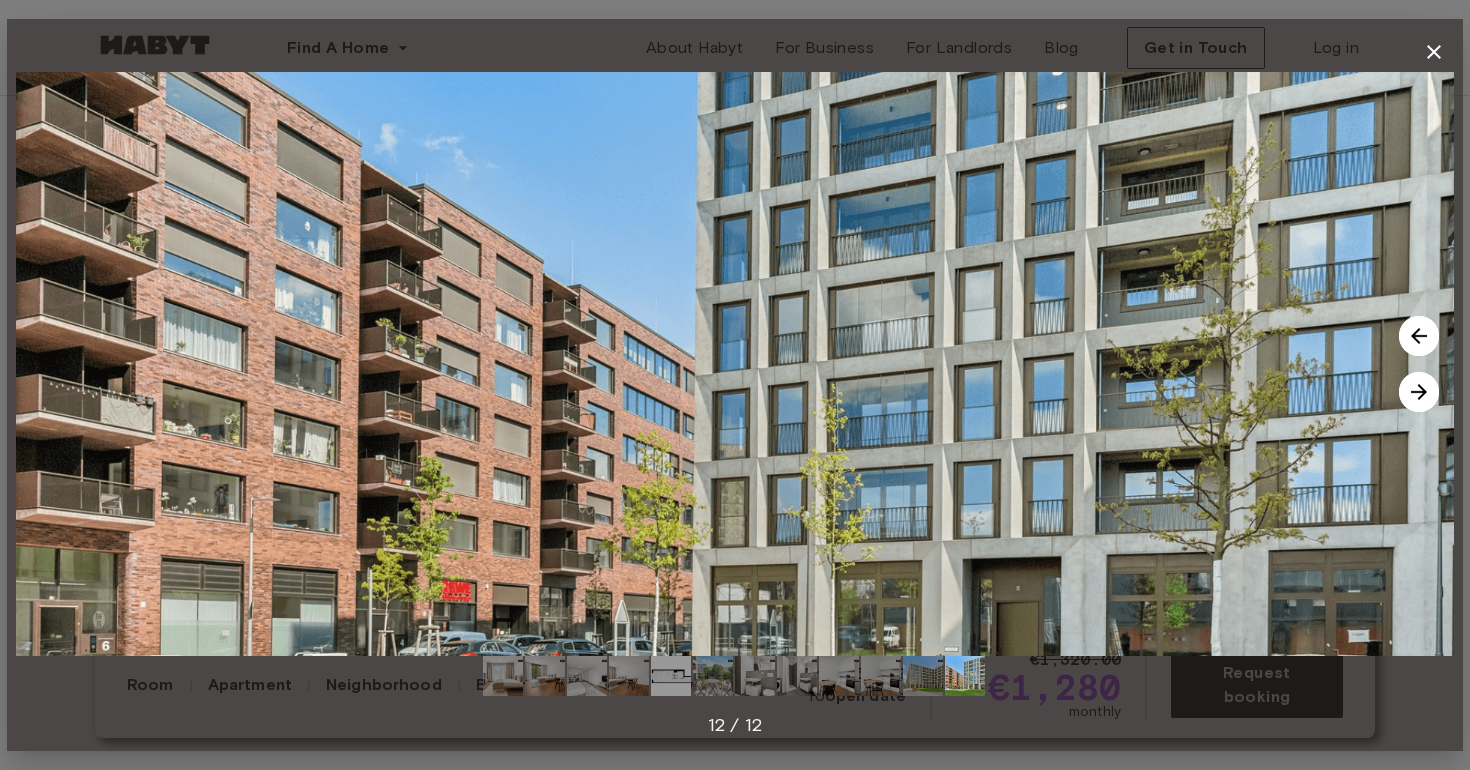 click at bounding box center [1419, 336] 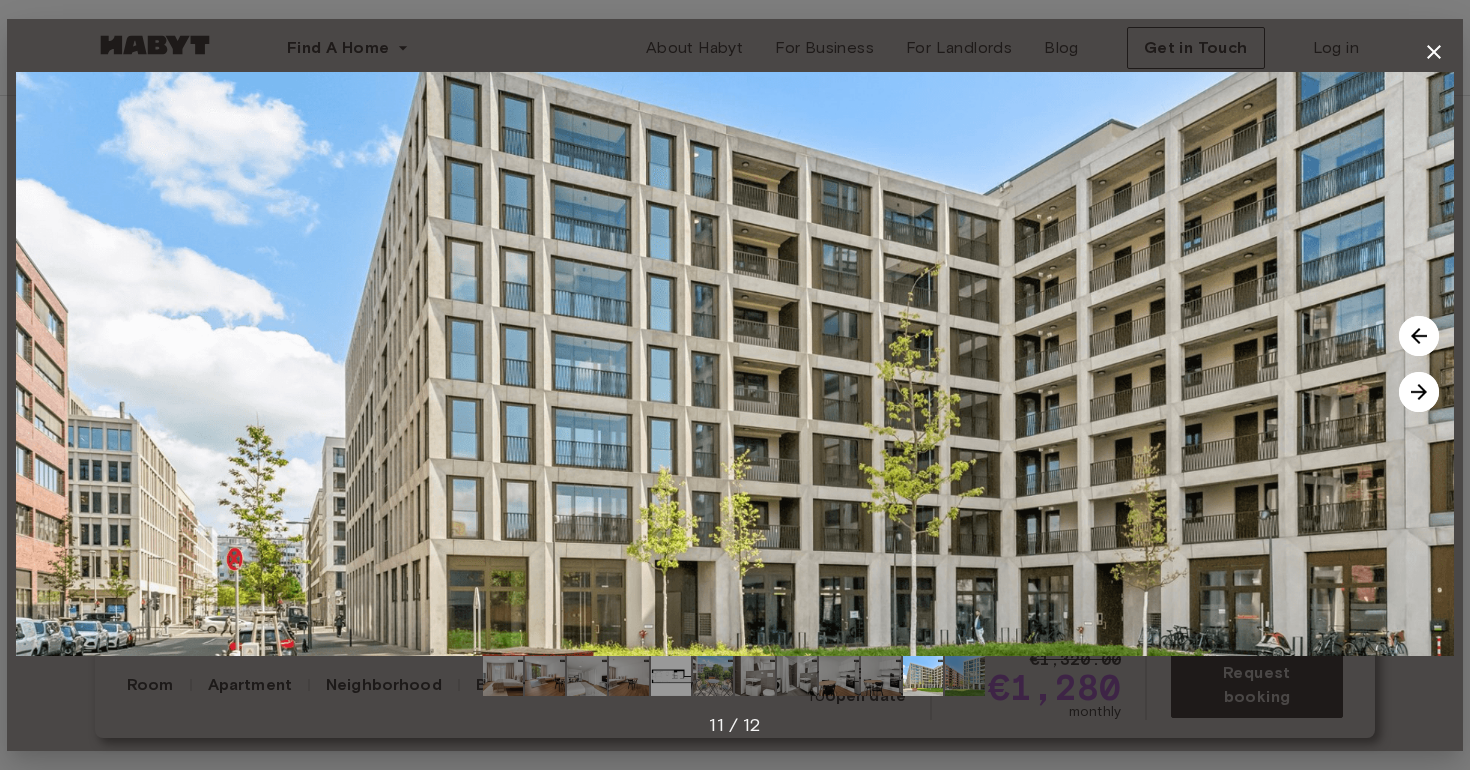 click at bounding box center [1419, 336] 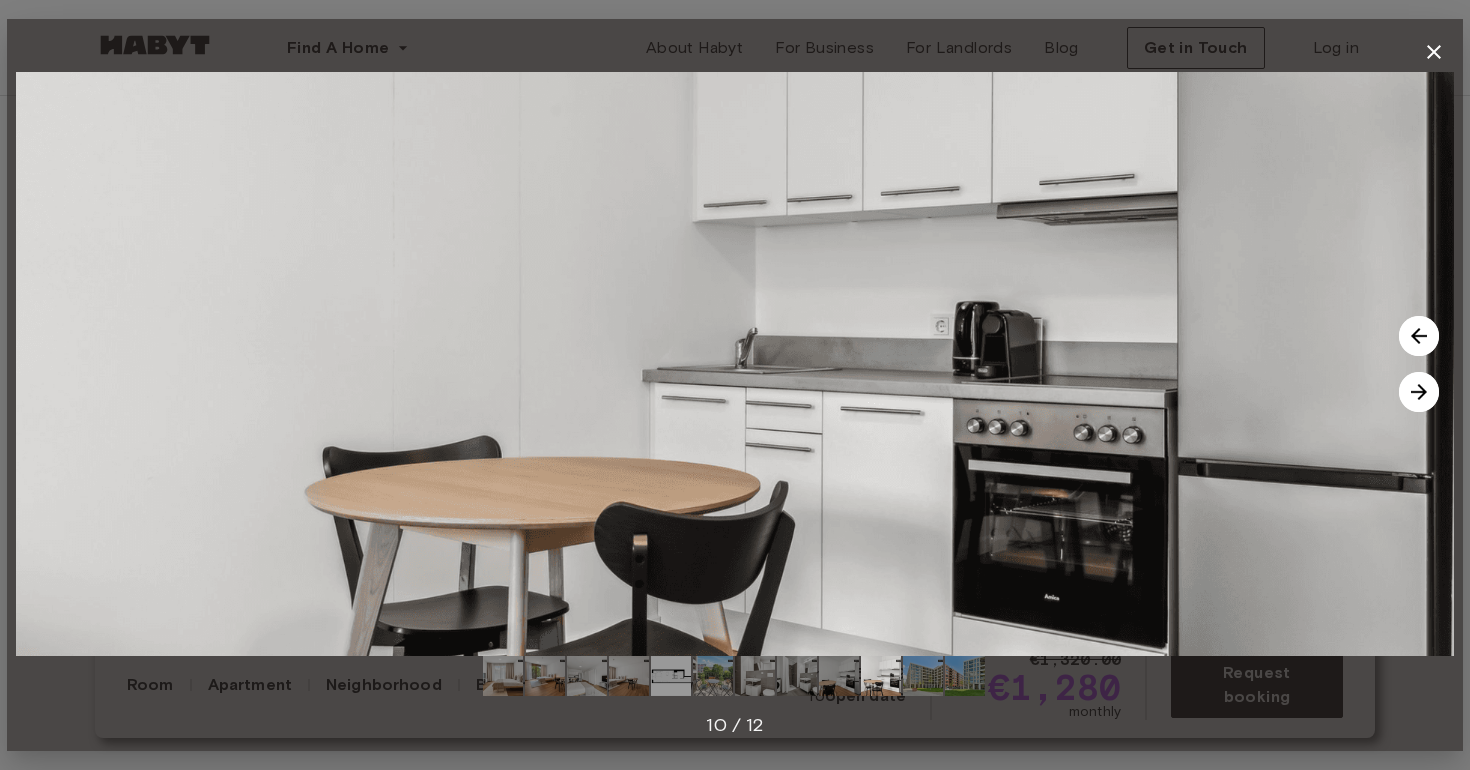 click 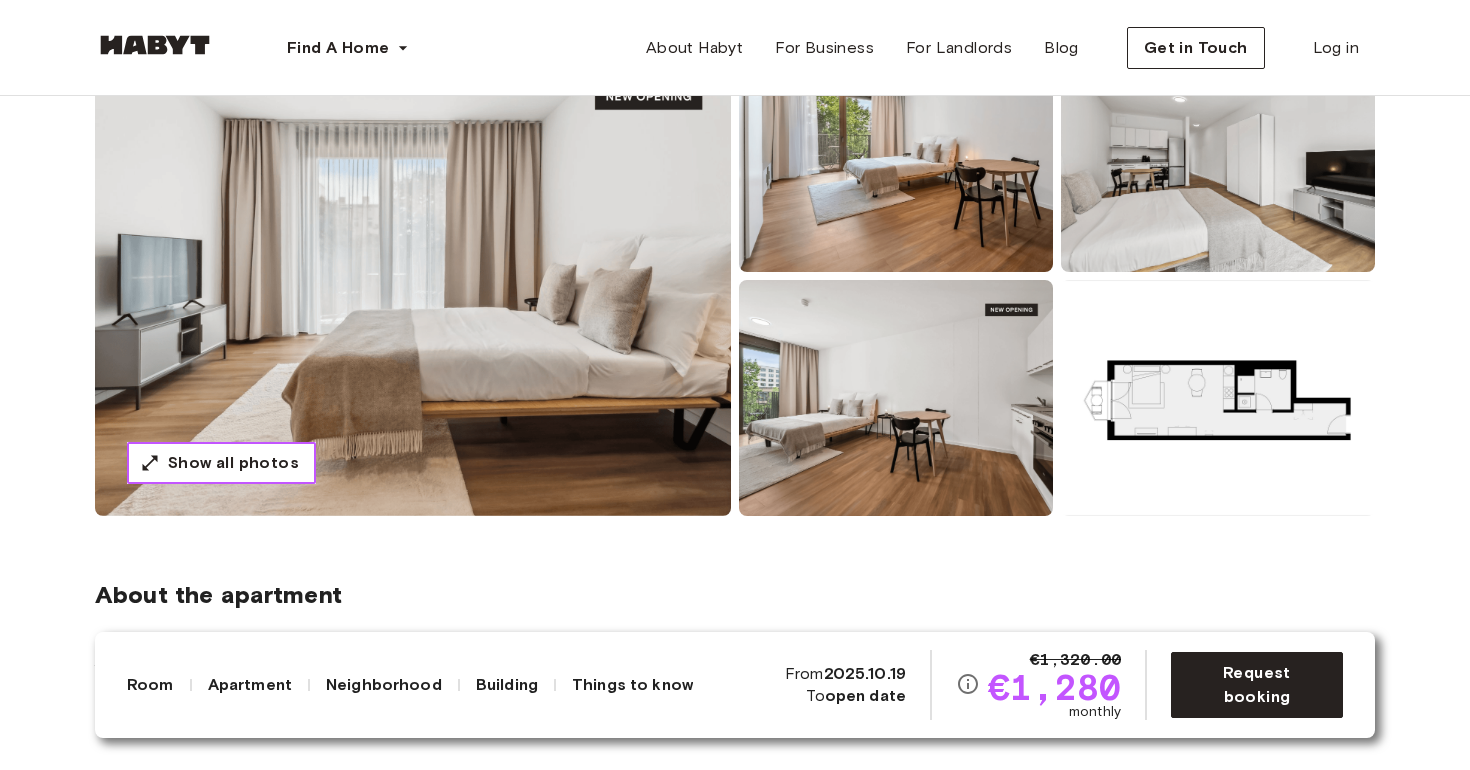 scroll, scrollTop: 249, scrollLeft: 0, axis: vertical 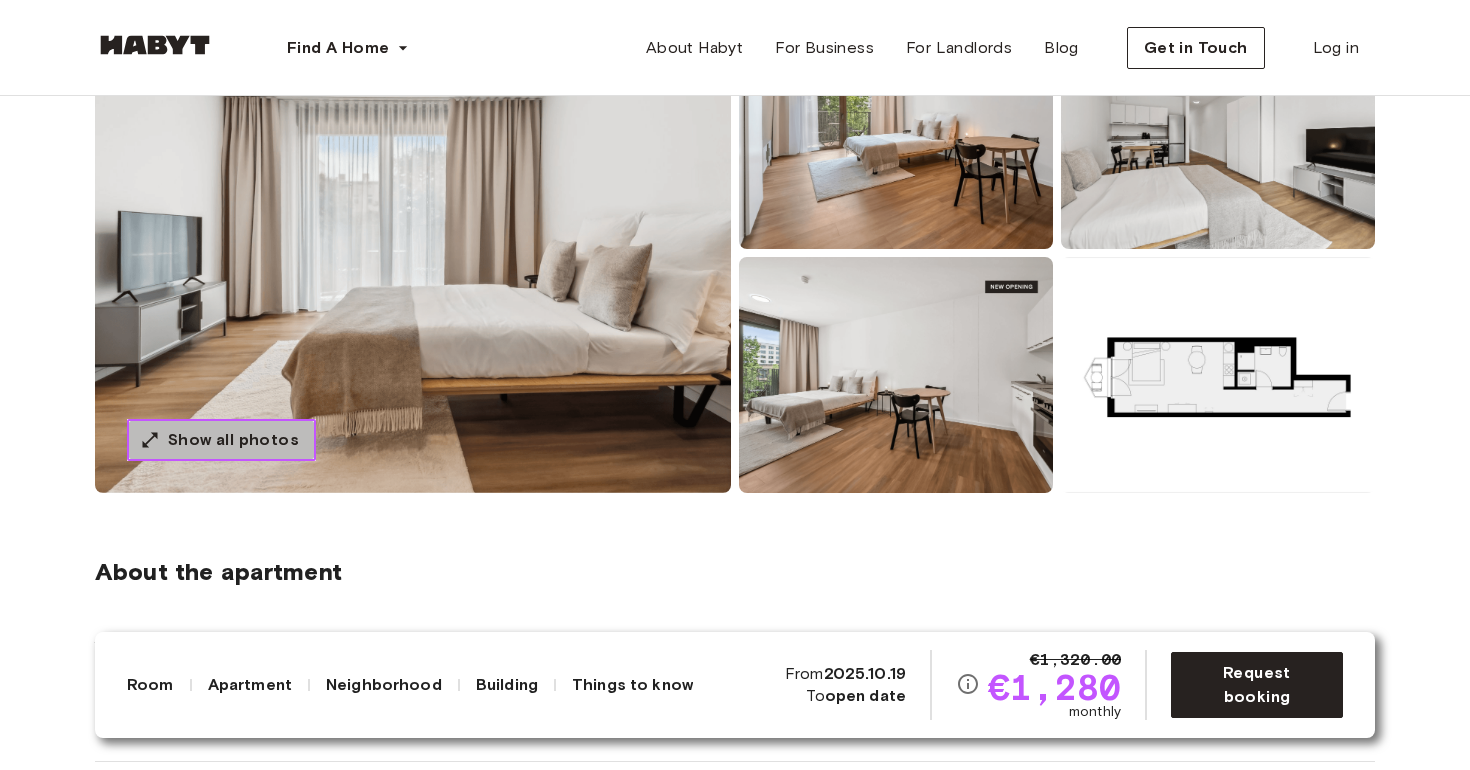 click on "Show all photos" at bounding box center (233, 440) 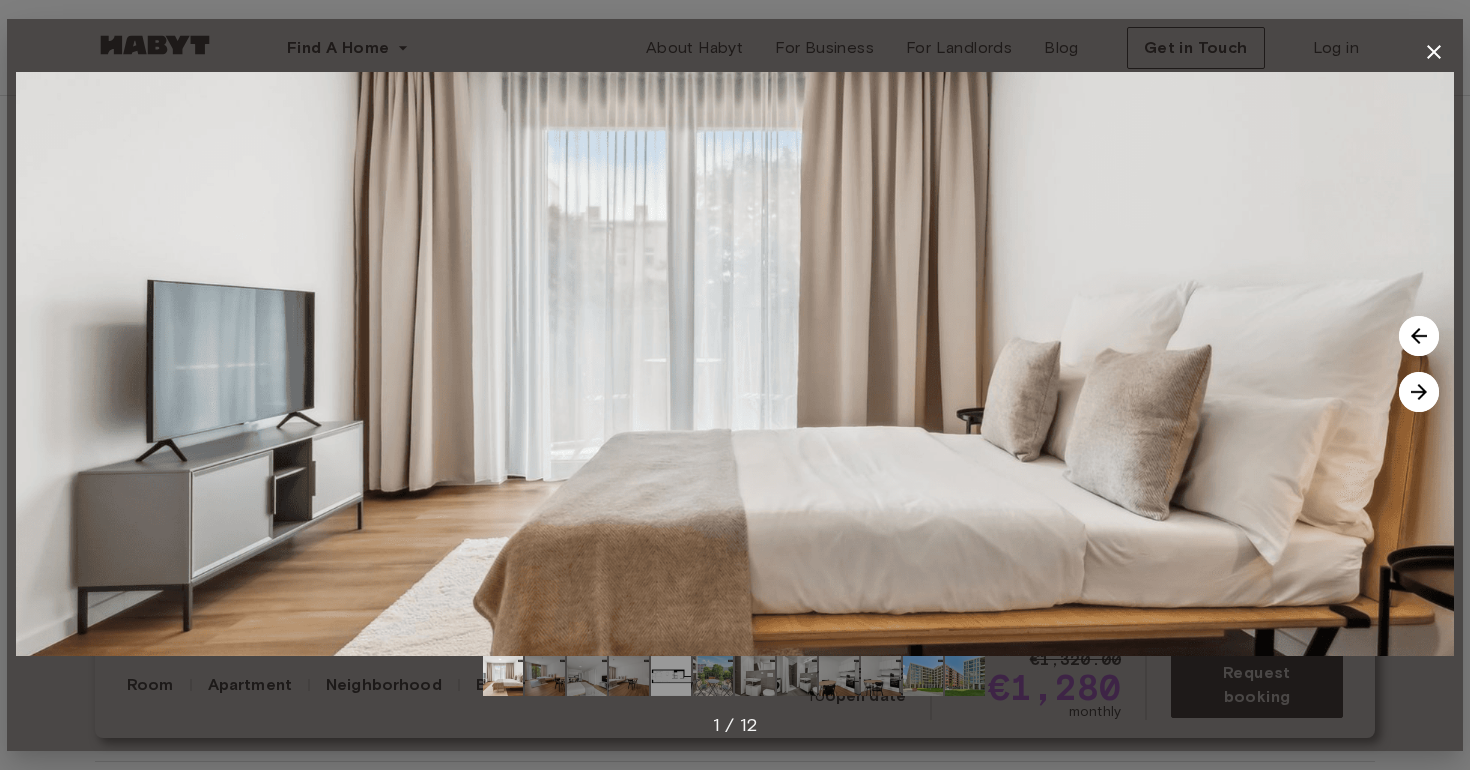 click 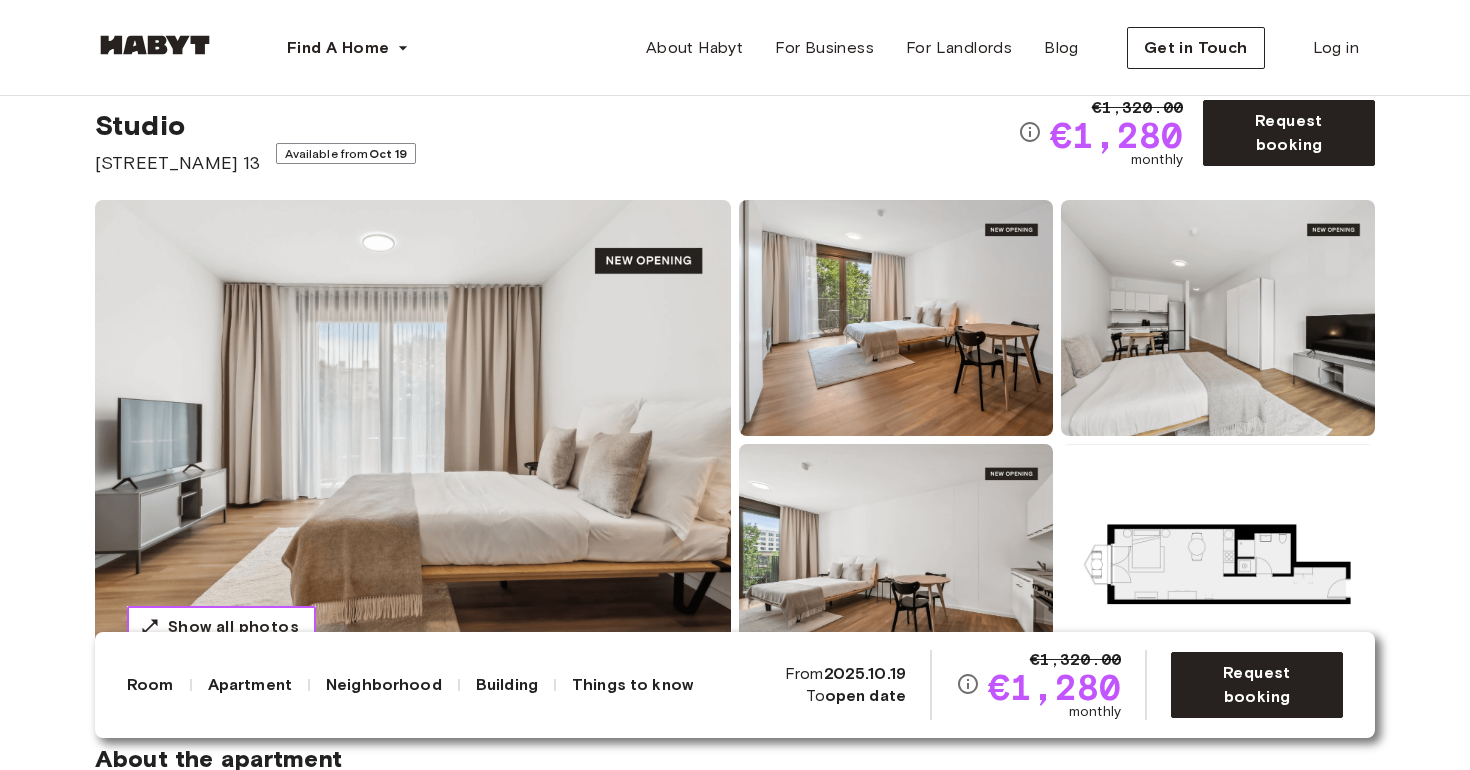 scroll, scrollTop: 0, scrollLeft: 0, axis: both 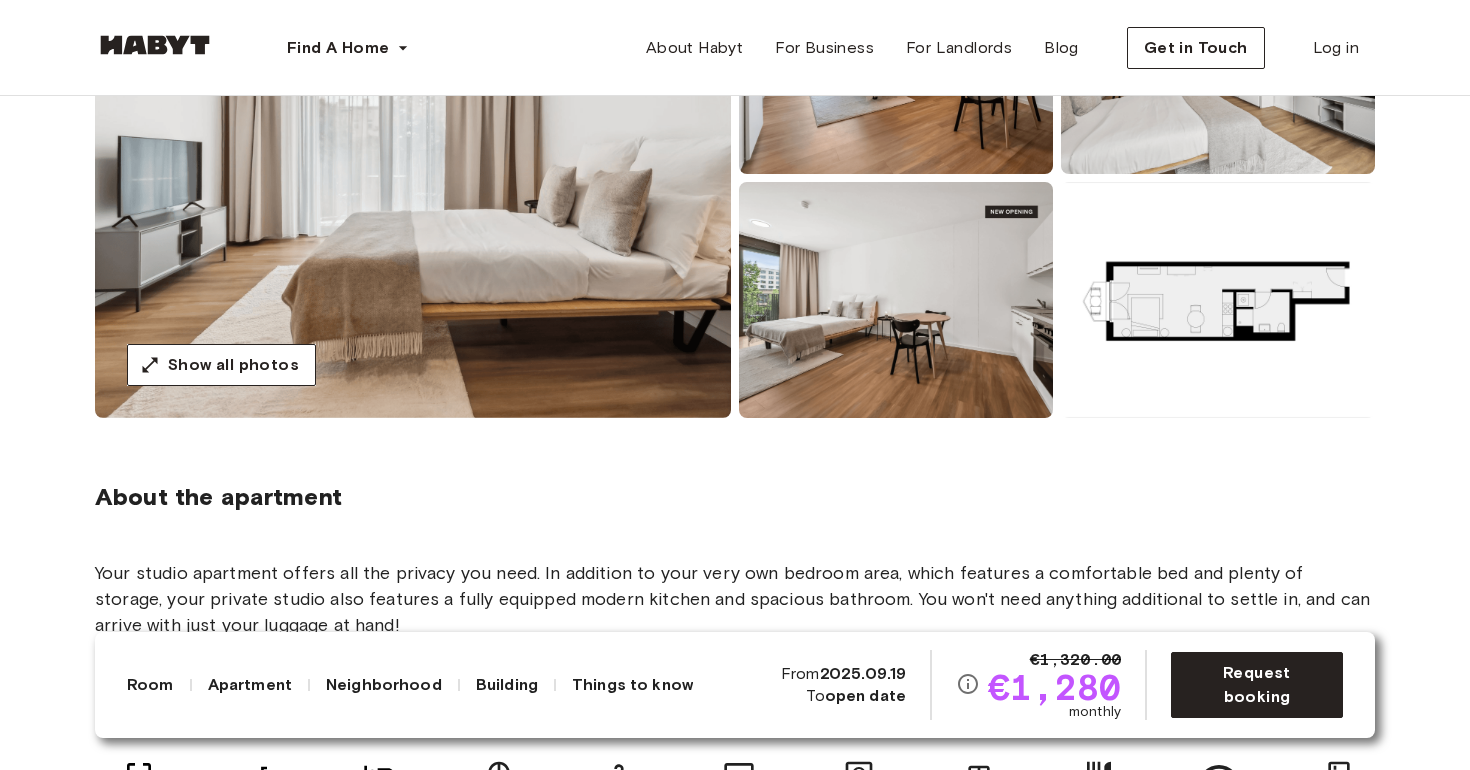 click at bounding box center (896, 300) 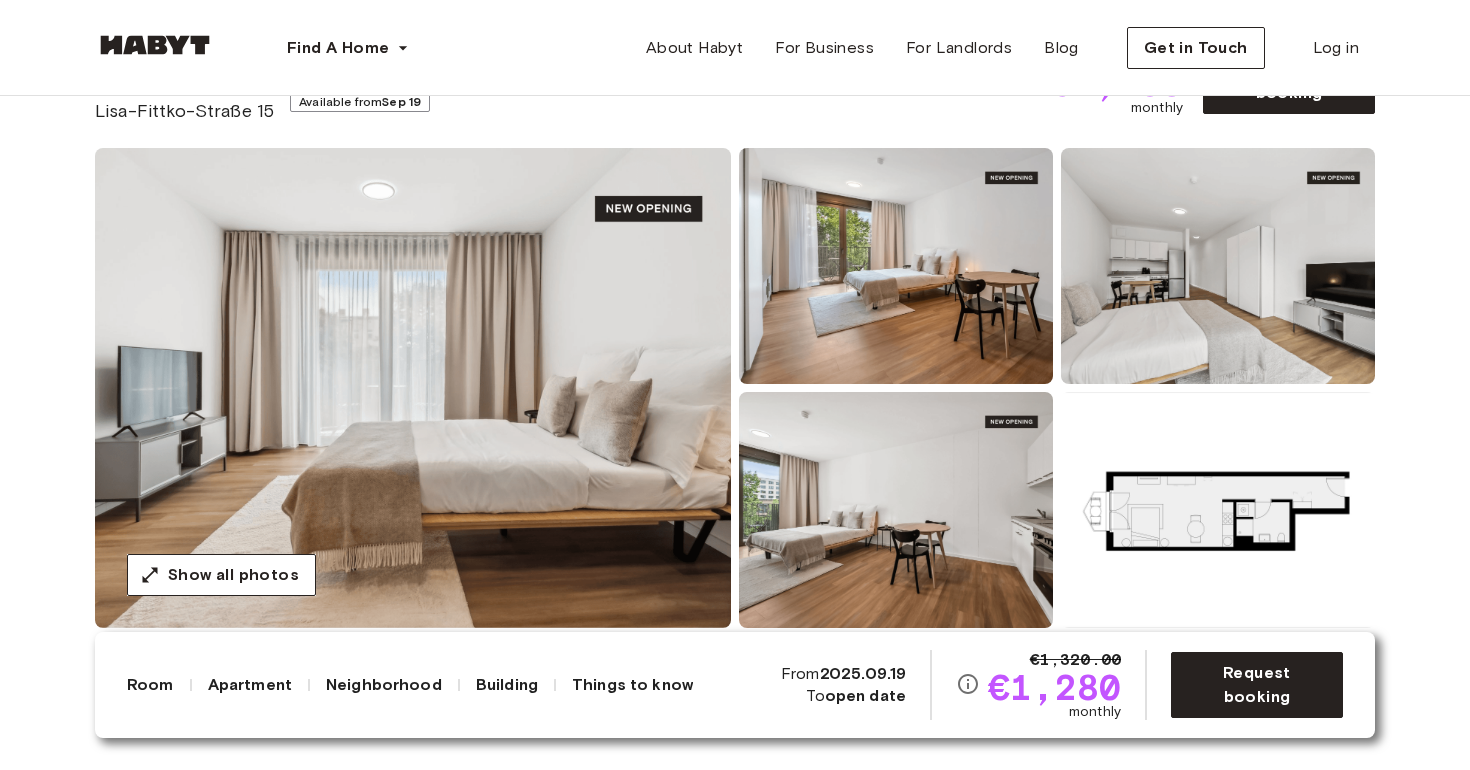 scroll, scrollTop: 37, scrollLeft: 0, axis: vertical 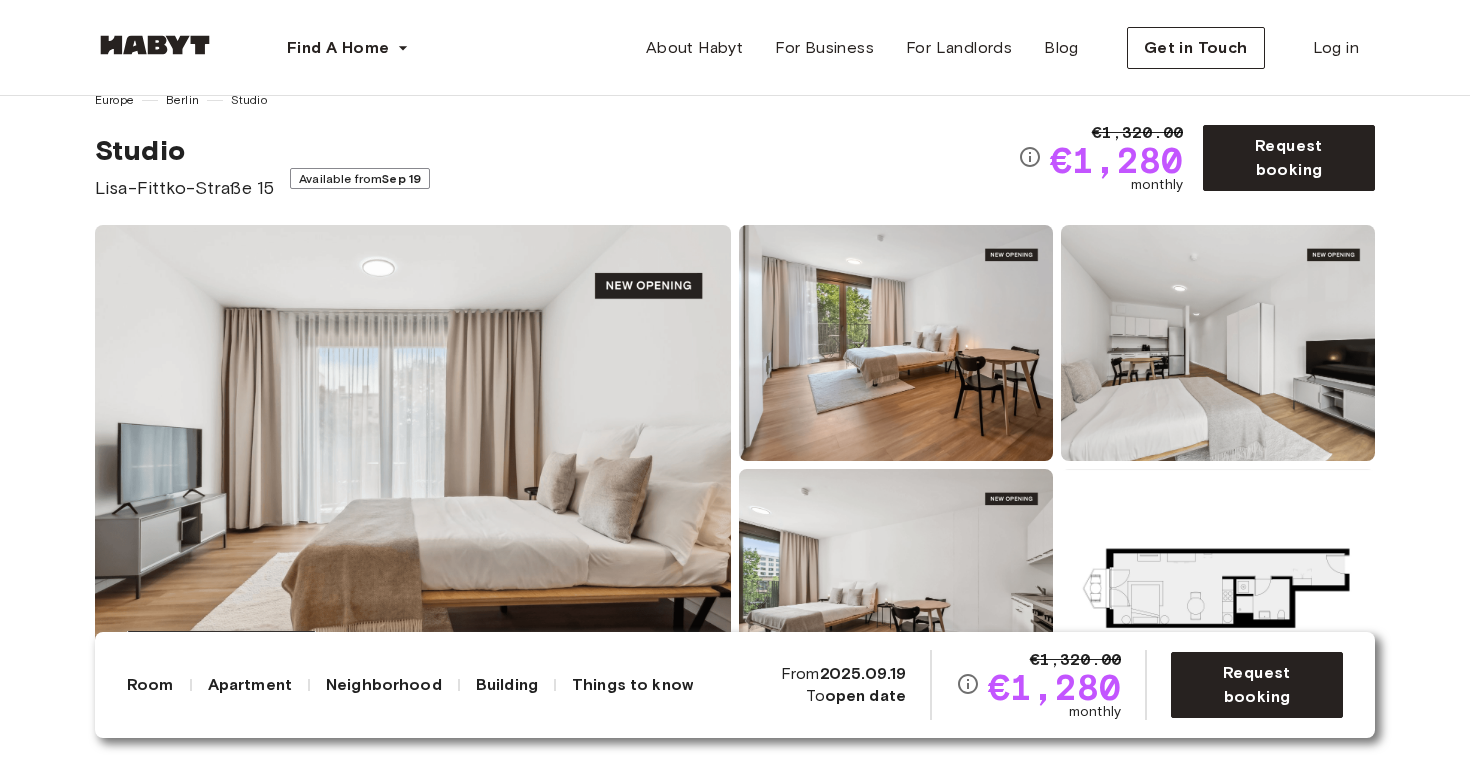 click at bounding box center (896, 343) 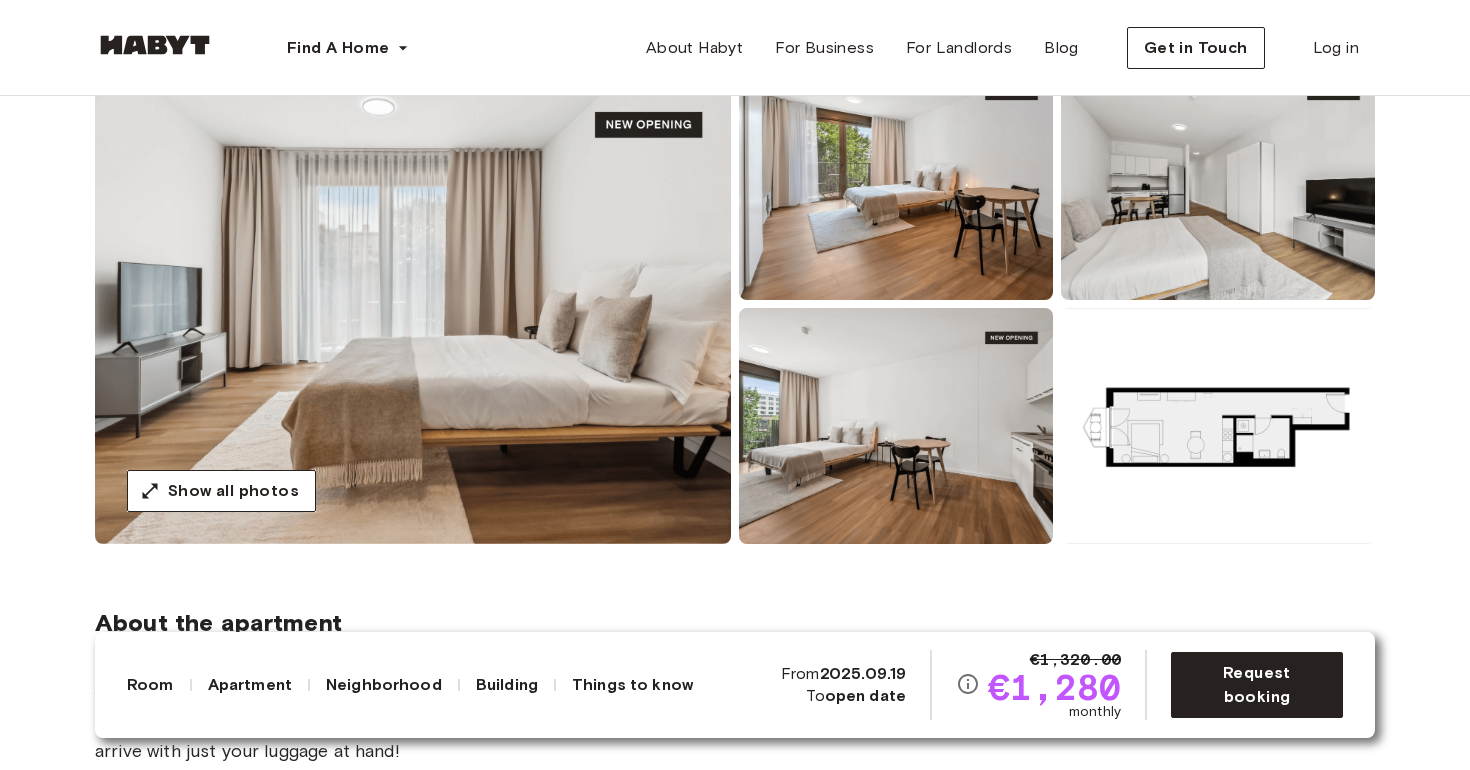 scroll, scrollTop: 0, scrollLeft: 0, axis: both 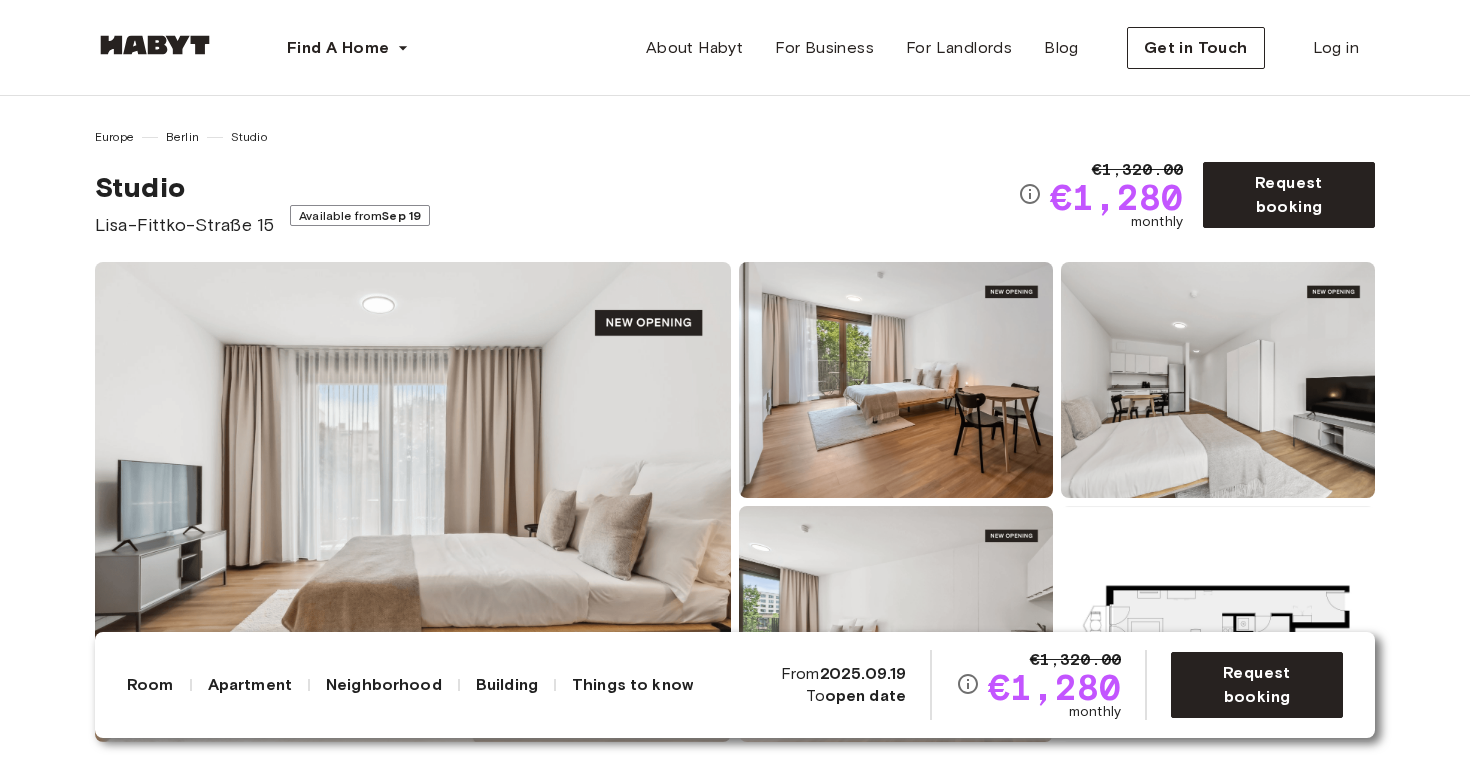 click at bounding box center (896, 380) 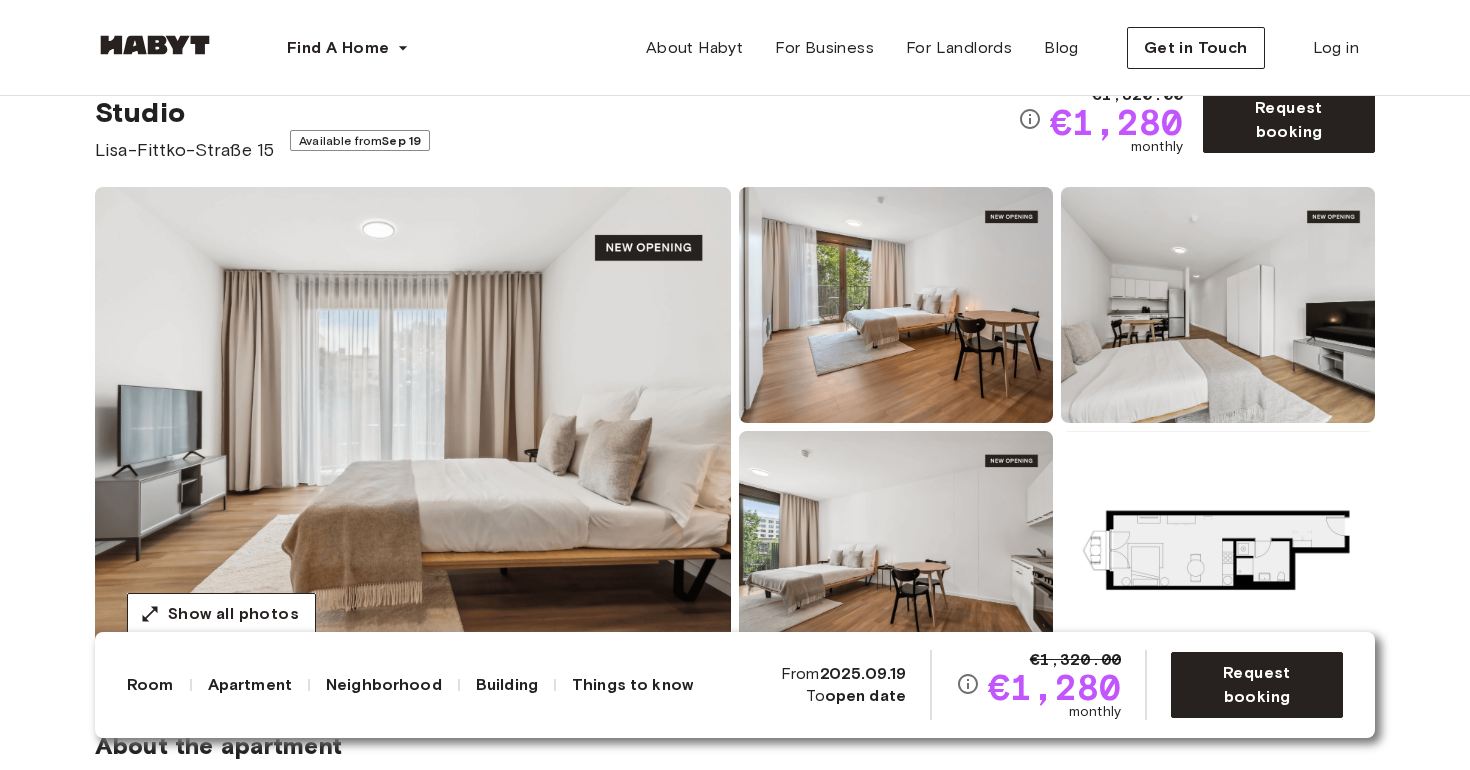 scroll, scrollTop: 88, scrollLeft: 0, axis: vertical 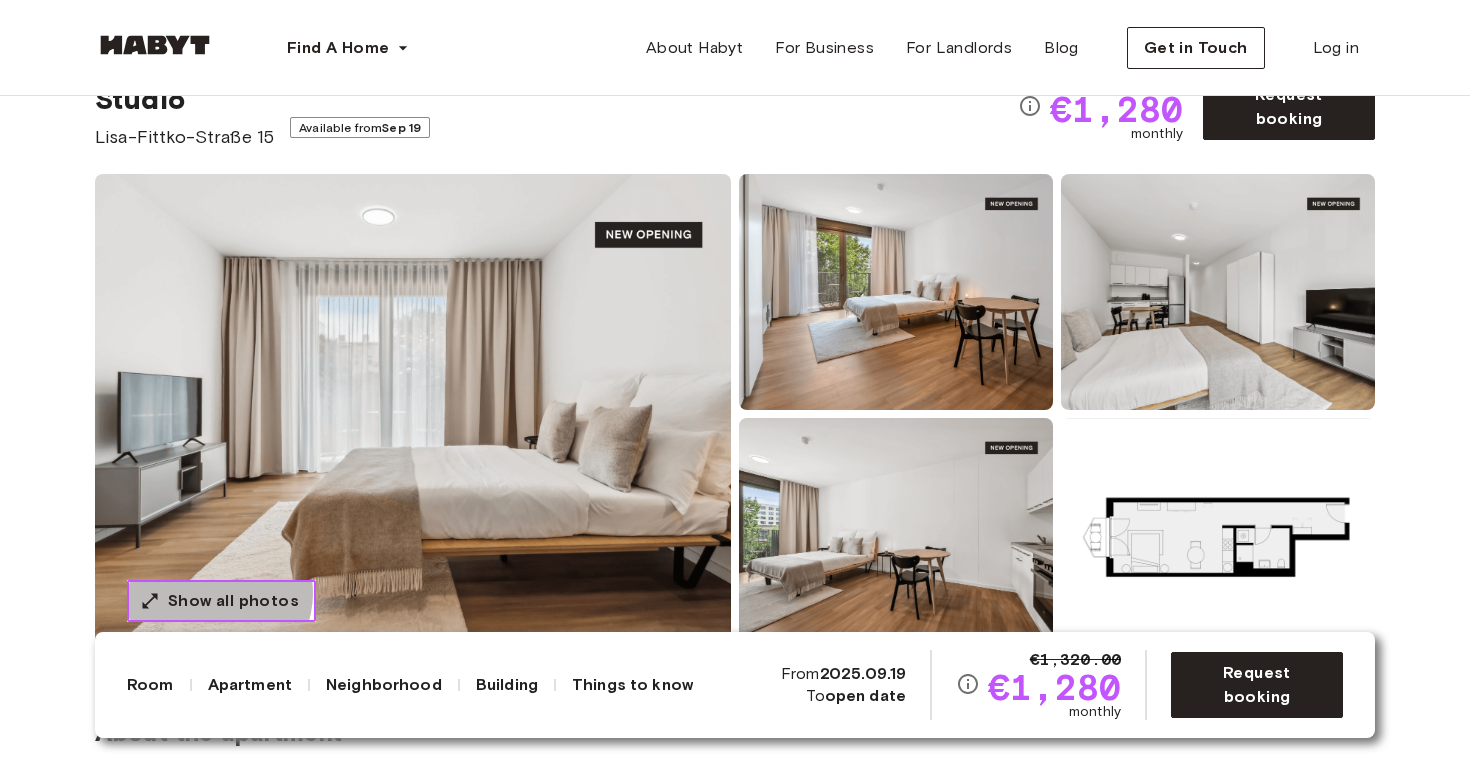 click on "Show all photos" at bounding box center [233, 601] 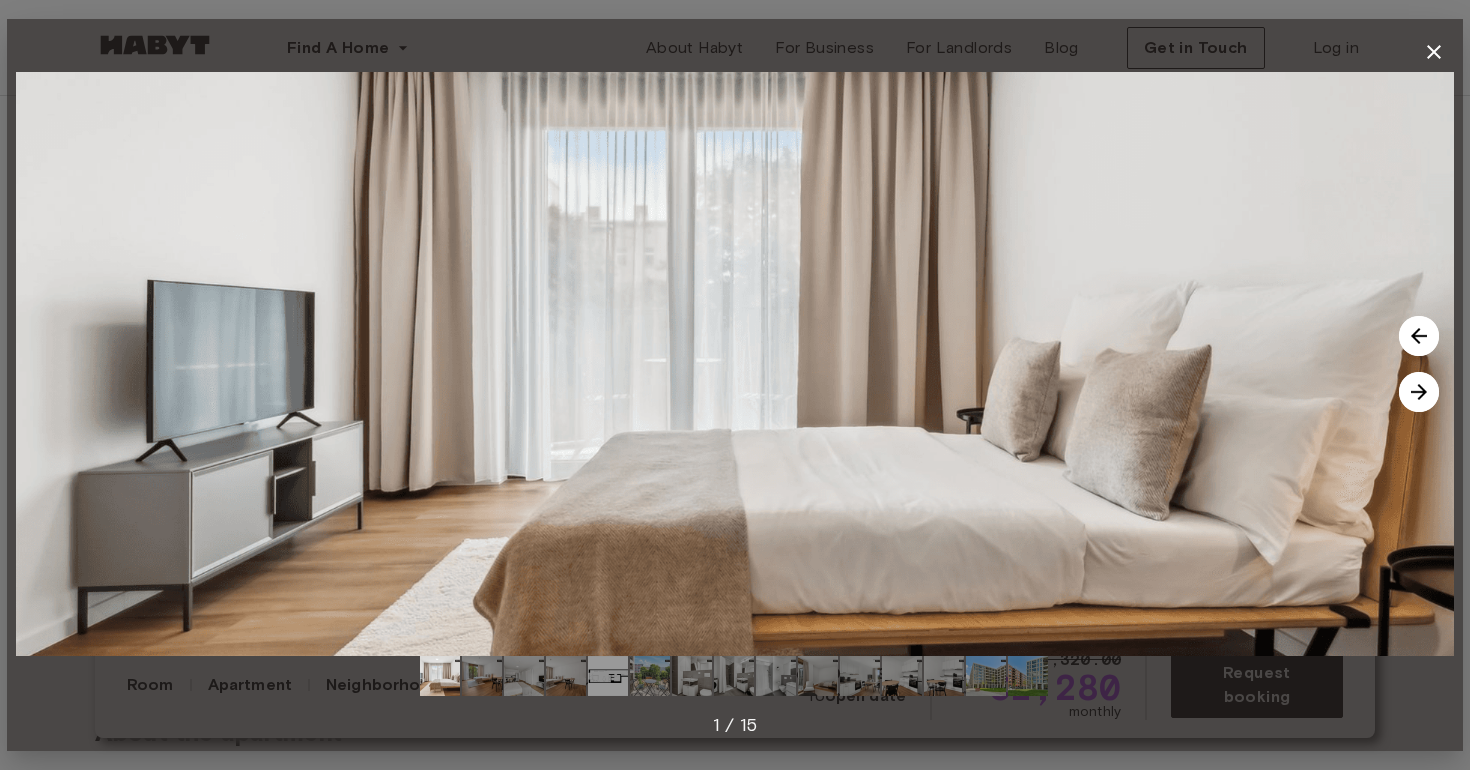click at bounding box center (1419, 392) 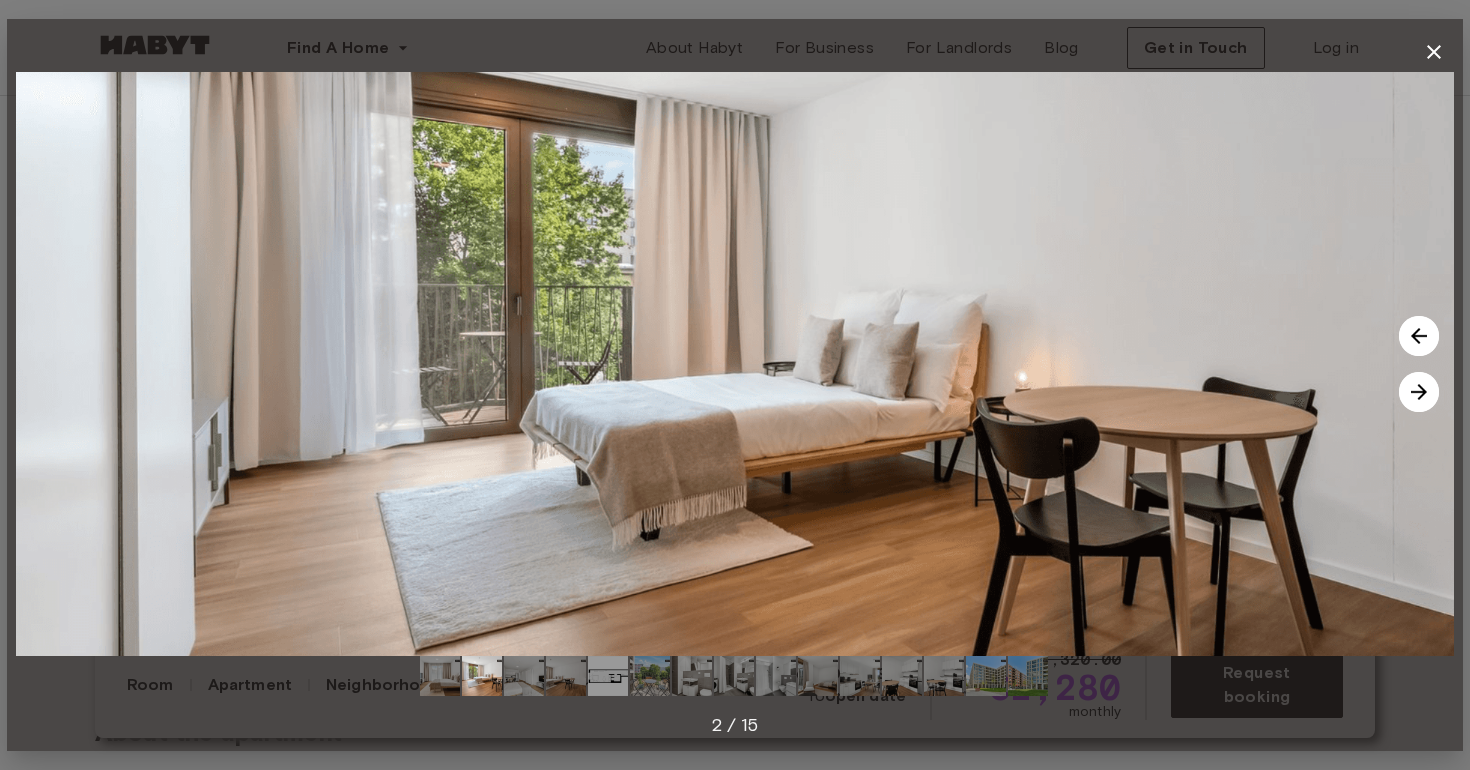 click at bounding box center [1419, 392] 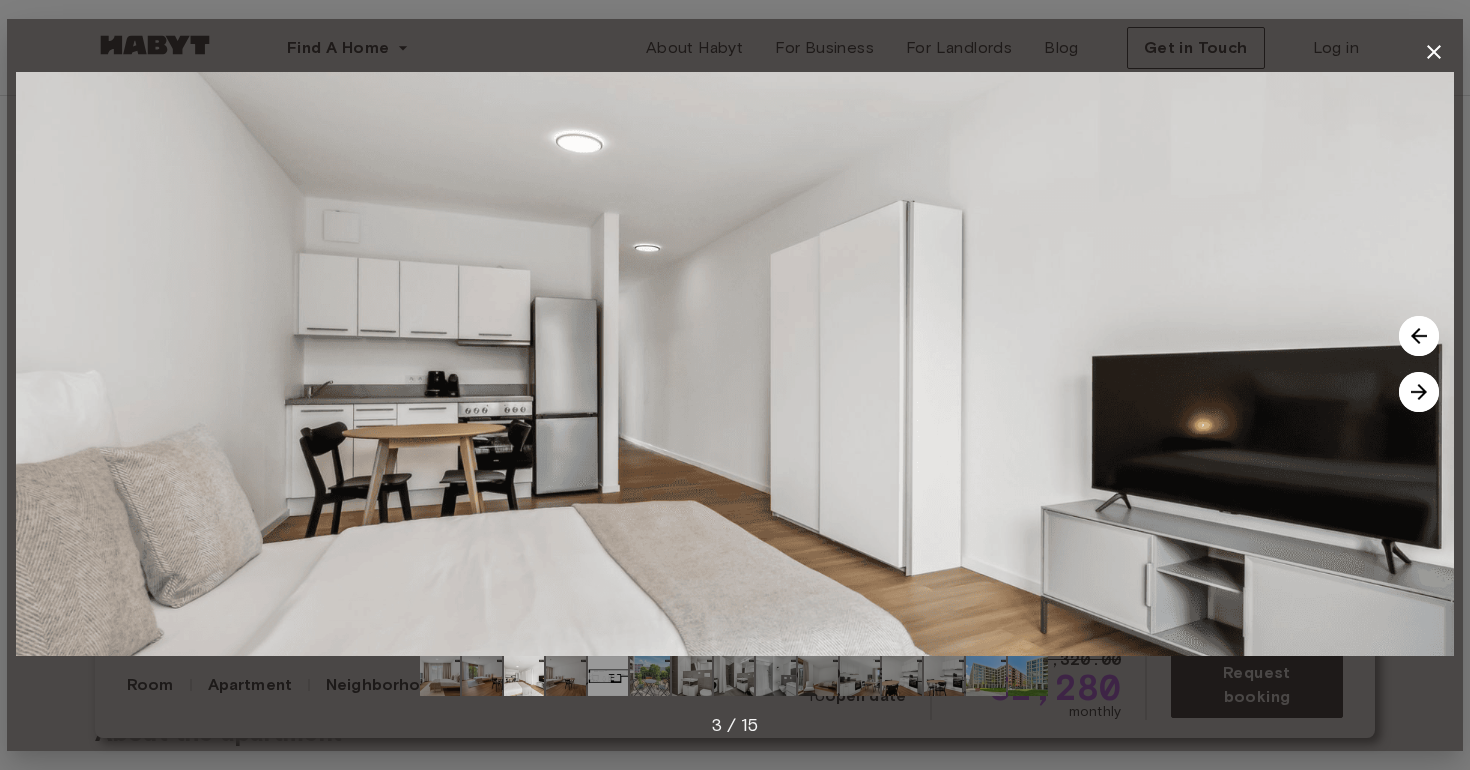 click at bounding box center (1419, 392) 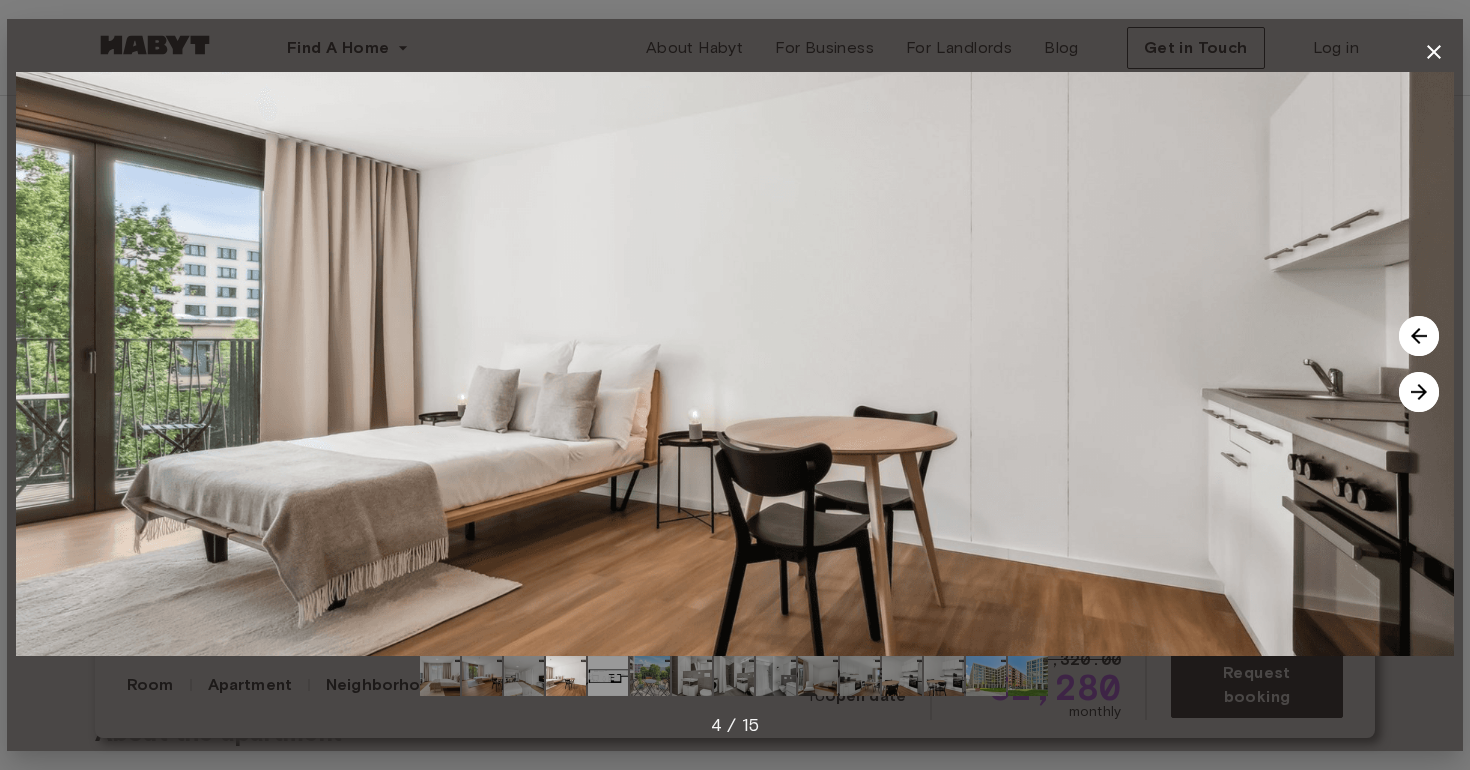 click at bounding box center (1419, 392) 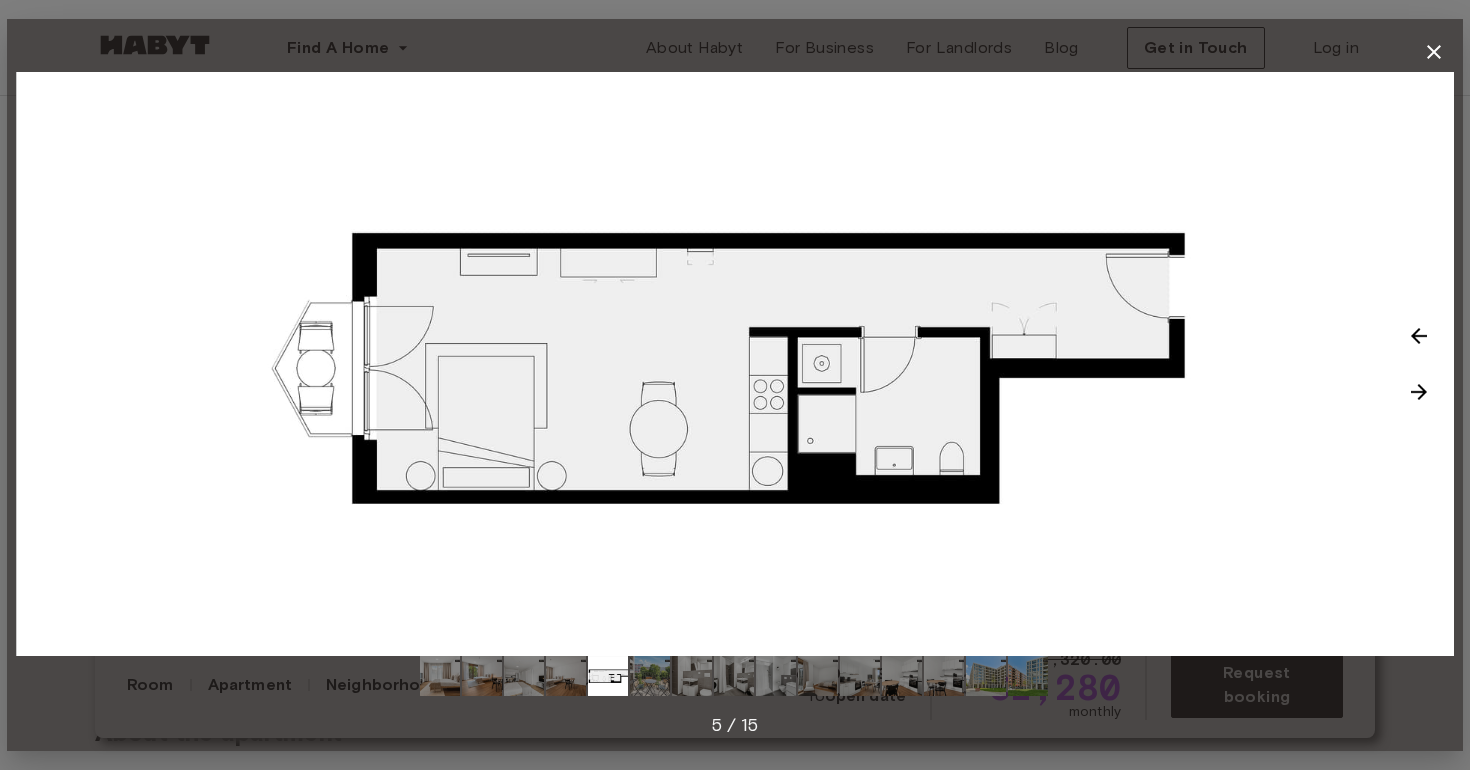 click at bounding box center (1419, 392) 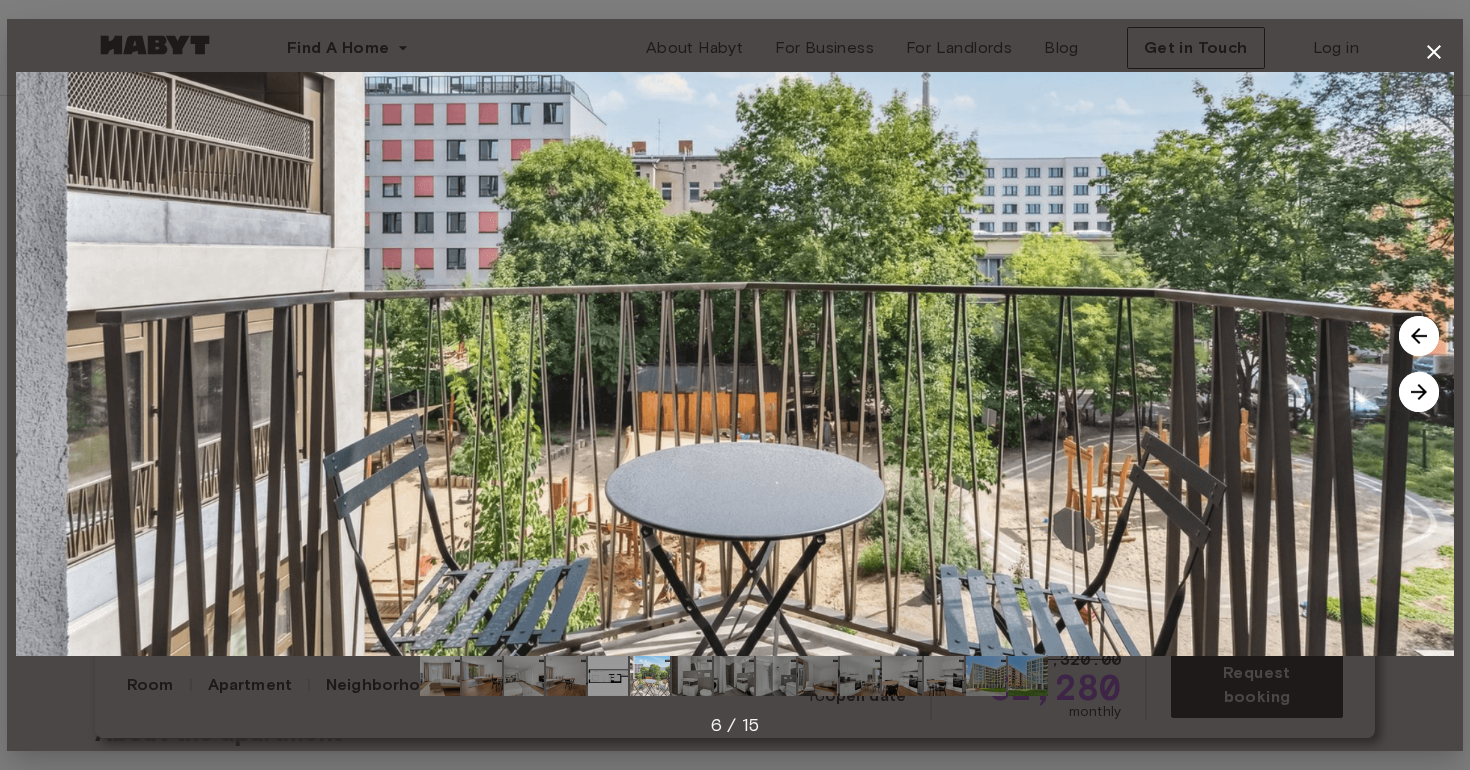 click at bounding box center [1419, 336] 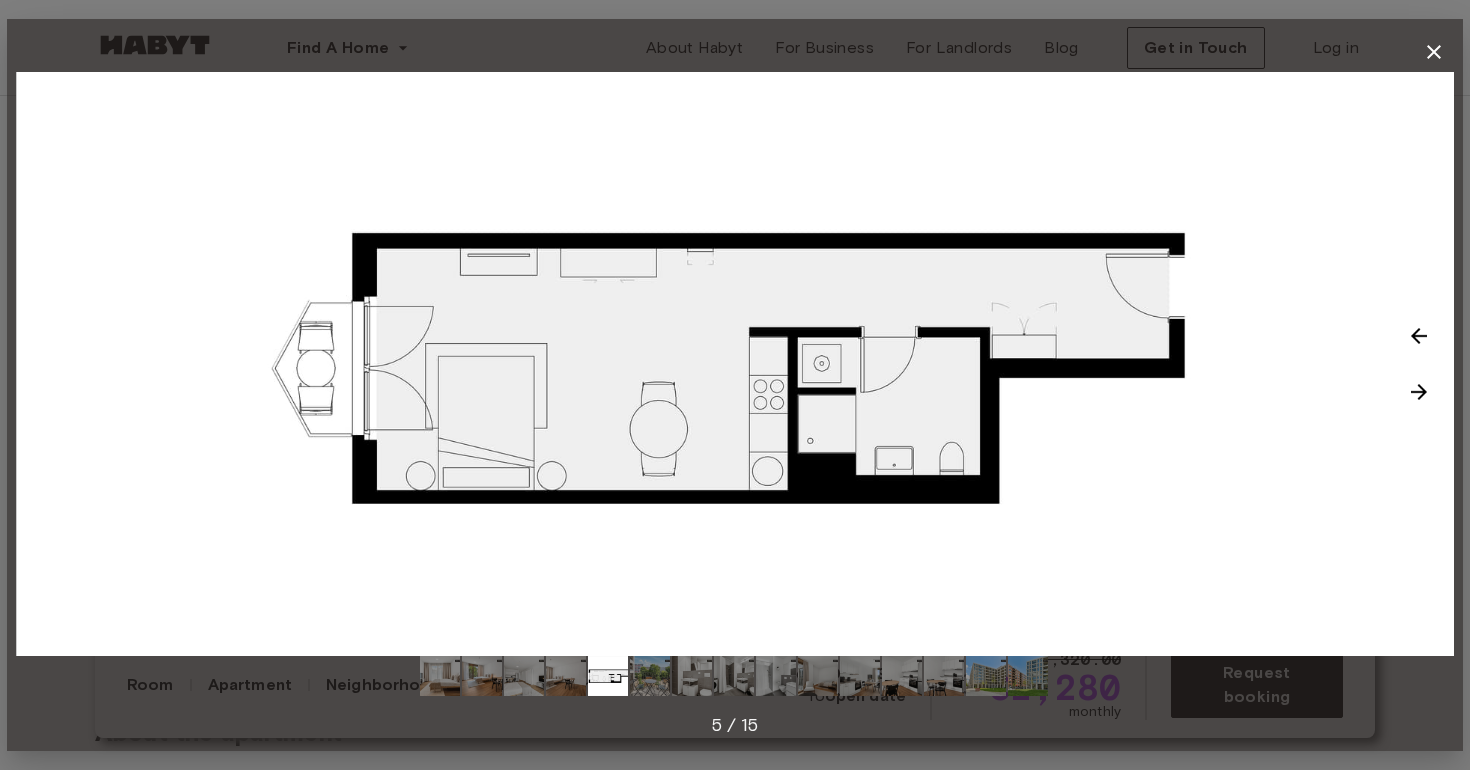 click at bounding box center (1419, 336) 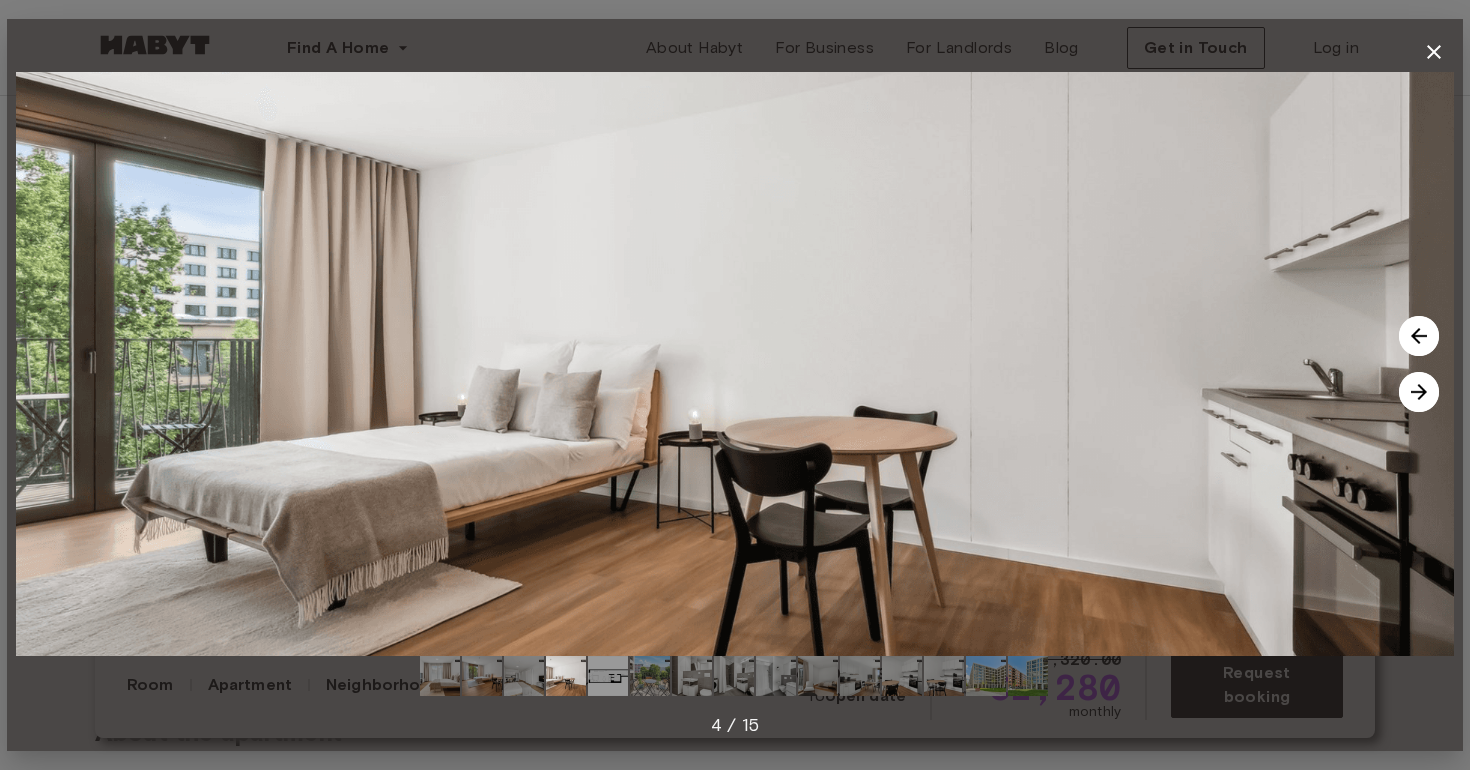 click 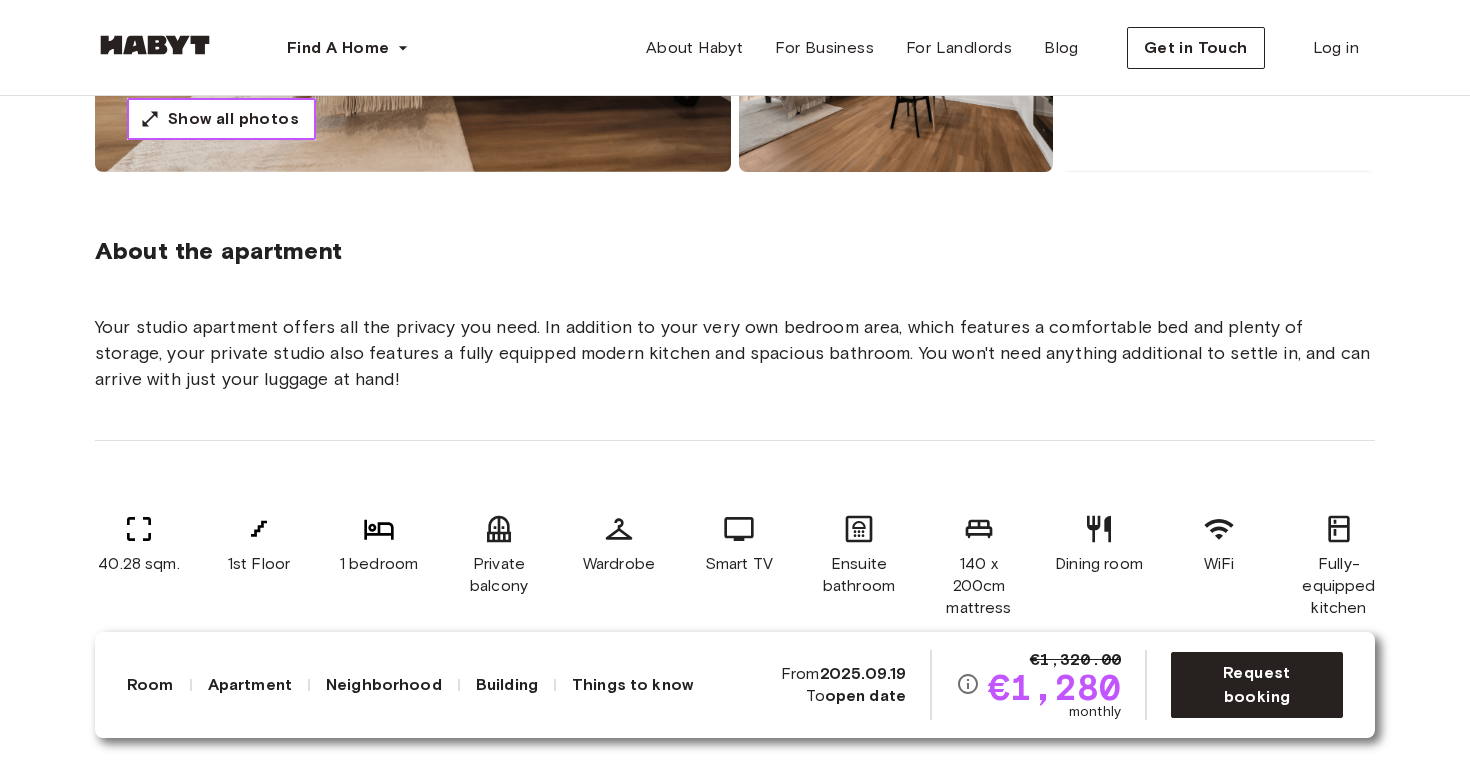 scroll, scrollTop: 577, scrollLeft: 0, axis: vertical 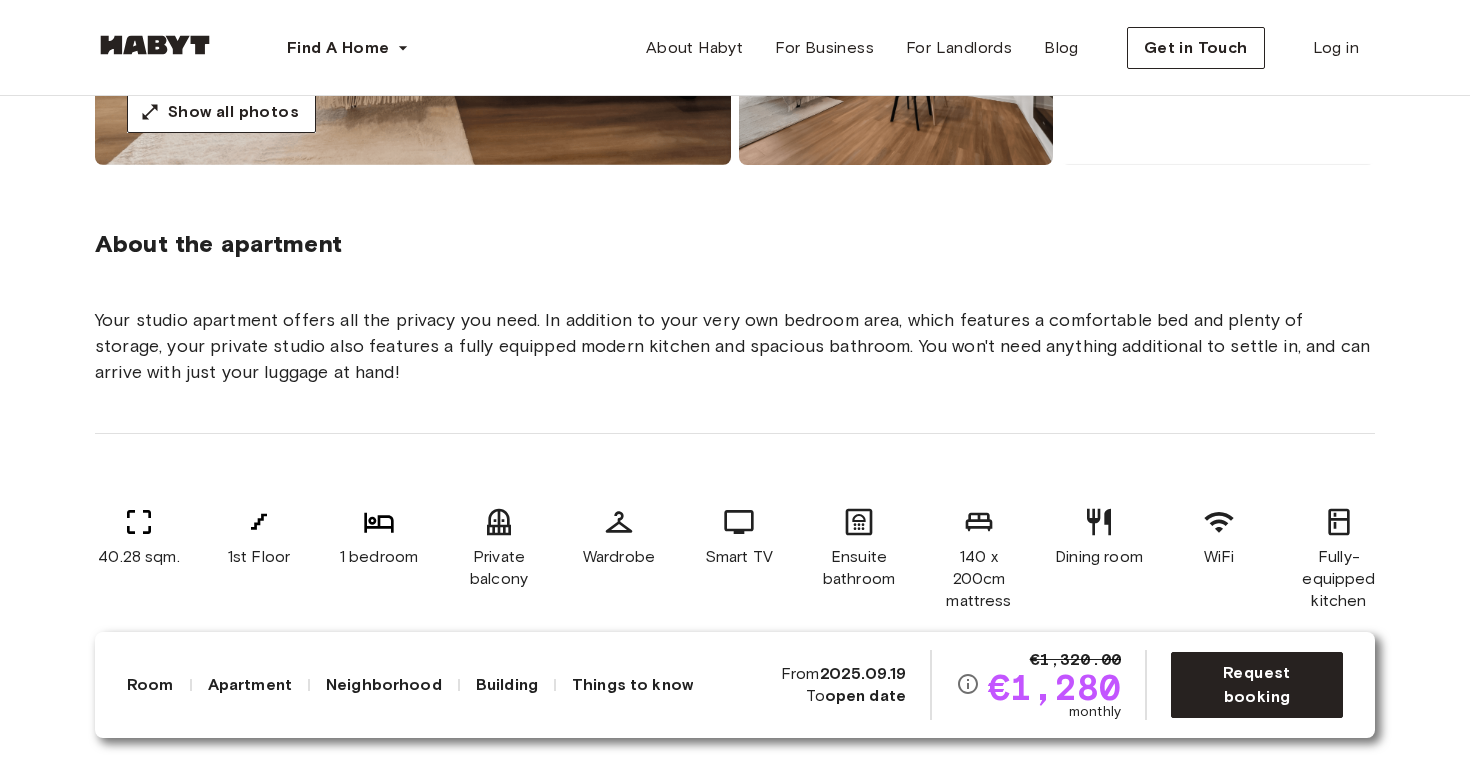 click on "Your studio apartment offers all the privacy you need. In addition to your very own bedroom area, which features a comfortable bed and plenty of storage, your private studio also features a fully equipped modern kitchen and spacious bathroom. You won't need anything additional to settle in, and can arrive with just your luggage at hand!" at bounding box center [735, 346] 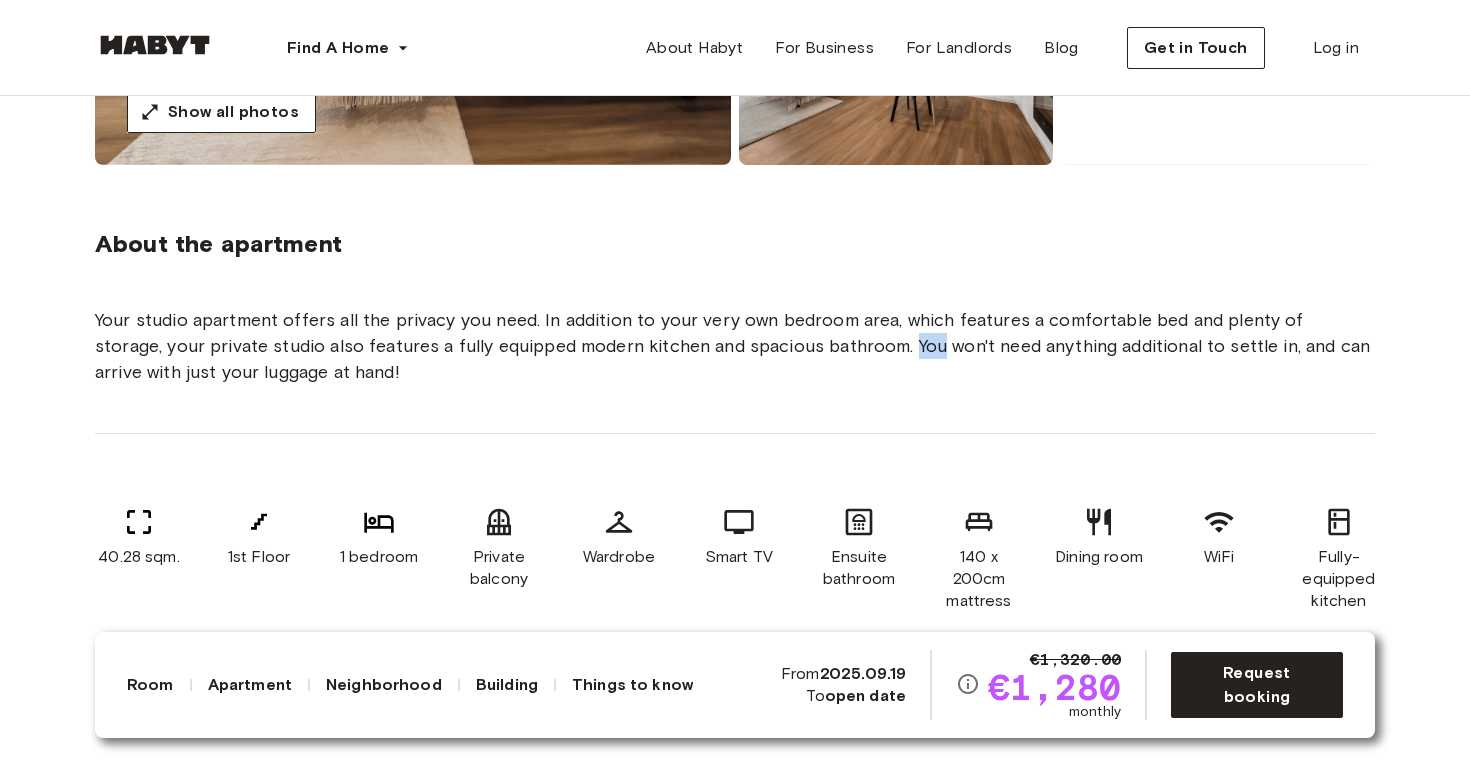 click on "Your studio apartment offers all the privacy you need. In addition to your very own bedroom area, which features a comfortable bed and plenty of storage, your private studio also features a fully equipped modern kitchen and spacious bathroom. You won't need anything additional to settle in, and can arrive with just your luggage at hand!" at bounding box center [735, 346] 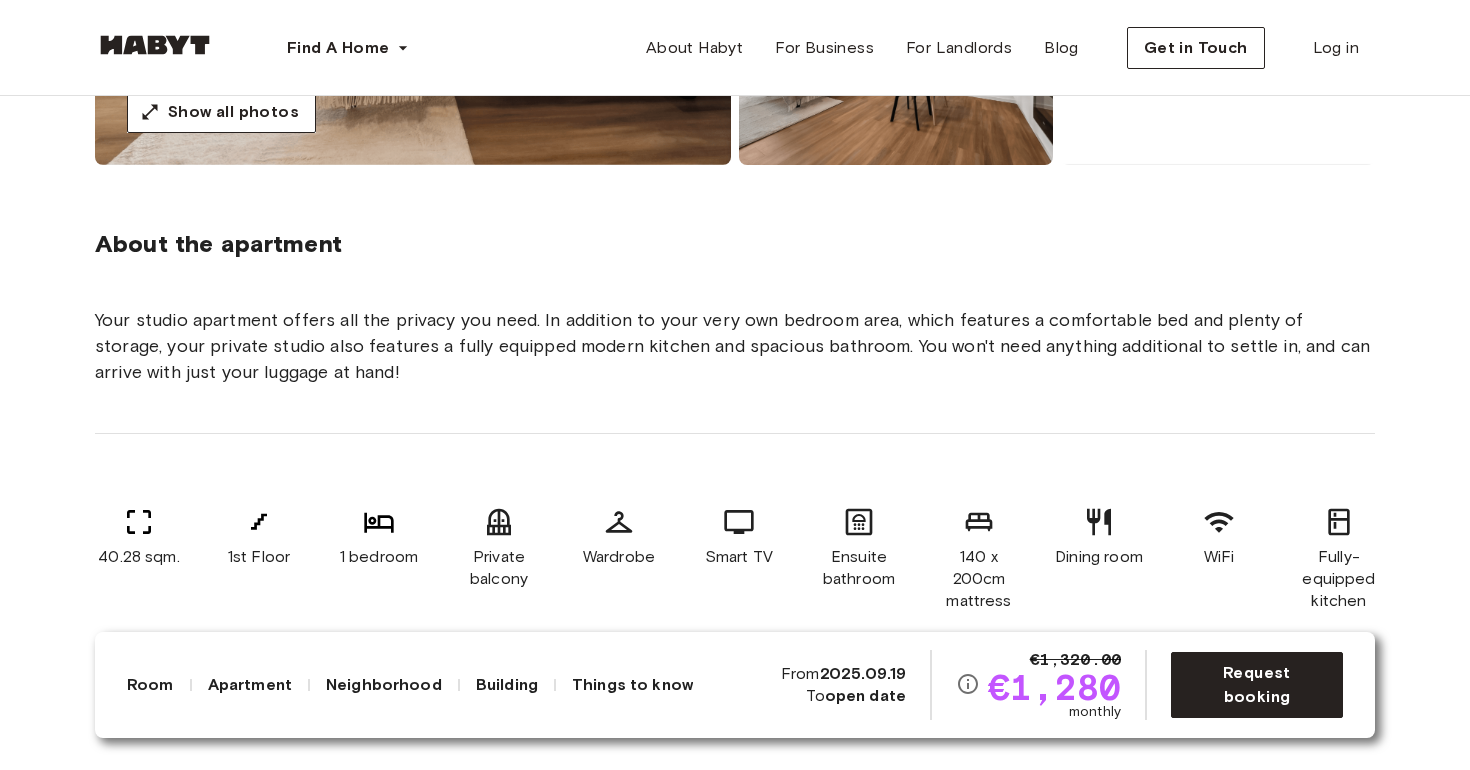 click on "Your studio apartment offers all the privacy you need. In addition to your very own bedroom area, which features a comfortable bed and plenty of storage, your private studio also features a fully equipped modern kitchen and spacious bathroom. You won't need anything additional to settle in, and can arrive with just your luggage at hand!" at bounding box center [735, 346] 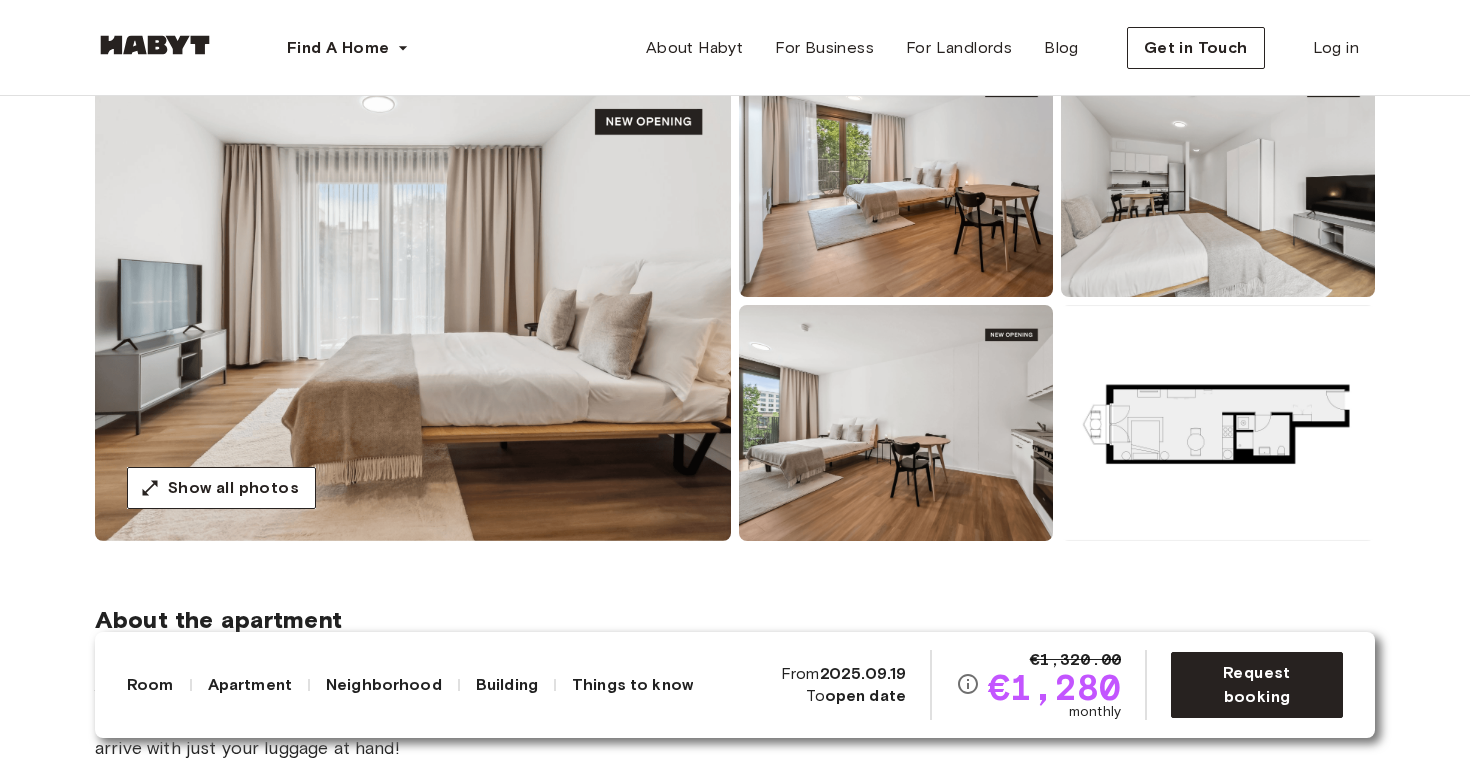 scroll, scrollTop: 0, scrollLeft: 0, axis: both 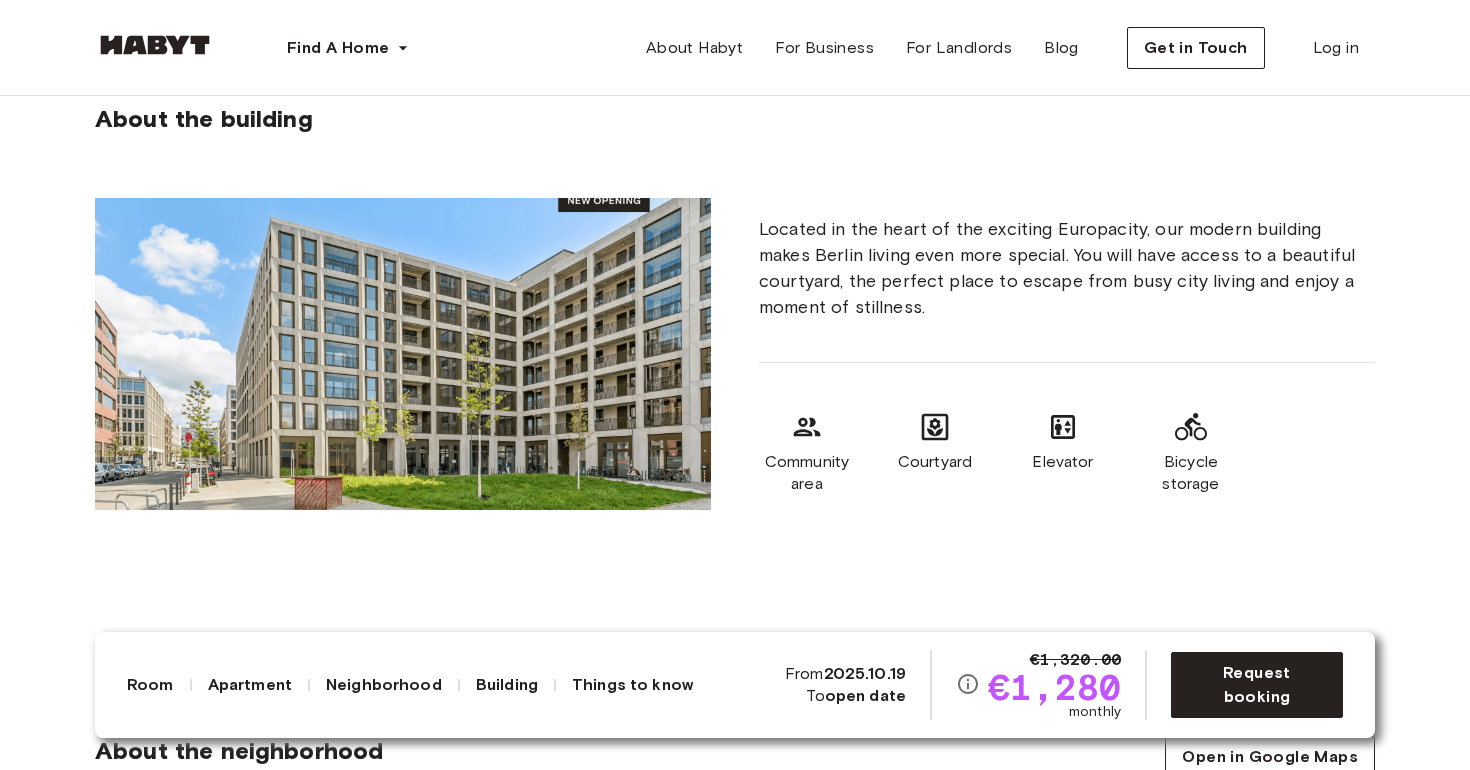 click at bounding box center [403, 354] 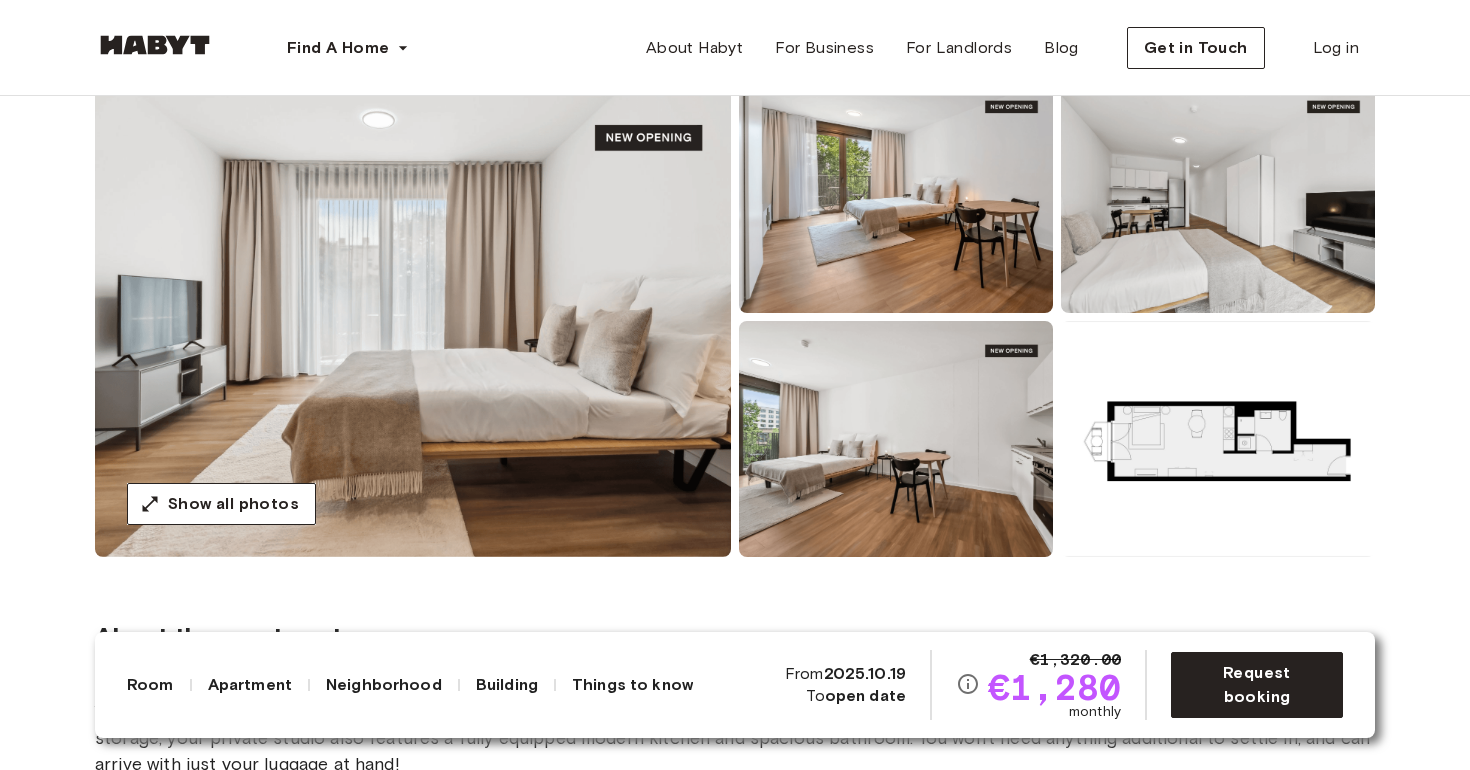 scroll, scrollTop: 217, scrollLeft: 0, axis: vertical 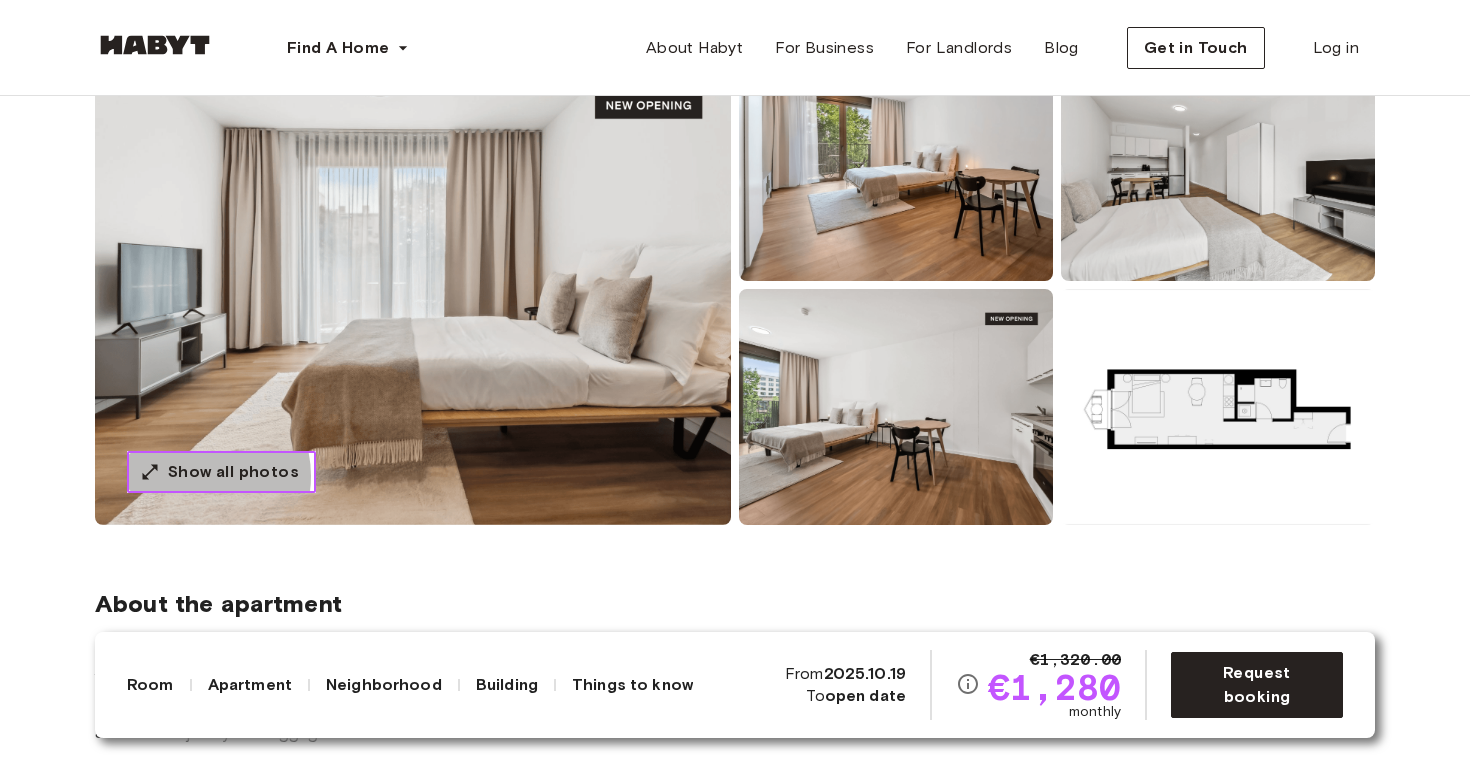 click on "Show all photos" at bounding box center (233, 472) 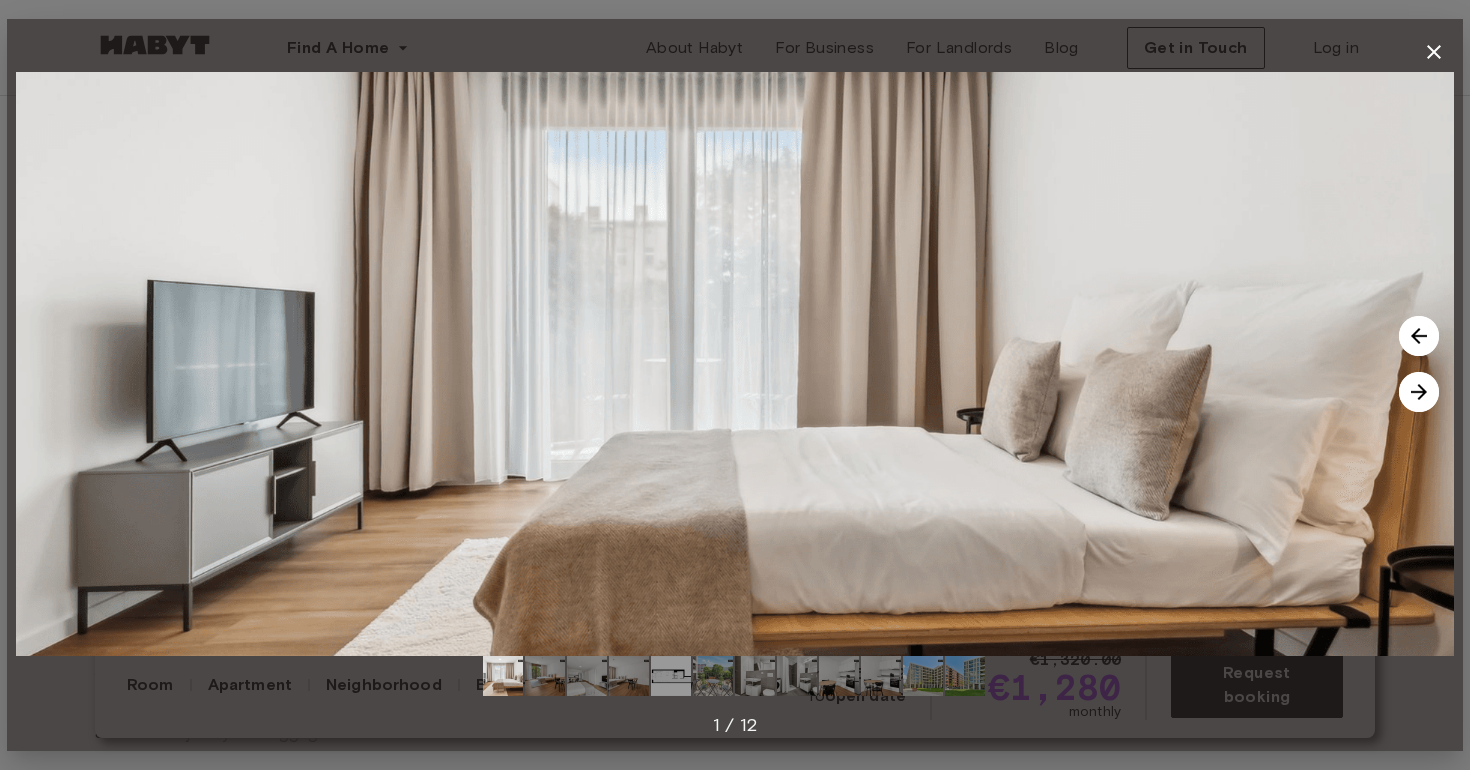 click at bounding box center [1419, 392] 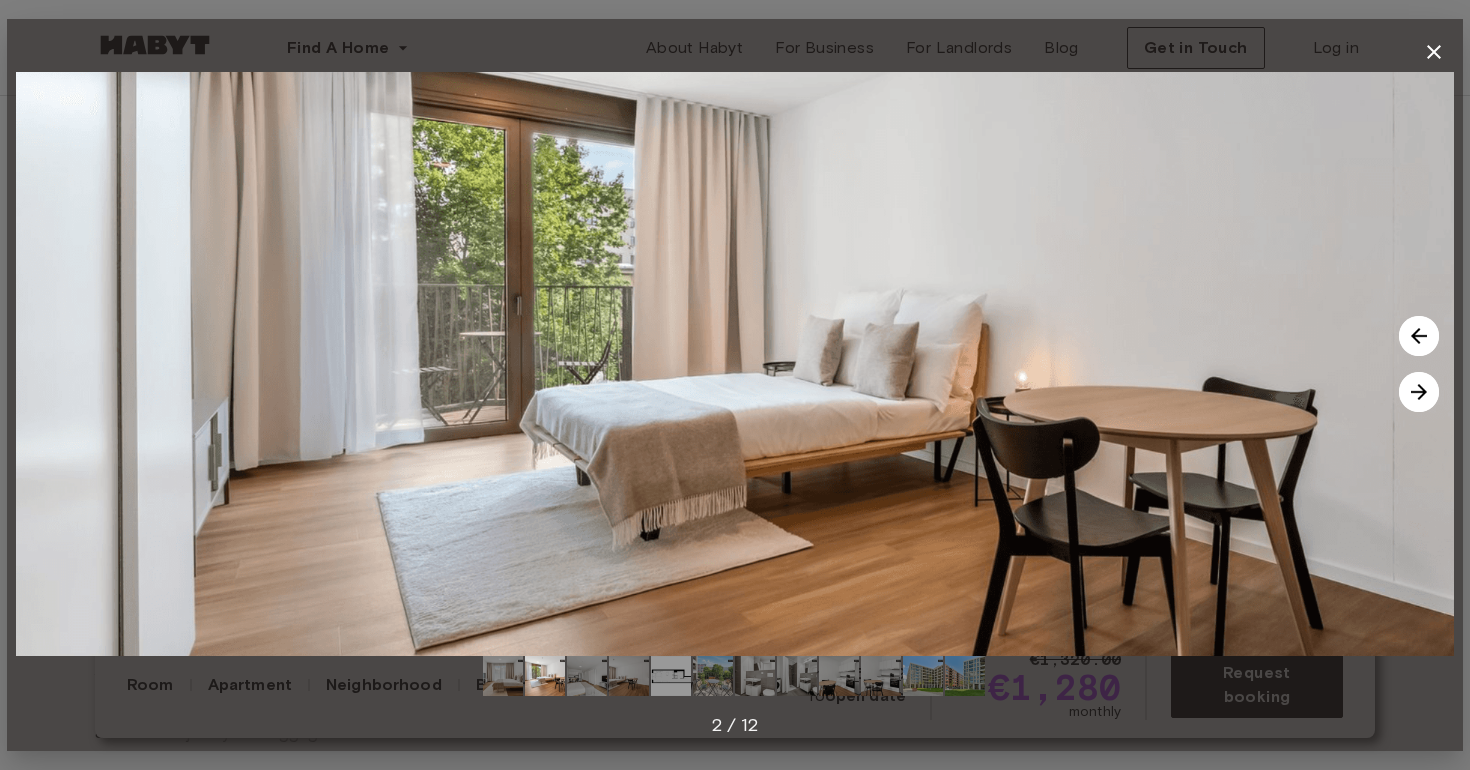 click at bounding box center (1419, 392) 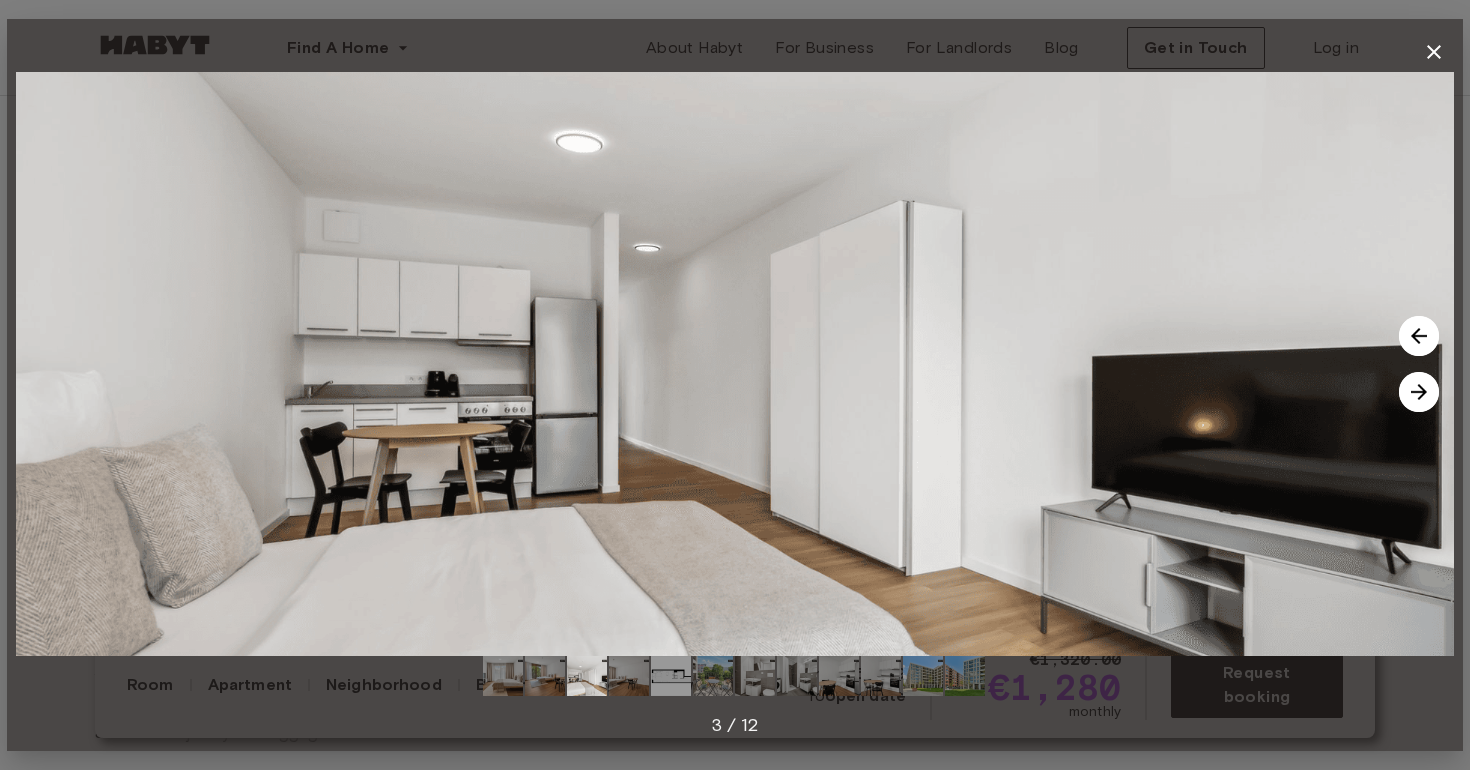 click at bounding box center (1419, 392) 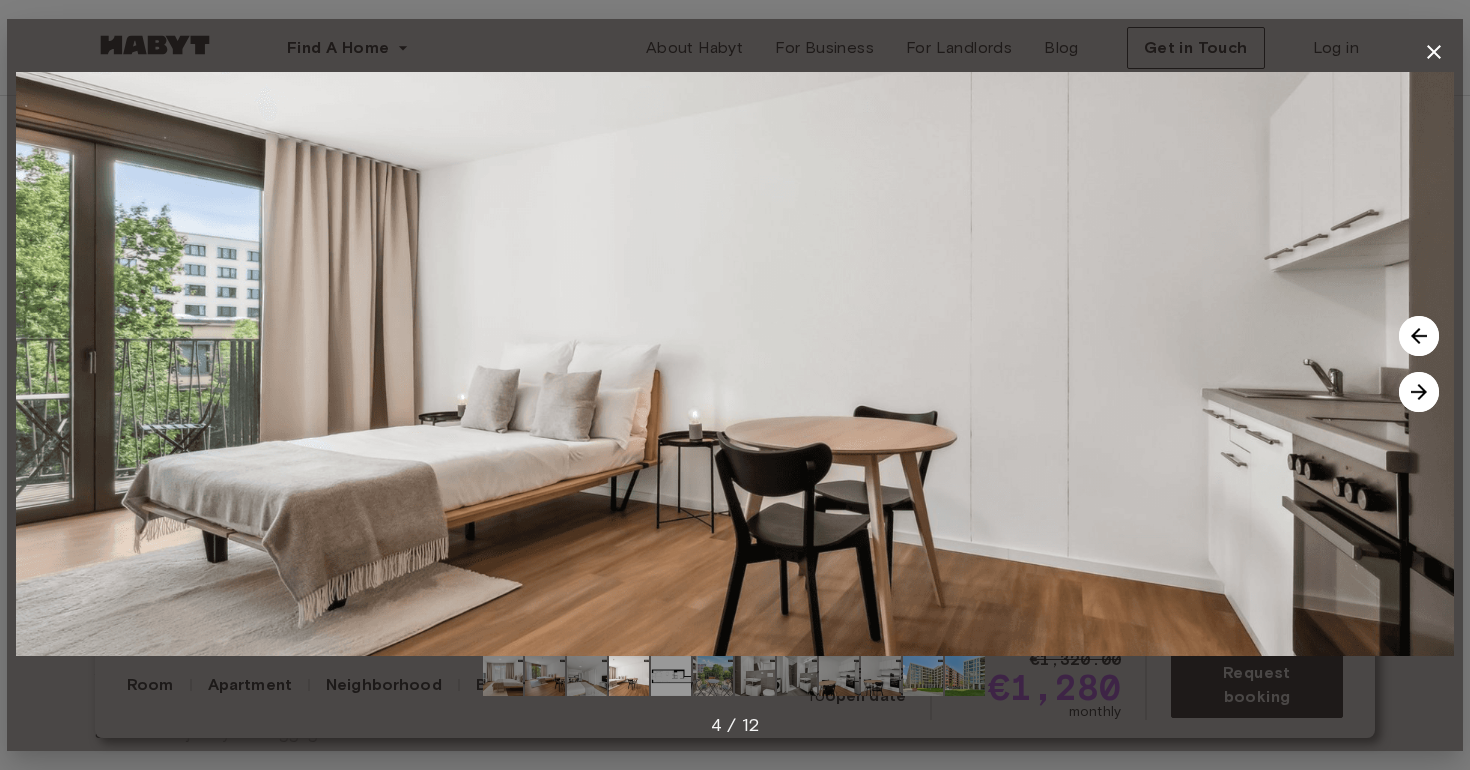 click at bounding box center [1419, 392] 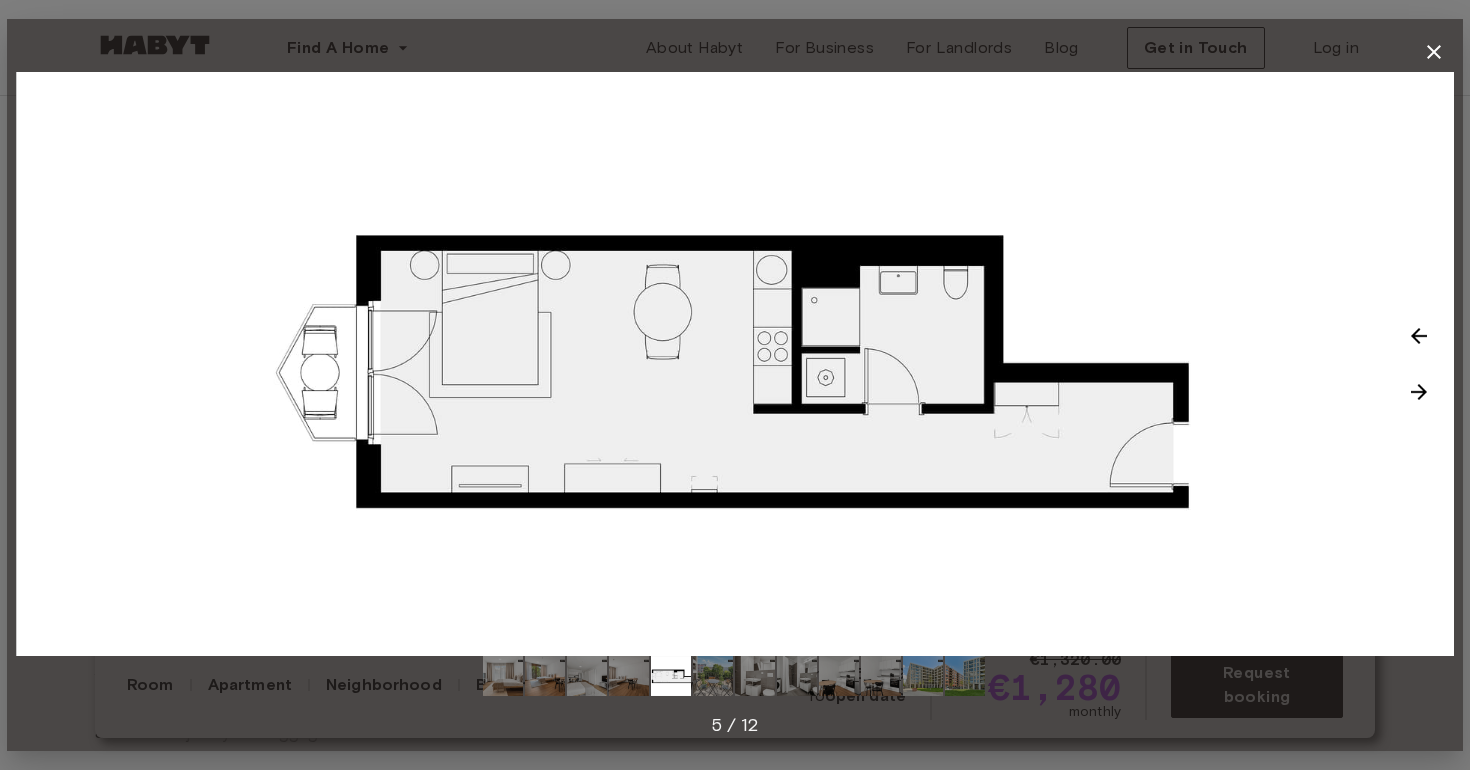click at bounding box center [1419, 392] 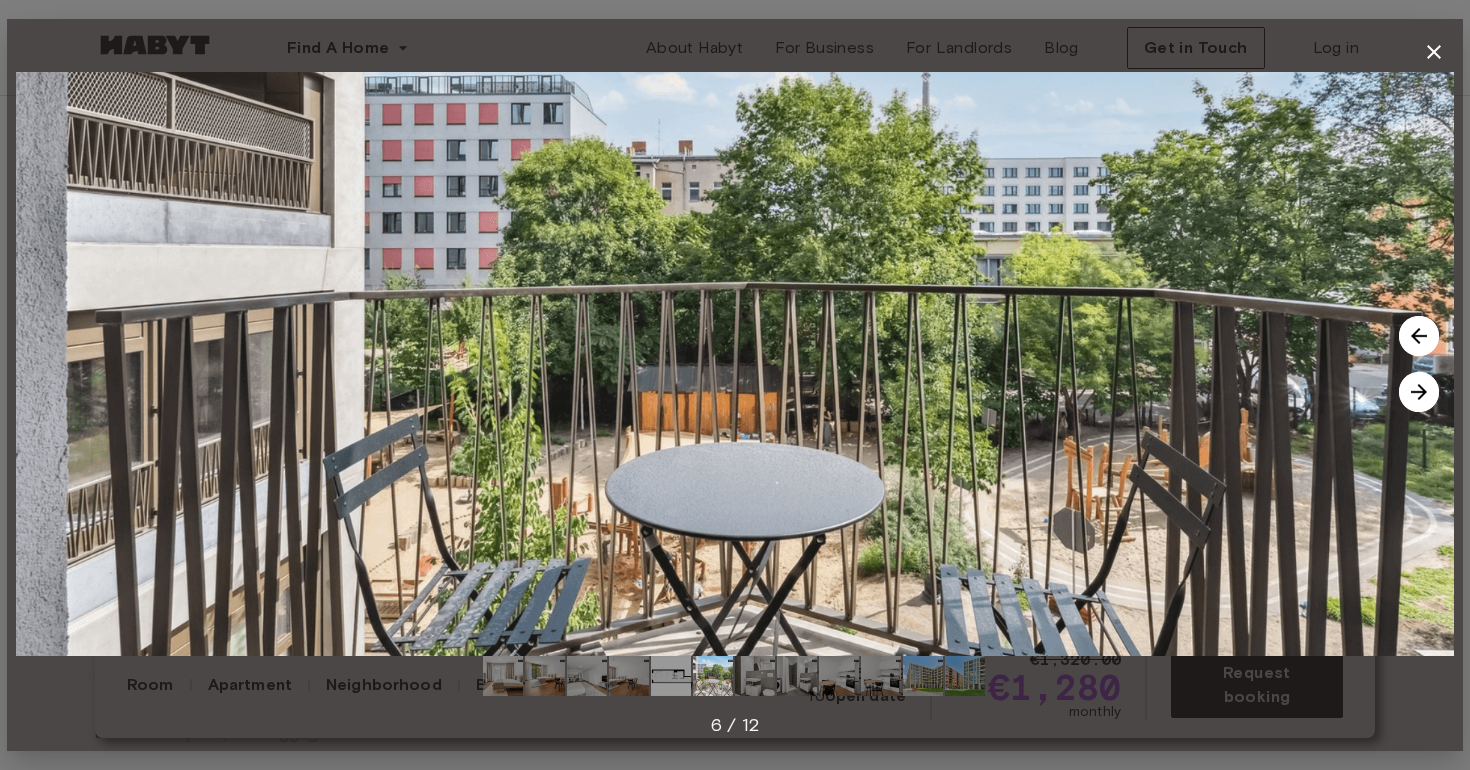 click at bounding box center [1434, 52] 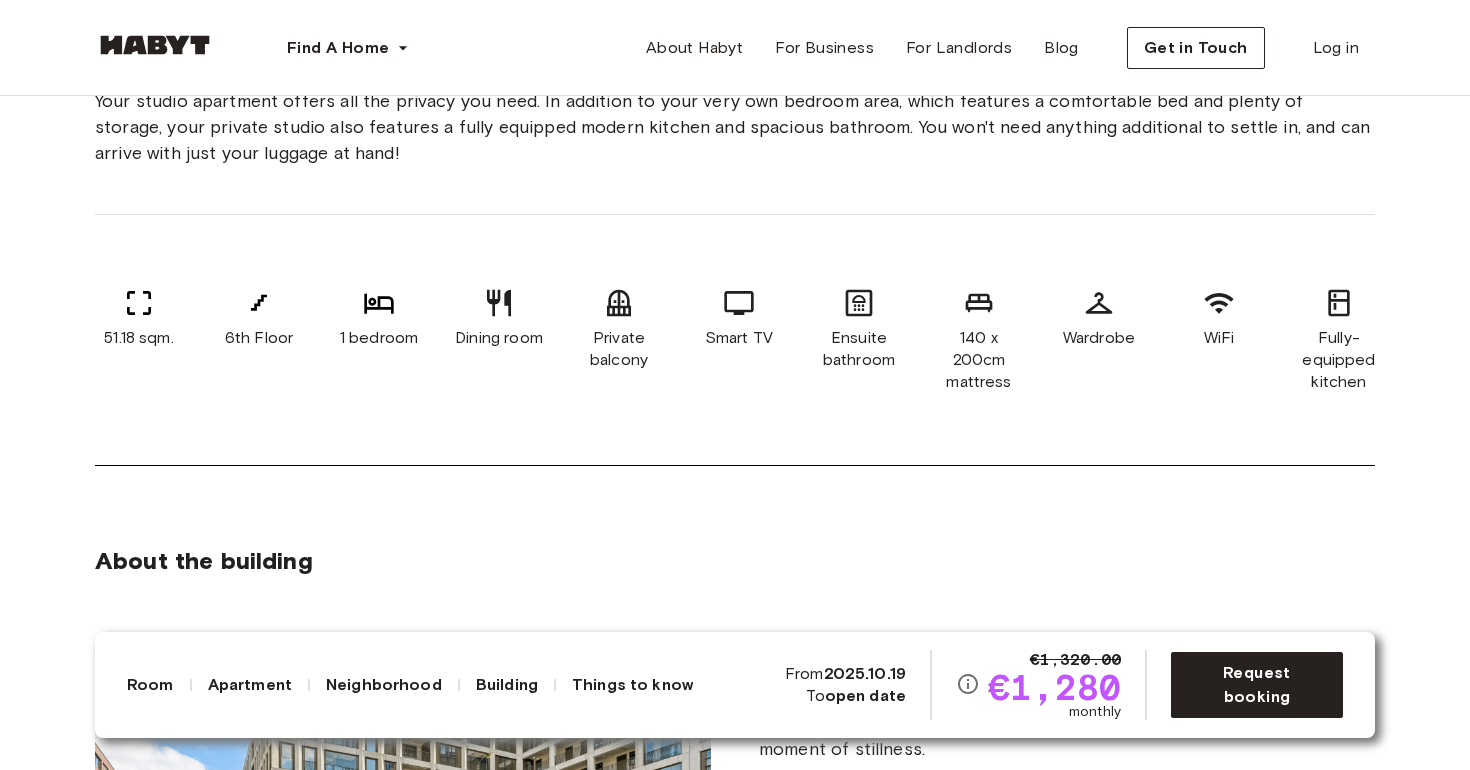 scroll, scrollTop: 775, scrollLeft: 0, axis: vertical 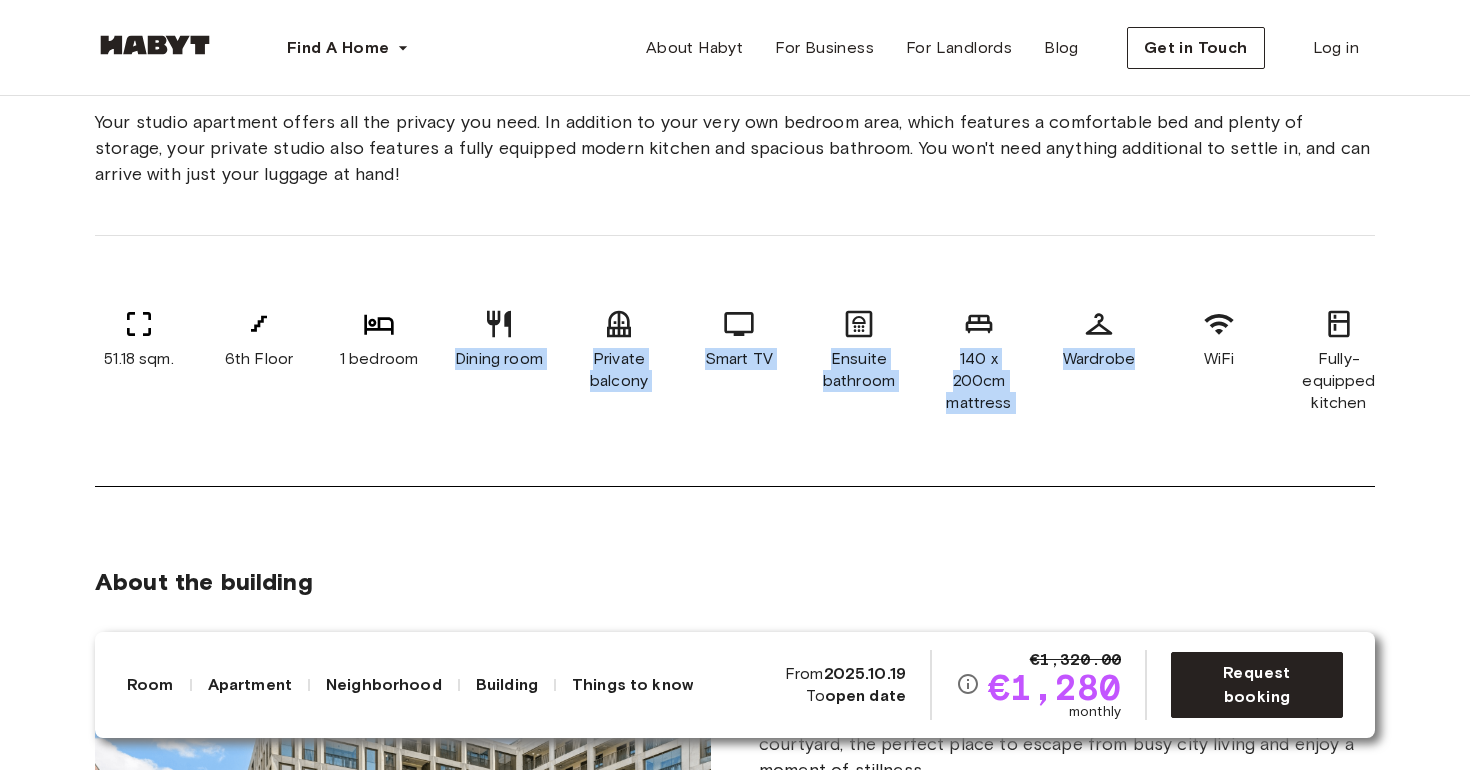 drag, startPoint x: 1070, startPoint y: 394, endPoint x: 467, endPoint y: 316, distance: 608.02386 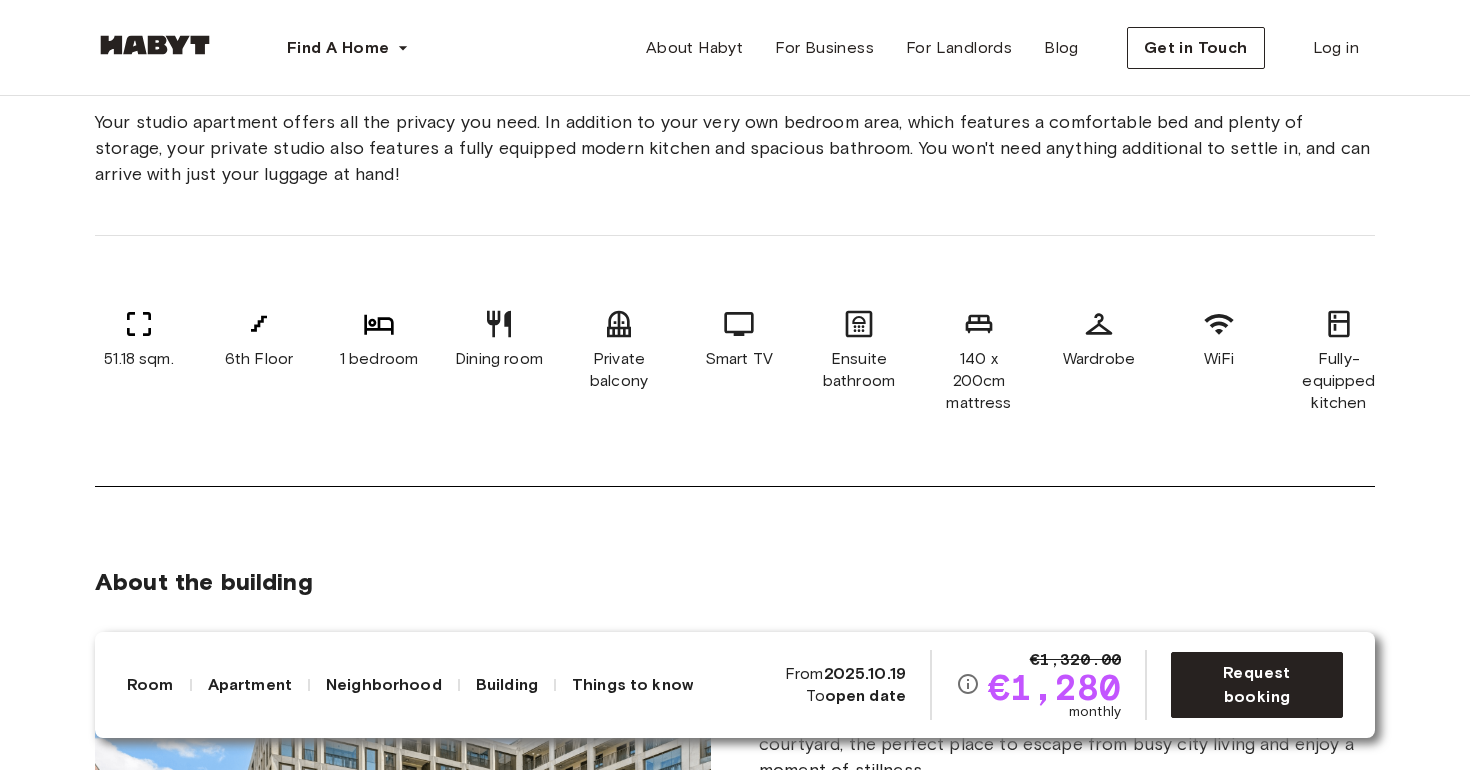 click on "Dining room" at bounding box center (499, 361) 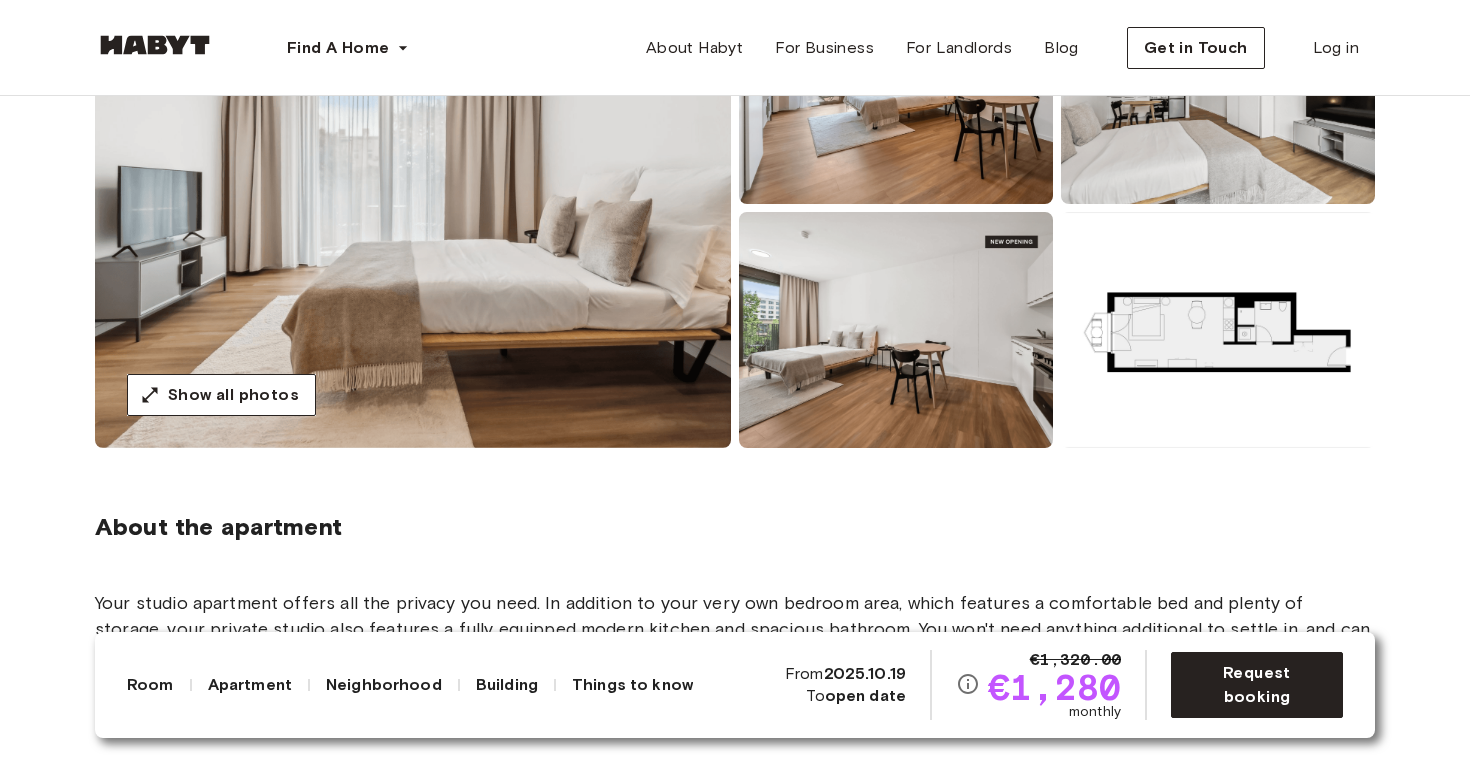 scroll, scrollTop: 257, scrollLeft: 0, axis: vertical 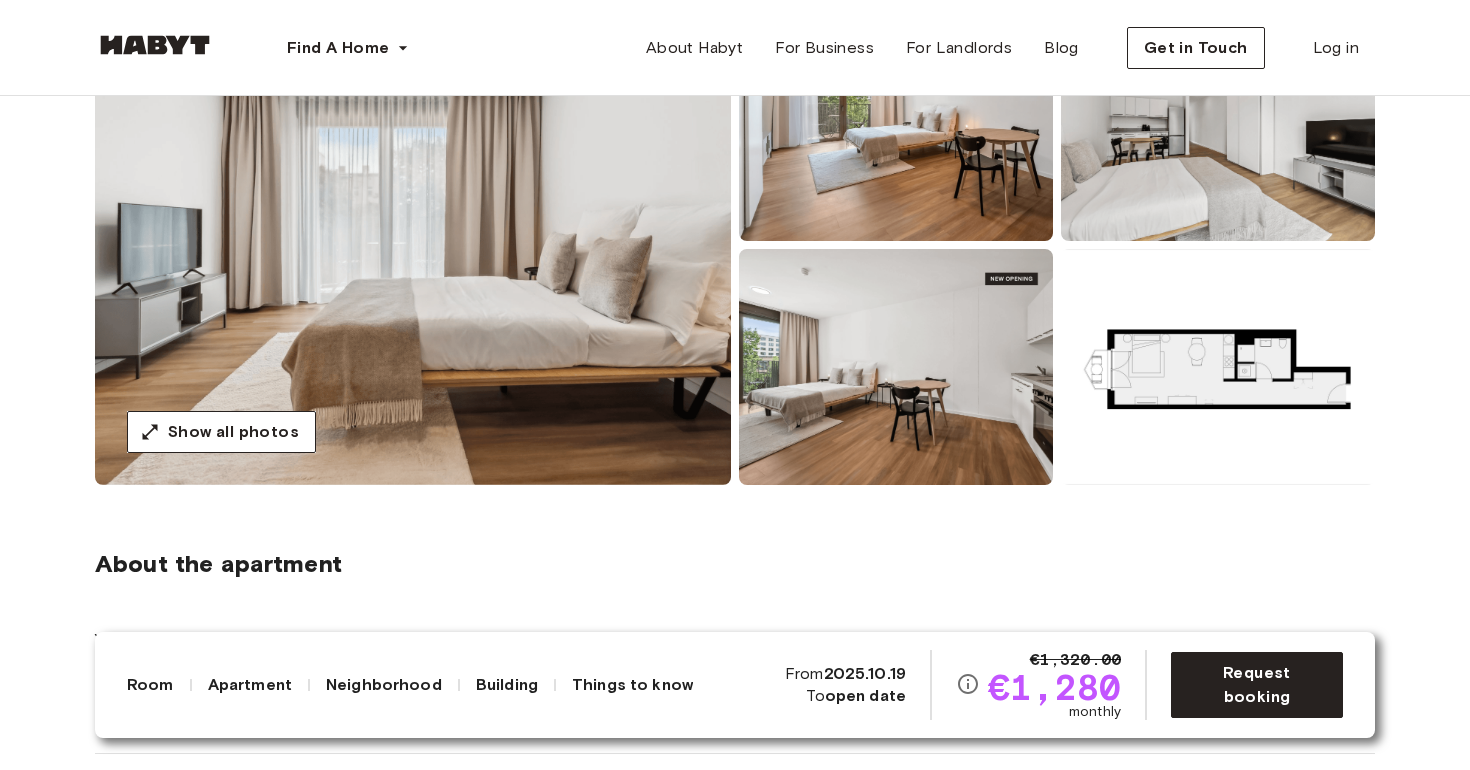 click at bounding box center [413, 245] 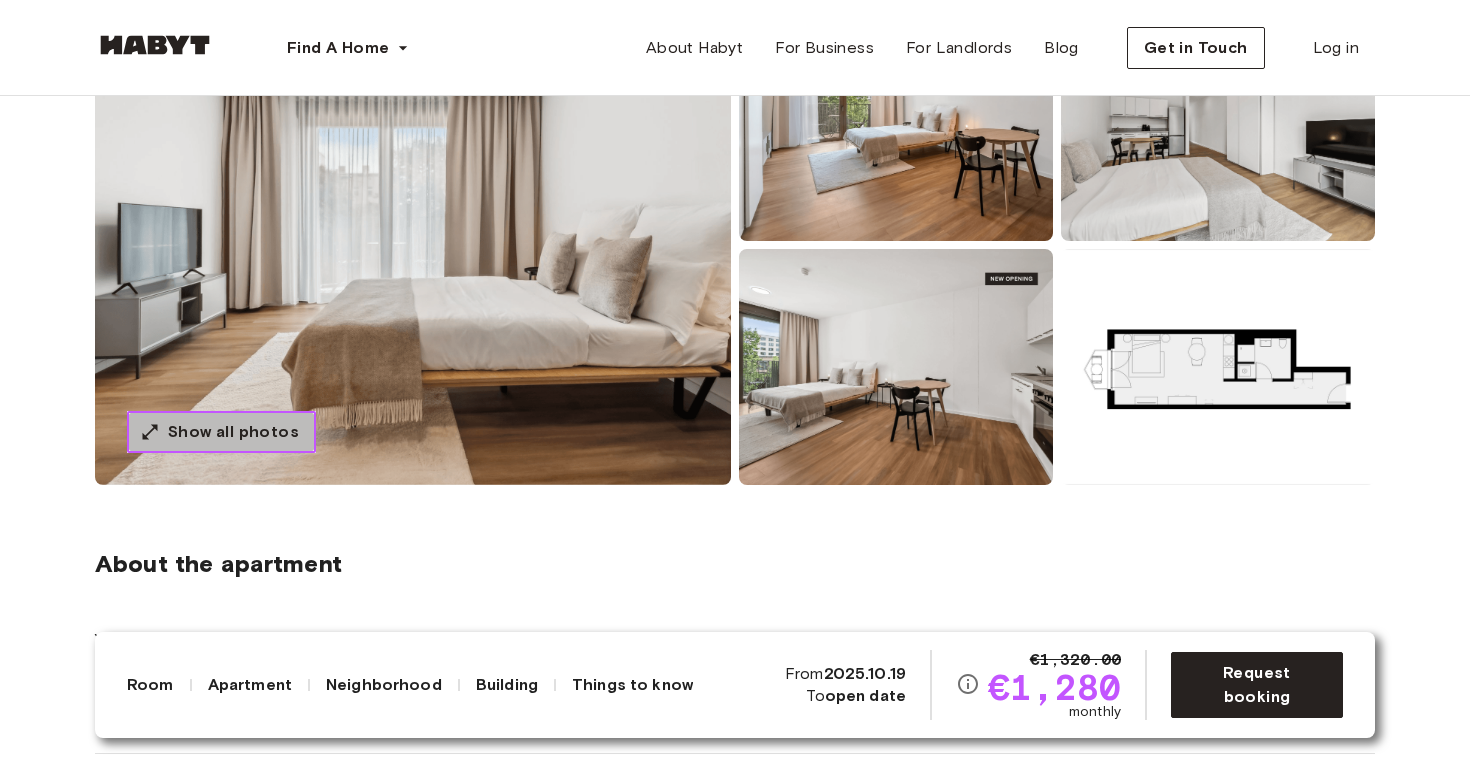 click on "Show all photos" at bounding box center (233, 432) 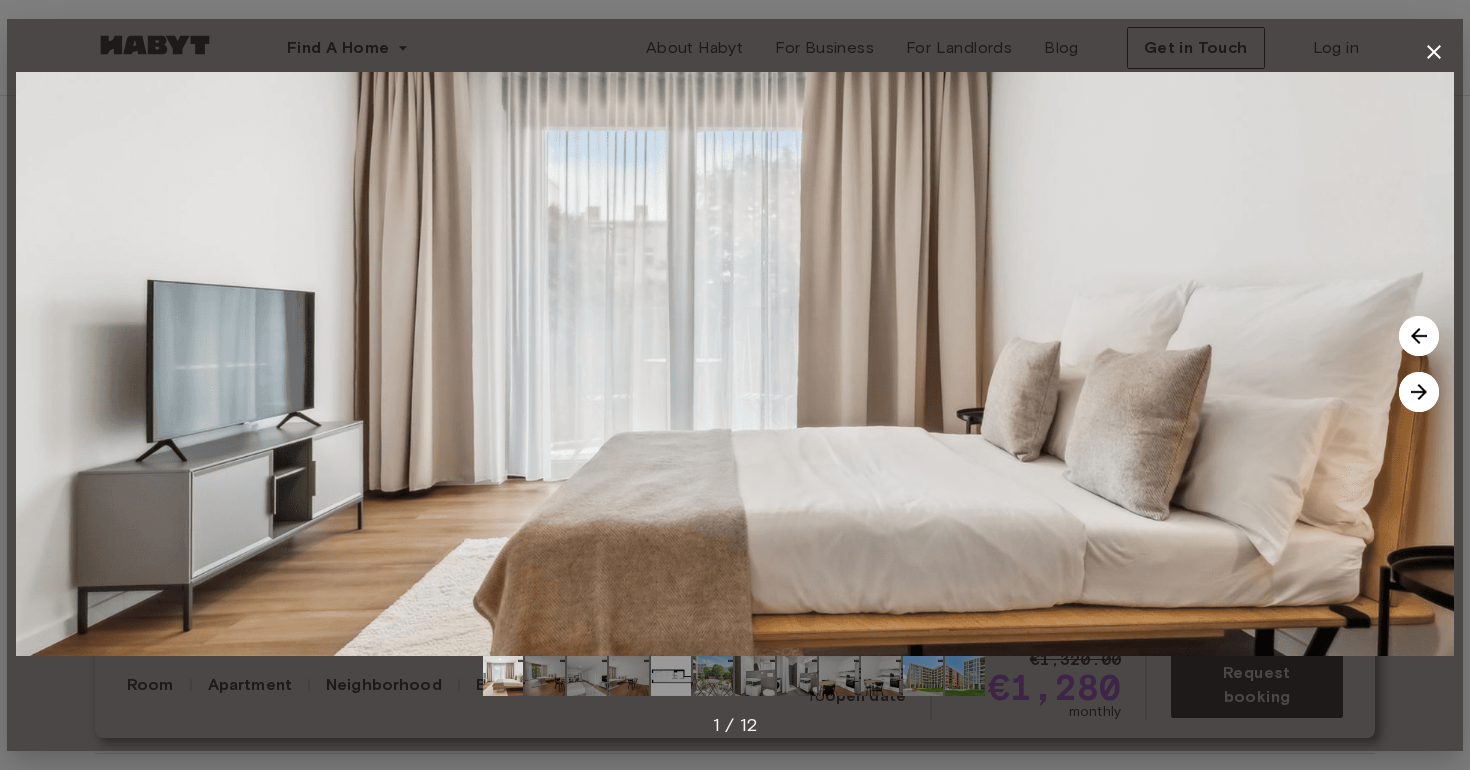 click at bounding box center (1419, 392) 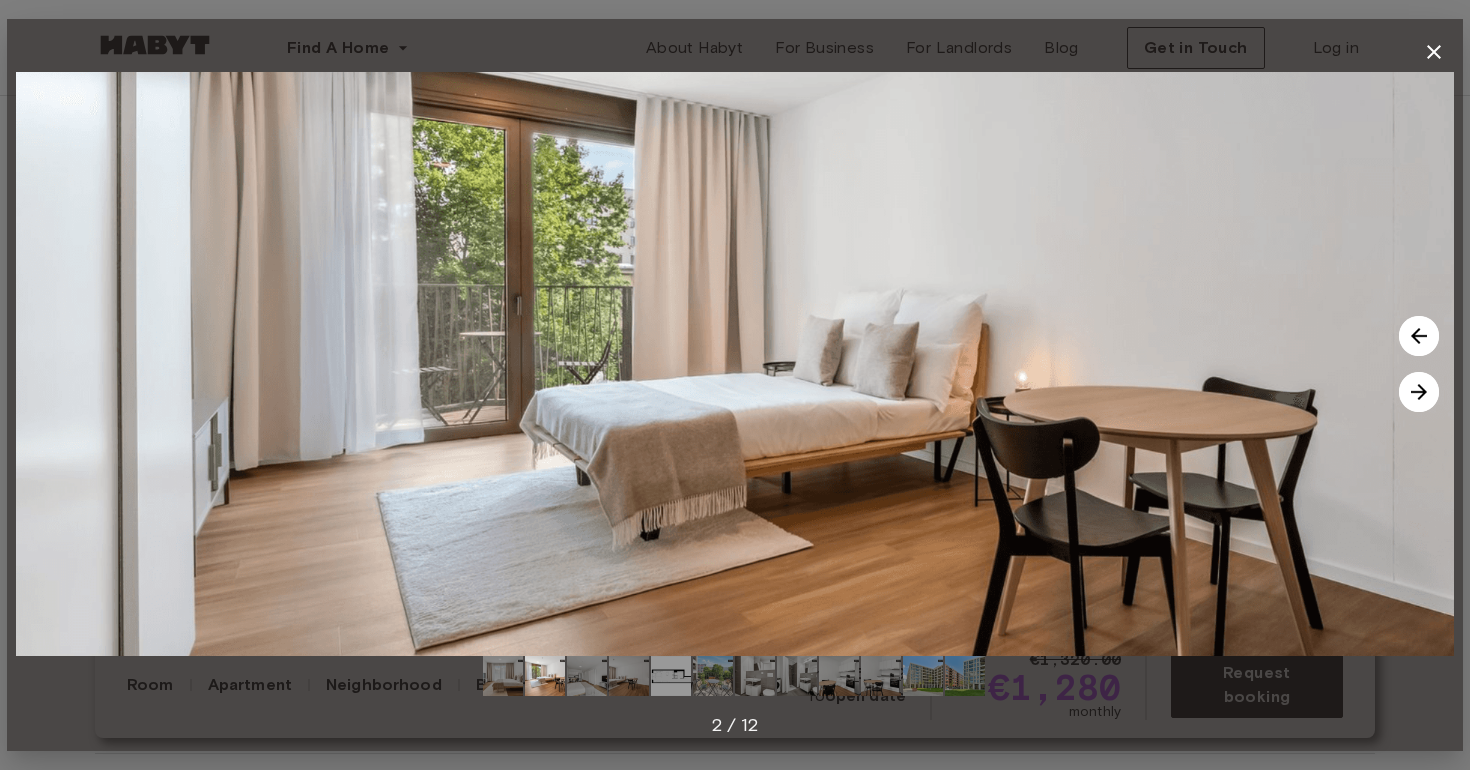 click at bounding box center [1419, 392] 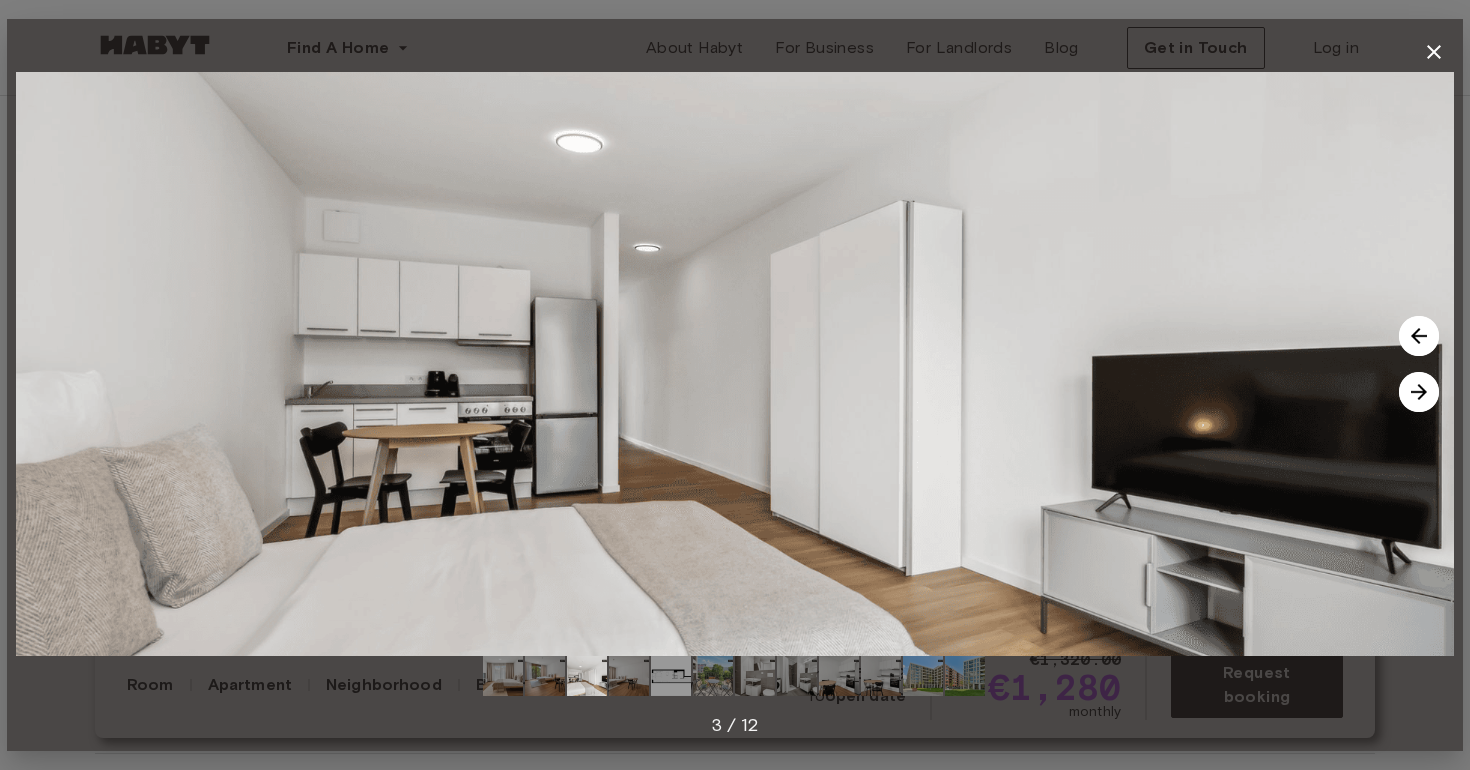 click at bounding box center [1419, 392] 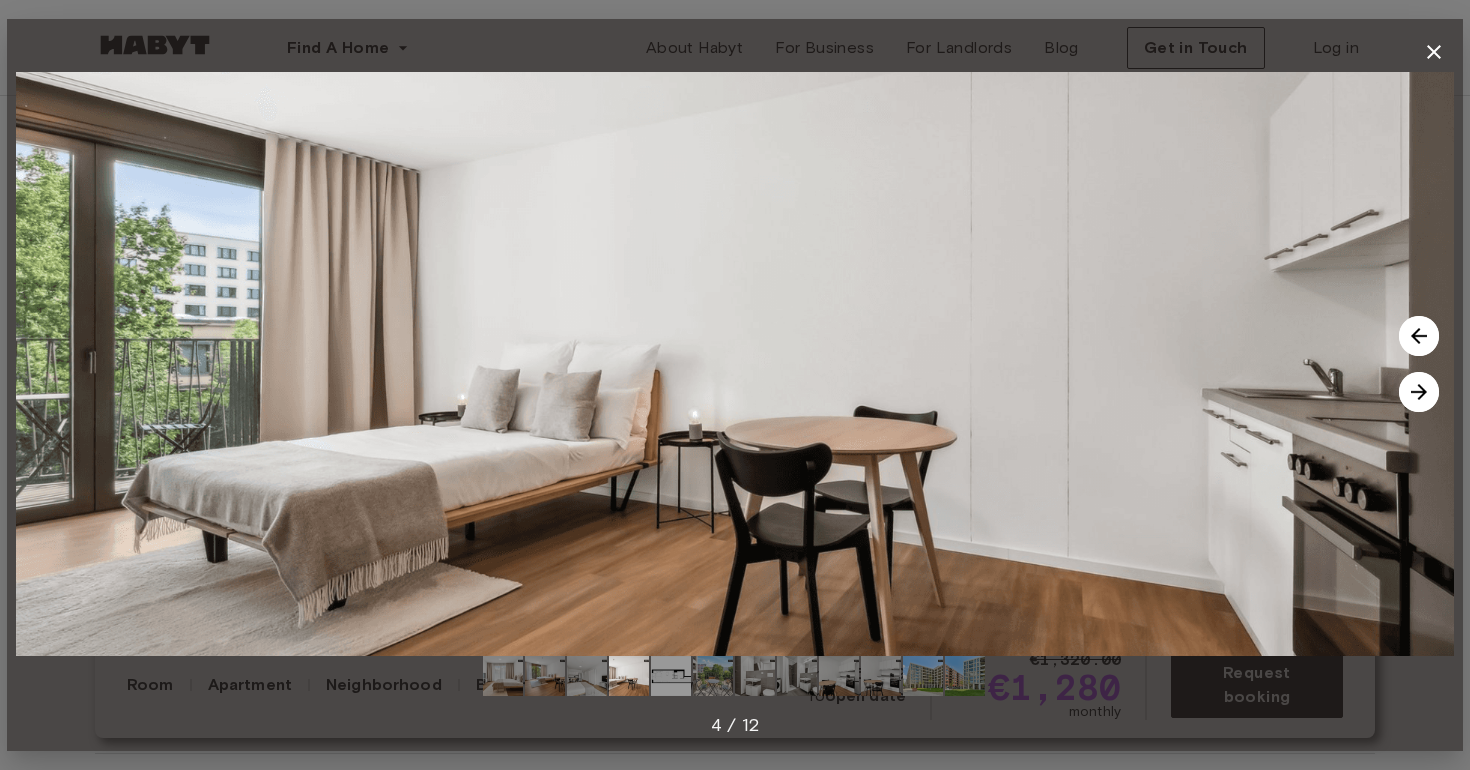 click 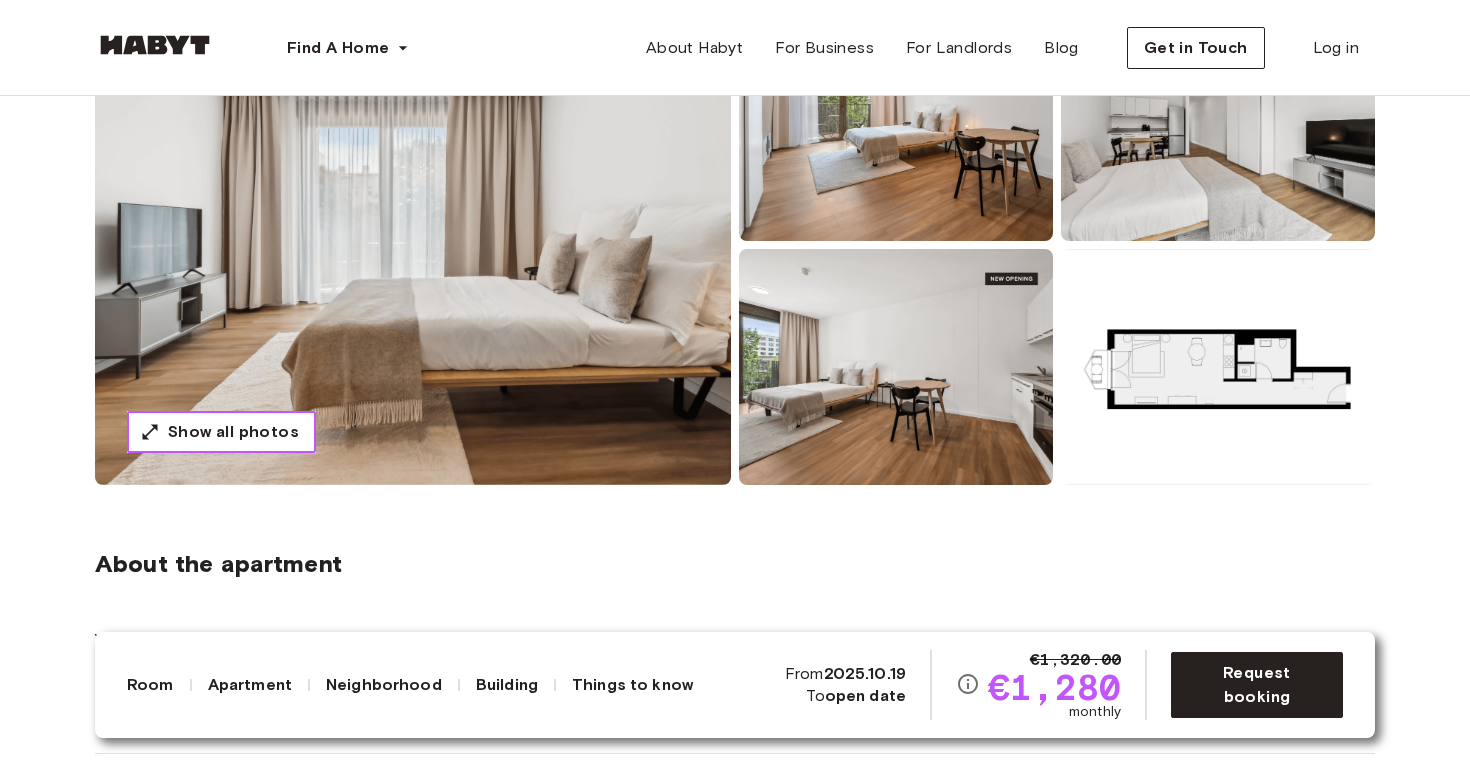 scroll, scrollTop: 0, scrollLeft: 0, axis: both 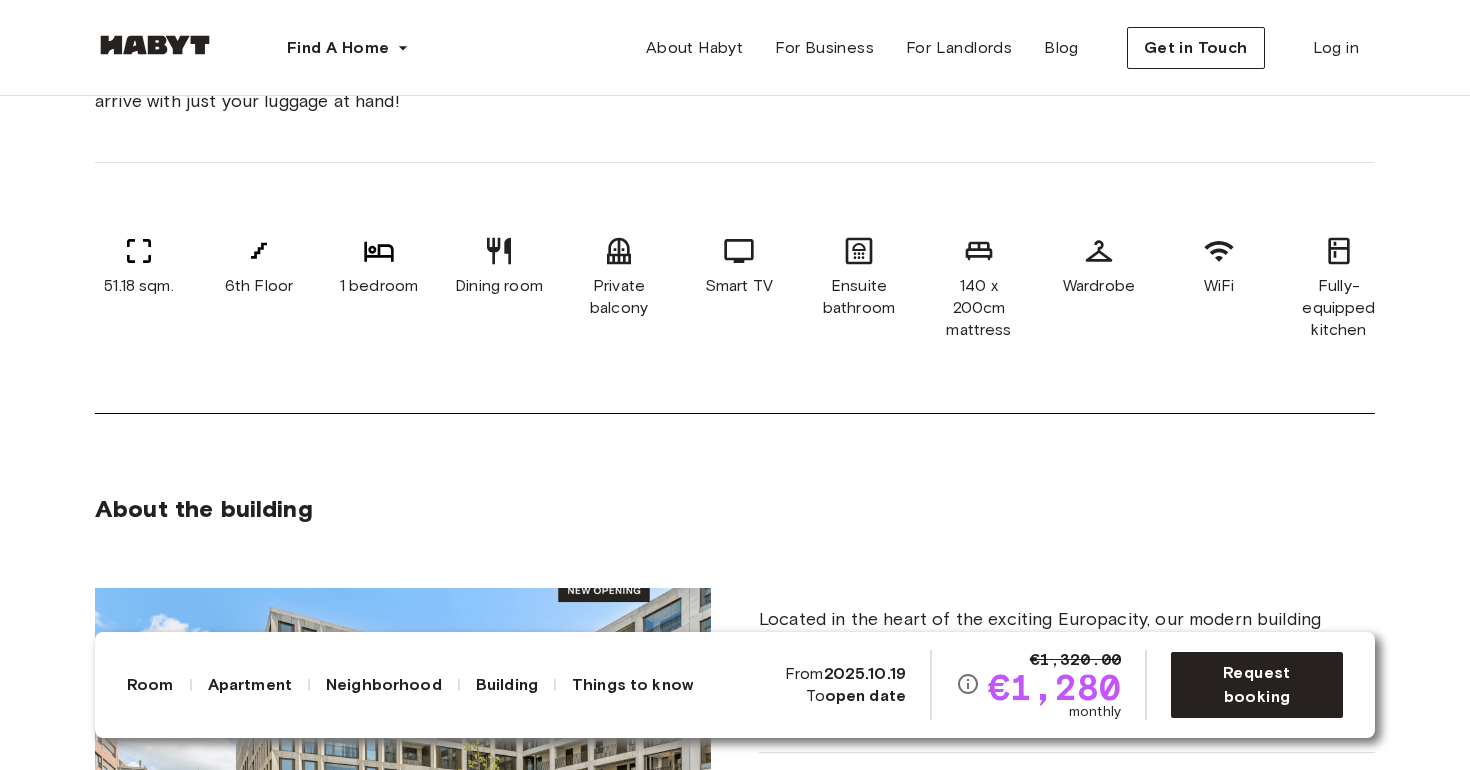 click on "51.18 sqm." at bounding box center [139, 286] 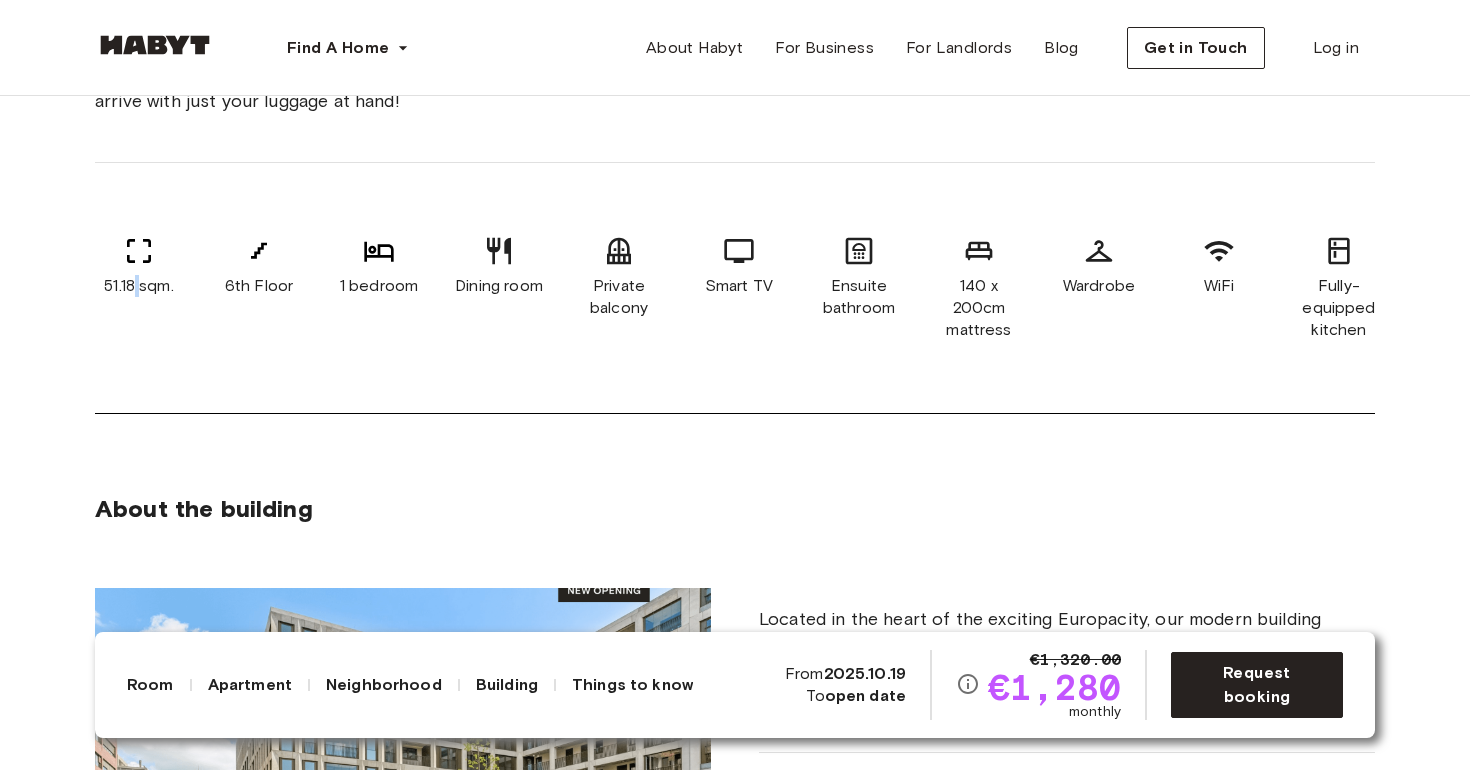 click on "51.18 sqm." at bounding box center [139, 286] 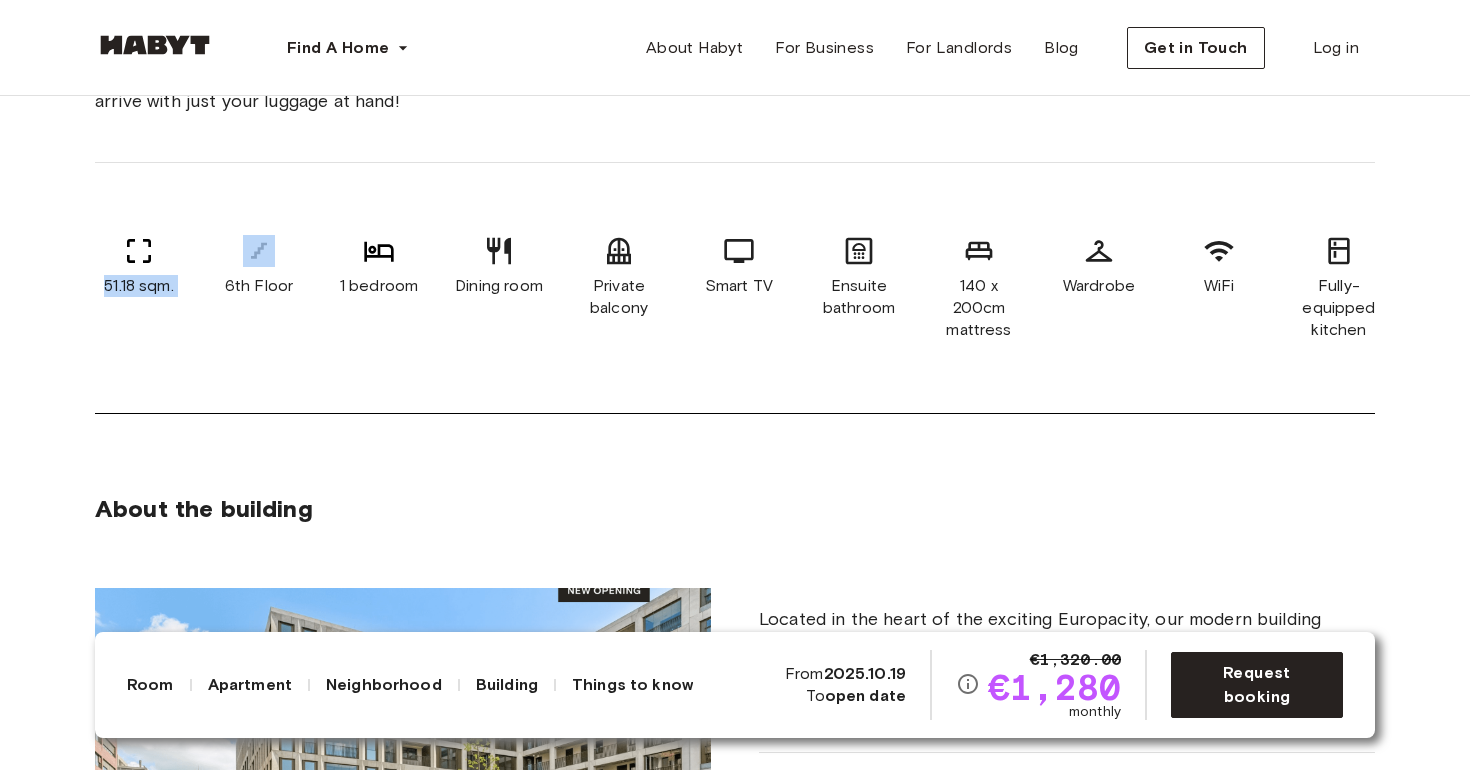 click on "51.18 sqm." at bounding box center (139, 286) 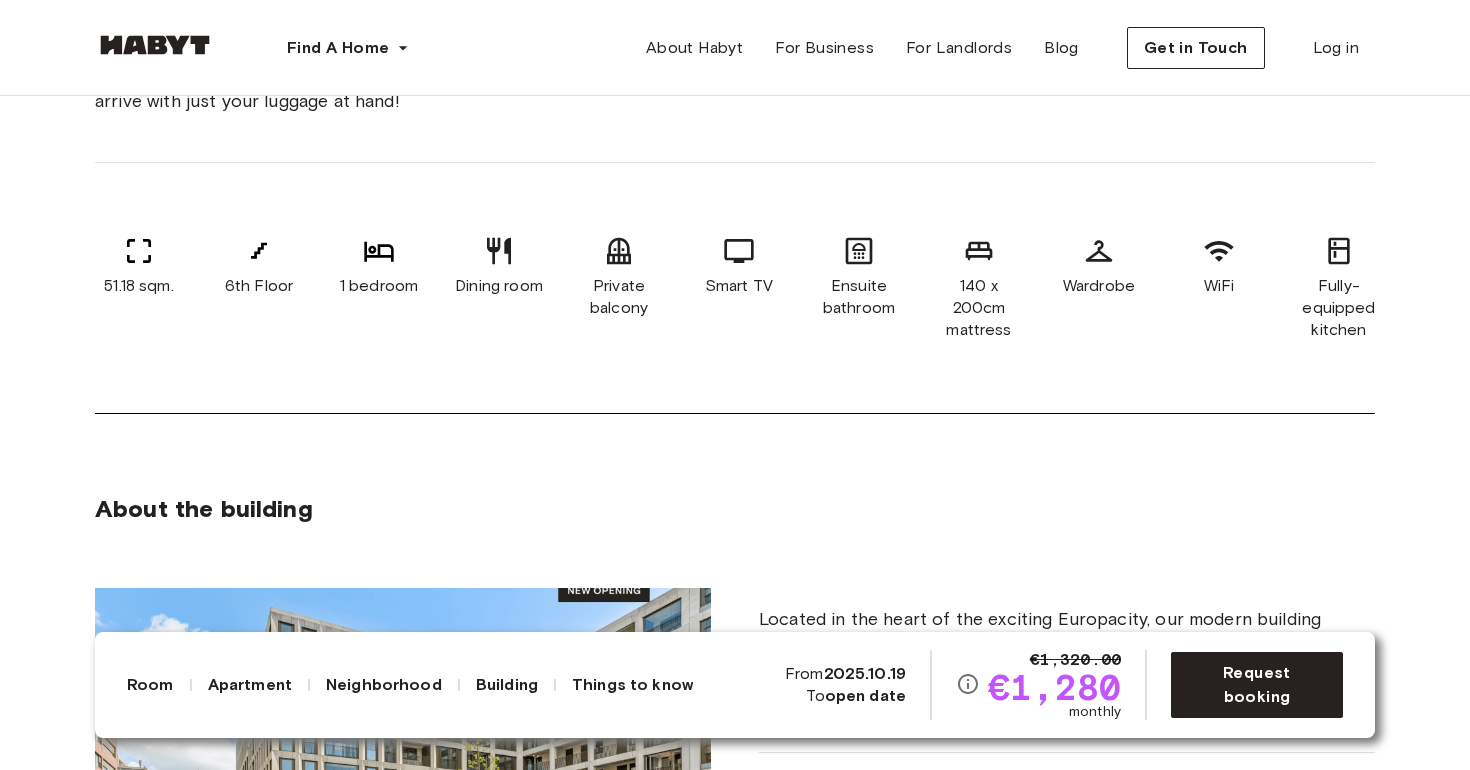 click on "51.18 sqm. 6th Floor 1 bedroom Dining room Private balcony Smart TV Ensuite bathroom 140 x 200cm mattress Wardrobe WiFi Fully-equipped kitchen Kitchen utensils Washing Machine" at bounding box center [735, 288] 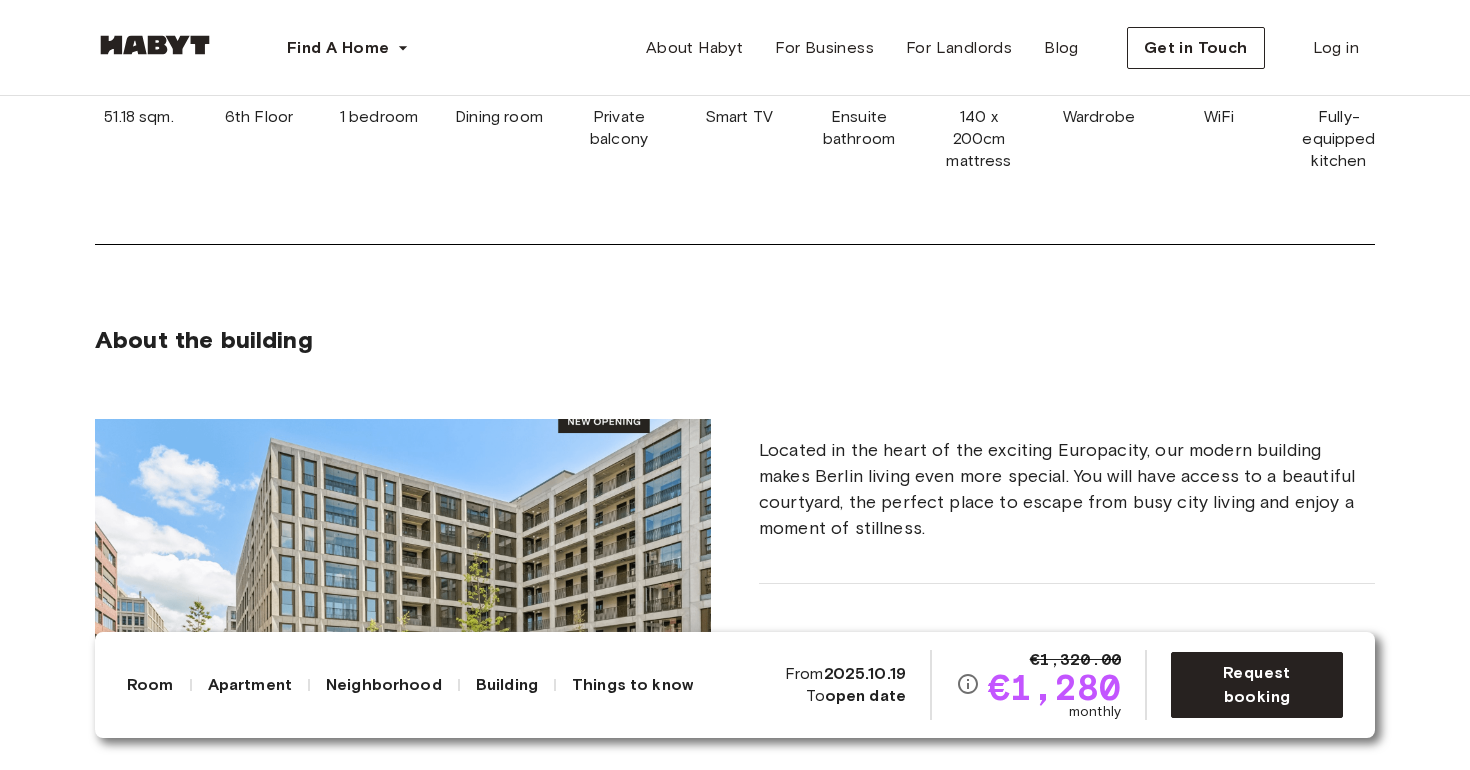 scroll, scrollTop: 639, scrollLeft: 0, axis: vertical 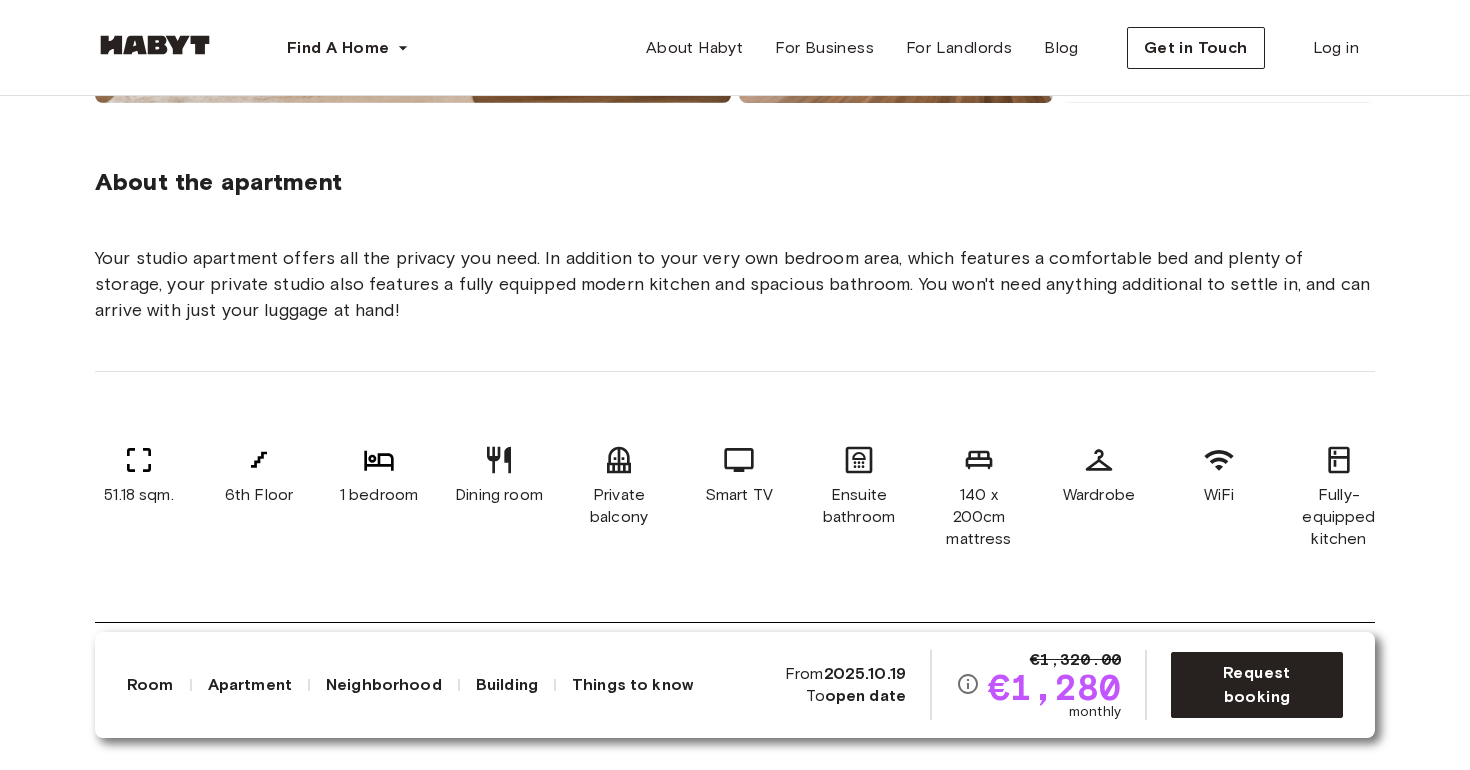 click on "6th Floor" at bounding box center (259, 495) 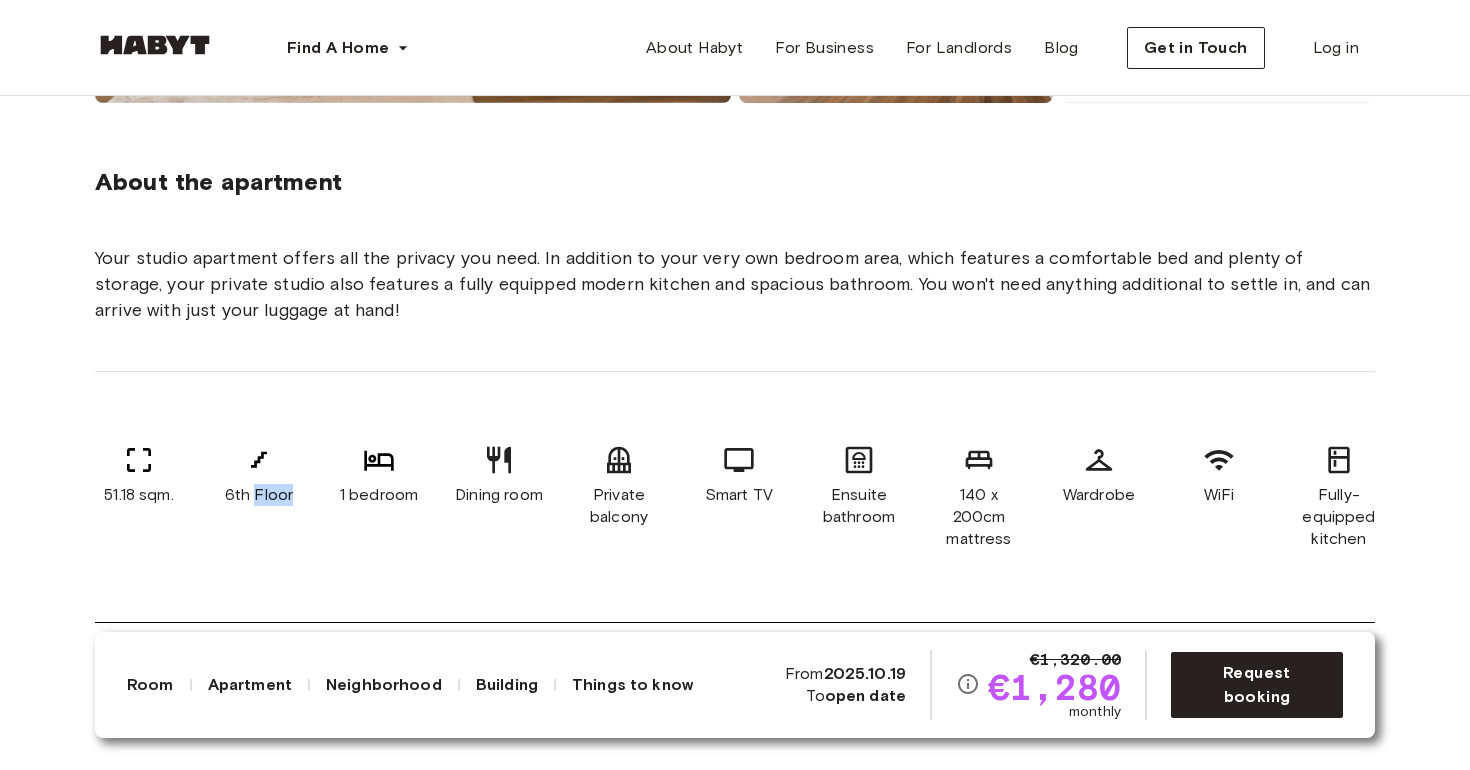 click on "6th Floor" at bounding box center [259, 495] 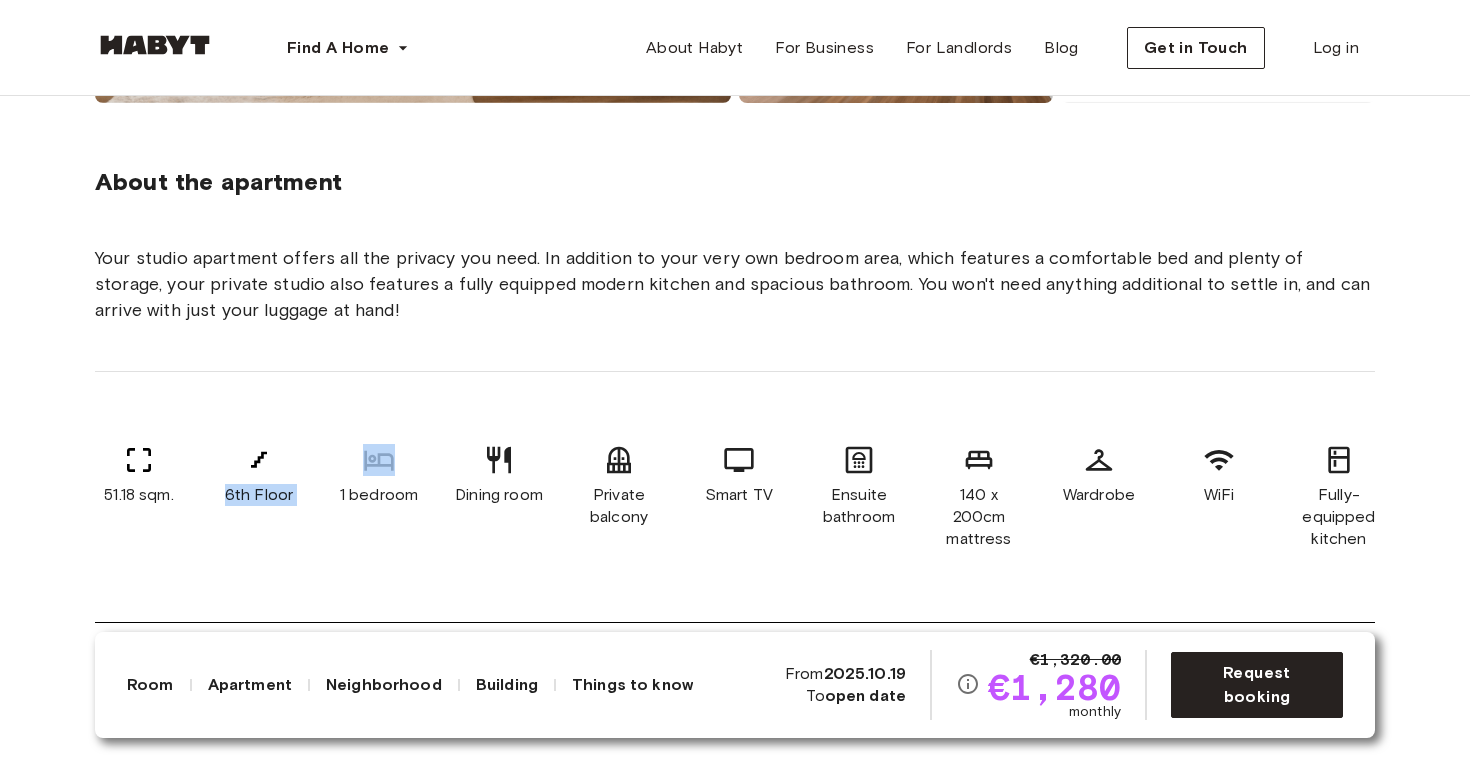 click on "6th Floor" at bounding box center (259, 495) 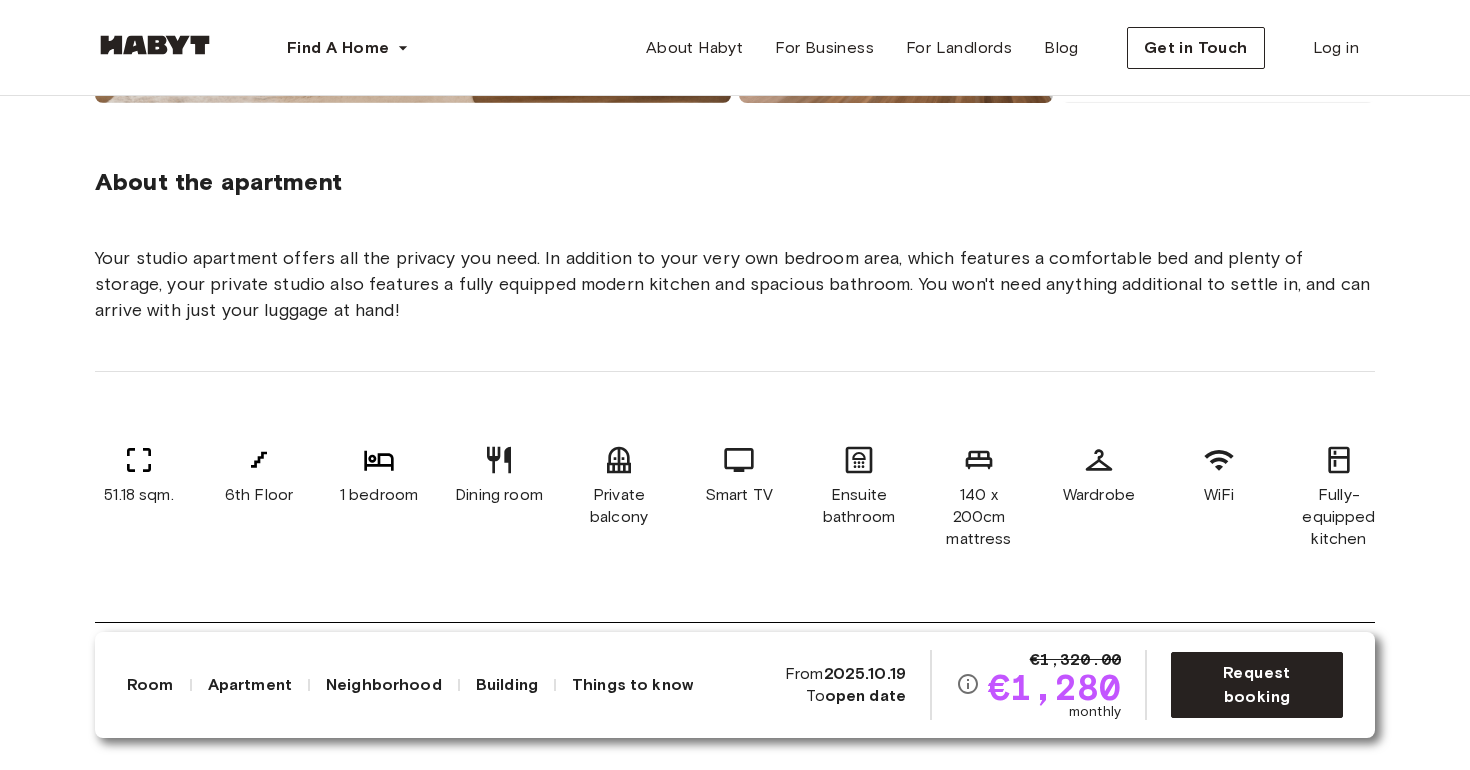click on "Your studio apartment offers all the privacy you need. In addition to your very own bedroom area, which features a comfortable bed and plenty of storage, your private studio also features a fully equipped modern kitchen and spacious bathroom. You won't need anything additional to settle in, and can arrive with just your luggage at hand! 51.18 sqm. 6th Floor 1 bedroom Dining room Private balcony Smart TV Ensuite bathroom 140 x 200cm mattress Wardrobe WiFi Fully-equipped kitchen Kitchen utensils Washing Machine" at bounding box center (735, 409) 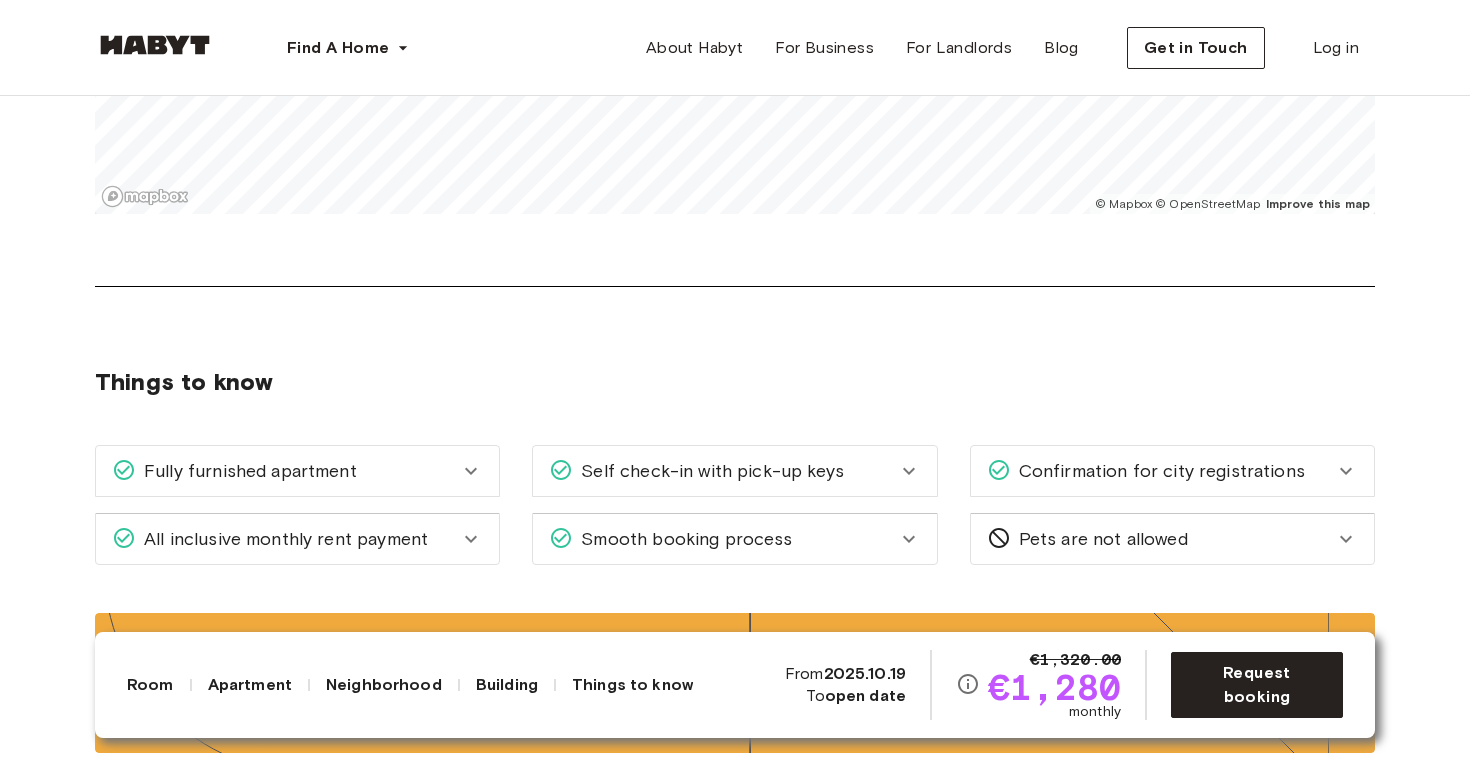 scroll, scrollTop: 2498, scrollLeft: 0, axis: vertical 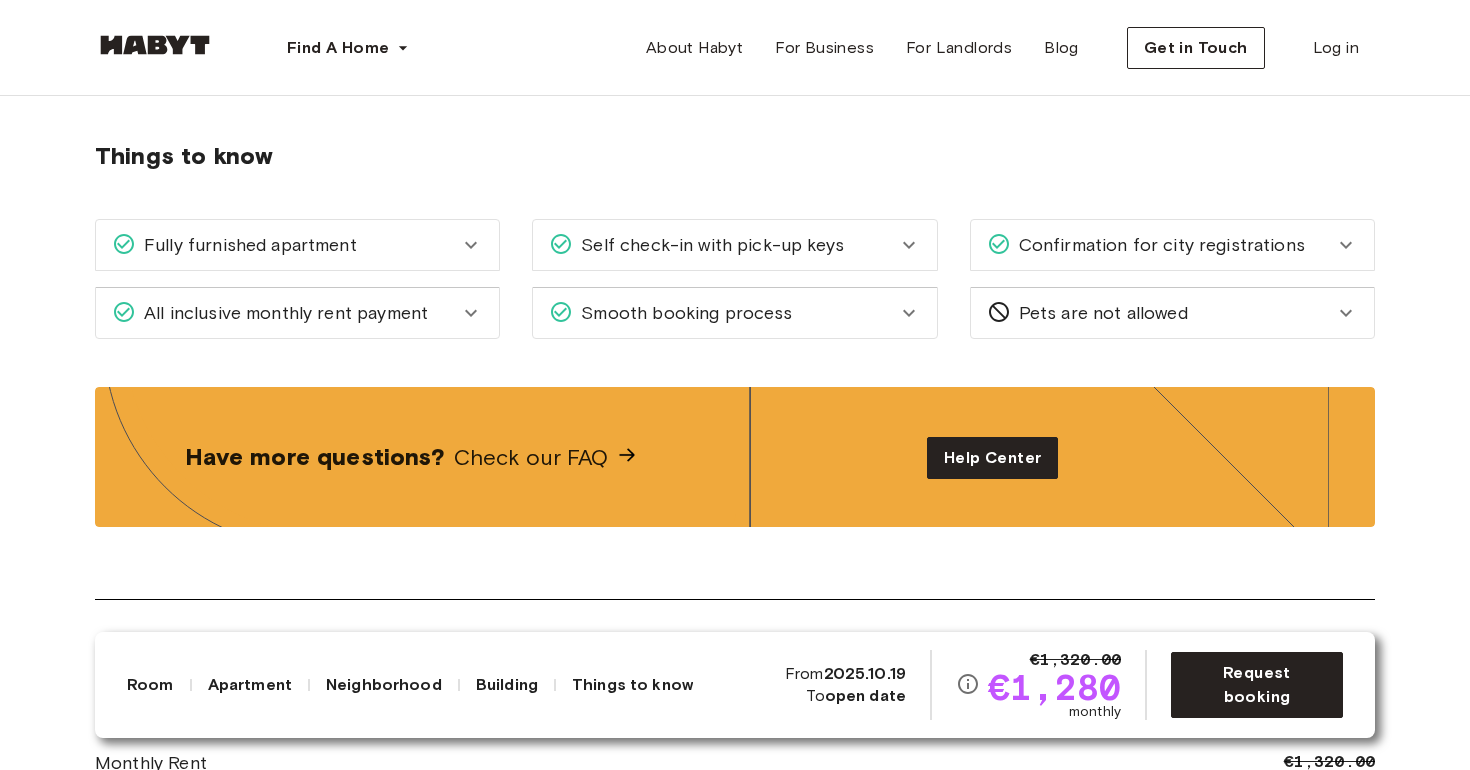 click on "Check our FAQ" at bounding box center (531, 457) 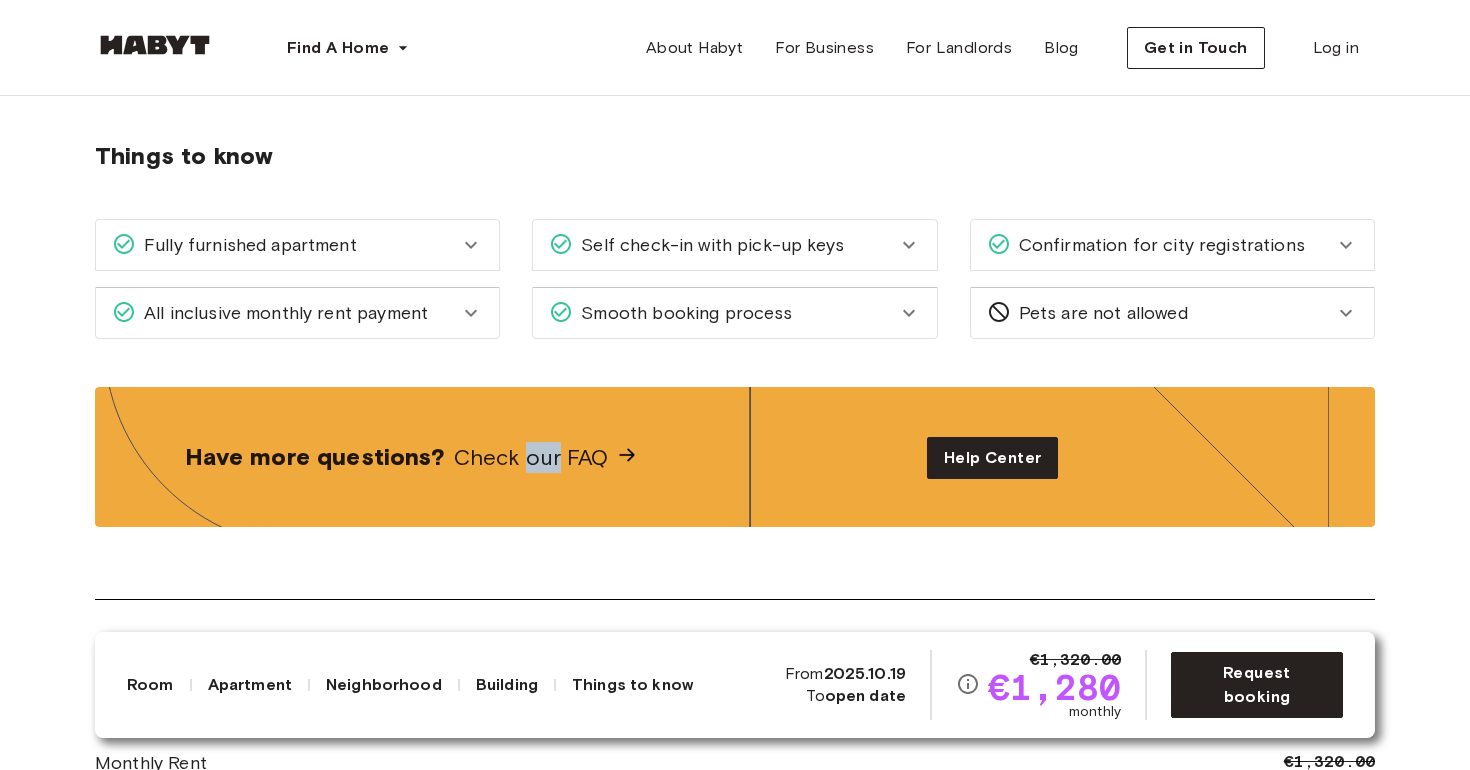 click on "Check our FAQ" at bounding box center (531, 457) 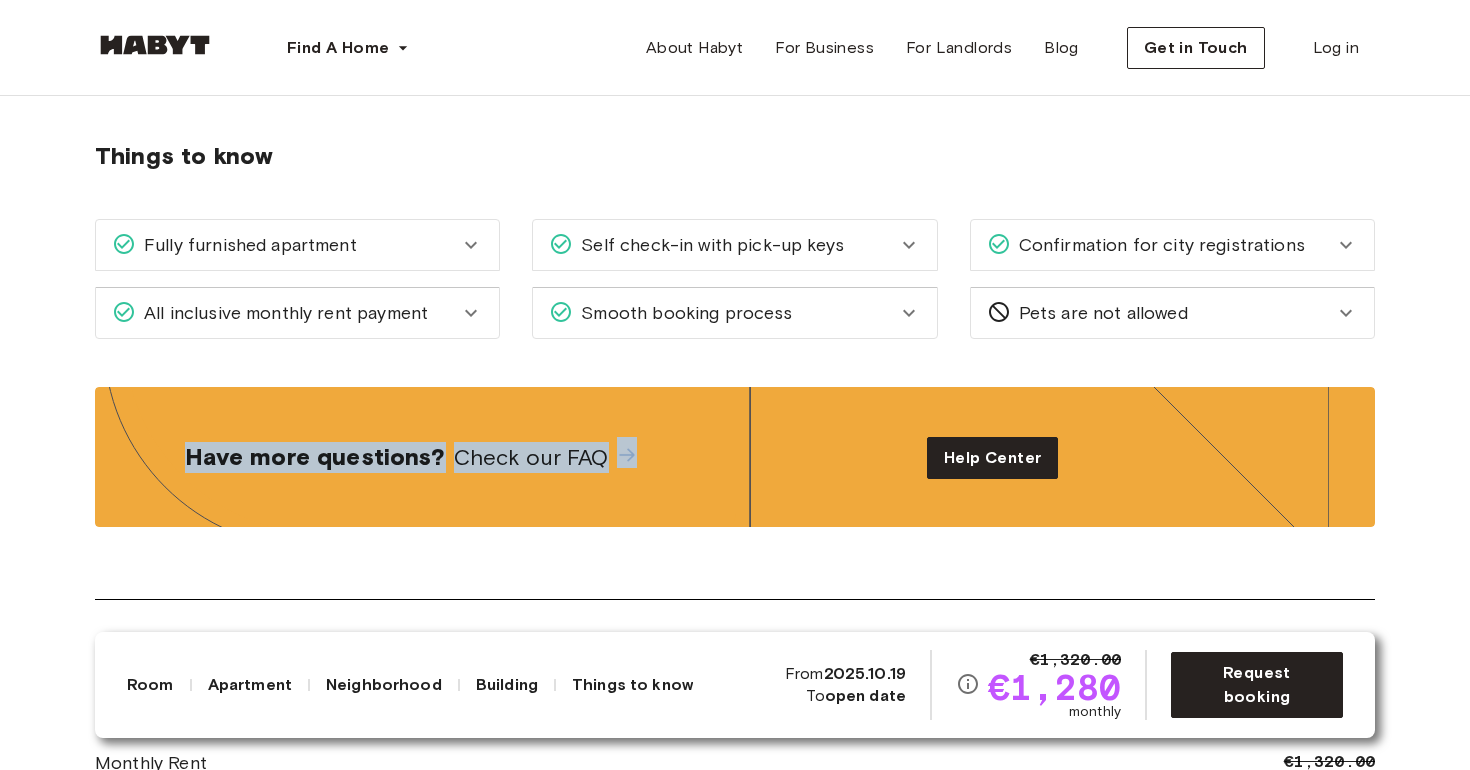 click on "Check our FAQ" at bounding box center (531, 457) 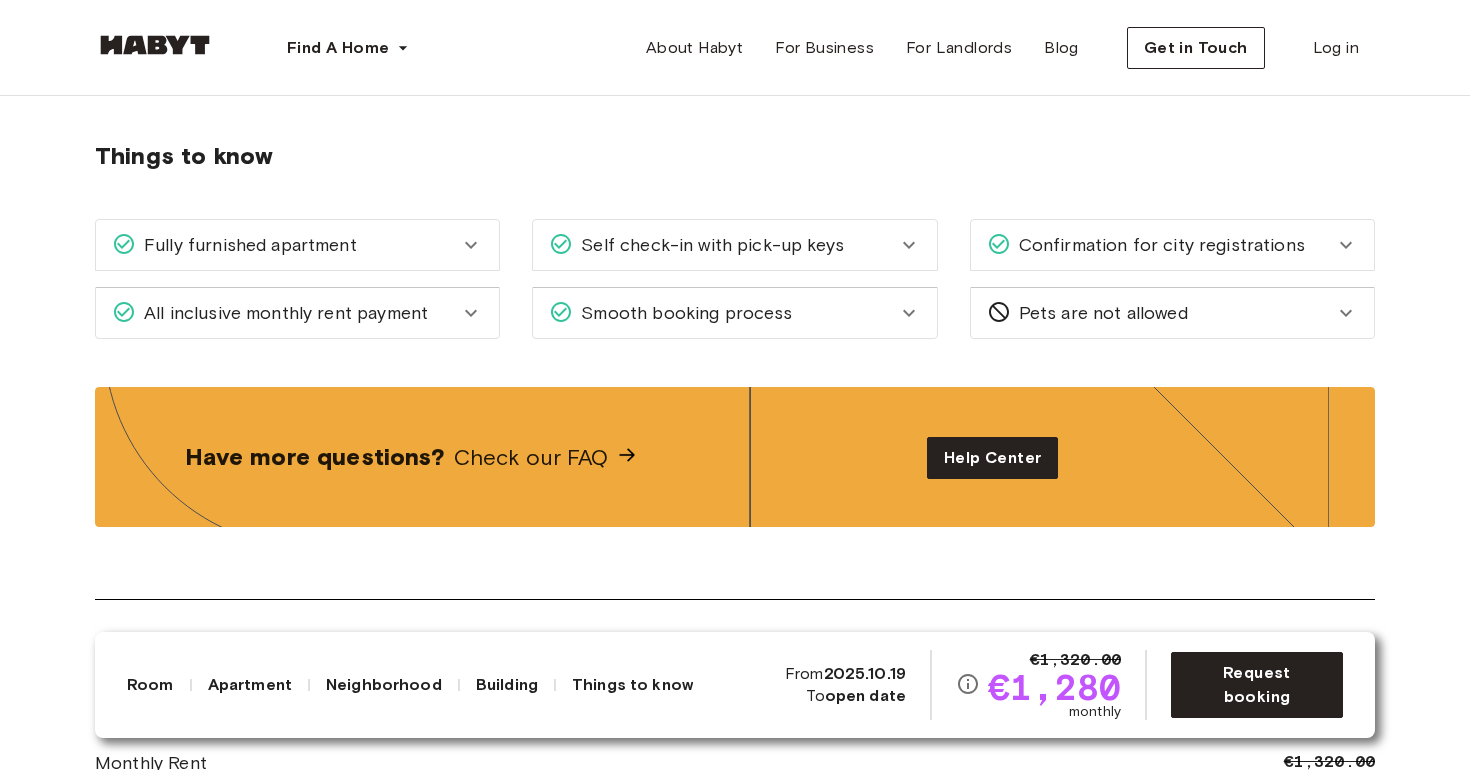 click on "Things to know" at bounding box center [735, 156] 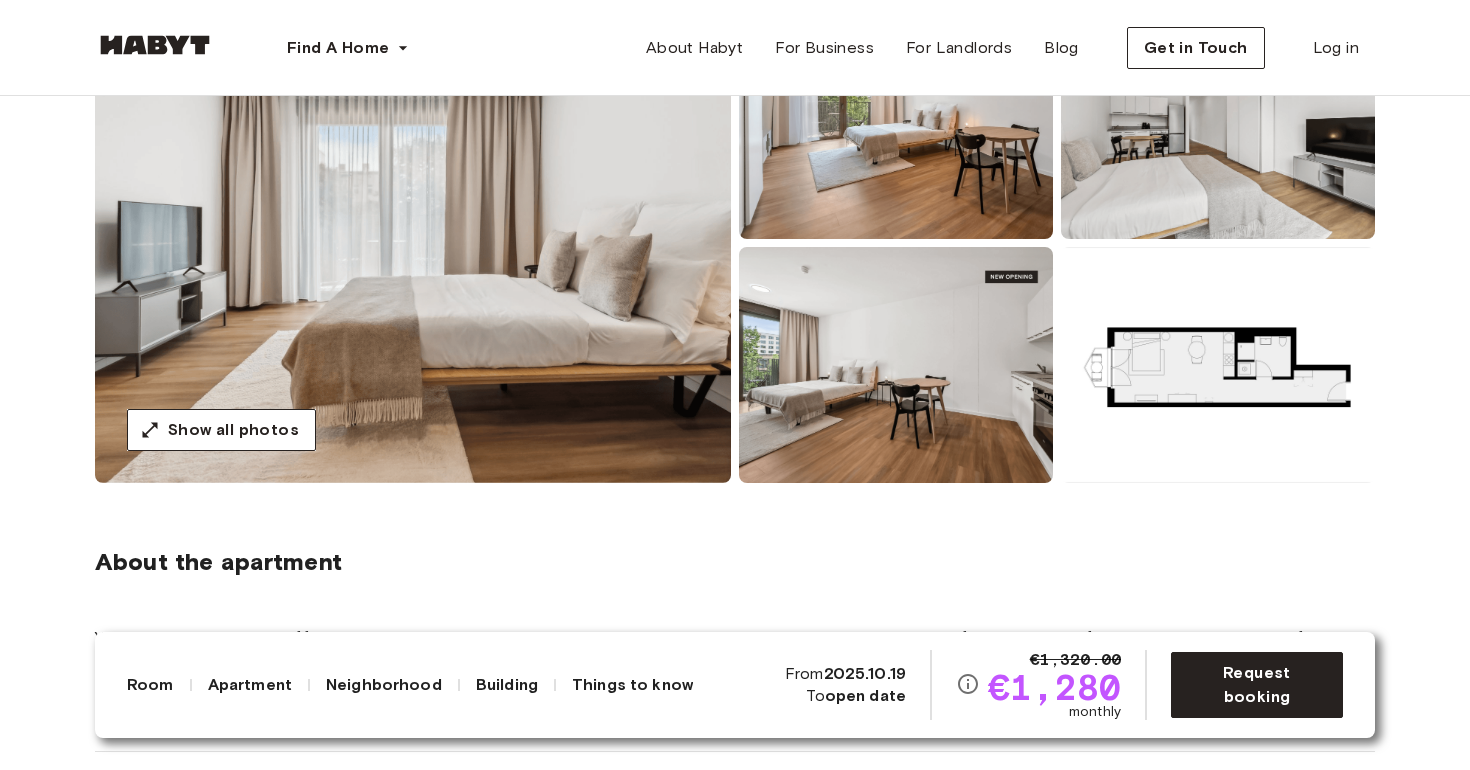 scroll, scrollTop: 79, scrollLeft: 0, axis: vertical 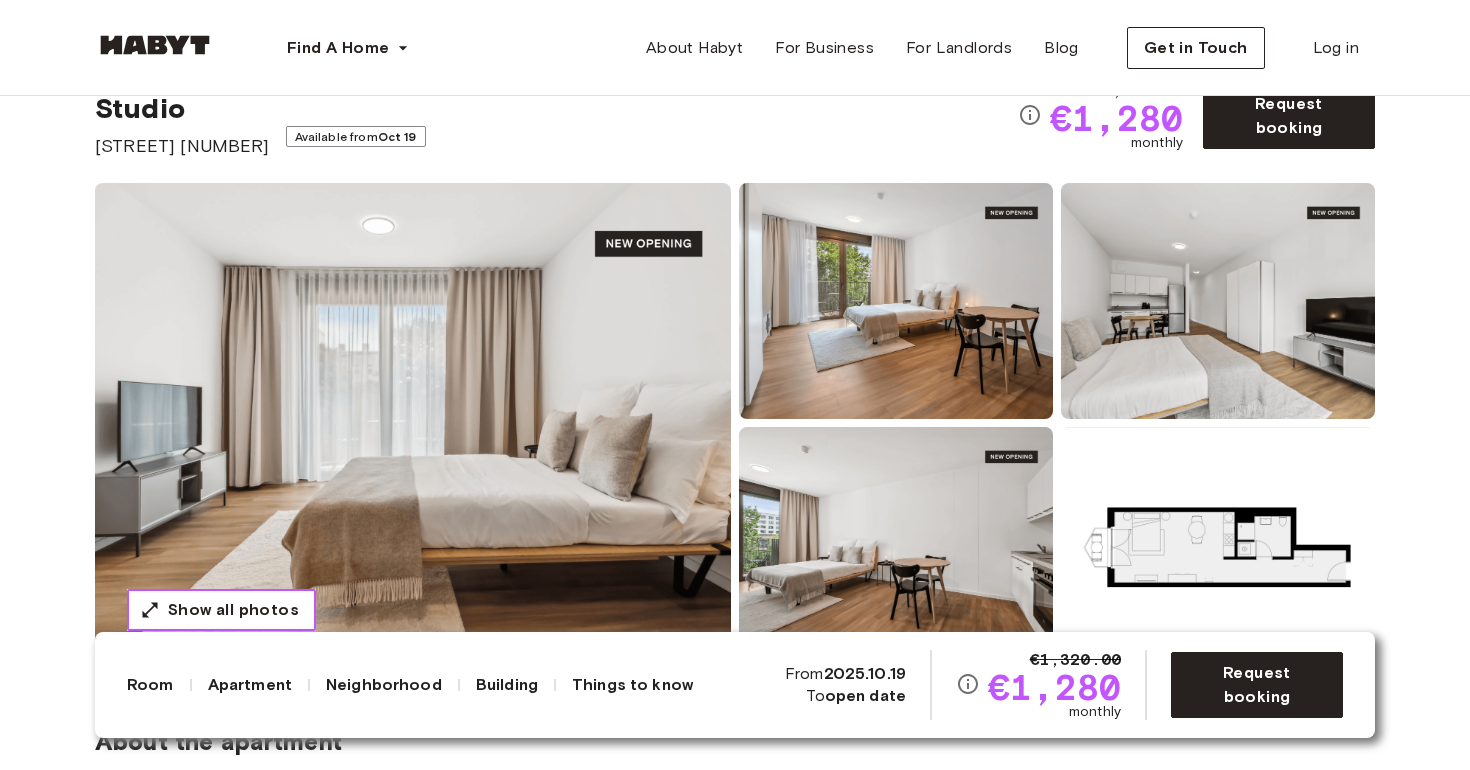 click on "Show all photos" at bounding box center (233, 610) 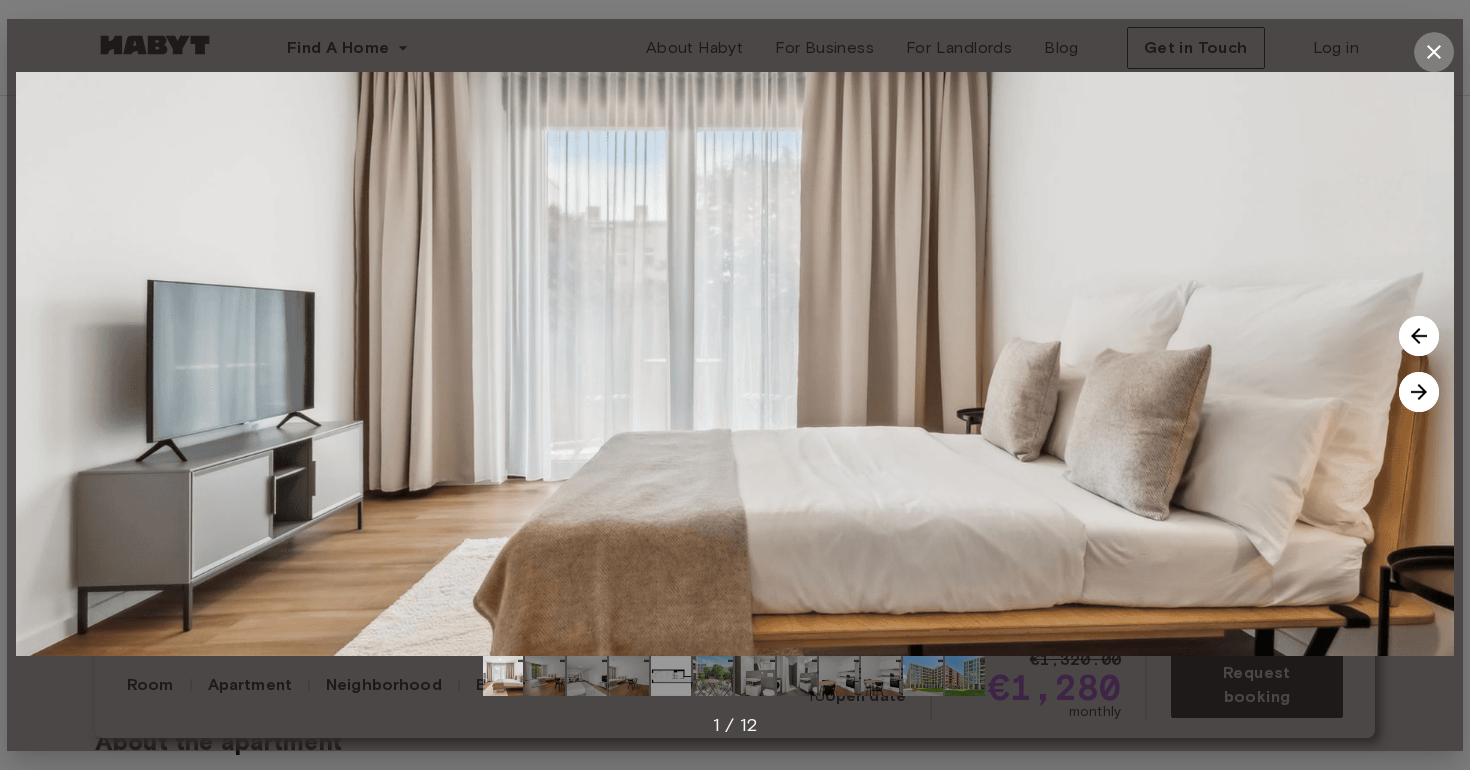 click at bounding box center (1434, 52) 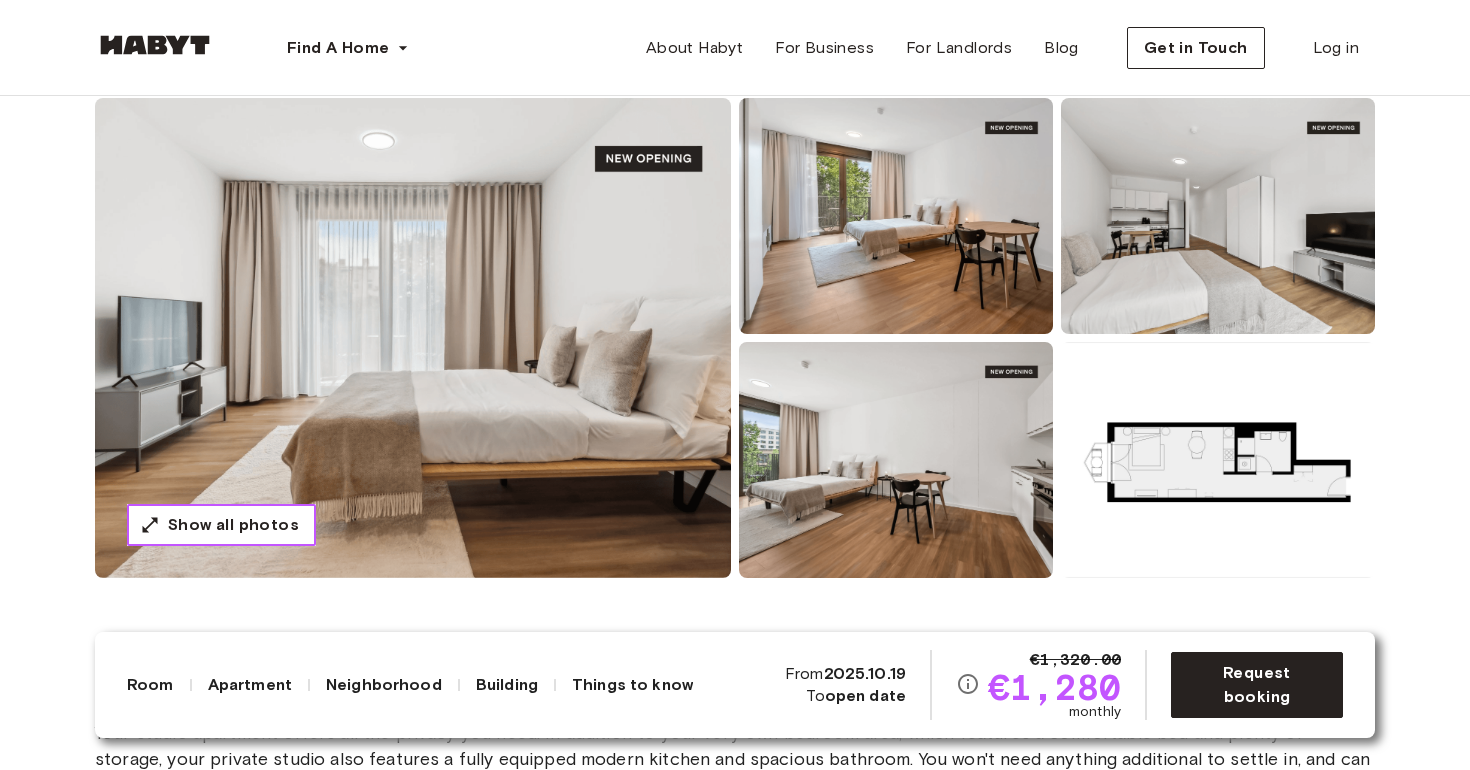 scroll, scrollTop: 165, scrollLeft: 0, axis: vertical 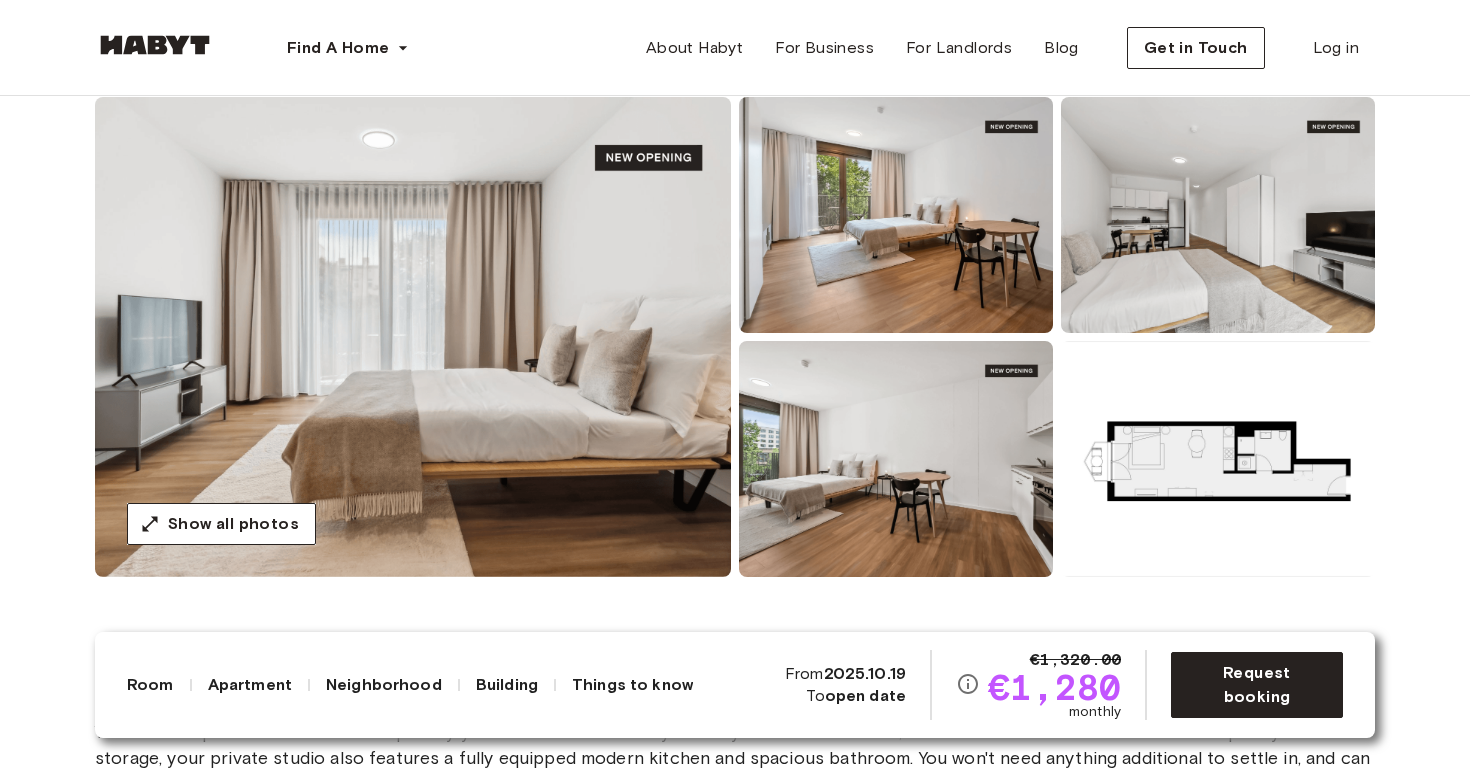 click at bounding box center [413, 337] 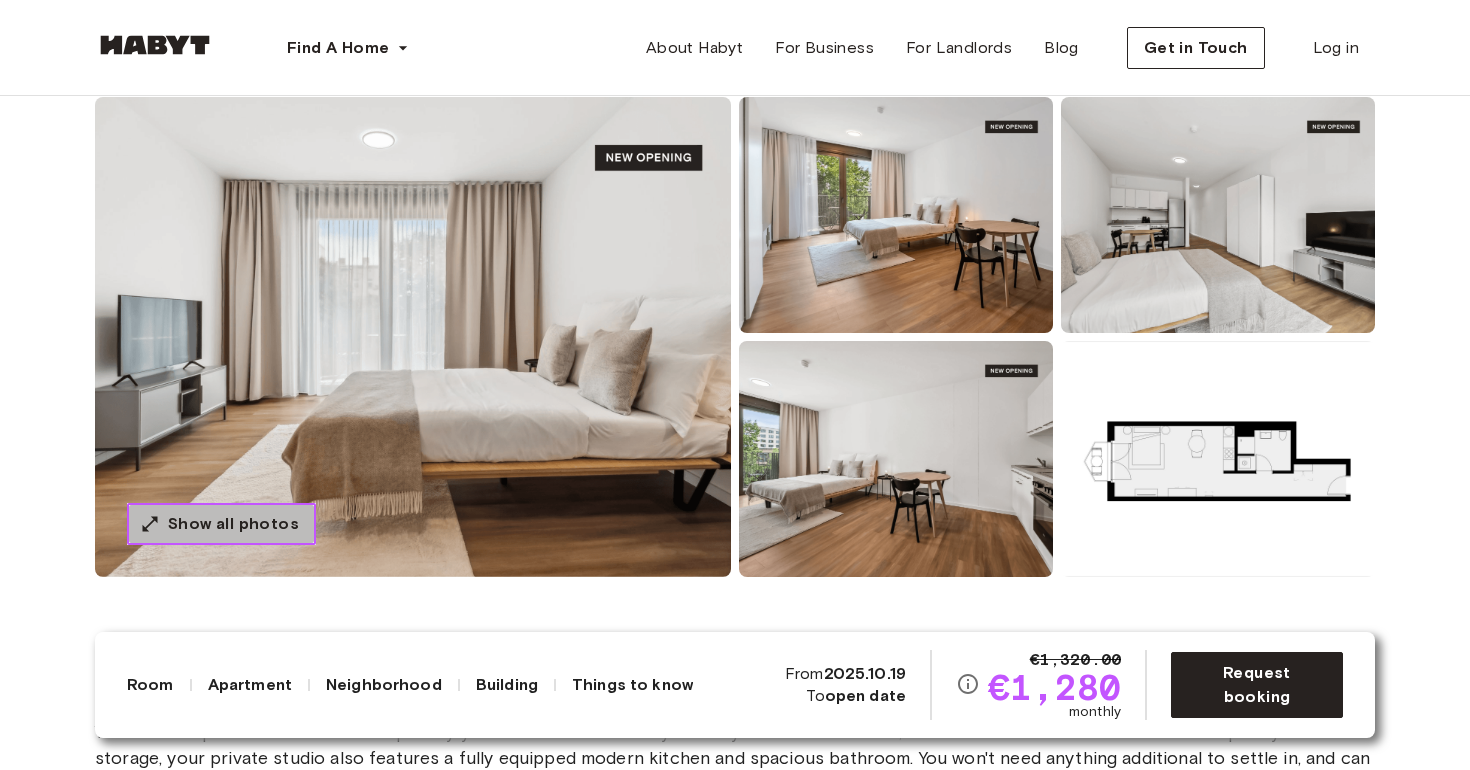 click on "Show all photos" at bounding box center (233, 524) 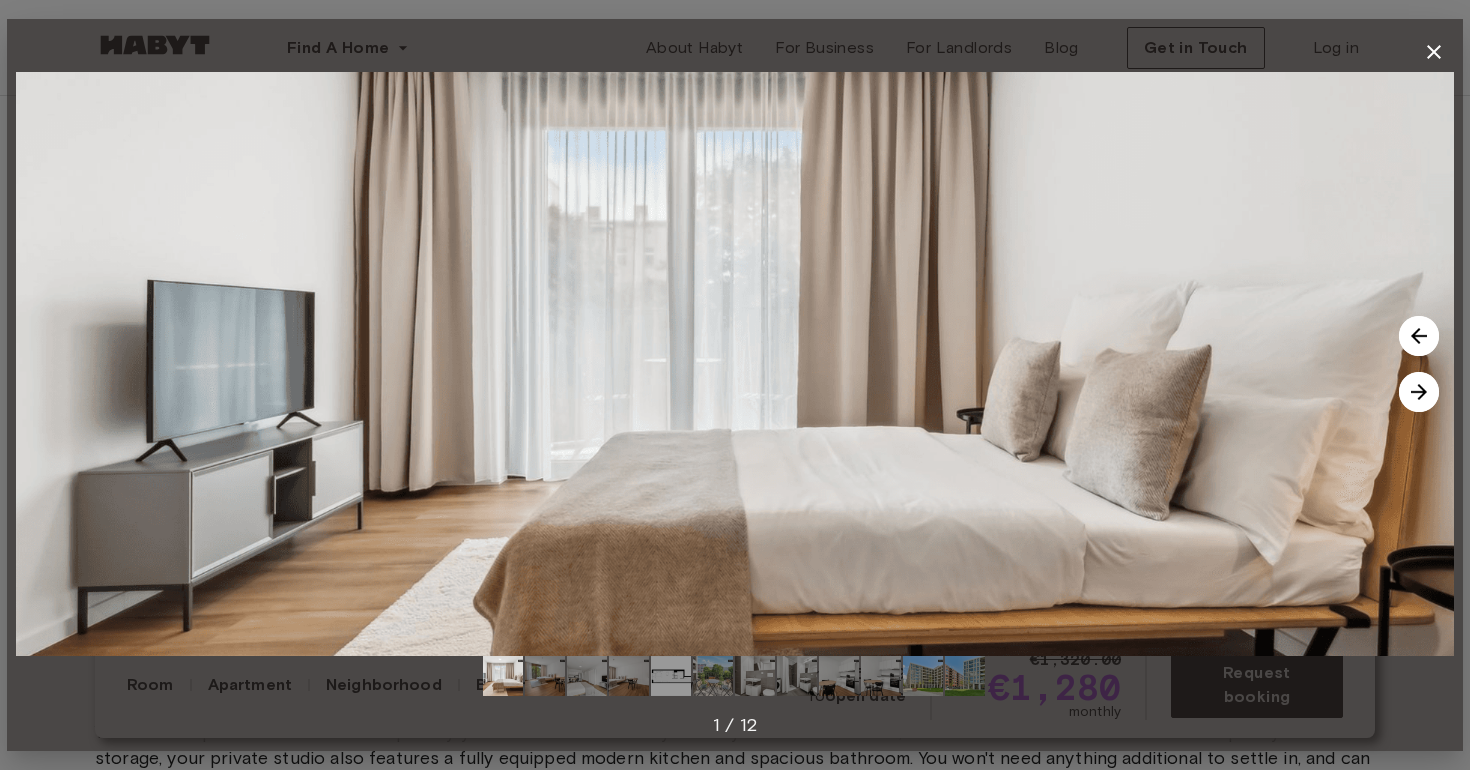 click at bounding box center [1419, 392] 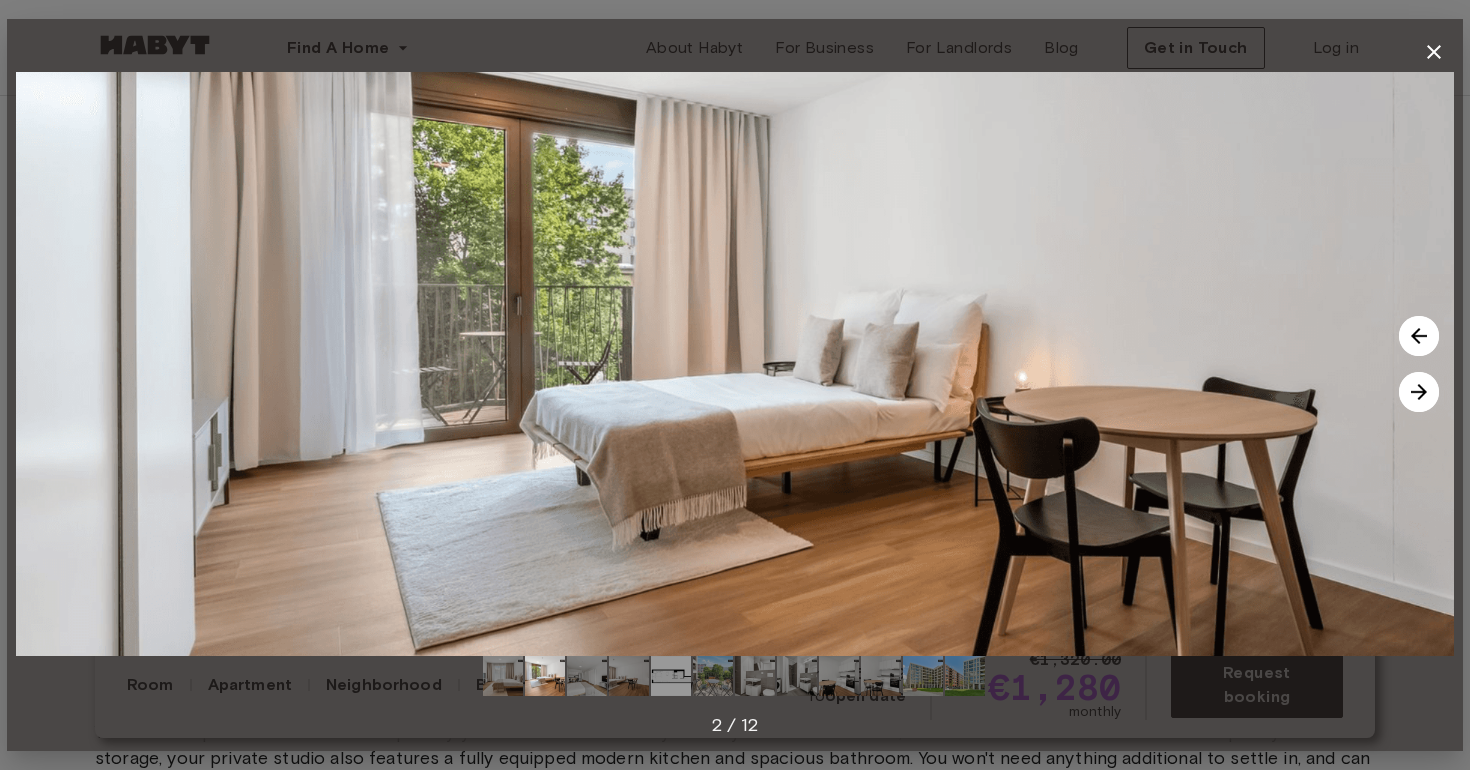 click at bounding box center (1419, 392) 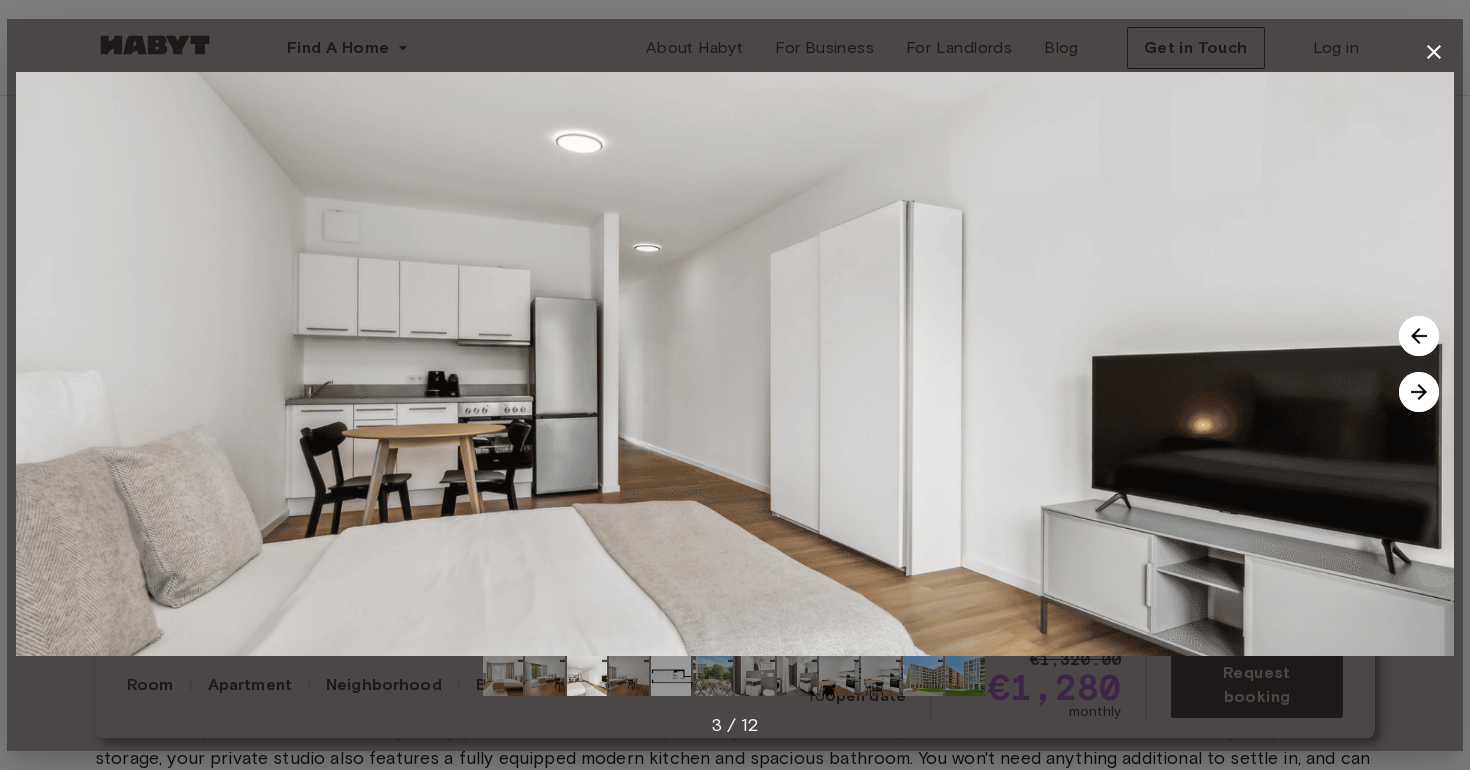 click at bounding box center (1419, 336) 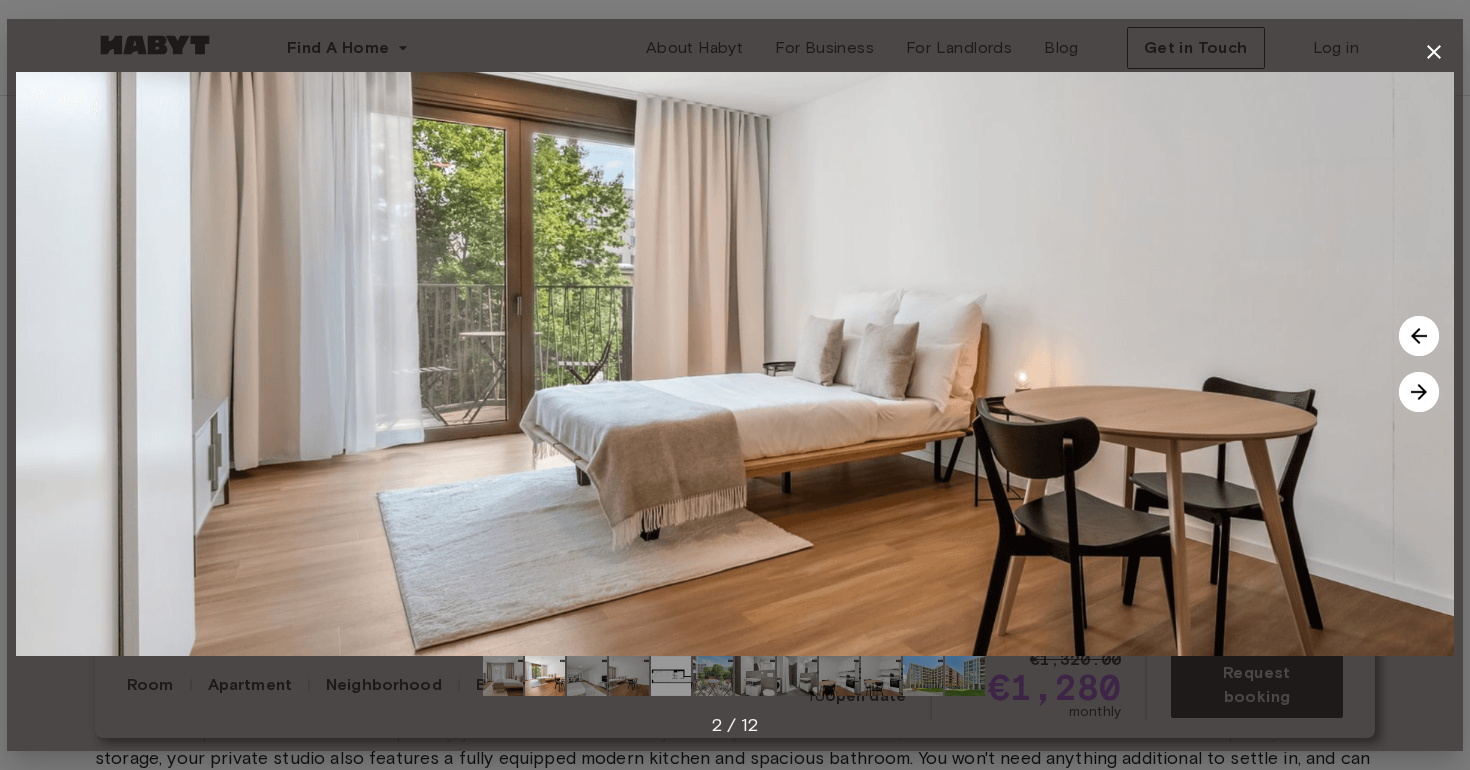 click at bounding box center (1419, 336) 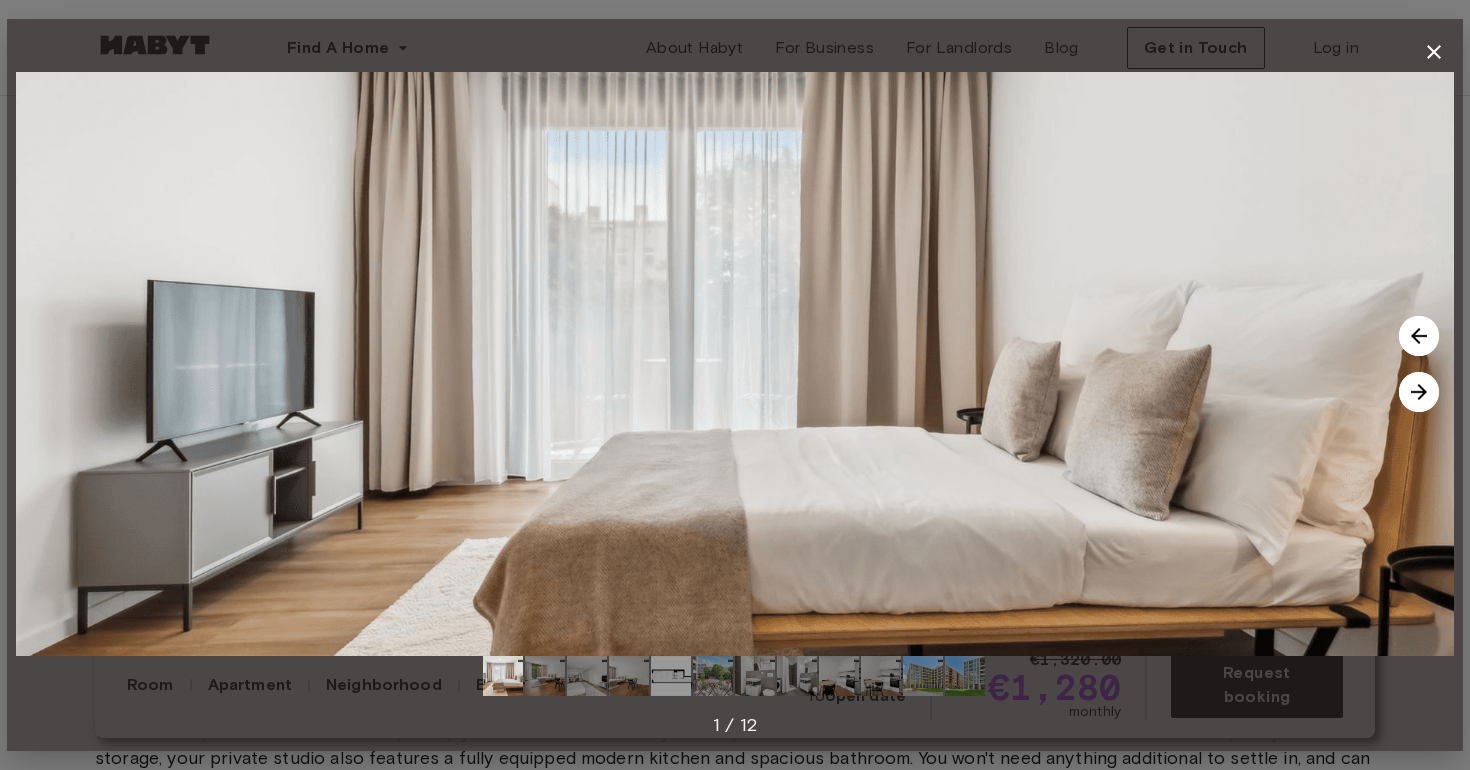 click at bounding box center [1419, 392] 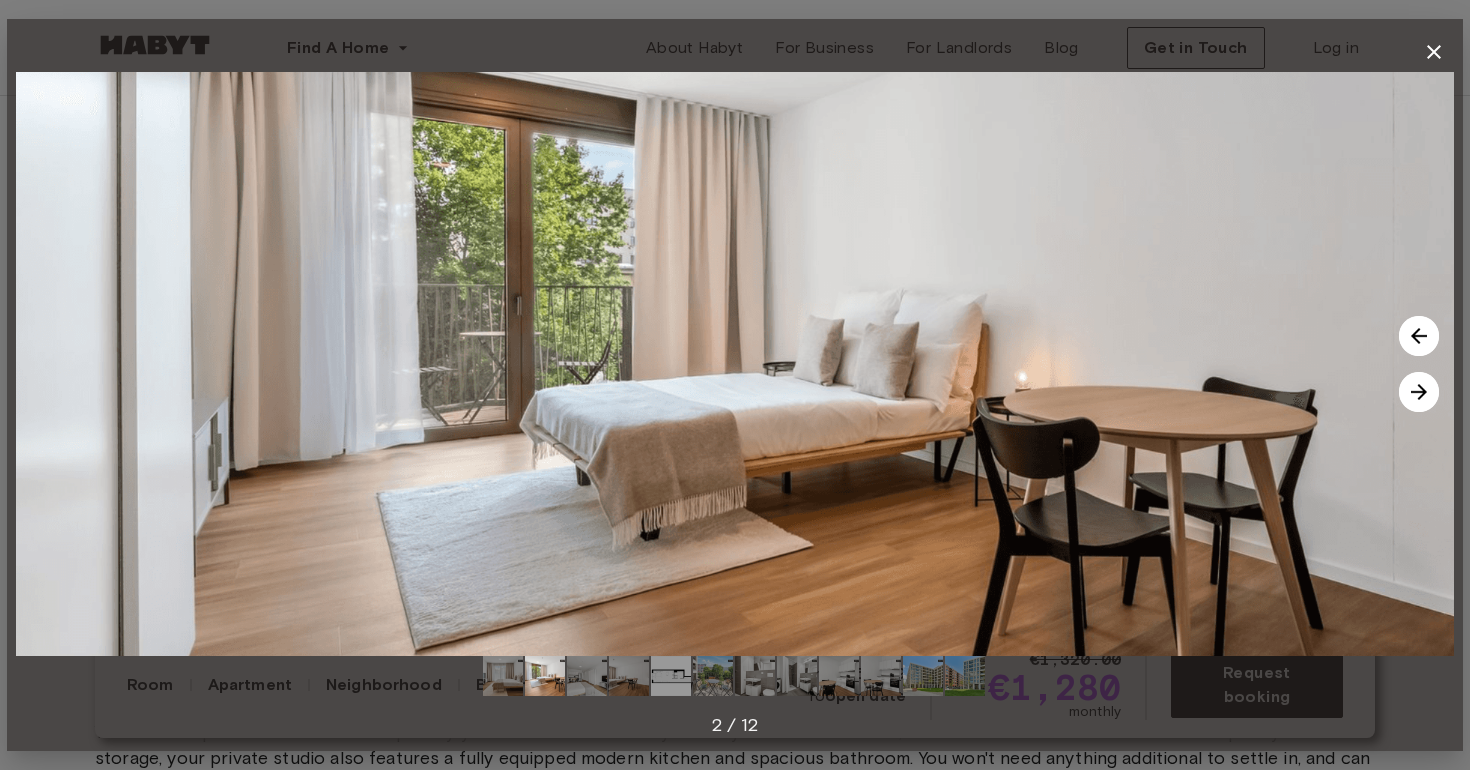click at bounding box center (1419, 392) 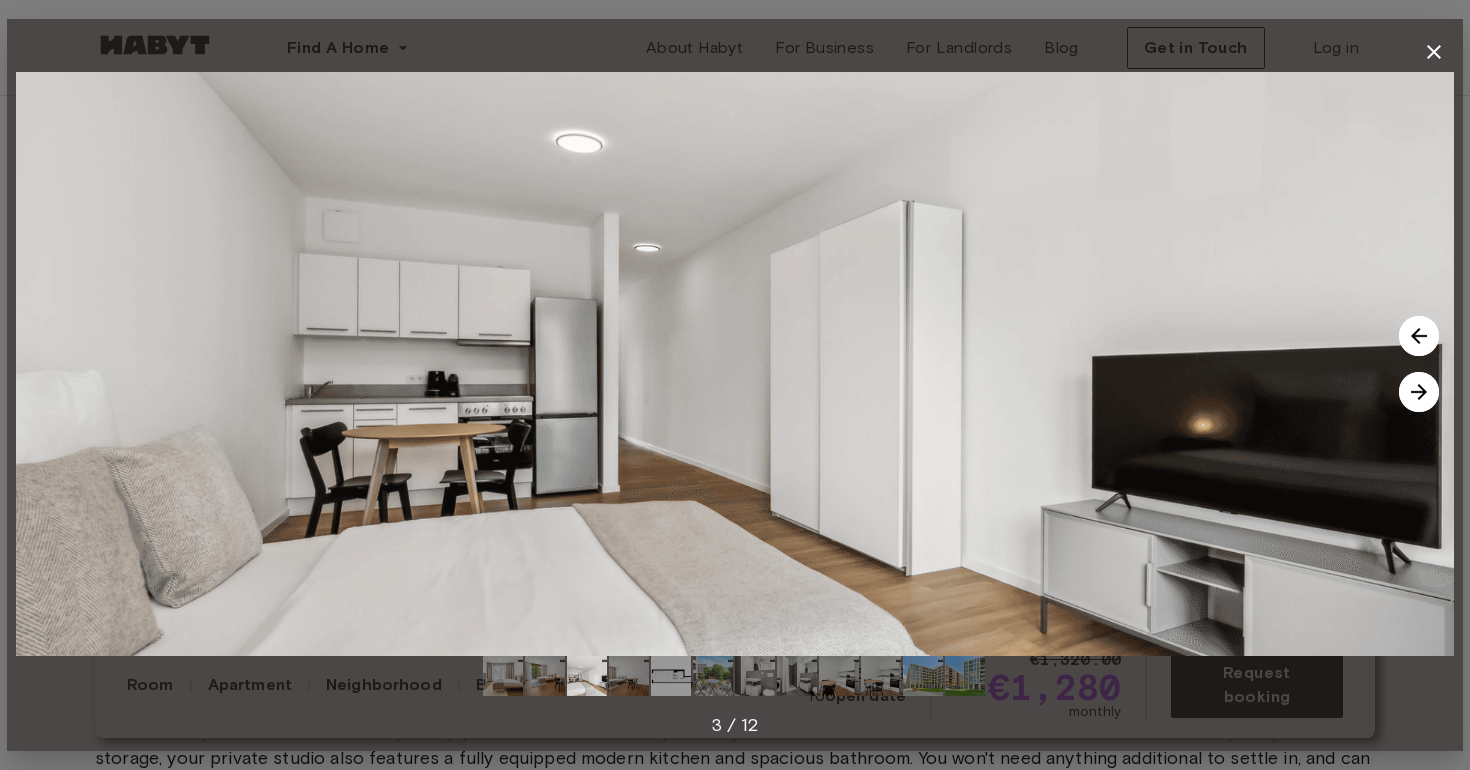 click at bounding box center (1419, 392) 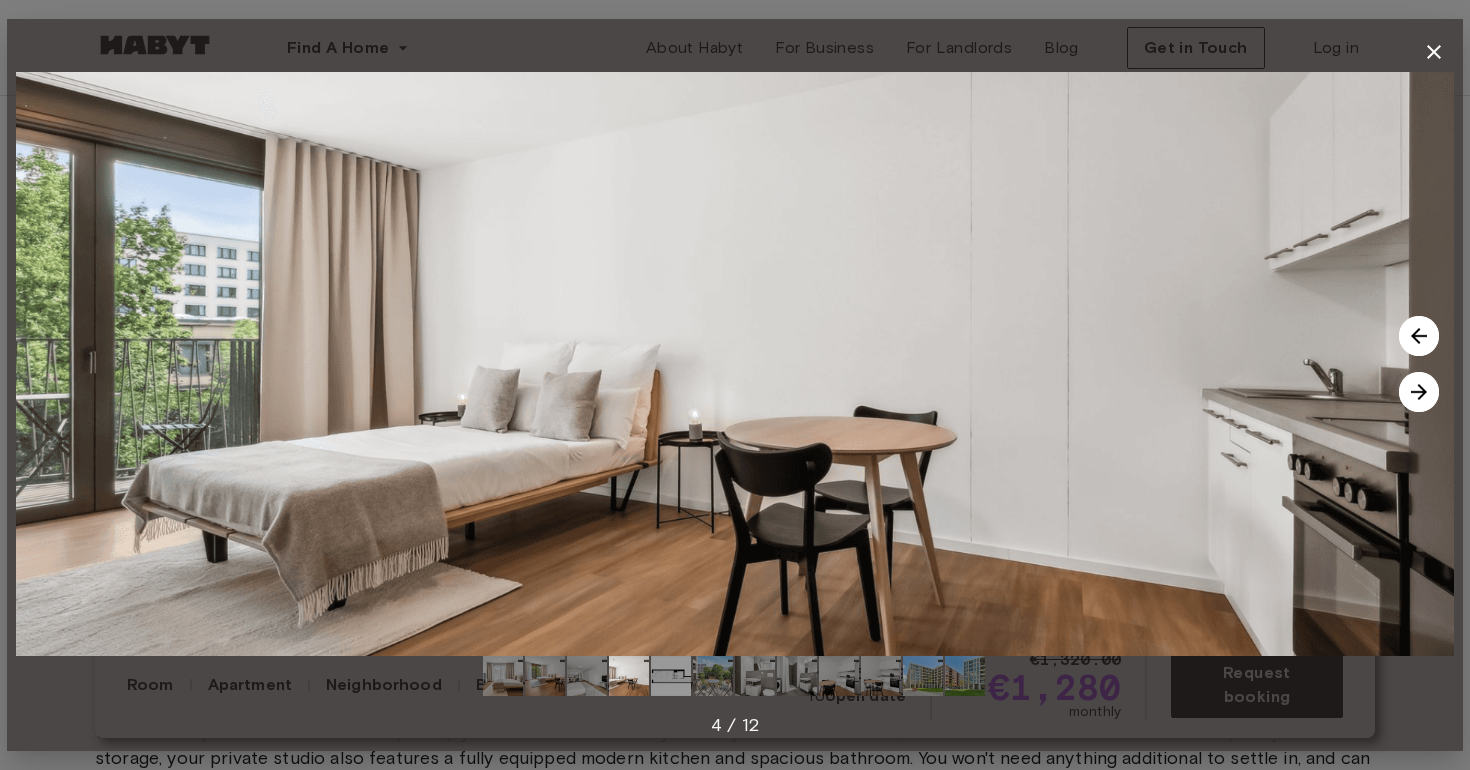click at bounding box center (1419, 336) 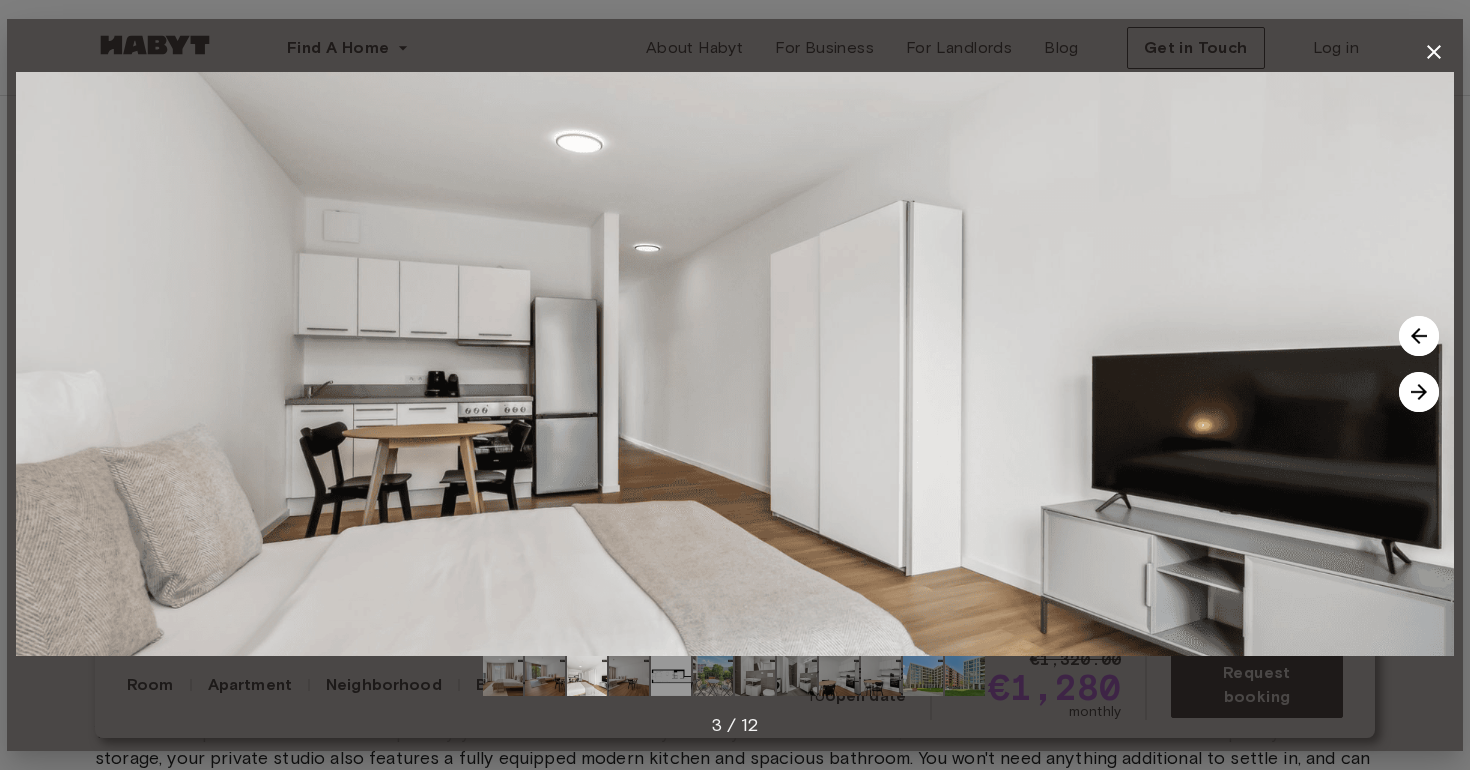 click at bounding box center (1419, 336) 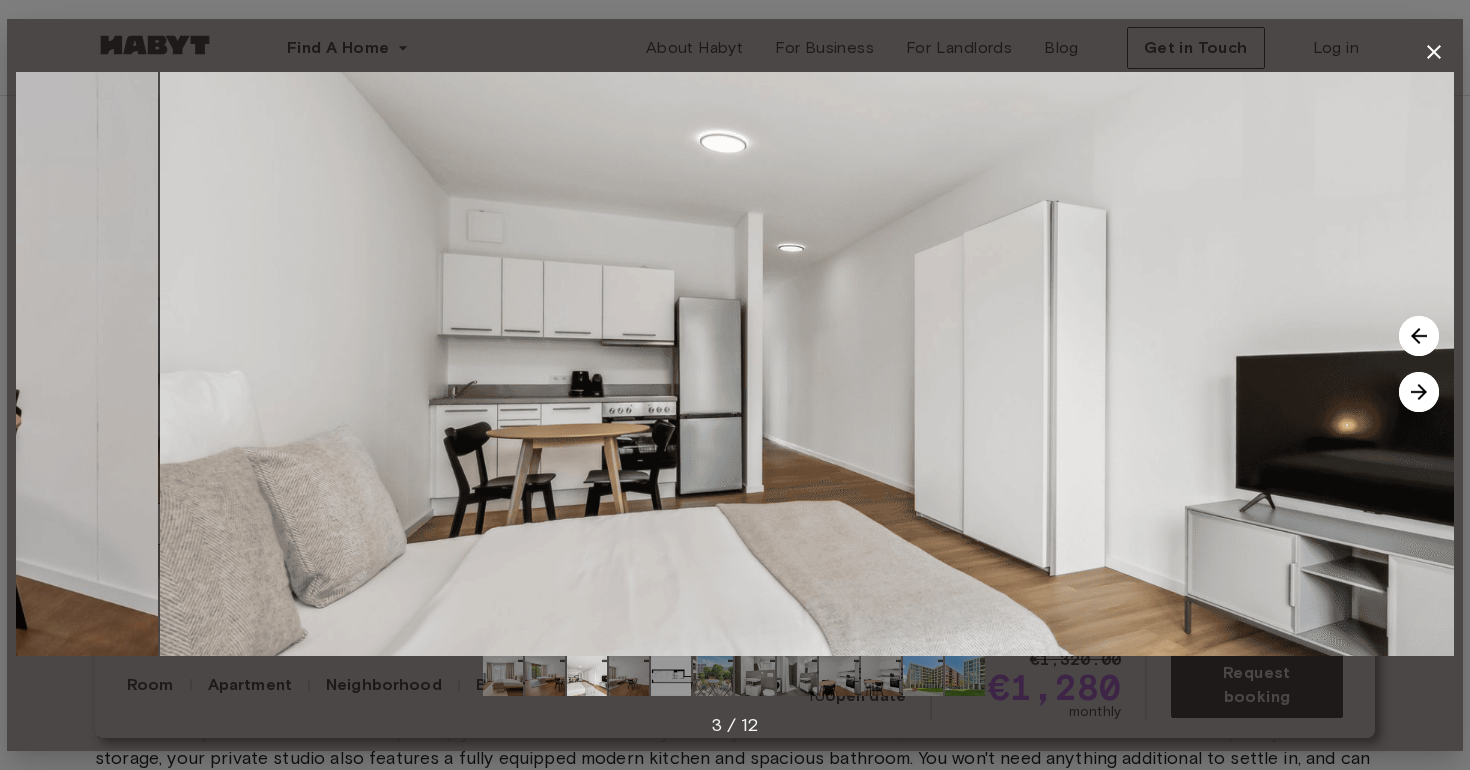 click at bounding box center [1419, 336] 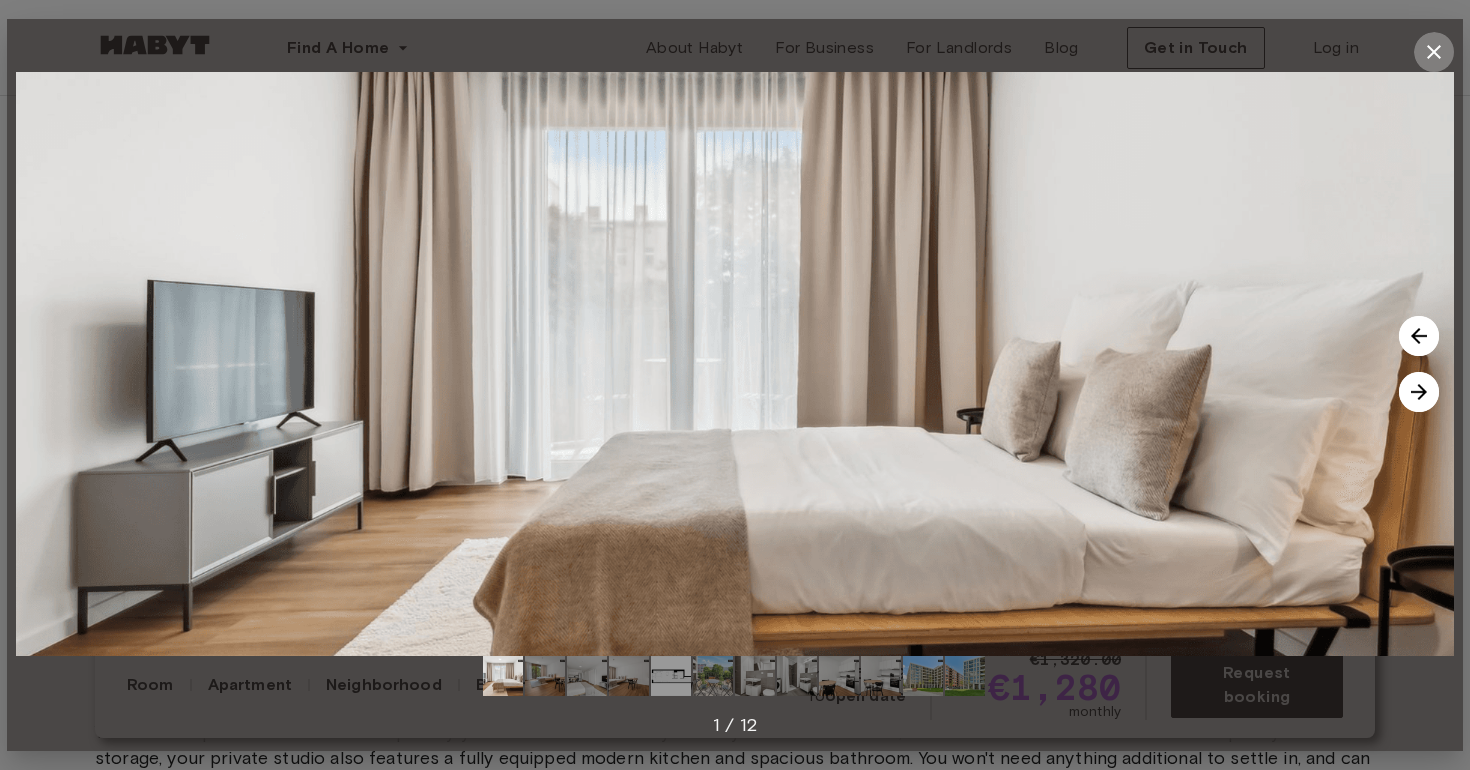 click 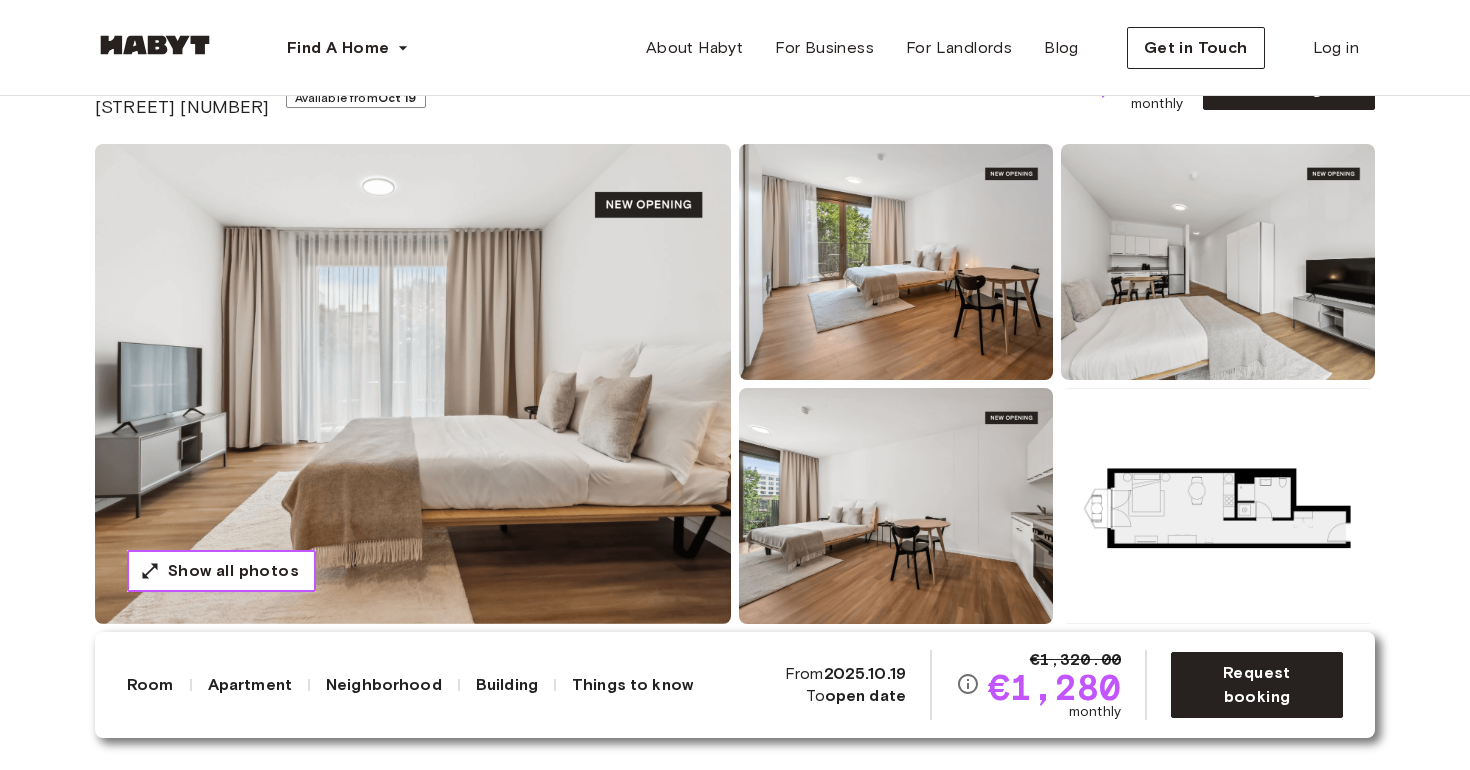 scroll, scrollTop: 0, scrollLeft: 0, axis: both 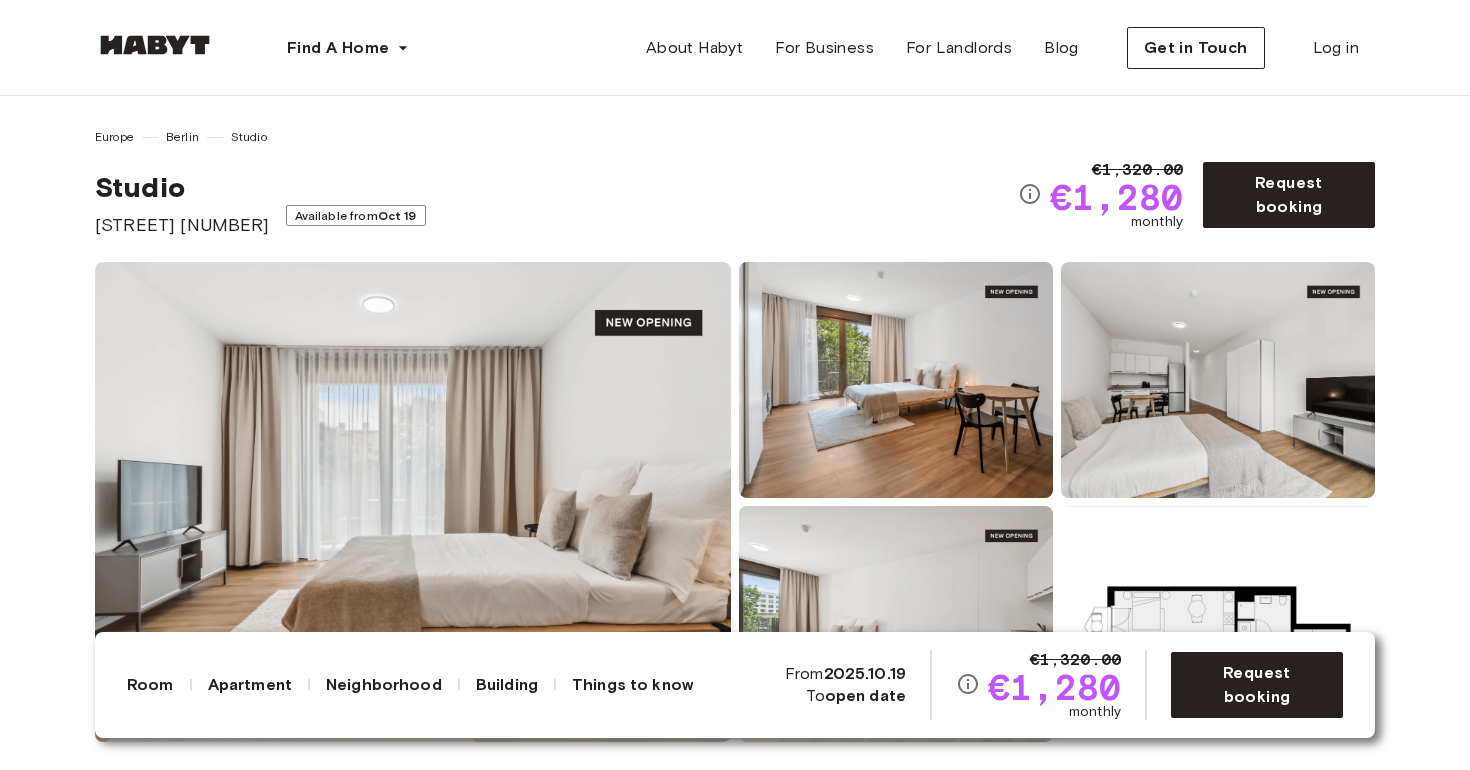 type 